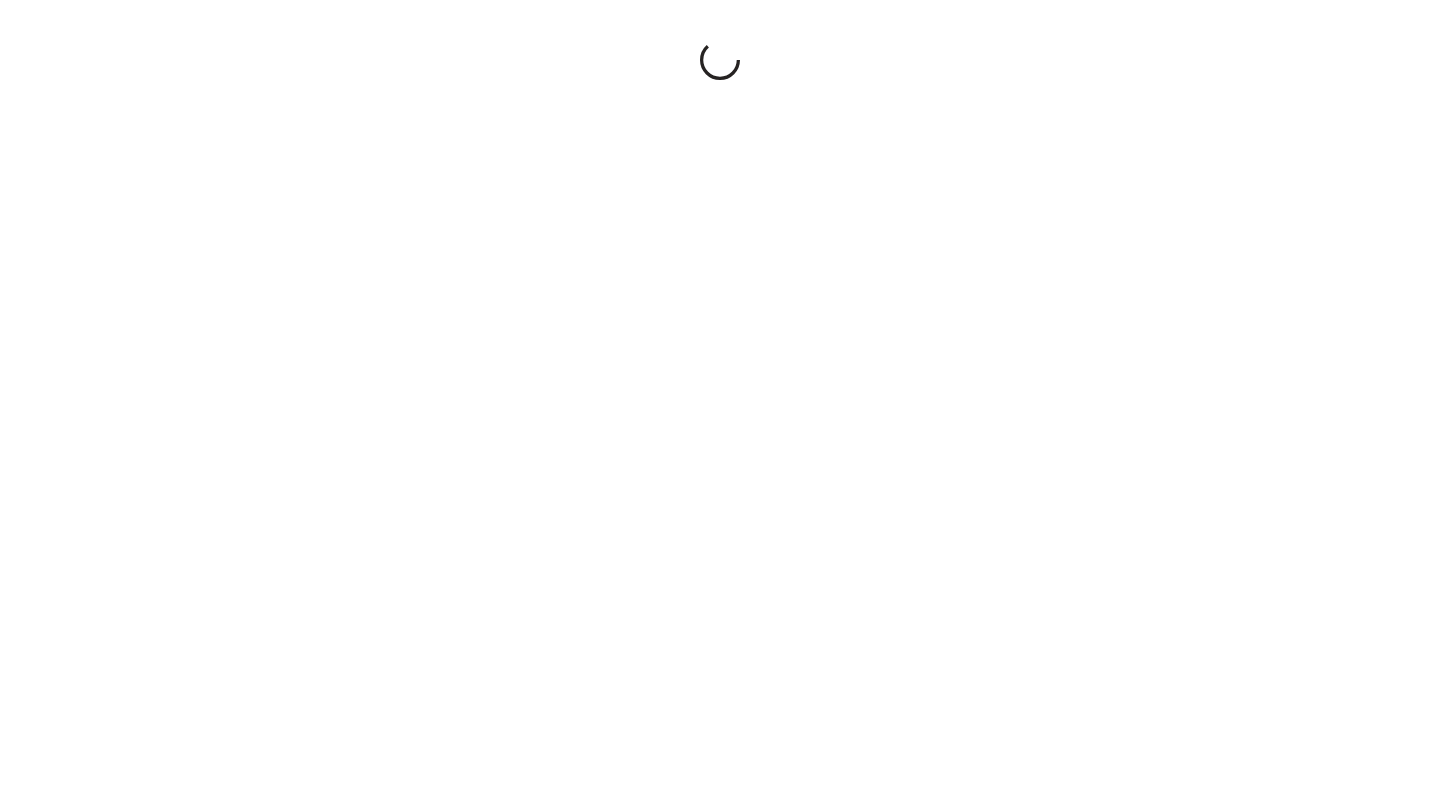 scroll, scrollTop: 0, scrollLeft: 0, axis: both 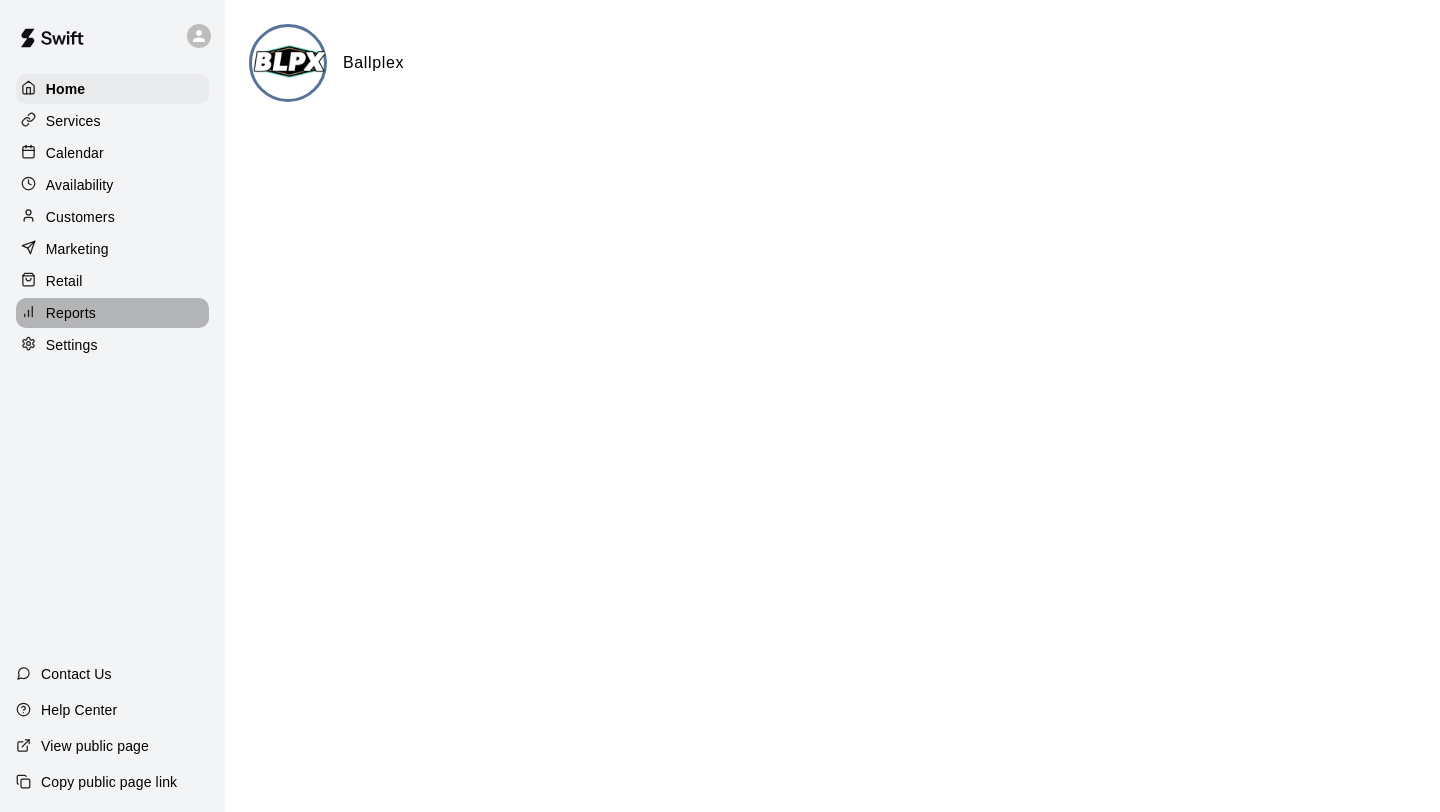 click on "Reports" at bounding box center [71, 313] 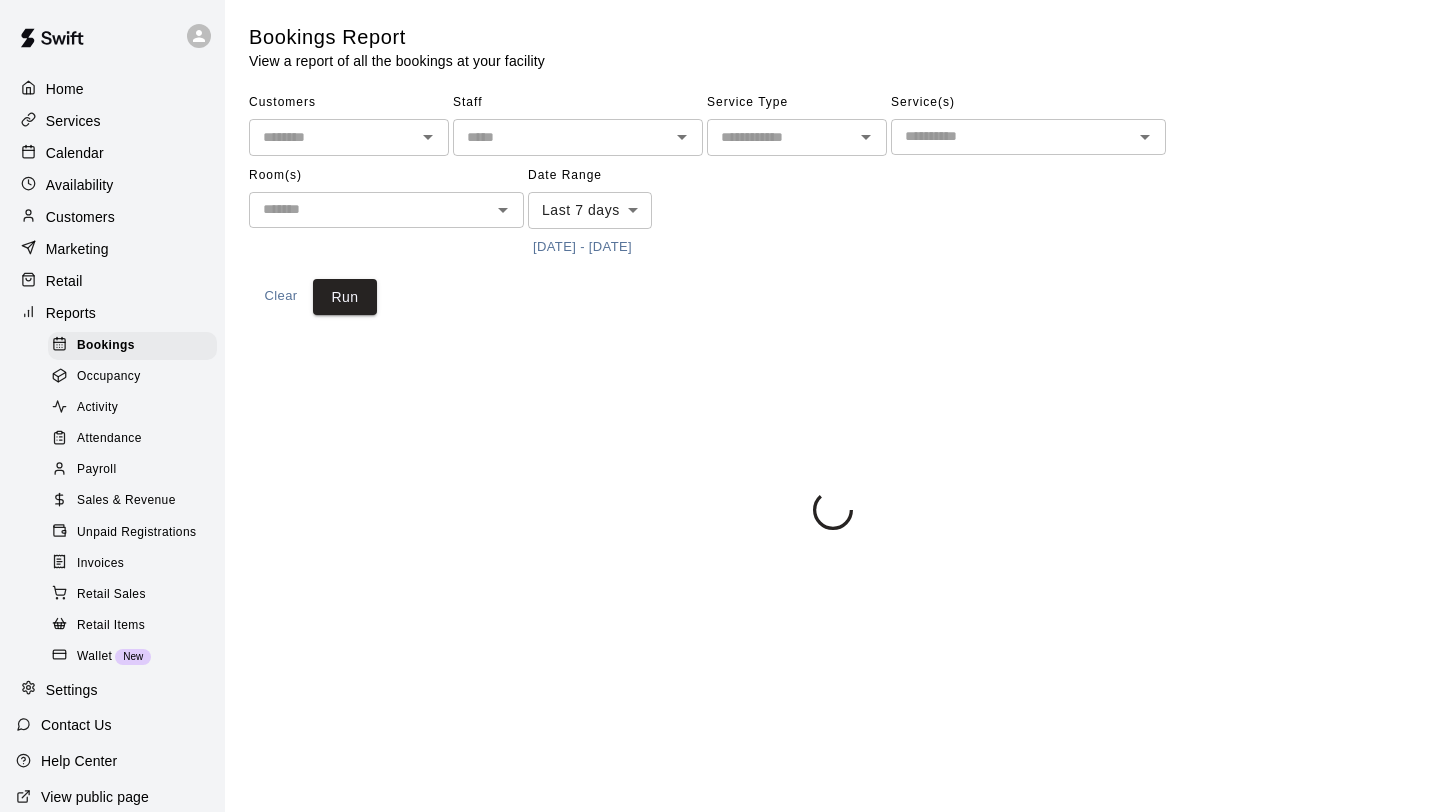 click on "Payroll" at bounding box center [96, 470] 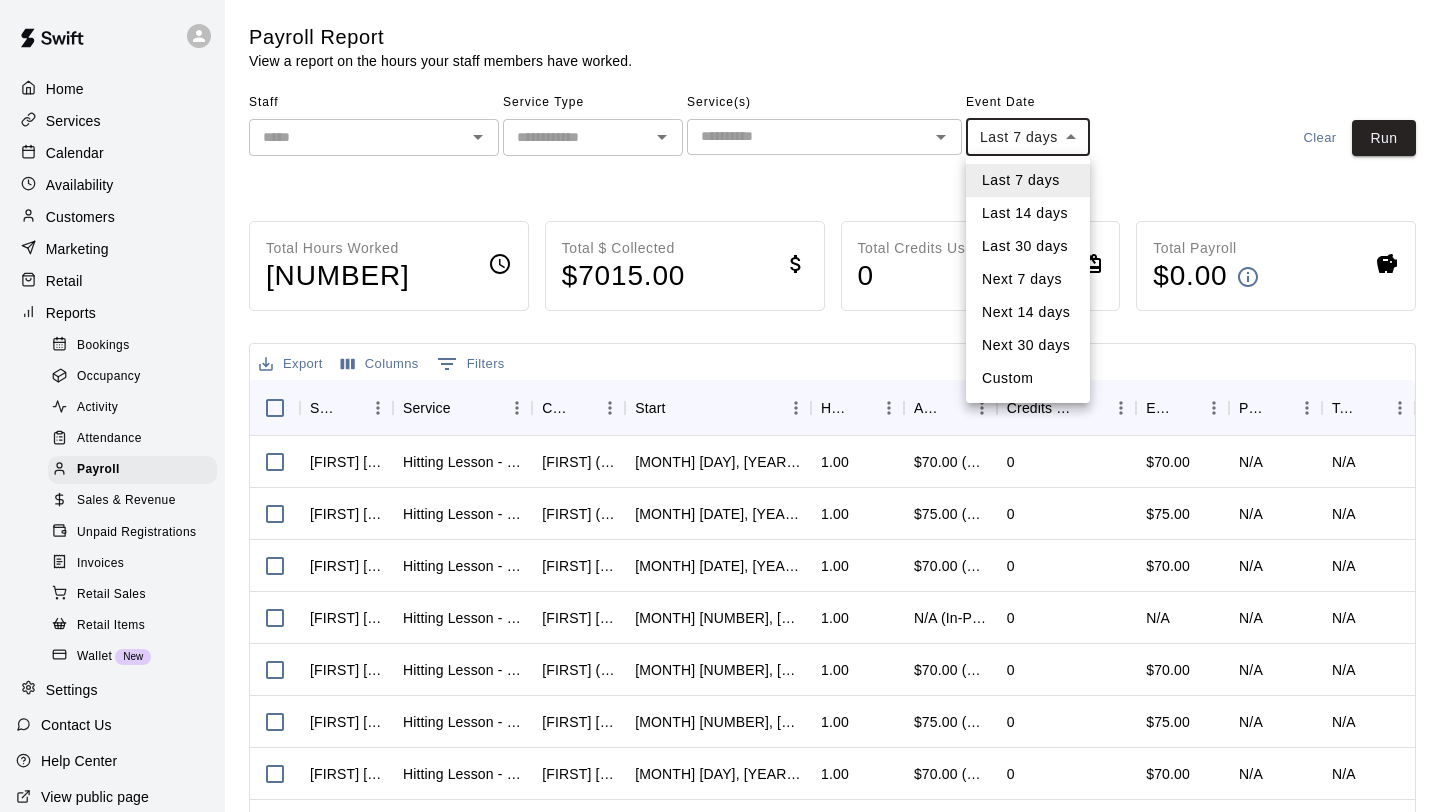 click on "Staff ​ Service Type ​ Service(s) ​ Event Date Last 7 days **** ​ [DATE] - [DATE] Clear Run Total Hours Worked 163.50 Total $ Collected $ 7015.00 Total Credits Used 0 Total Payroll $ 0.00 Export Columns 0 Filters Staff Service Customer Start Hours Amount Paid Credits Used Effective Price Pay Rate Total Pay [FIRST] [LAST] Hitting Lesson - 60 minutes [FIRST] ([FIRST]) [LAST] [MONTH] [DAY], [YEAR], [HOUR]:[MINUTE] [AM/PM] 1.00 $[PRICE] ([PAYMENT_METHOD]) 0 $[PRICE] N/A N/A [FIRST] [LAST] Hitting Lesson - 60 minutes [FIRST] ([FIRST]) [LAST] [MONTH] [DAY], [YEAR], [HOUR]:[MINUTE] [AM/PM] 1.00 $[PRICE] ([PAYMENT_METHOD]) 0 $[PRICE] N/A N/A [FIRST] [LAST] Hitting Lesson - 60 minutes [FIRST] [LAST] [MONTH] [DAY], [YEAR], [HOUR]:[MINUTE] [AM/PM] 1.00 $[PRICE] ([PAYMENT_METHOD]) 0" at bounding box center (720, 525) 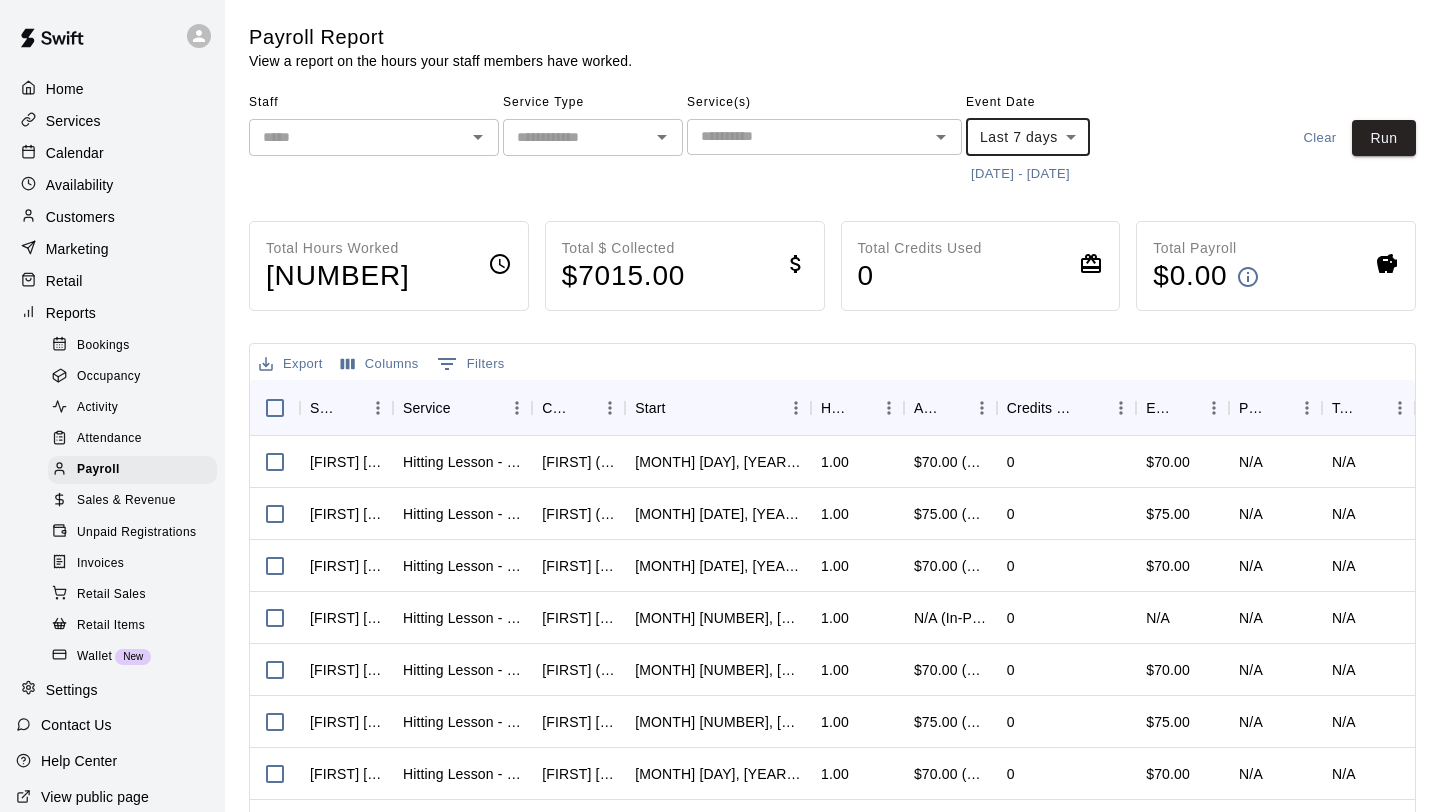 click on "​" at bounding box center [374, 137] 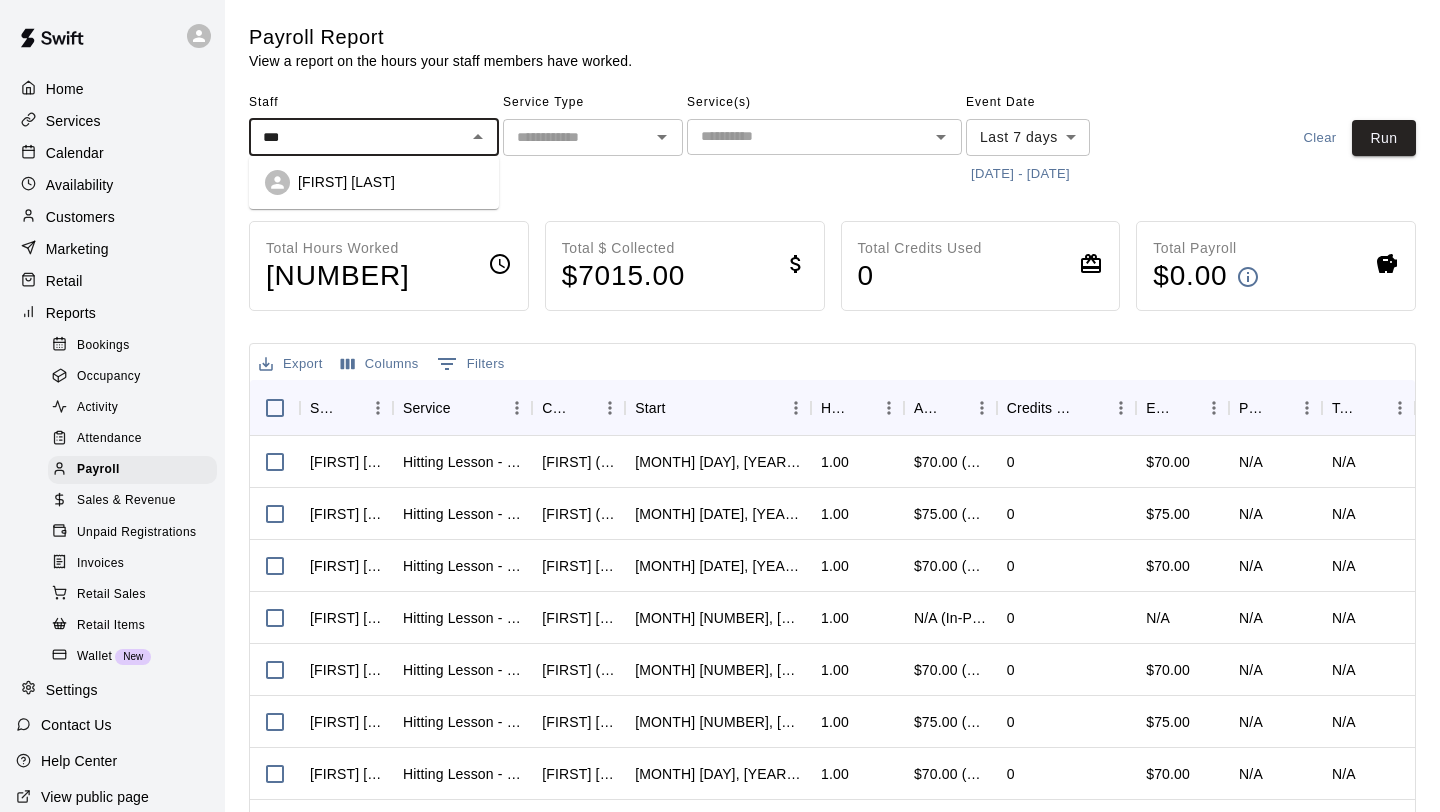 click on "[FIRST] [LAST]" at bounding box center (374, 182) 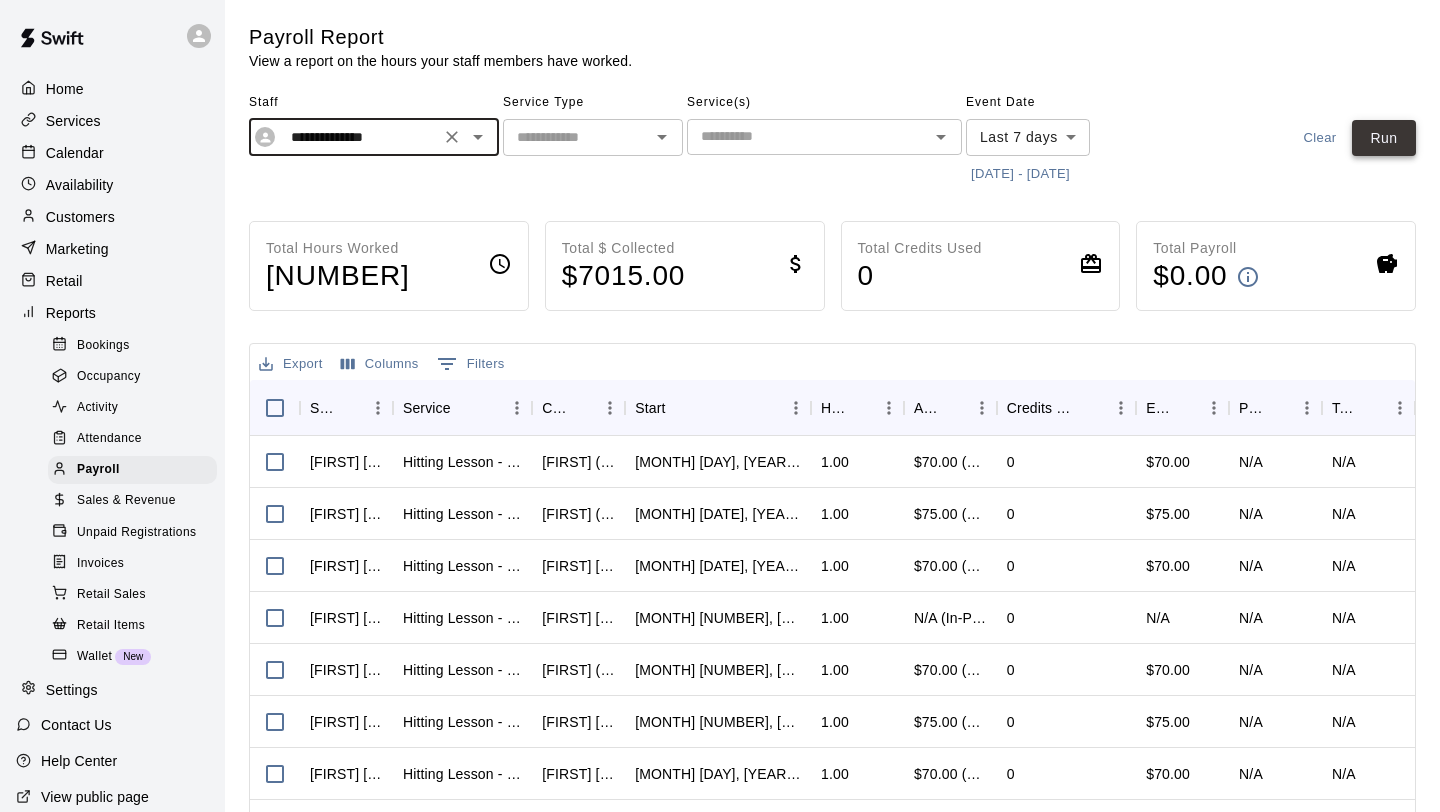 type on "**********" 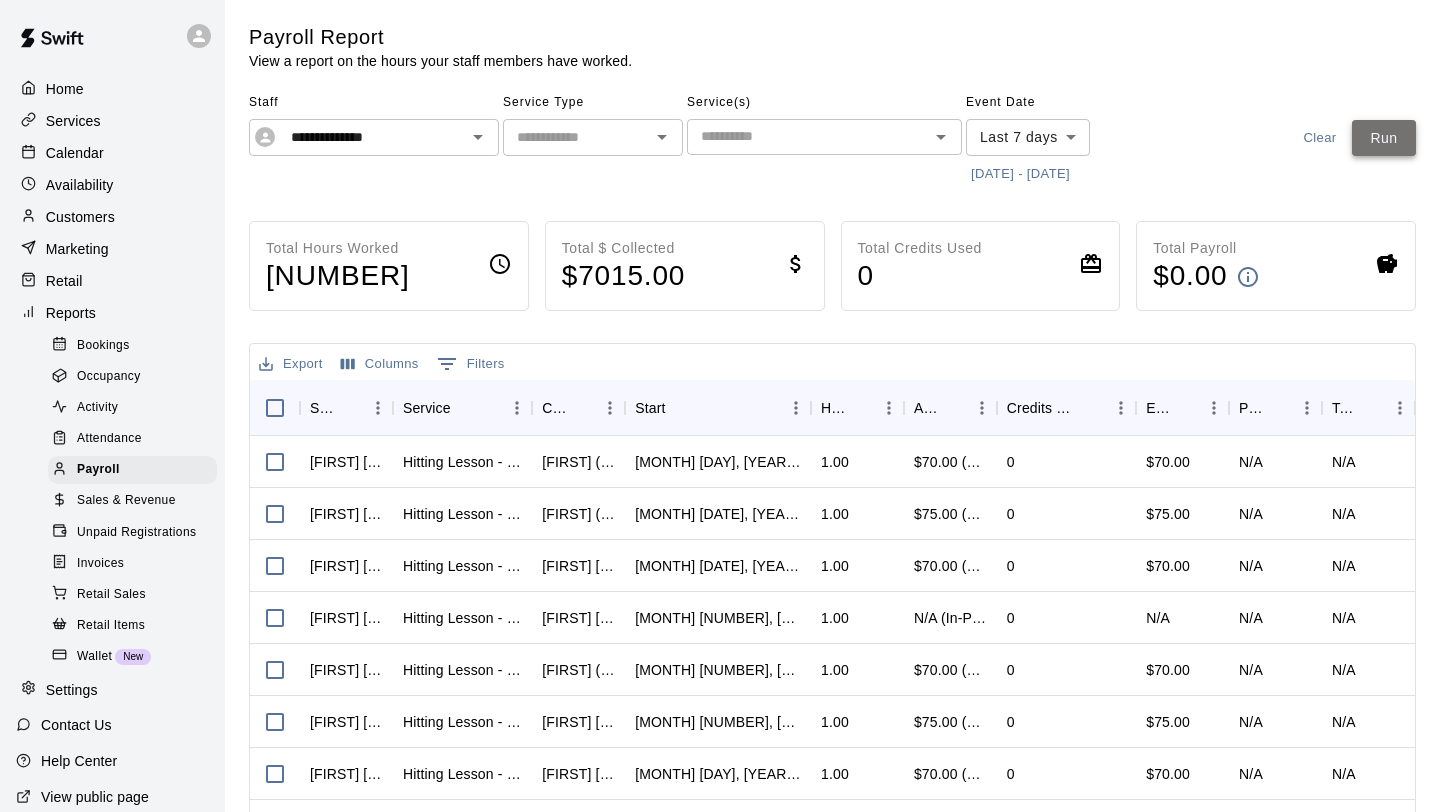 click on "Run" at bounding box center [1384, 138] 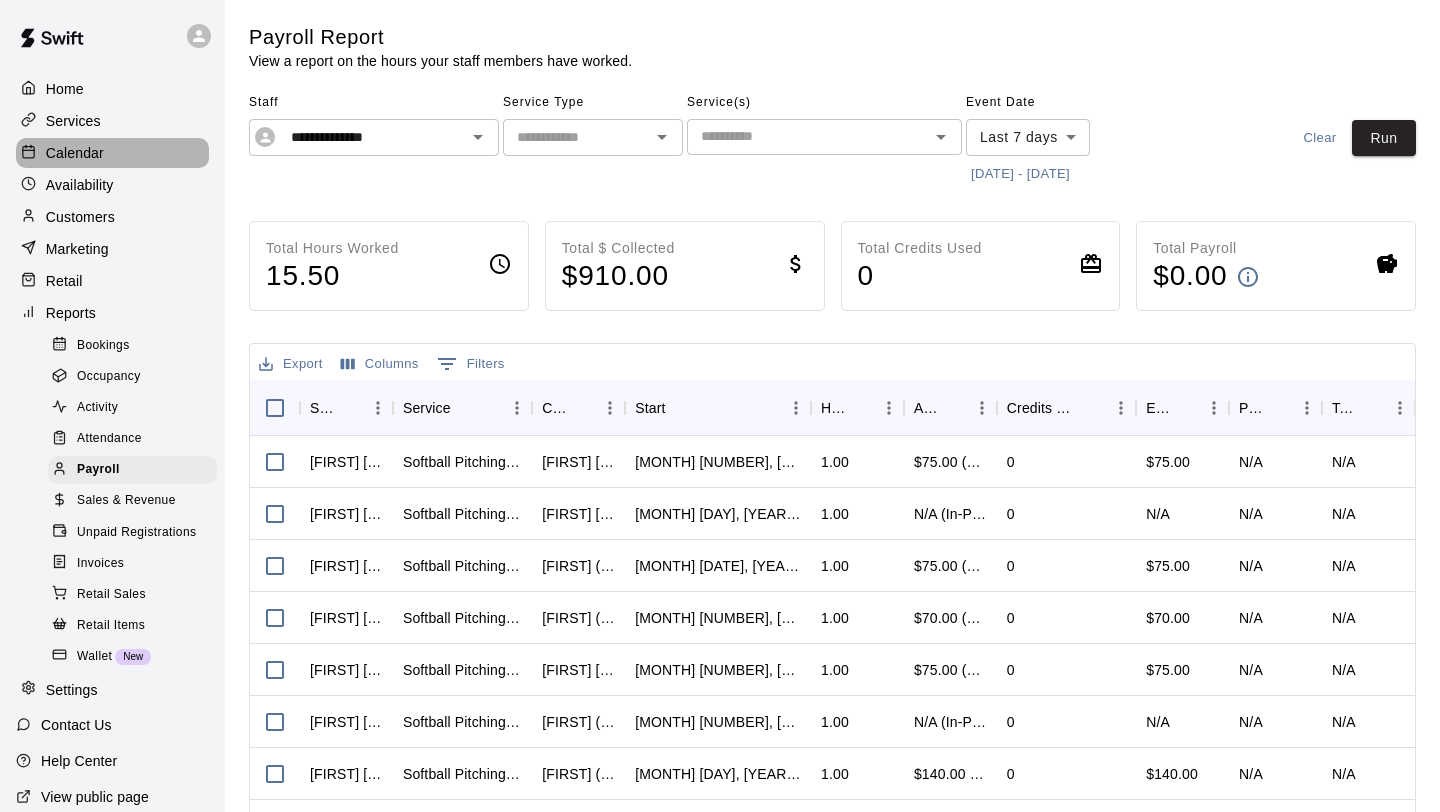 click on "Calendar" at bounding box center (112, 153) 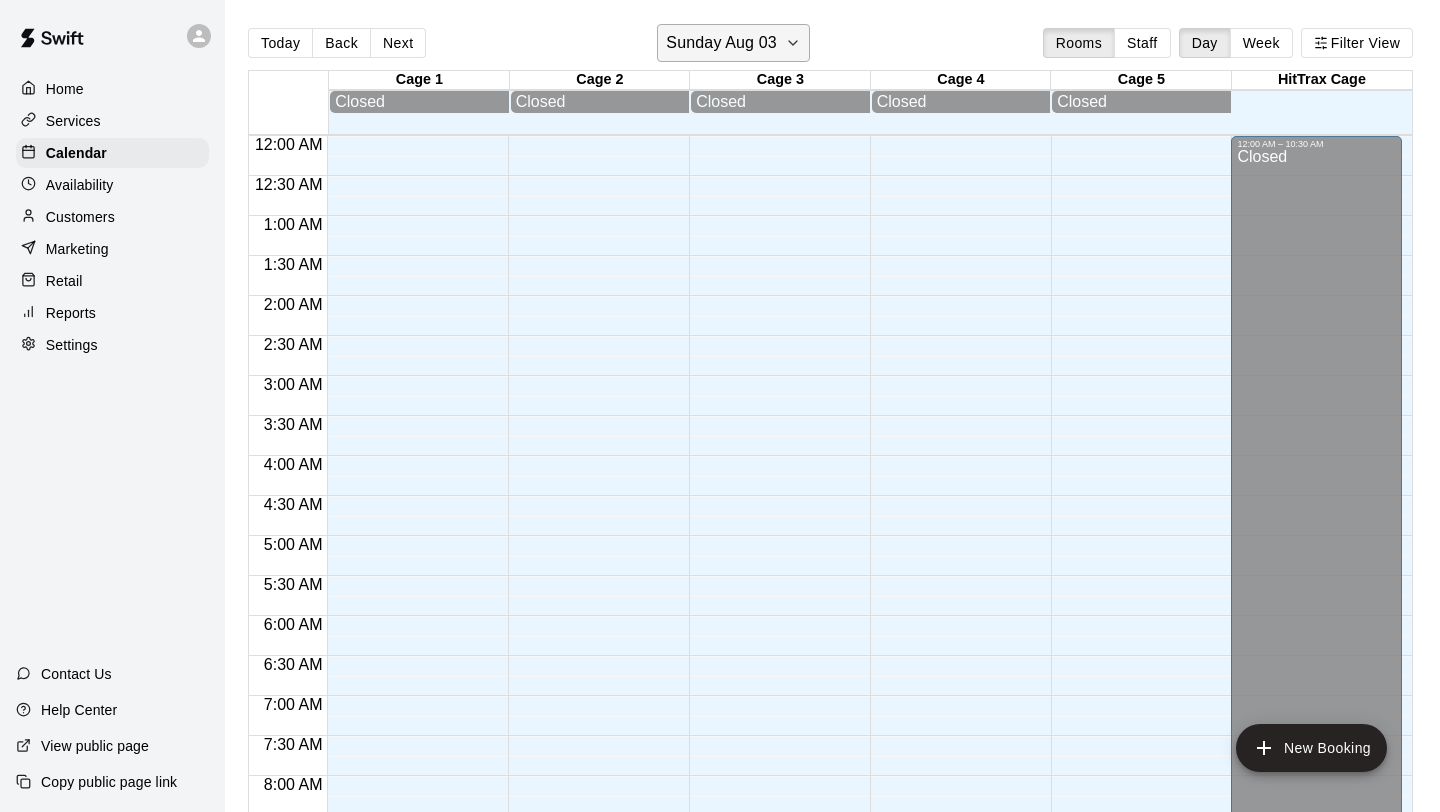 scroll, scrollTop: 1158, scrollLeft: 0, axis: vertical 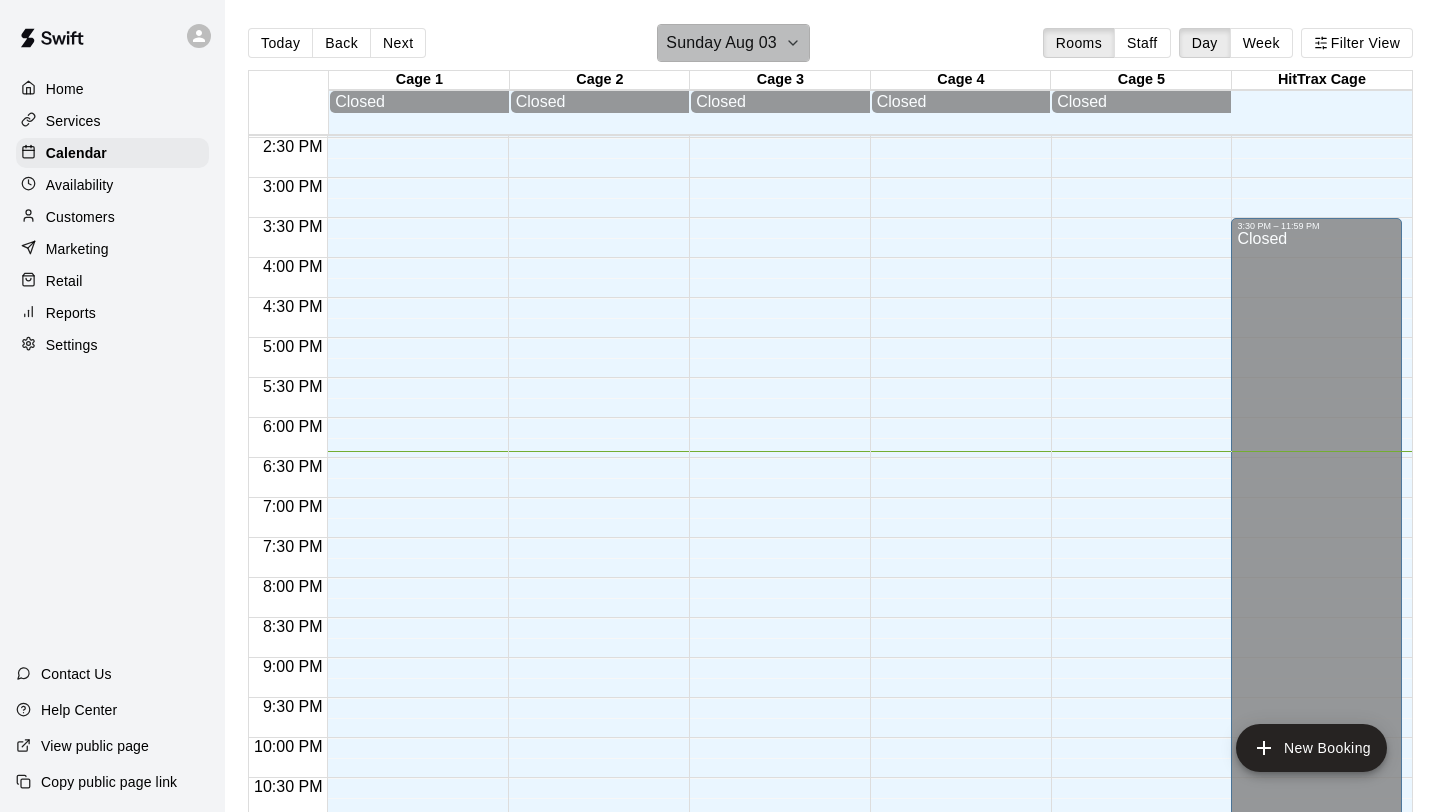 click on "Sunday Aug 03" at bounding box center [721, 43] 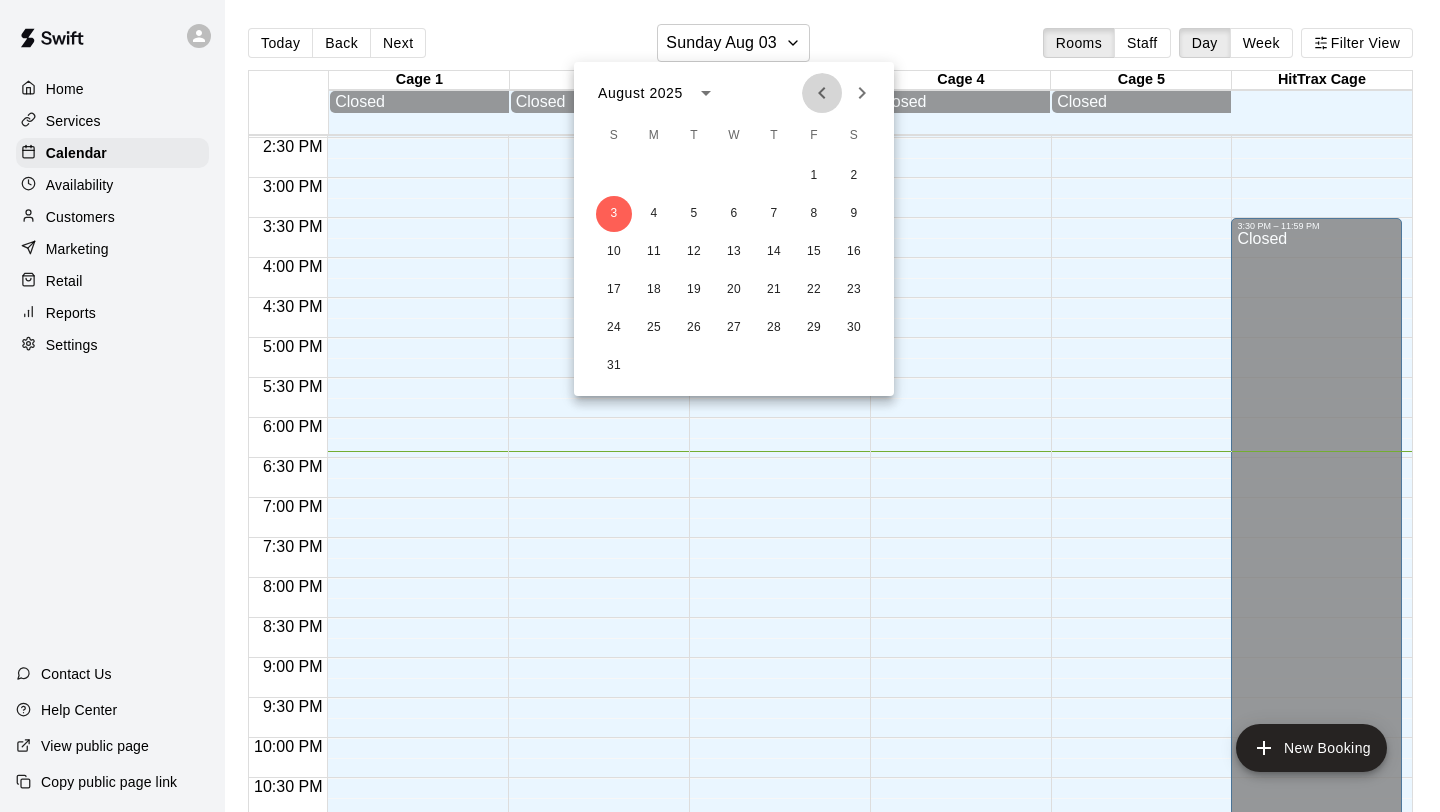 click 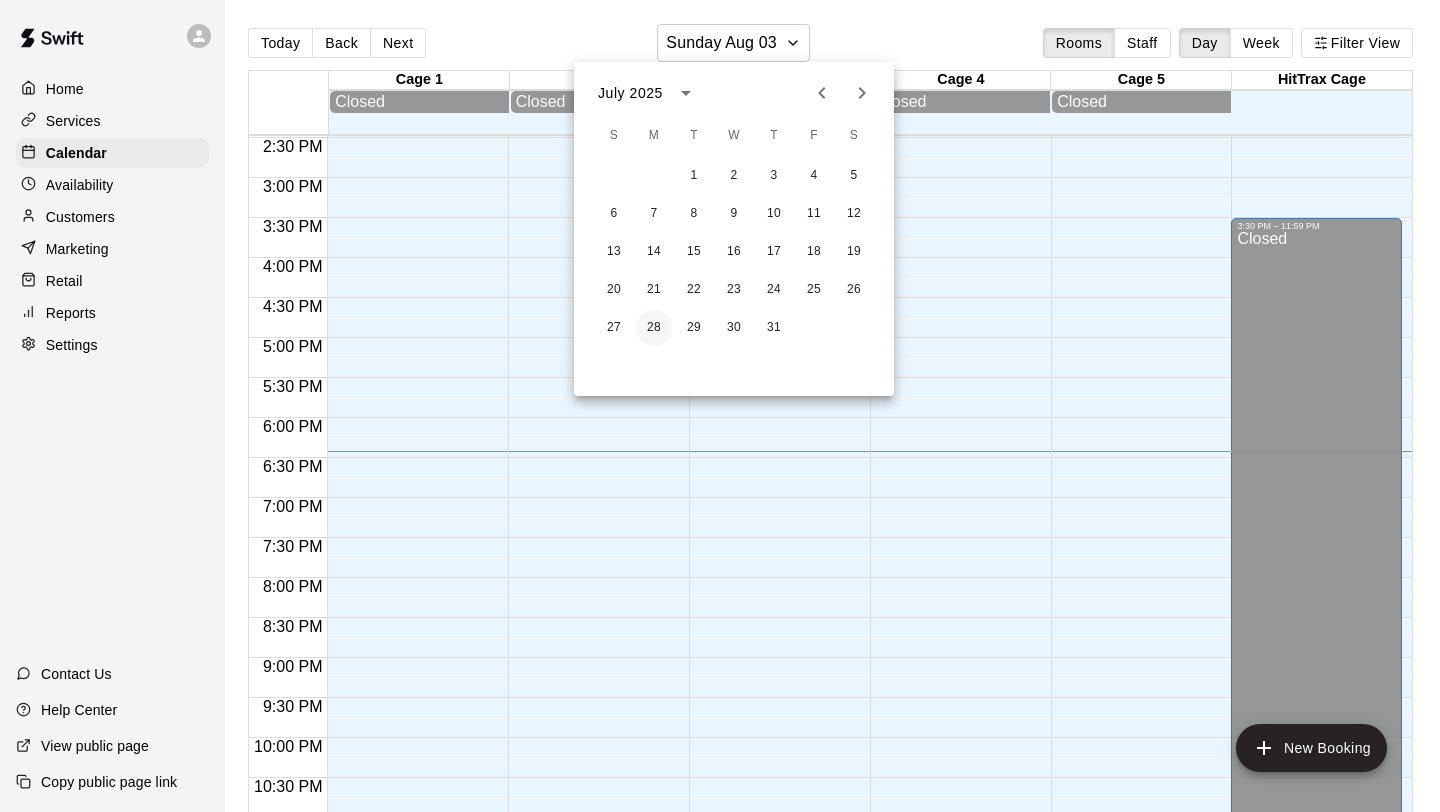 click on "28" at bounding box center (654, 328) 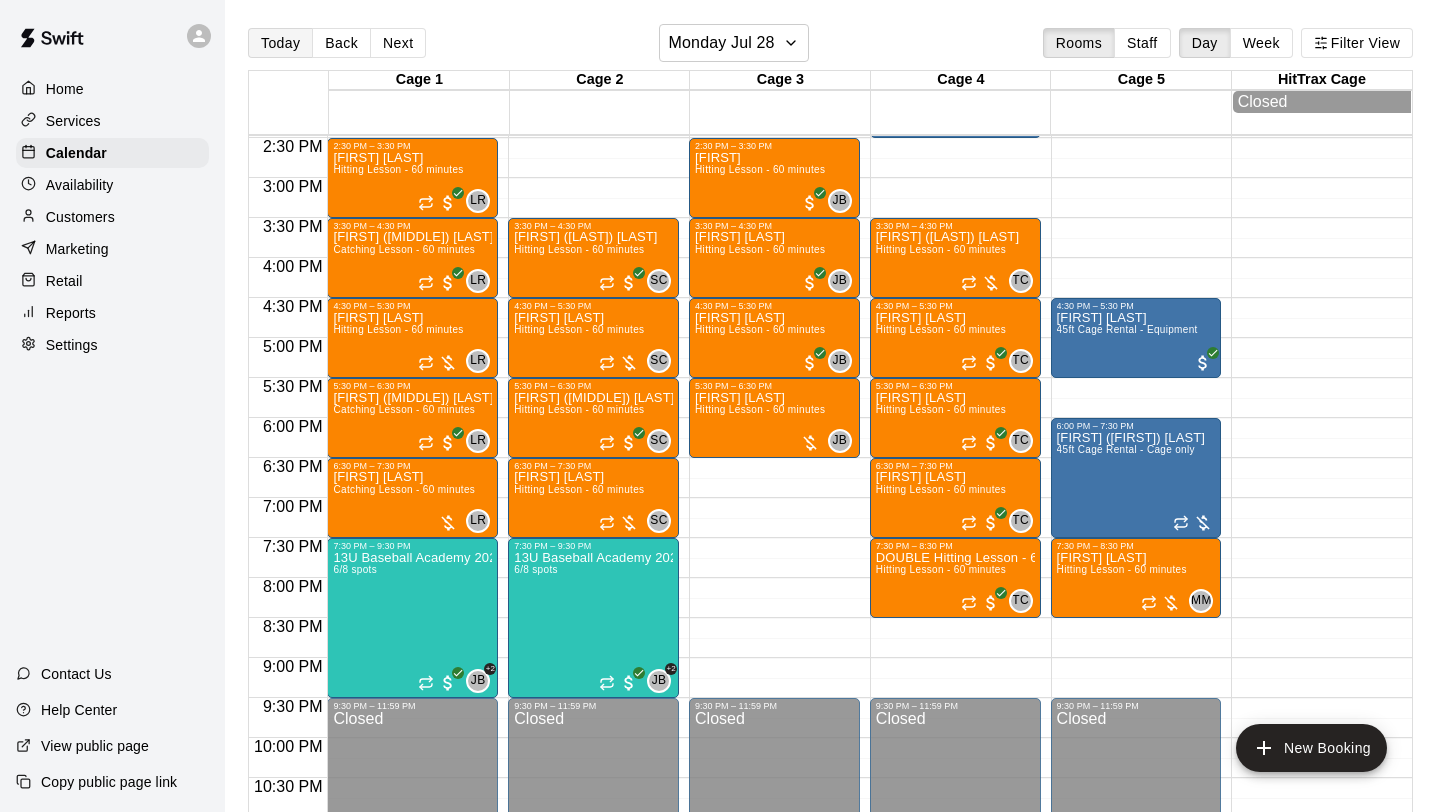 click on "Today" at bounding box center (280, 43) 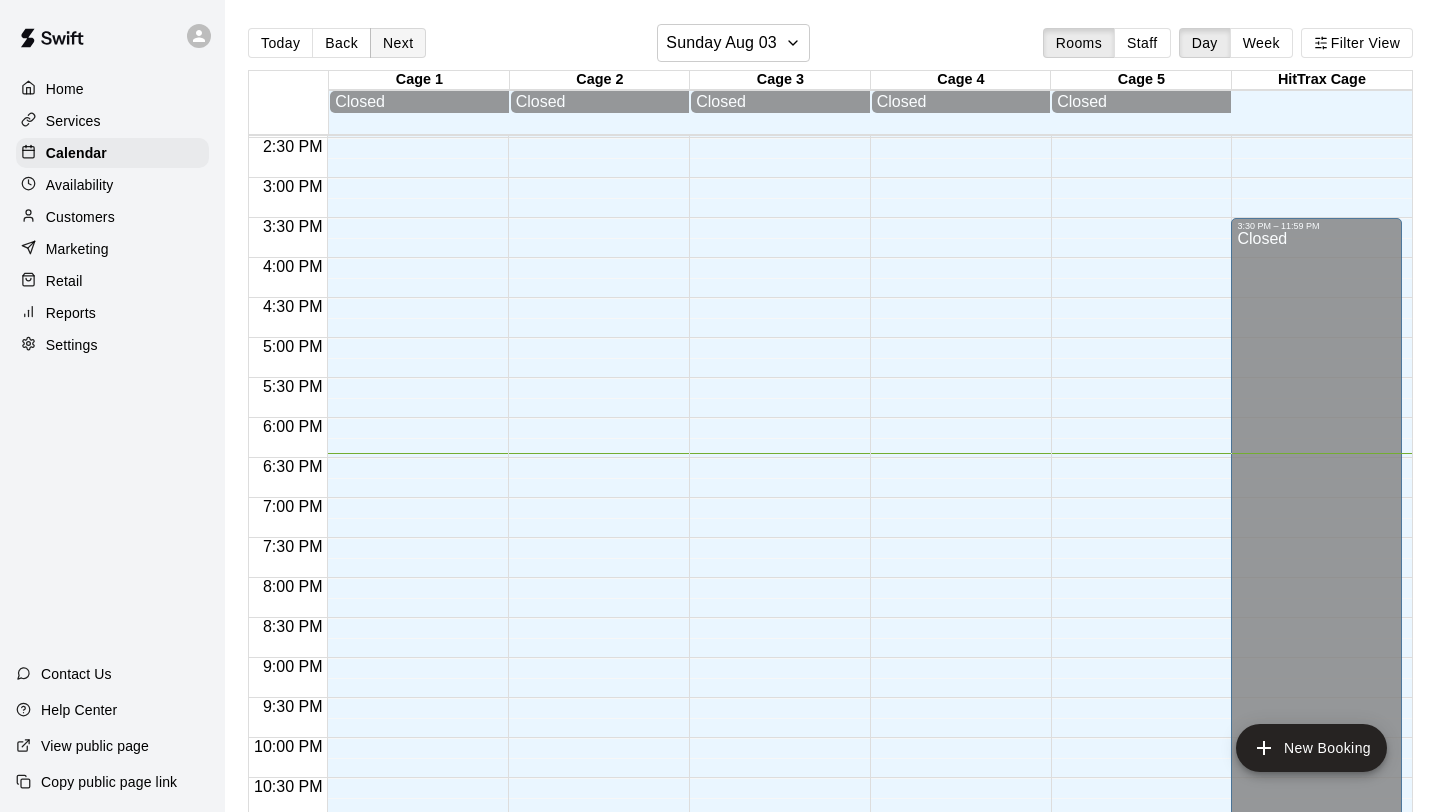 click on "Next" at bounding box center [398, 43] 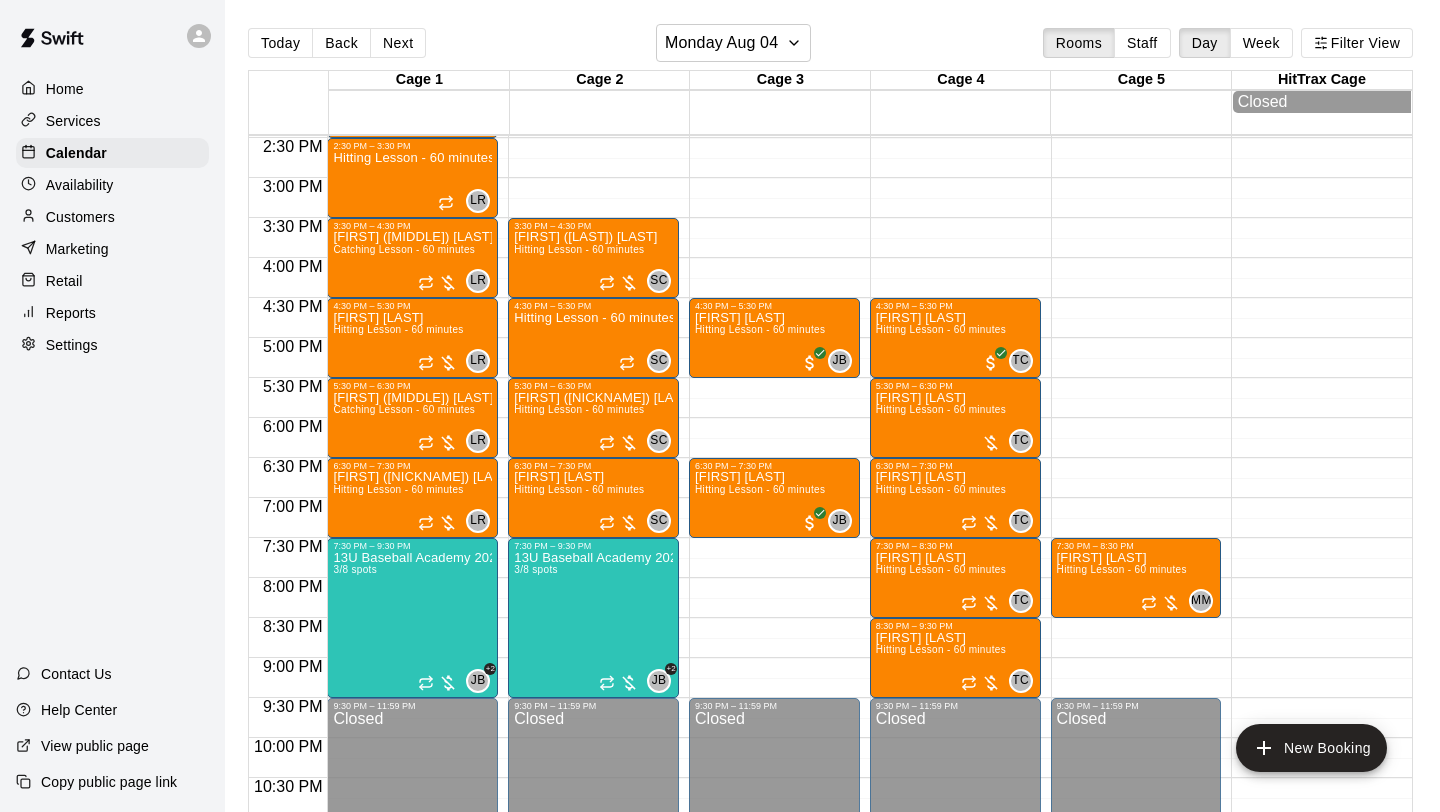 click on "Reports" at bounding box center [71, 313] 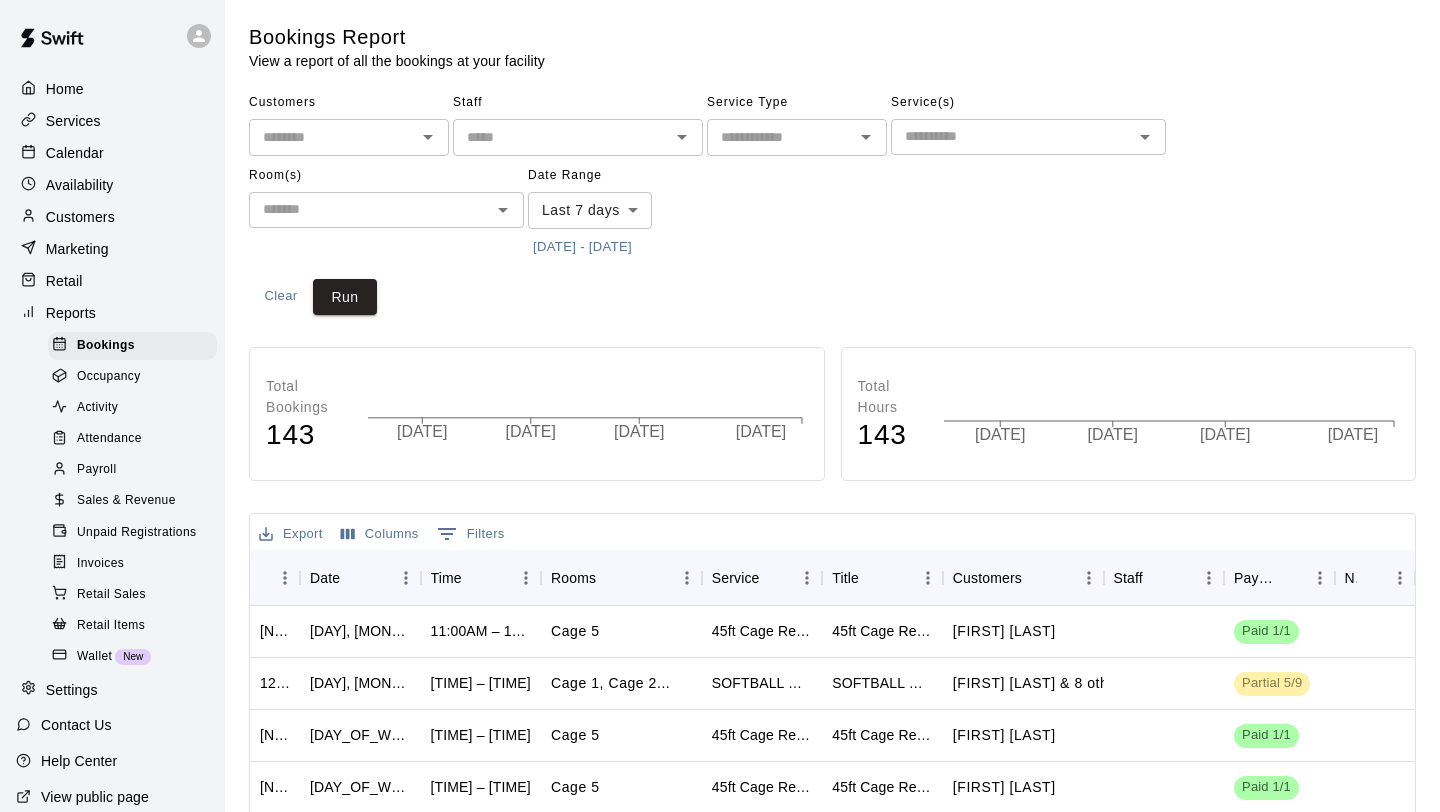 click at bounding box center [332, 137] 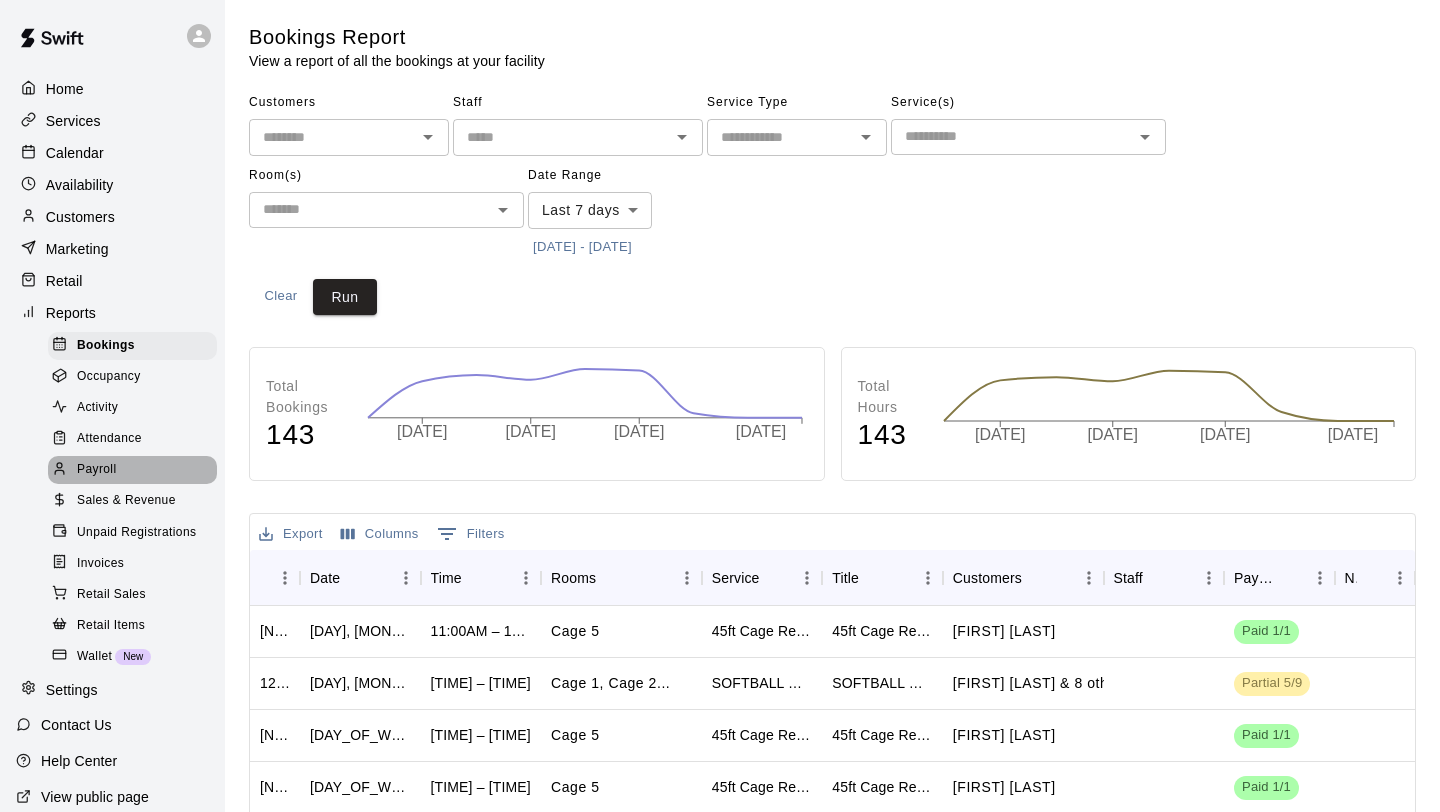 click on "Payroll" at bounding box center [96, 470] 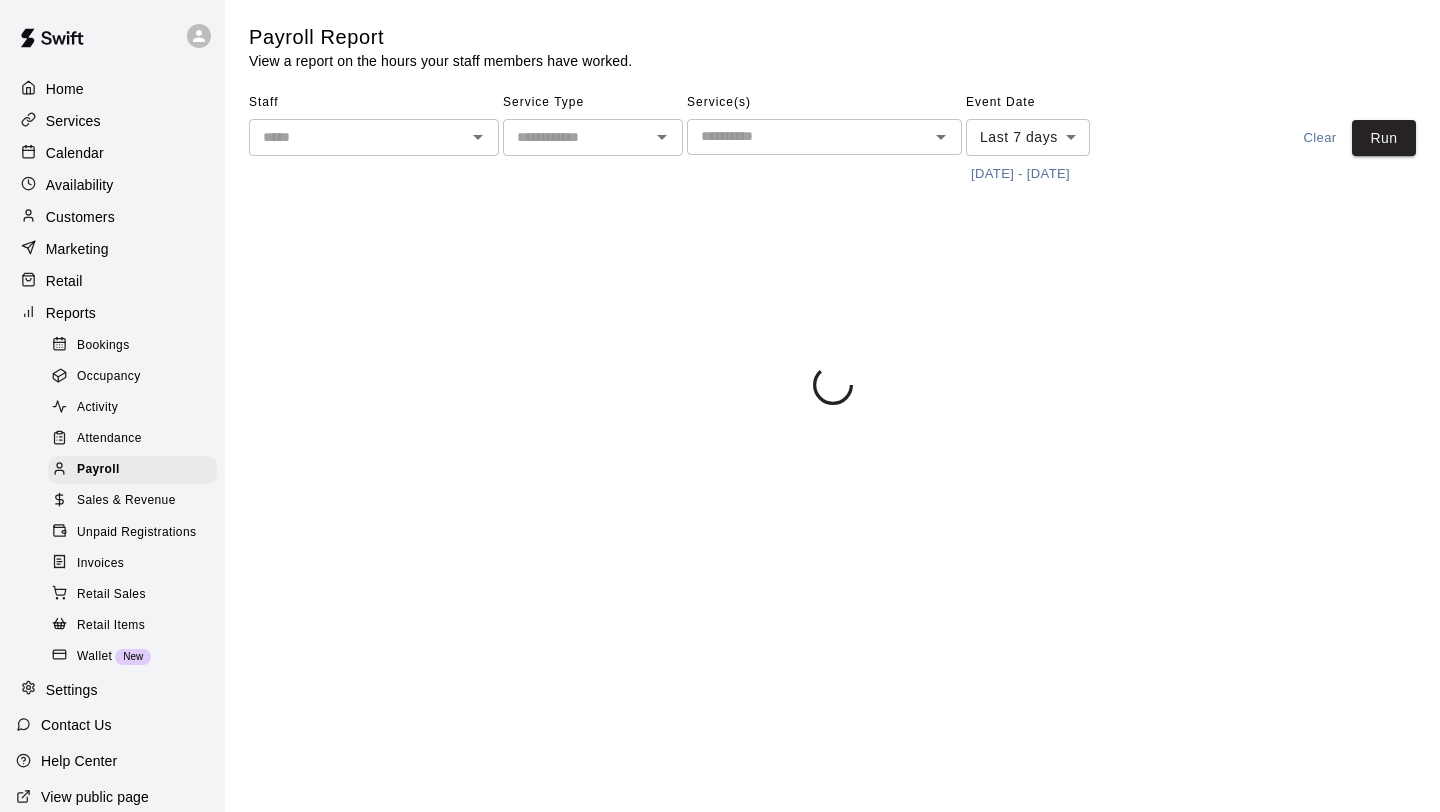 click on "​" at bounding box center [374, 137] 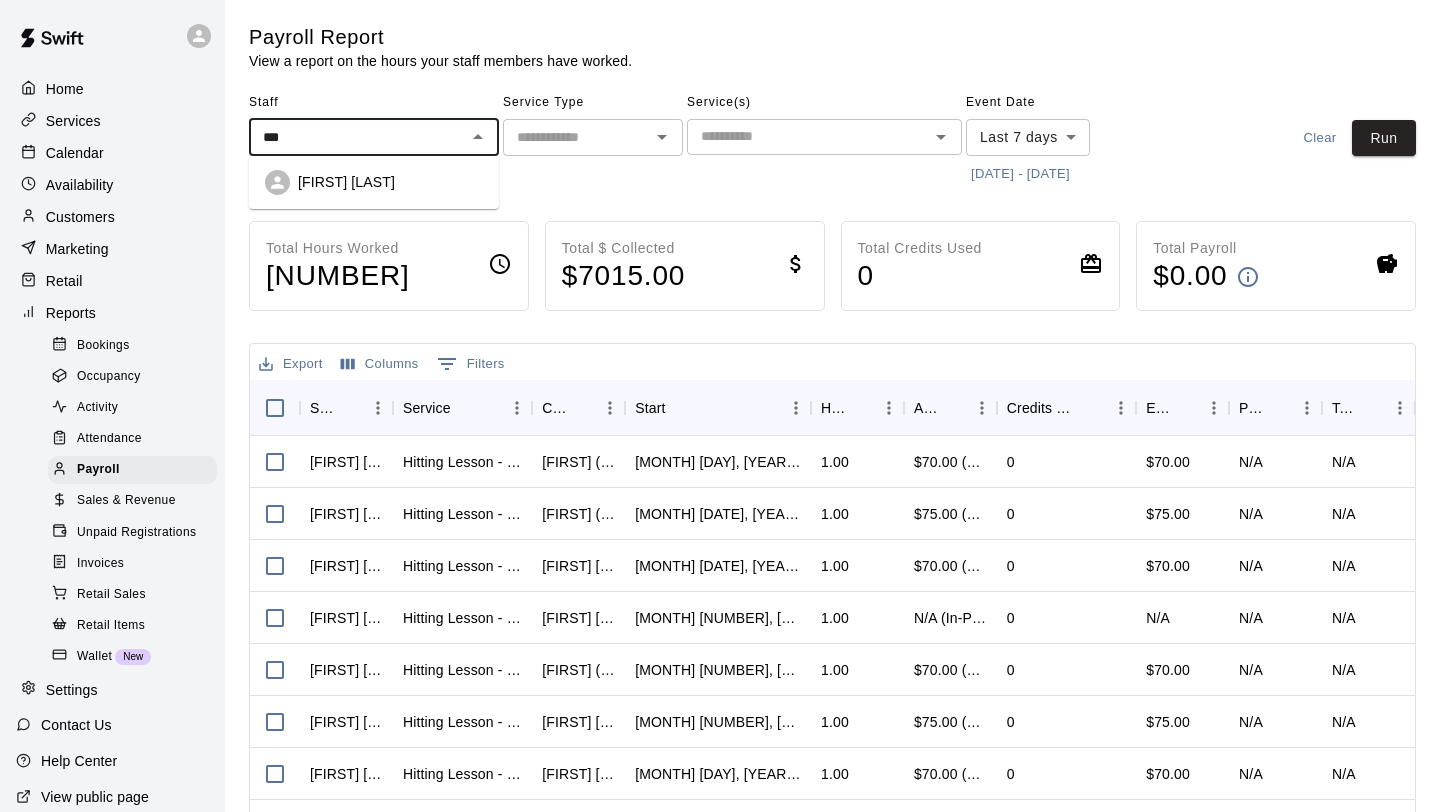 click on "[FIRST] [LAST]" at bounding box center [374, 182] 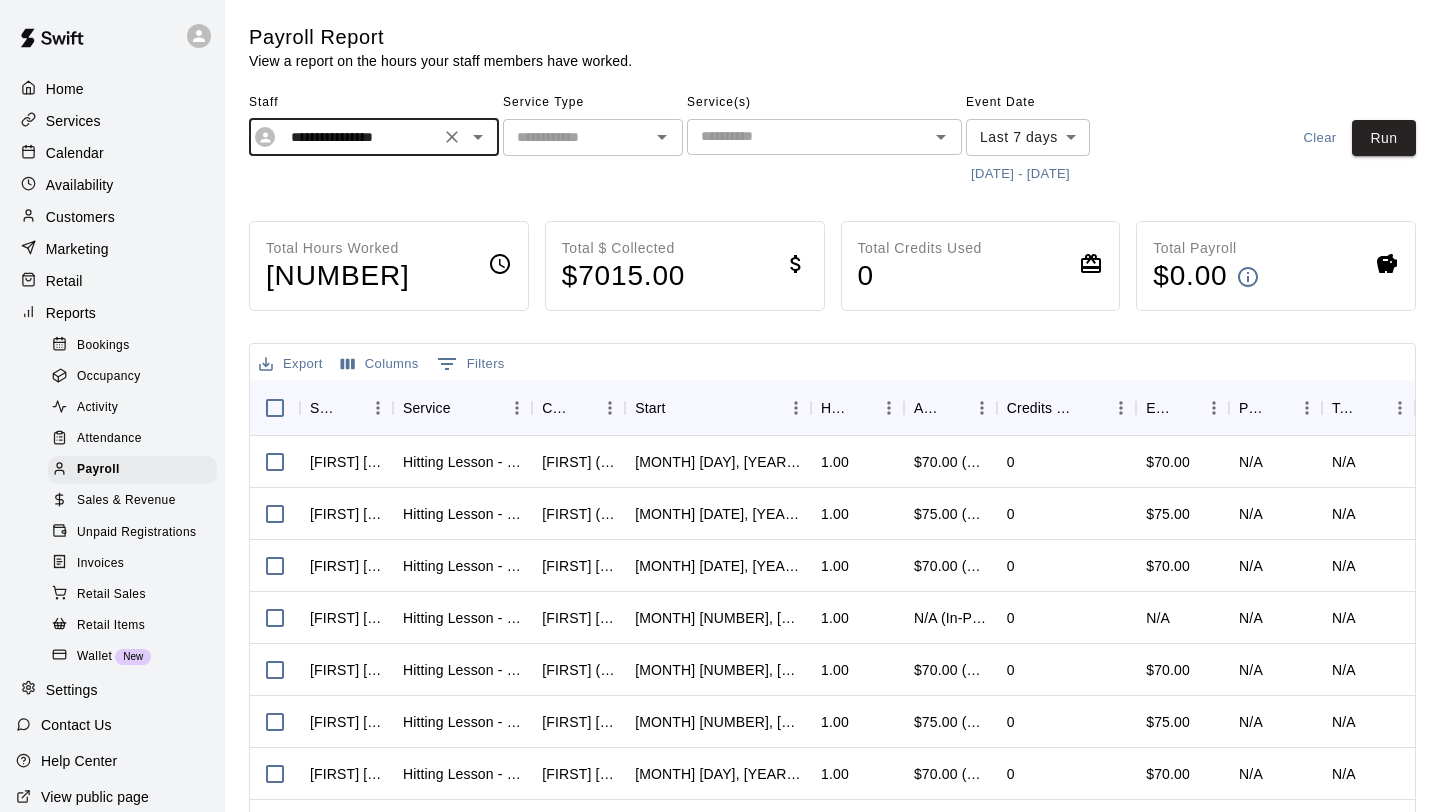 click at bounding box center [662, 137] 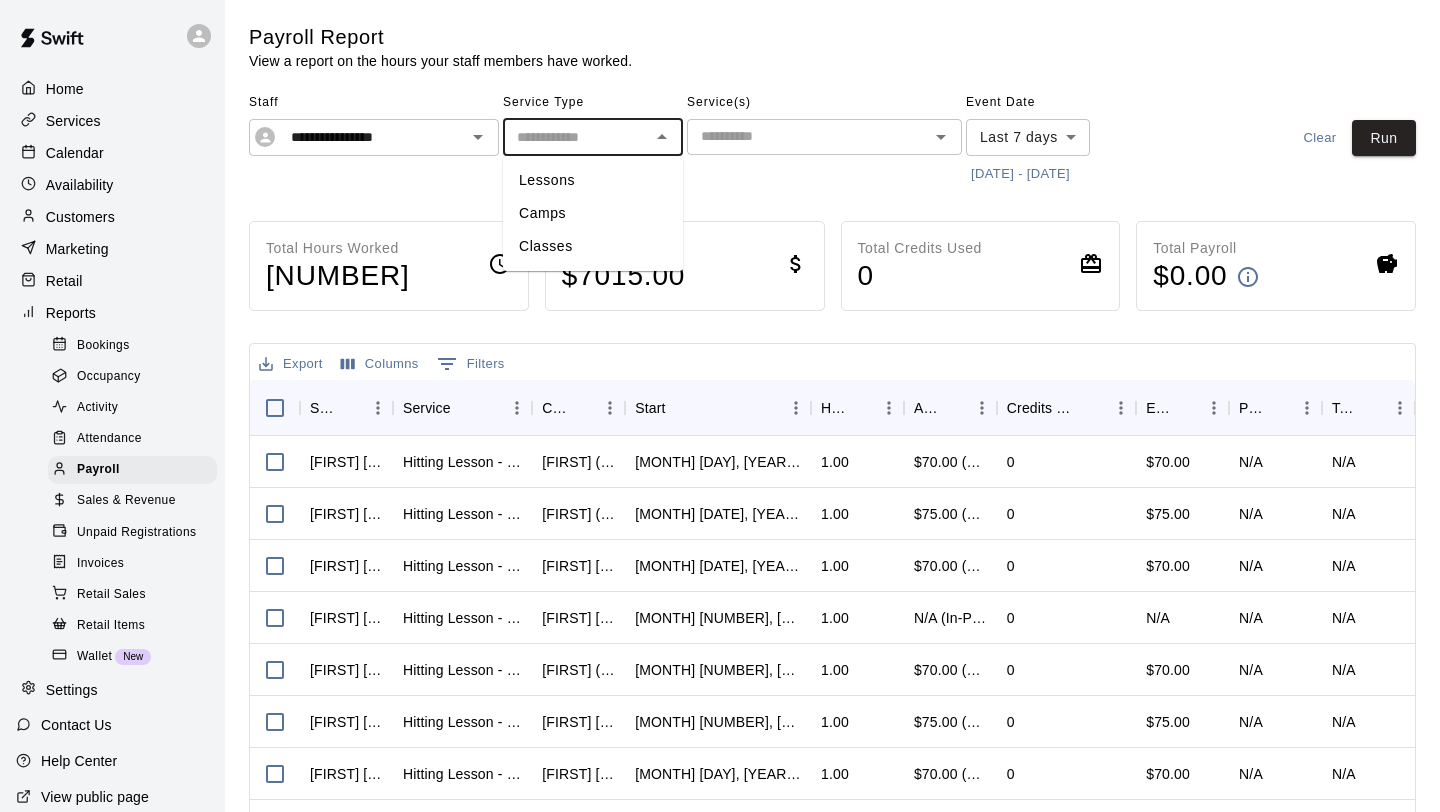click on "Lessons" at bounding box center [593, 180] 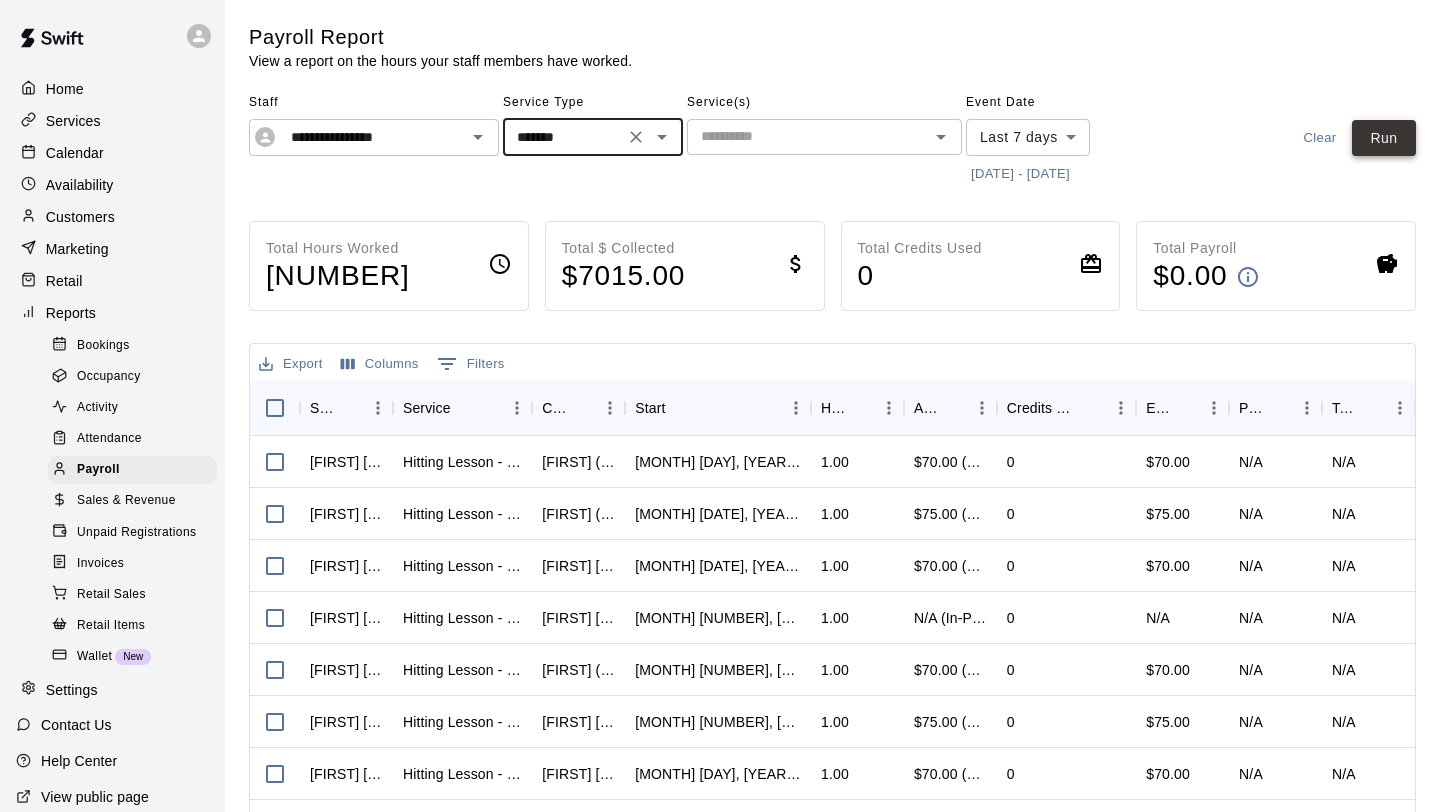 click on "Run" at bounding box center (1384, 138) 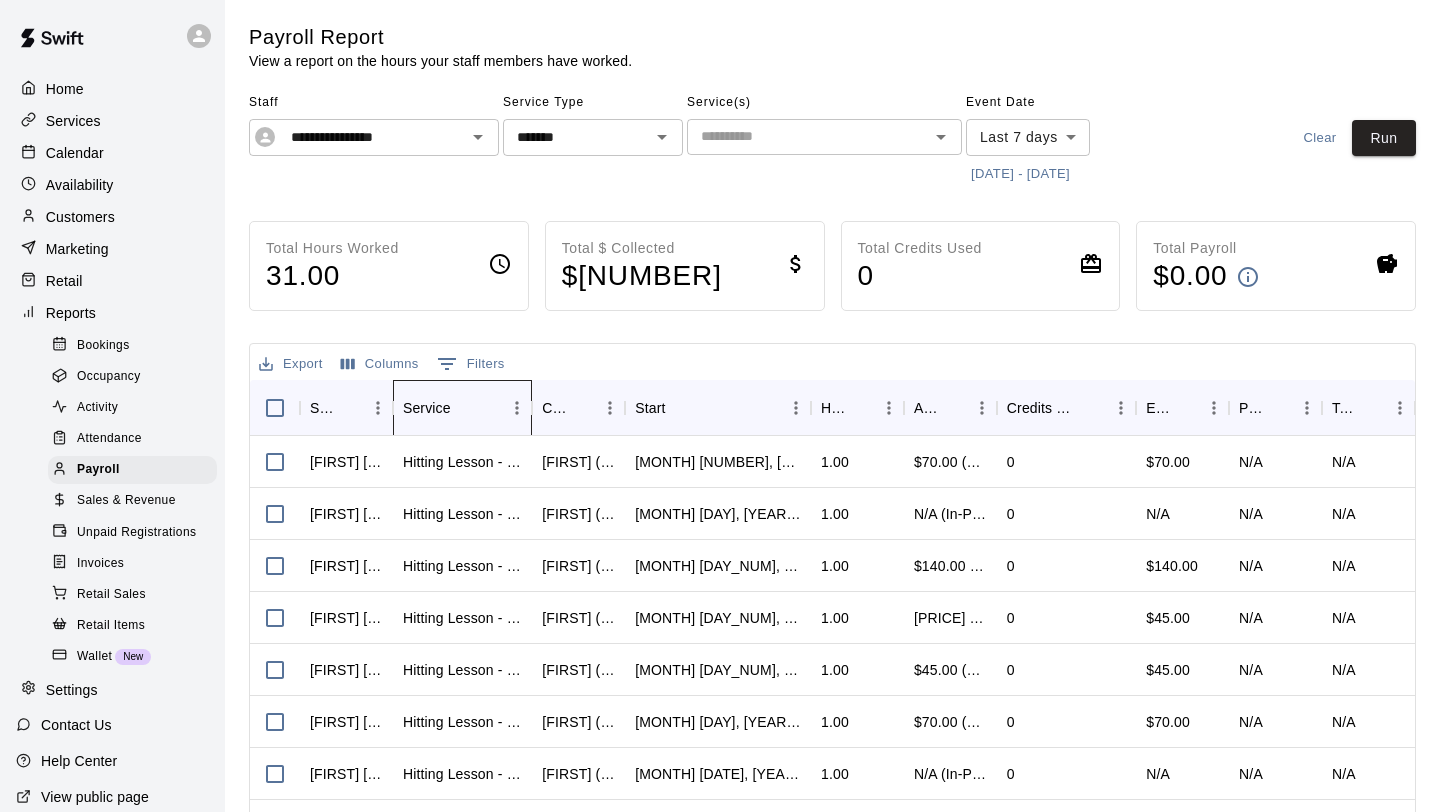 click on "Service" at bounding box center [427, 408] 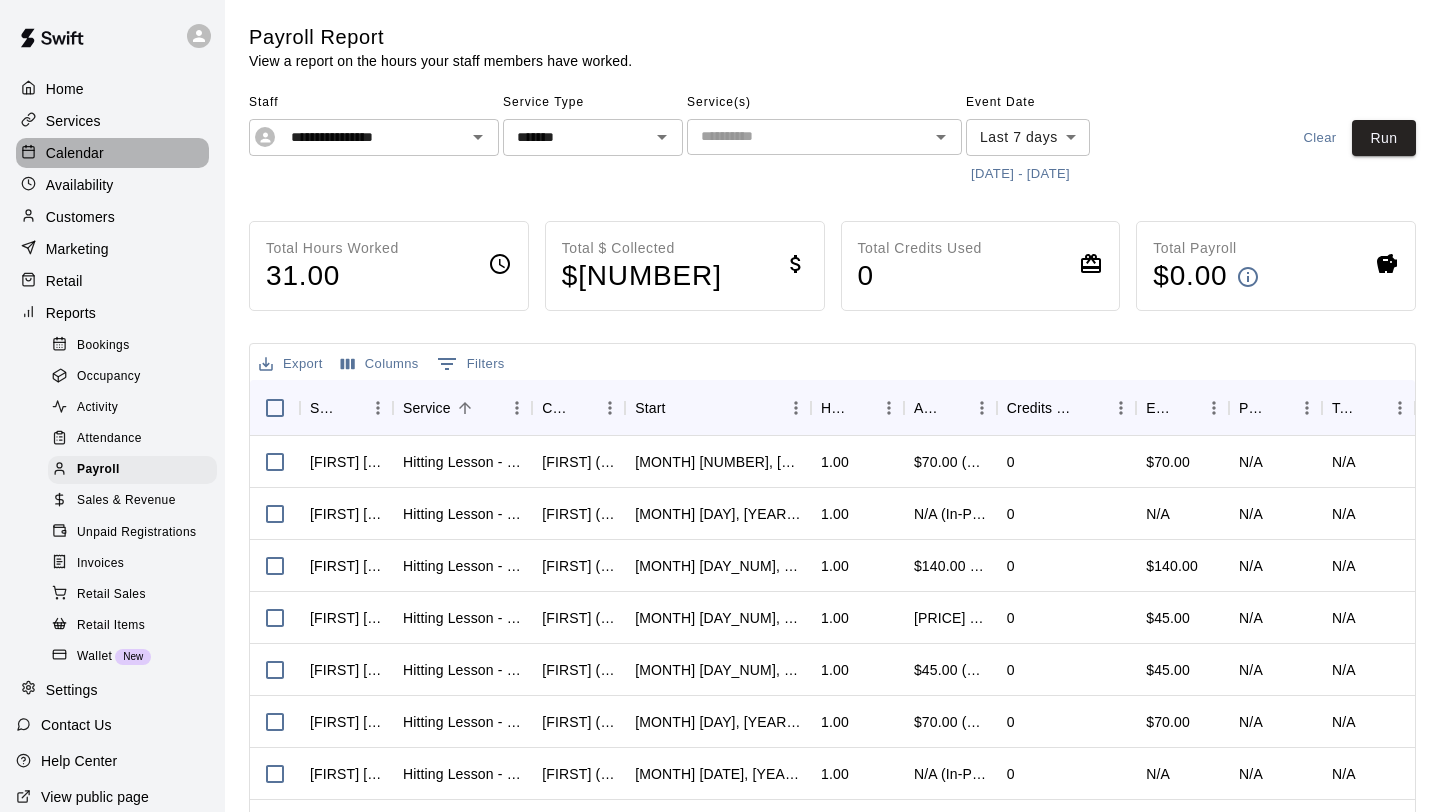 click on "Calendar" at bounding box center (75, 153) 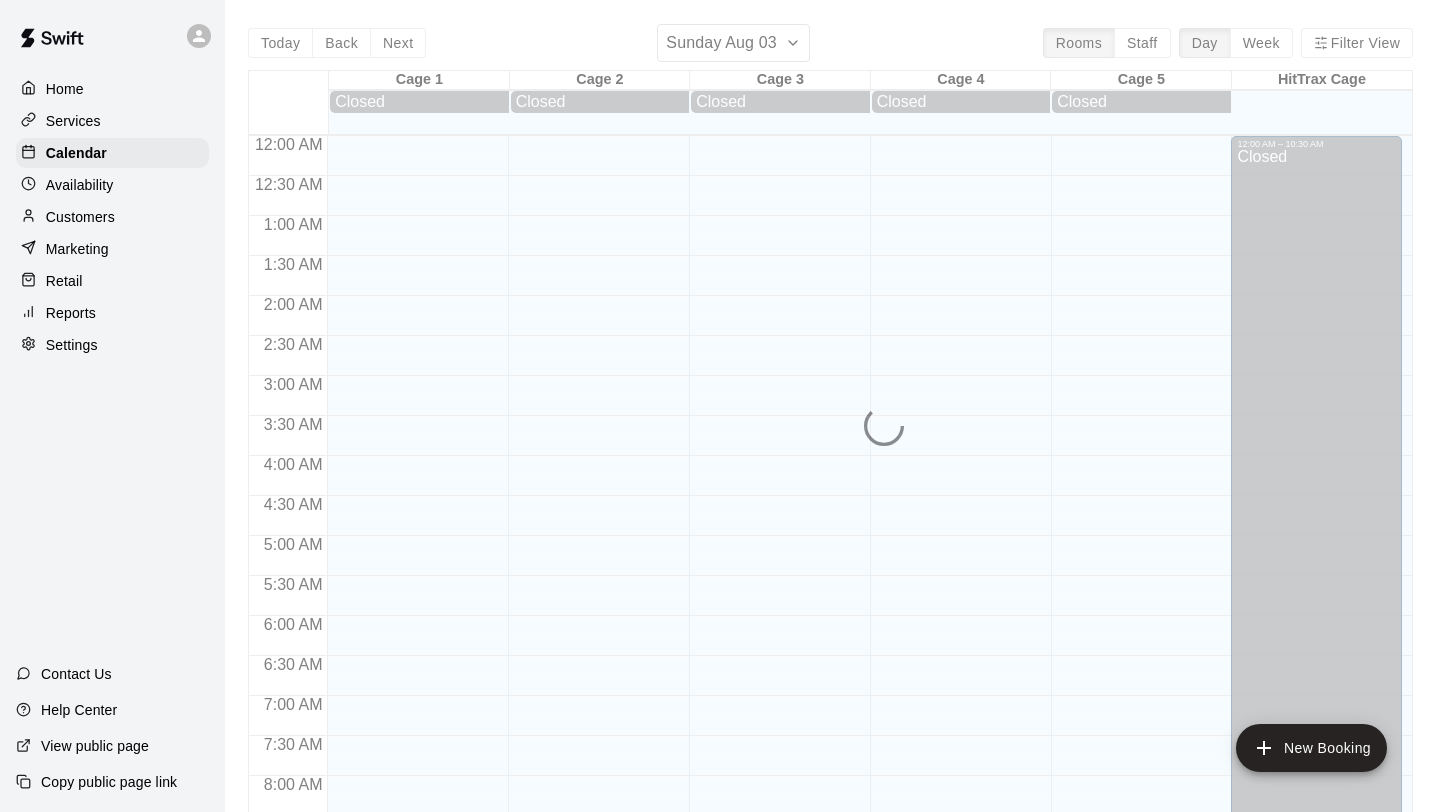 scroll, scrollTop: 1158, scrollLeft: 0, axis: vertical 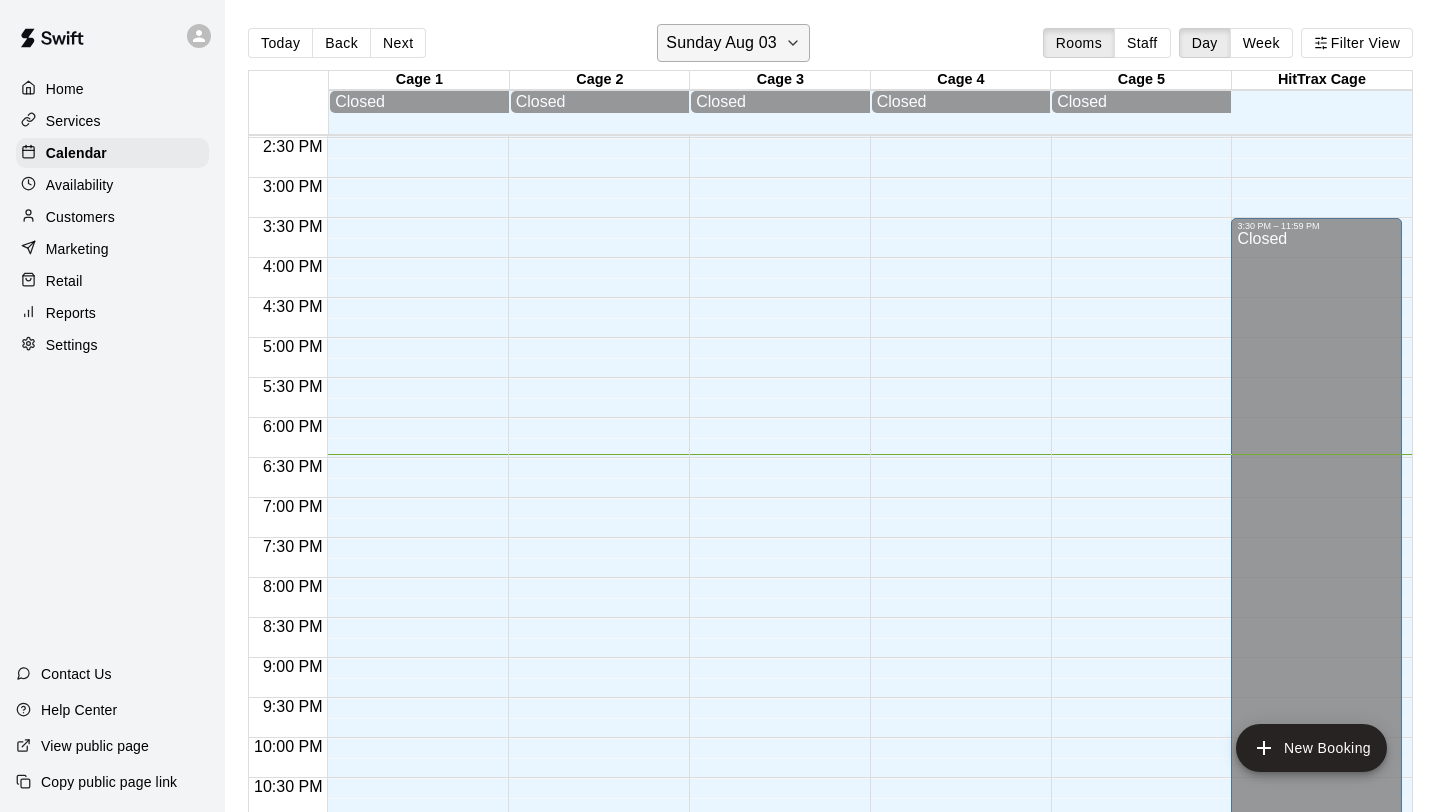 click 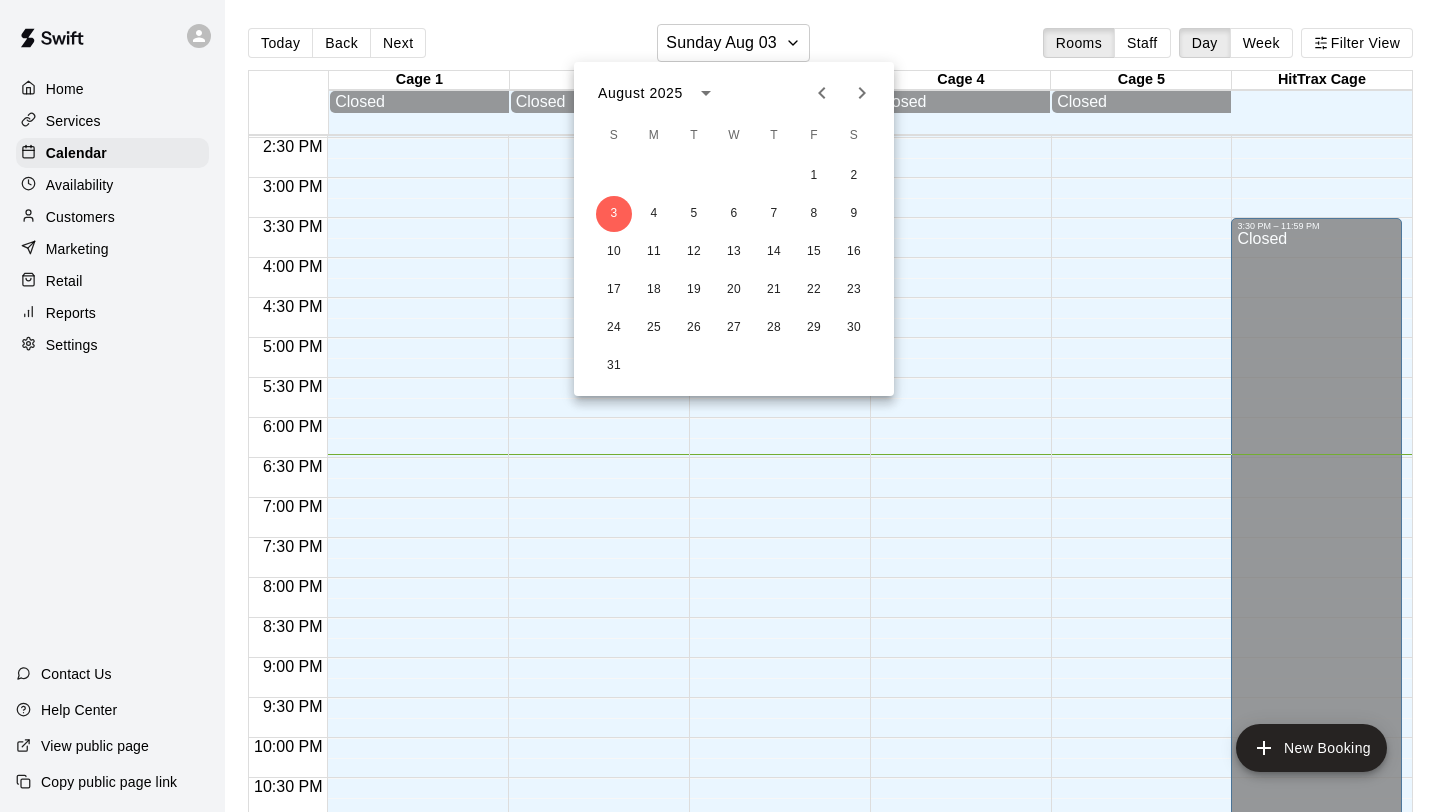 click 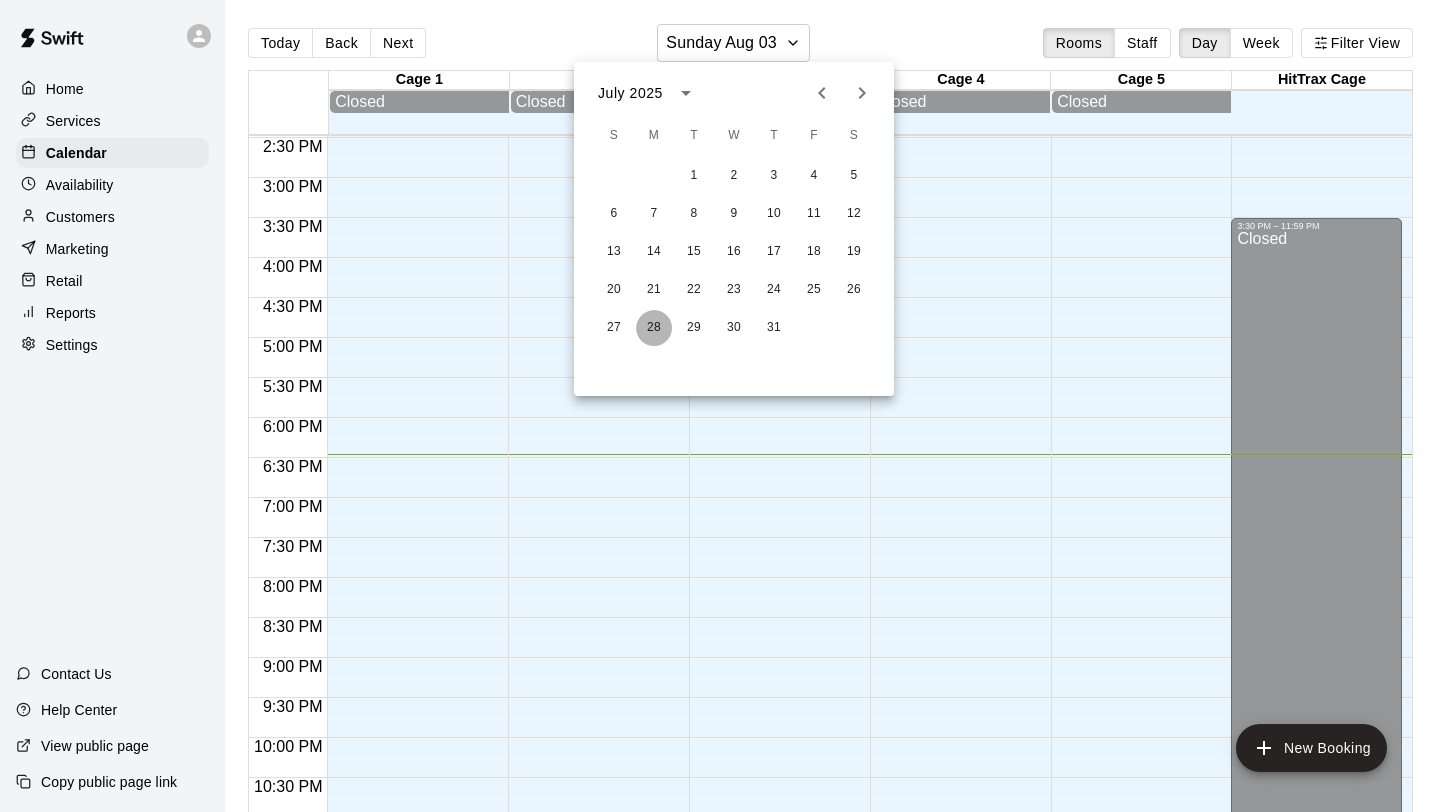 click on "28" at bounding box center [654, 328] 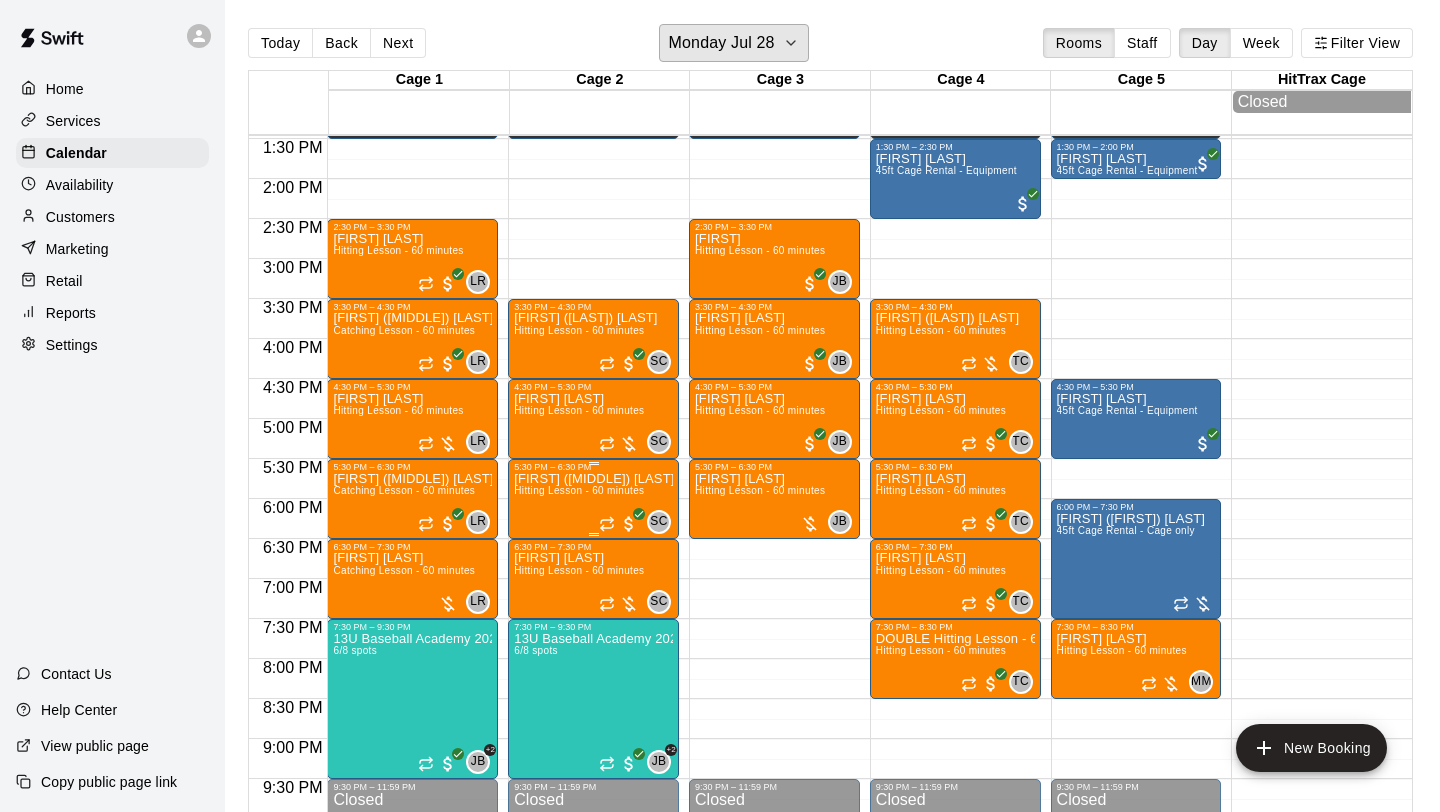 scroll, scrollTop: 1043, scrollLeft: 0, axis: vertical 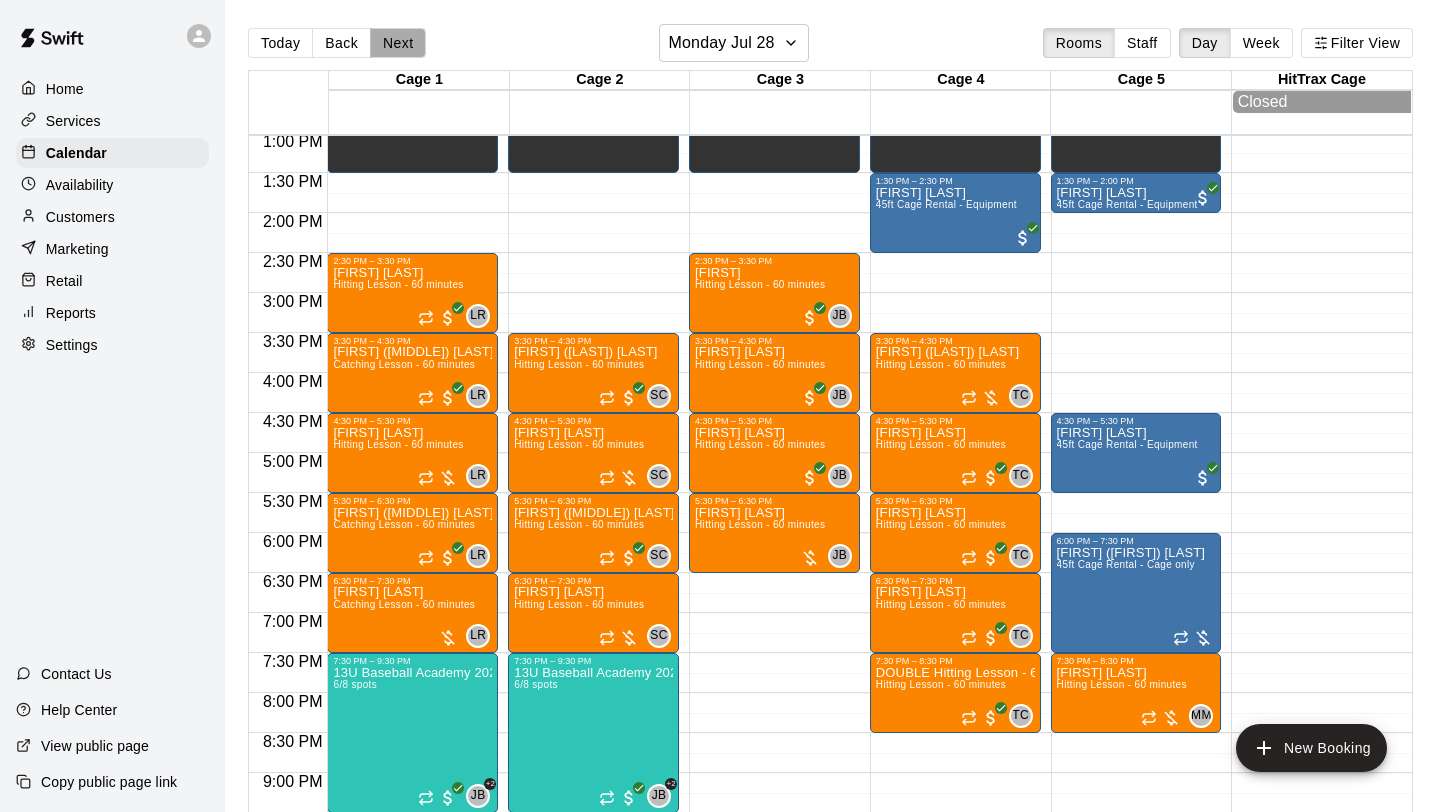 click on "Next" at bounding box center (398, 43) 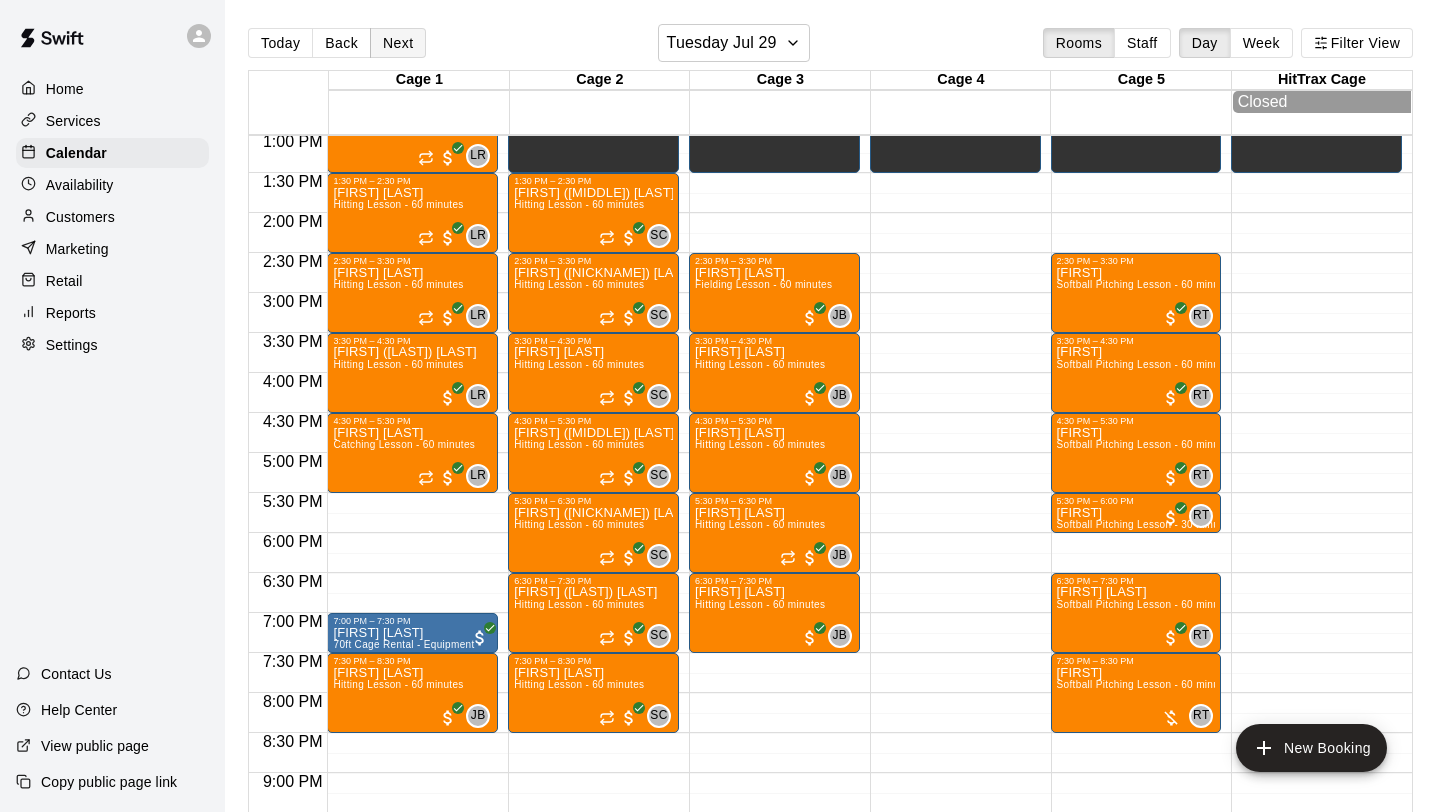 click on "Next" at bounding box center [398, 43] 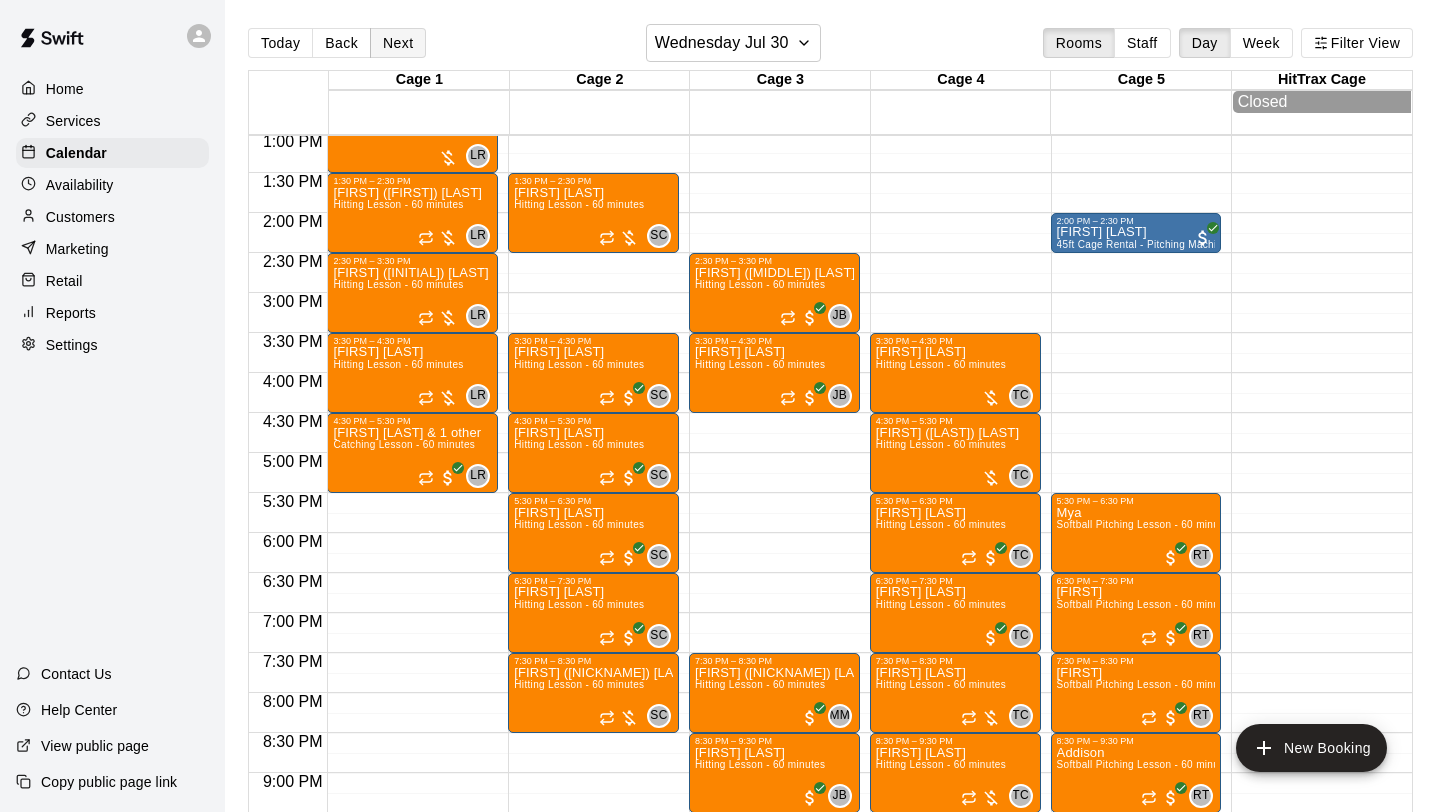 click on "Next" at bounding box center (398, 43) 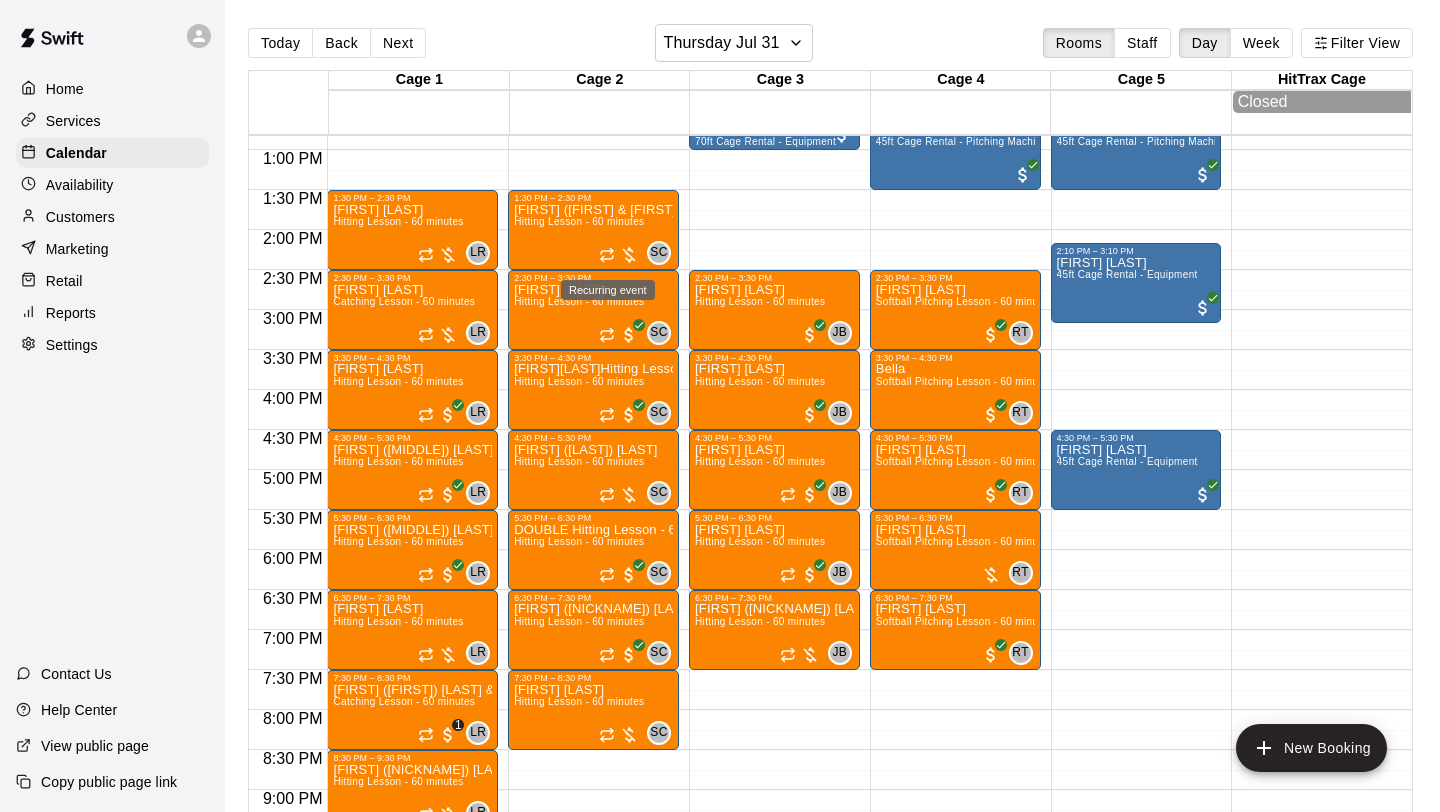 scroll, scrollTop: 1020, scrollLeft: 0, axis: vertical 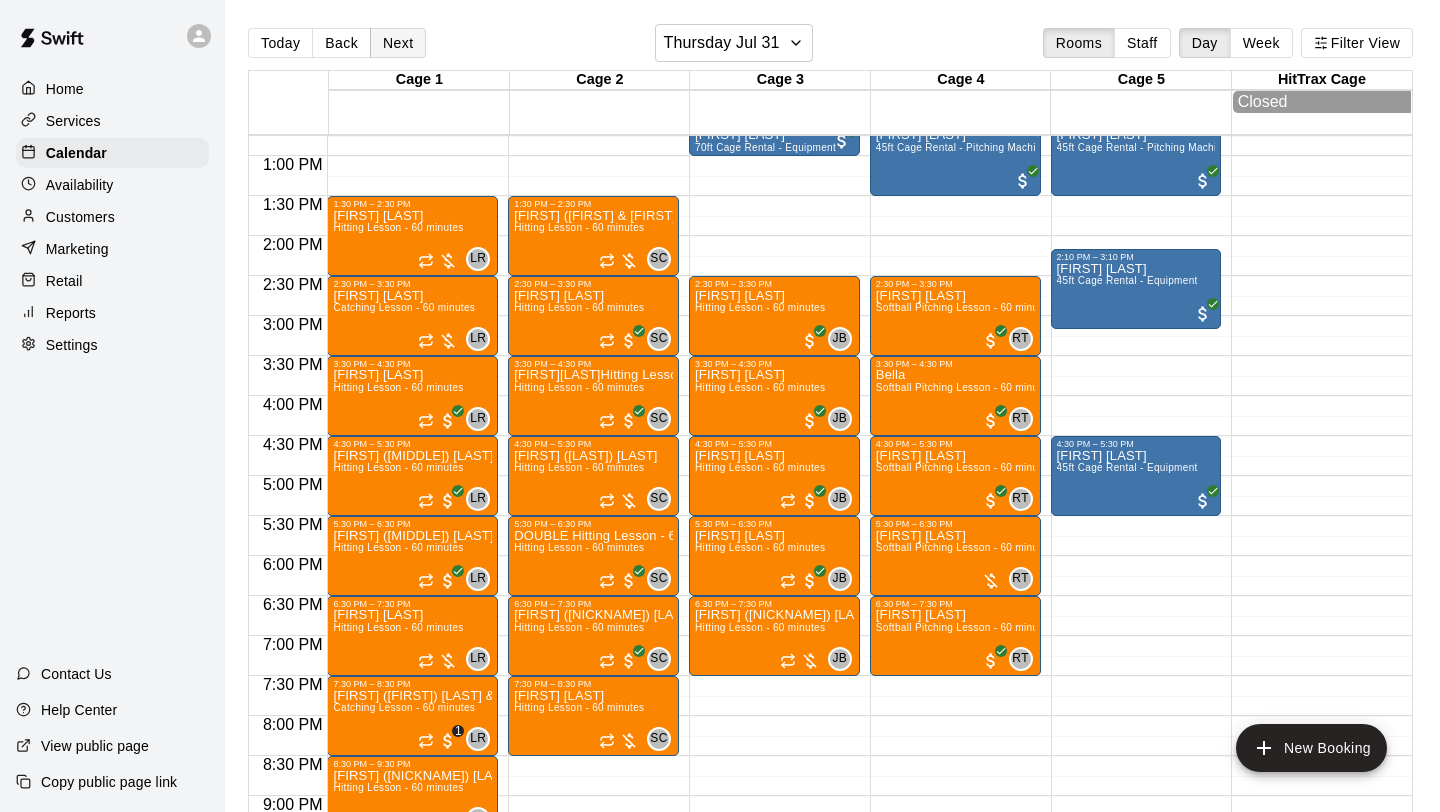 click on "Next" at bounding box center (398, 43) 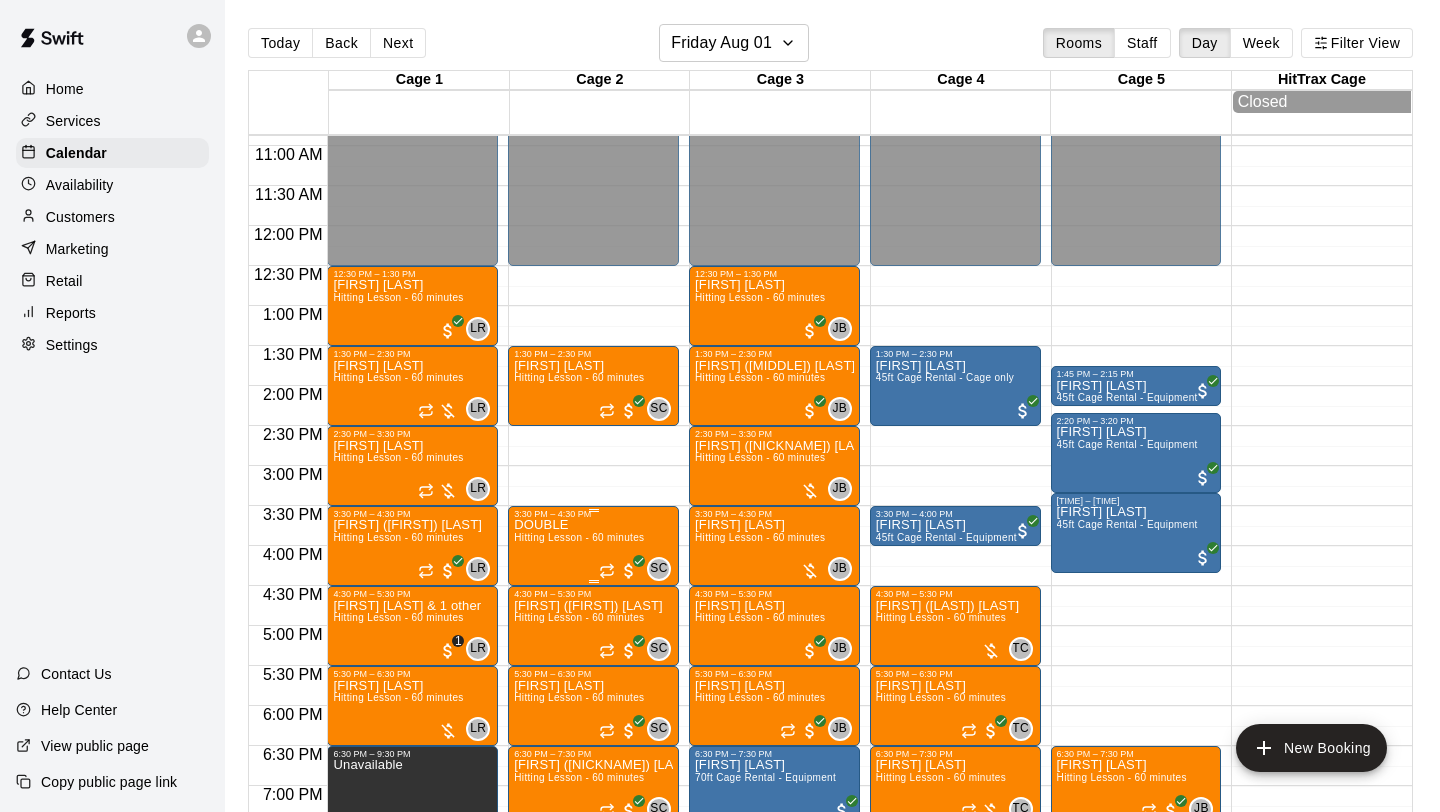scroll, scrollTop: 871, scrollLeft: 0, axis: vertical 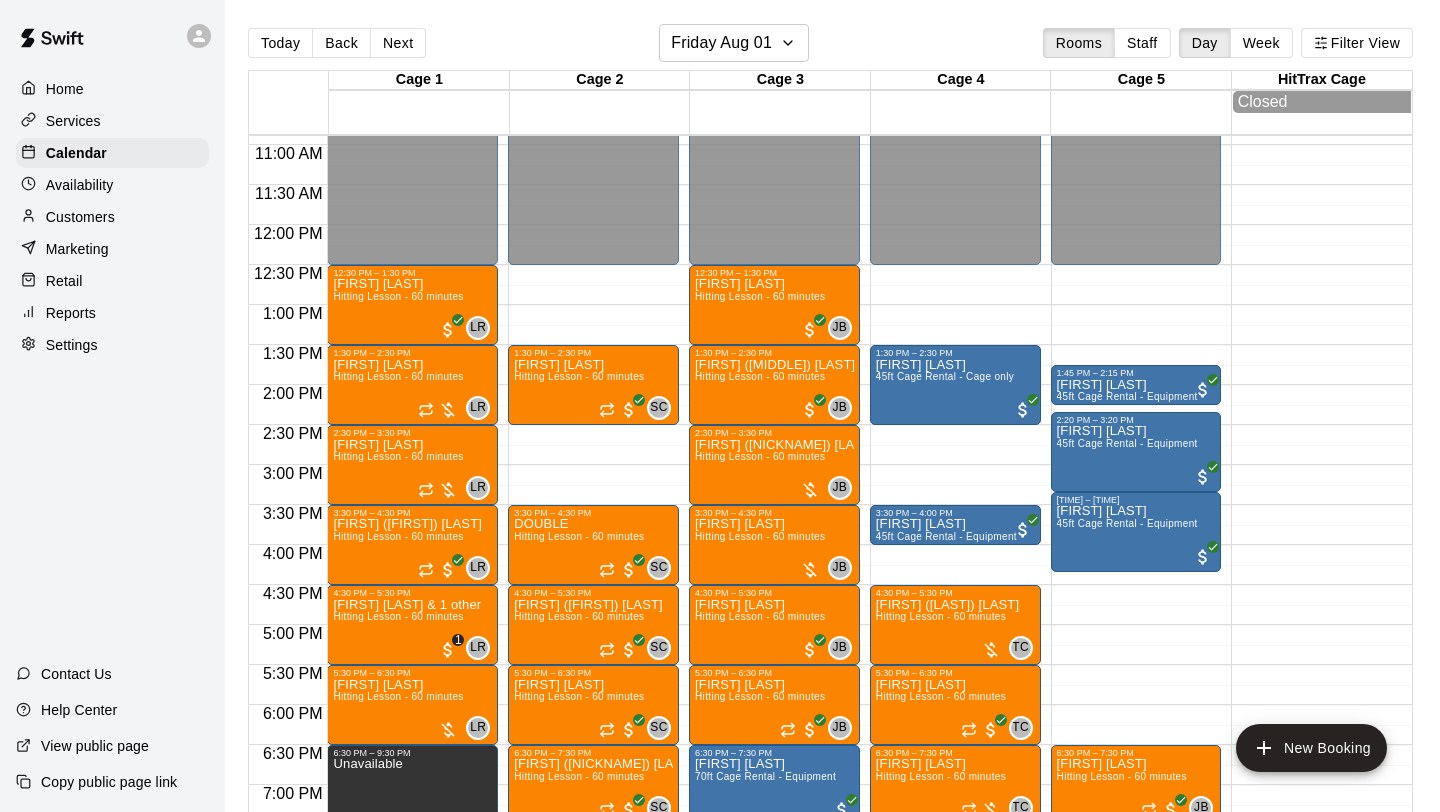 click on "Reports" at bounding box center (112, 313) 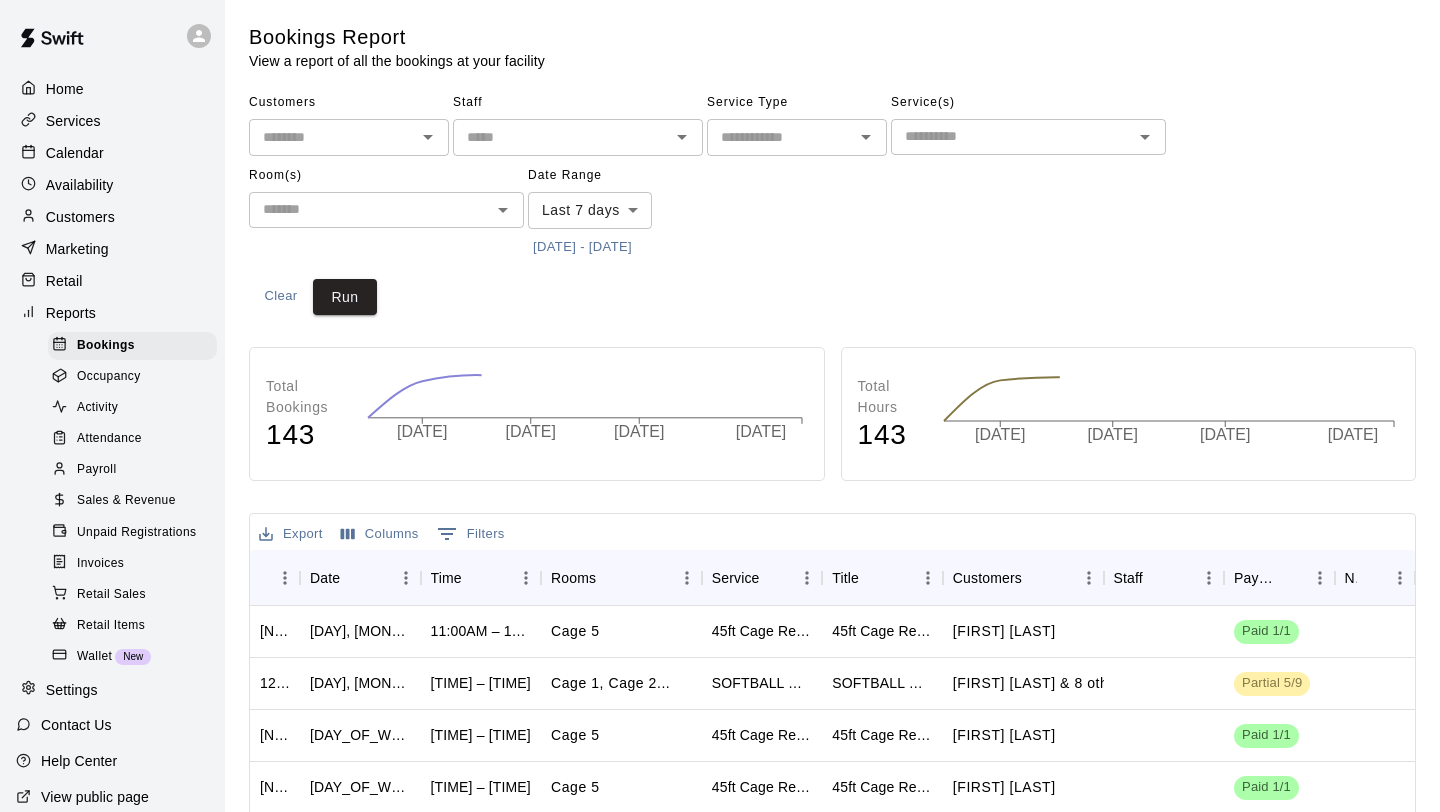 click on "Payroll" at bounding box center [96, 470] 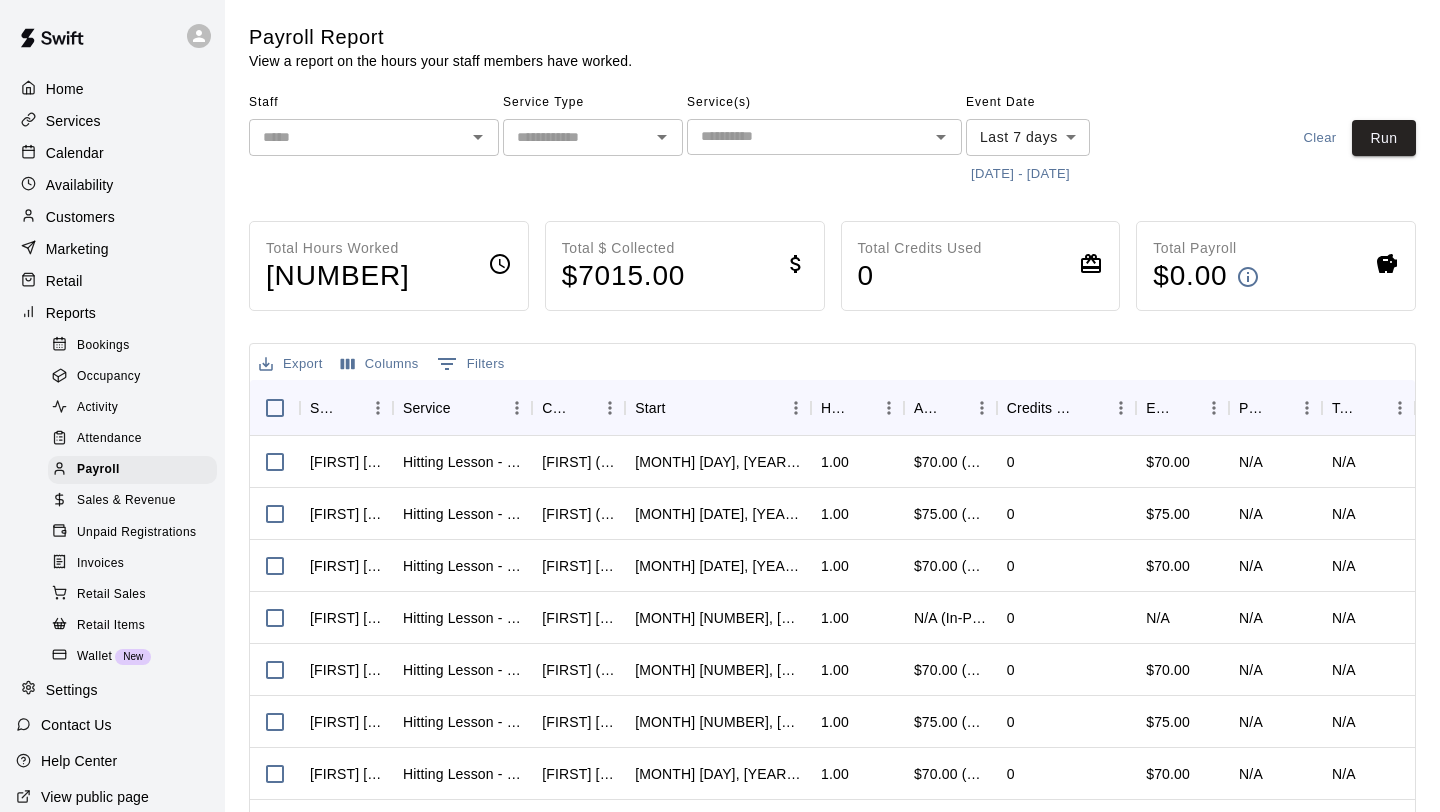 click at bounding box center (357, 137) 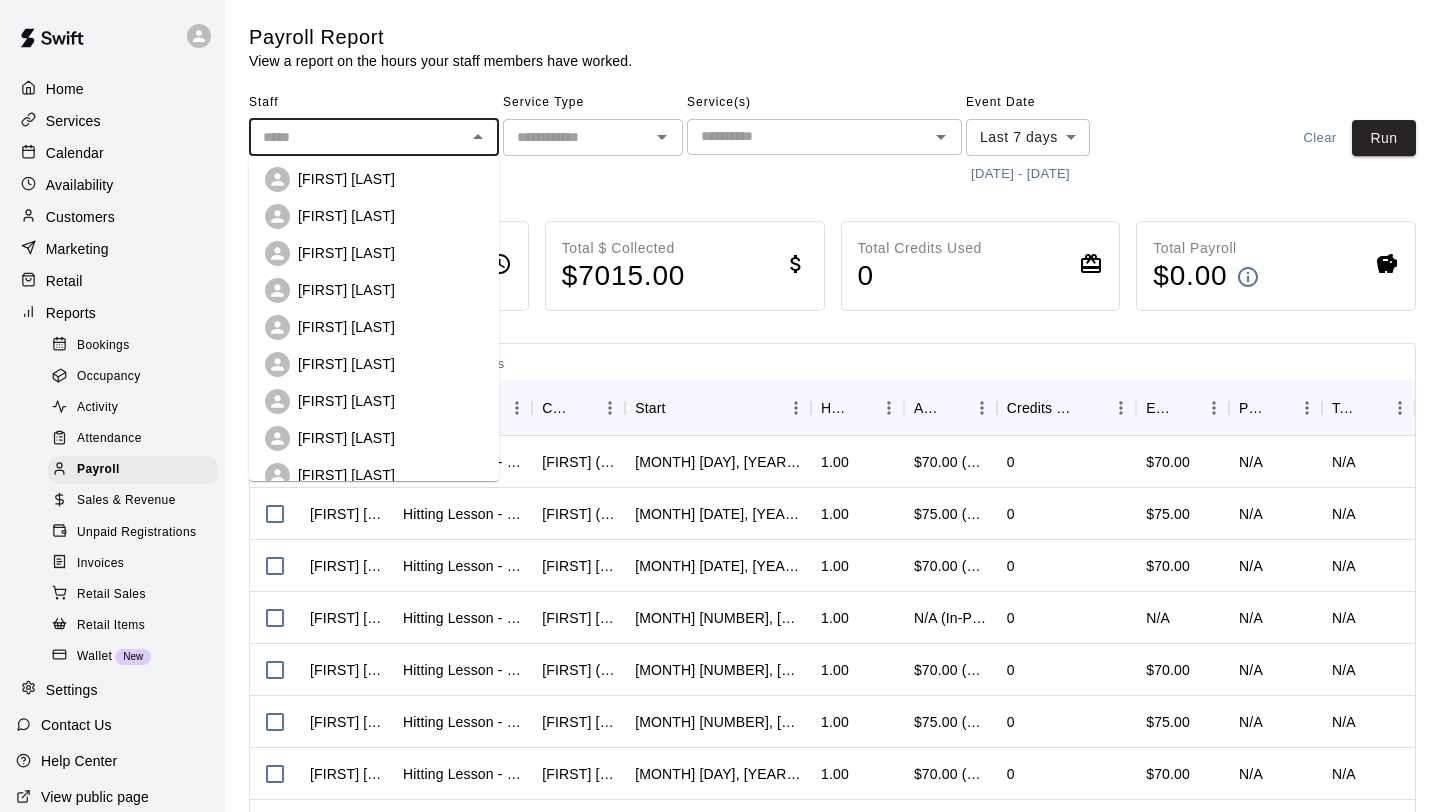scroll, scrollTop: 99, scrollLeft: 0, axis: vertical 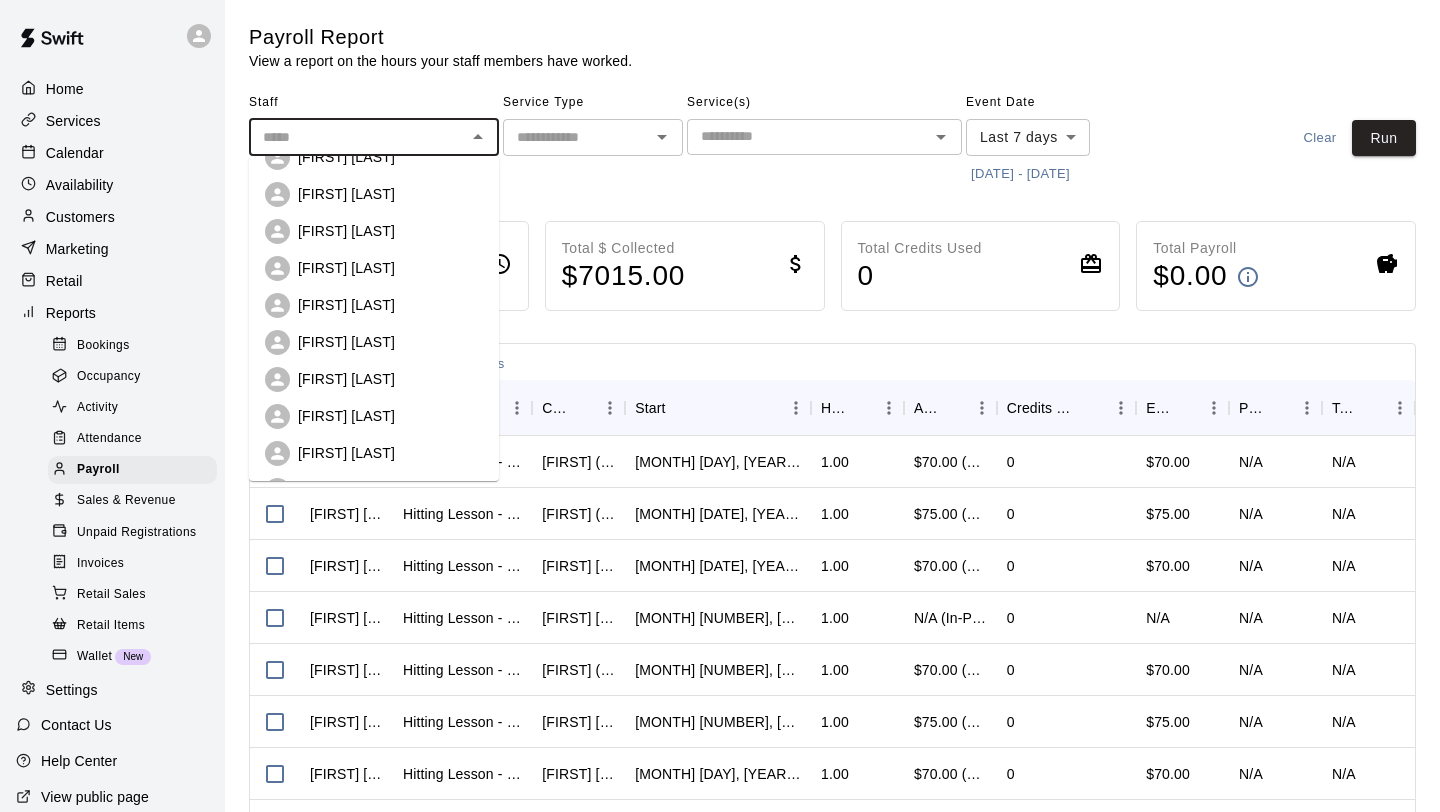 click on "[FIRST] [LAST]" at bounding box center [346, 453] 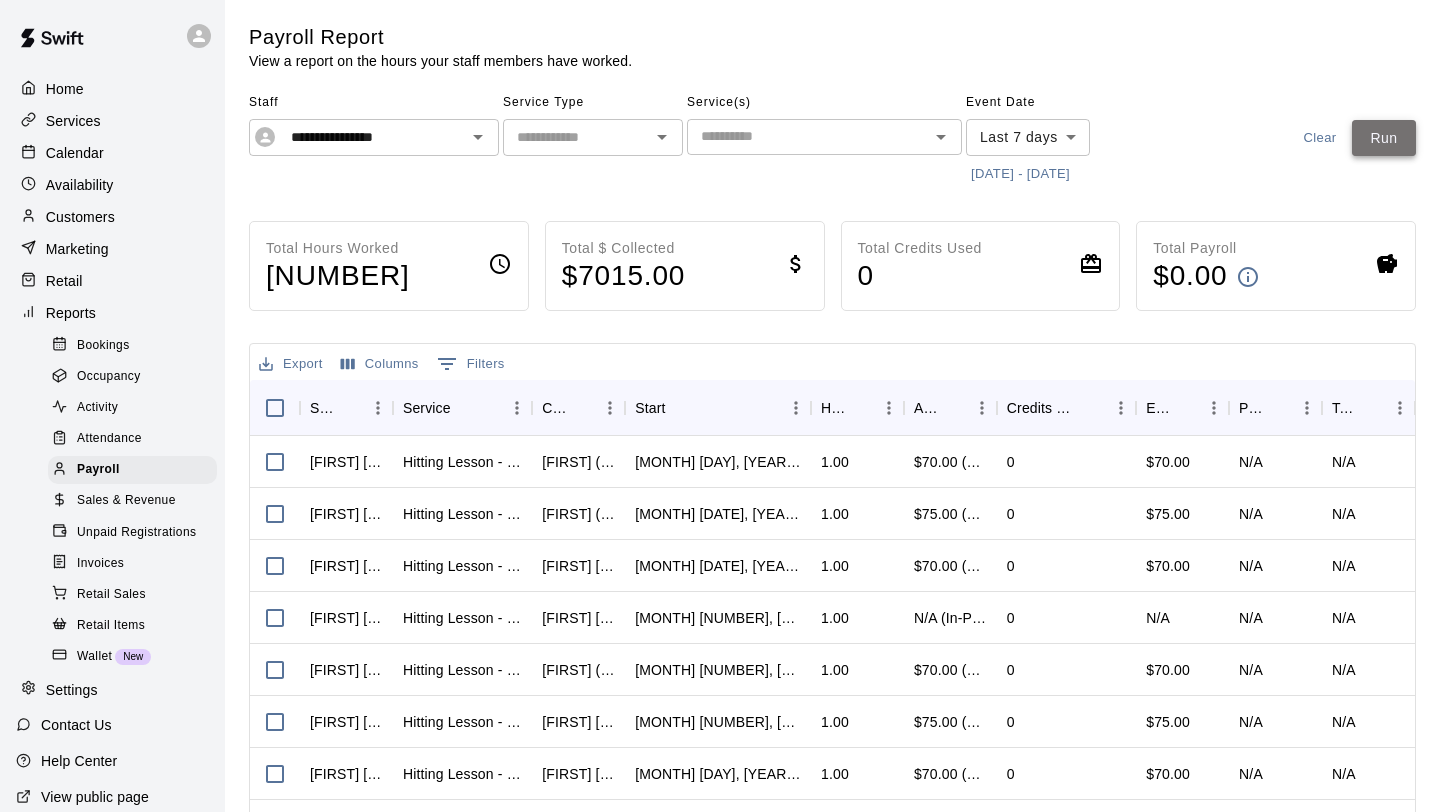 click on "Run" at bounding box center (1384, 138) 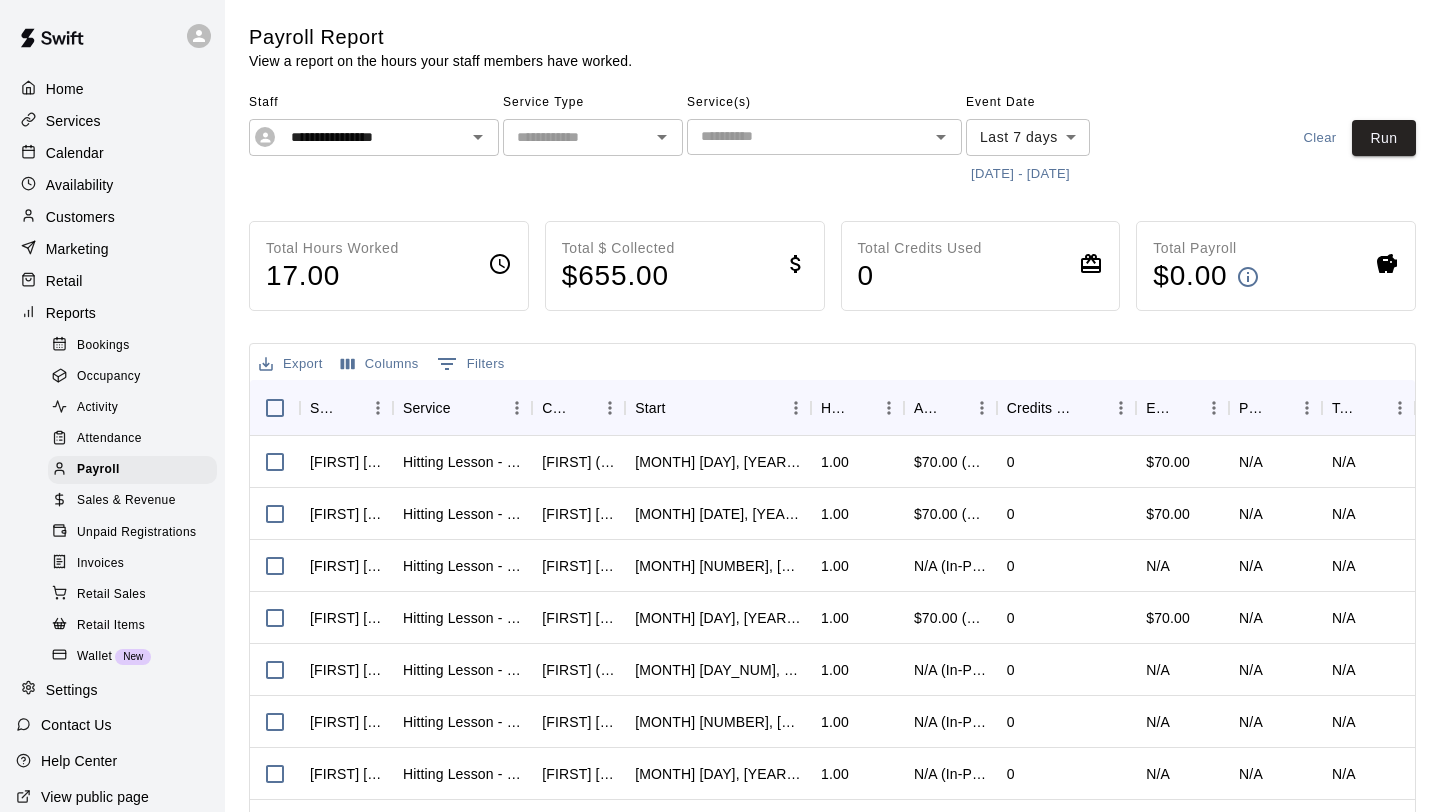 click on "Calendar" at bounding box center [75, 153] 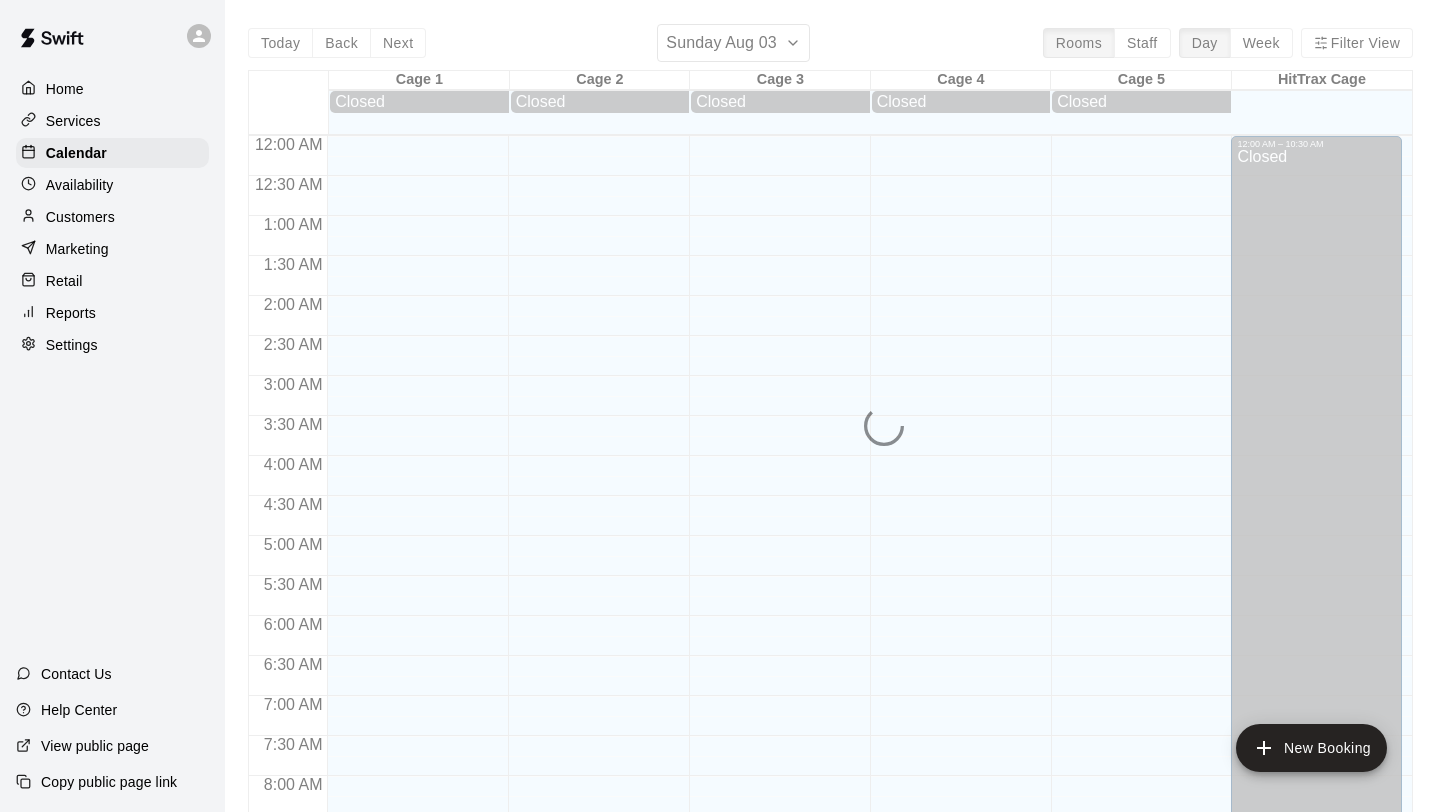 scroll, scrollTop: 1158, scrollLeft: 0, axis: vertical 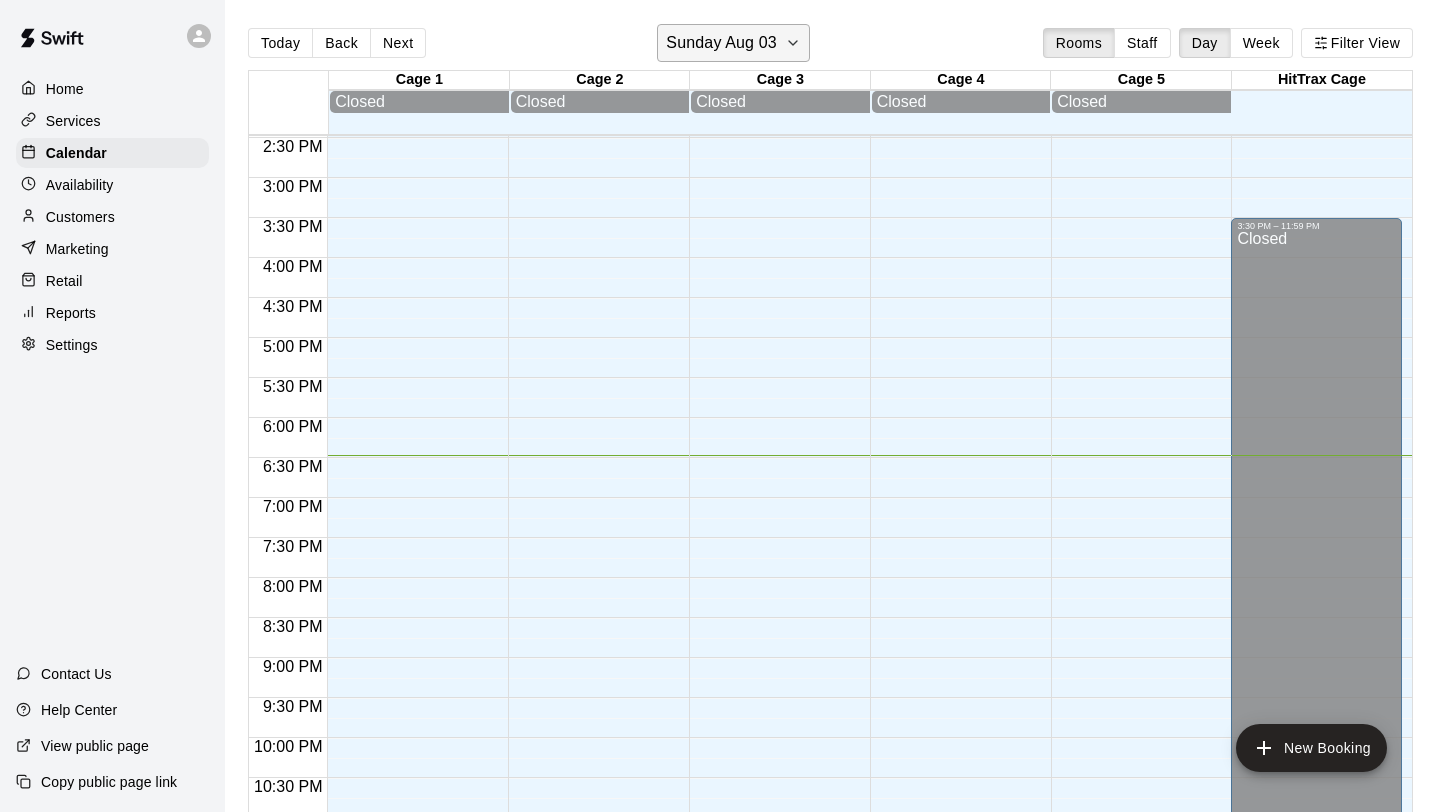 click on "Sunday Aug 03" at bounding box center (721, 43) 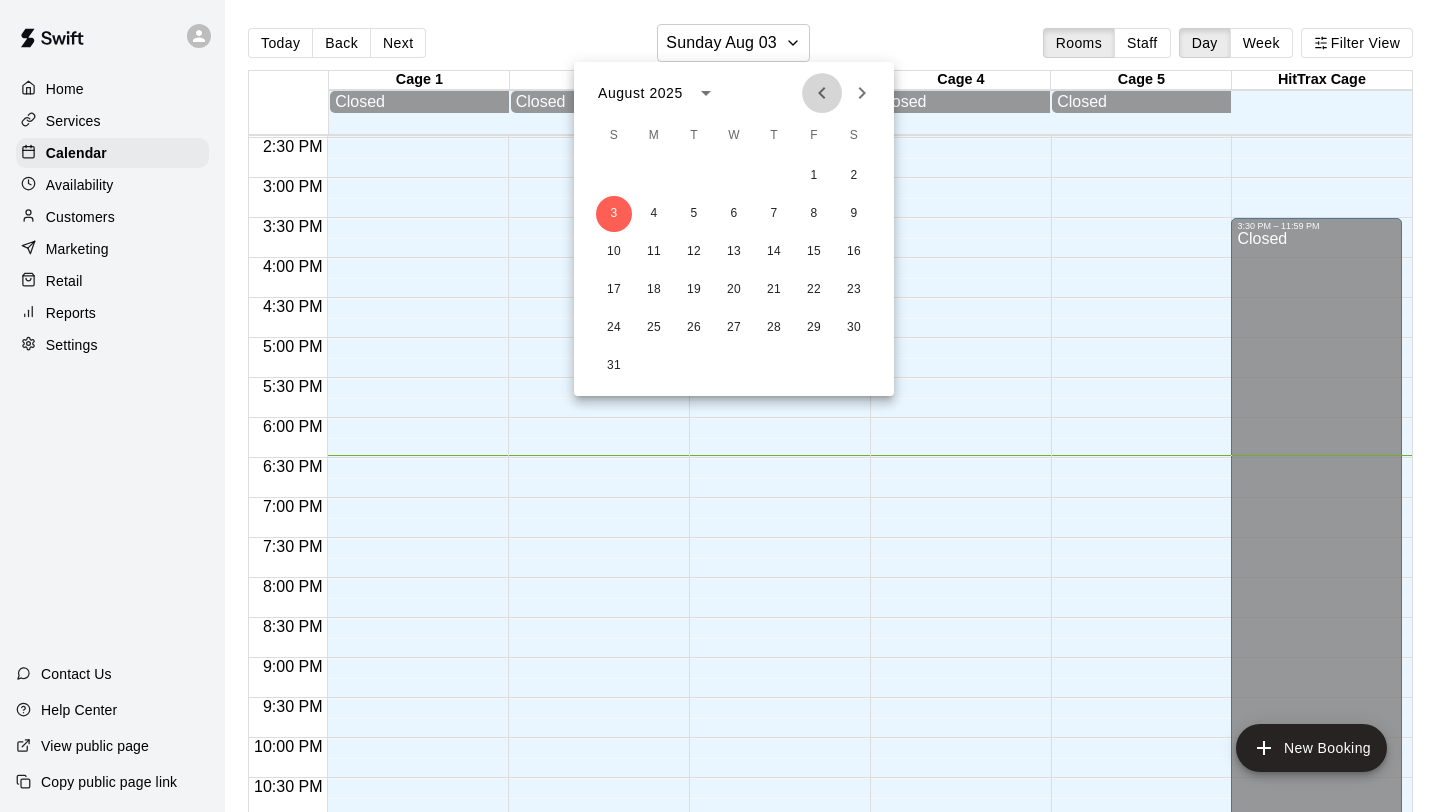click at bounding box center [822, 93] 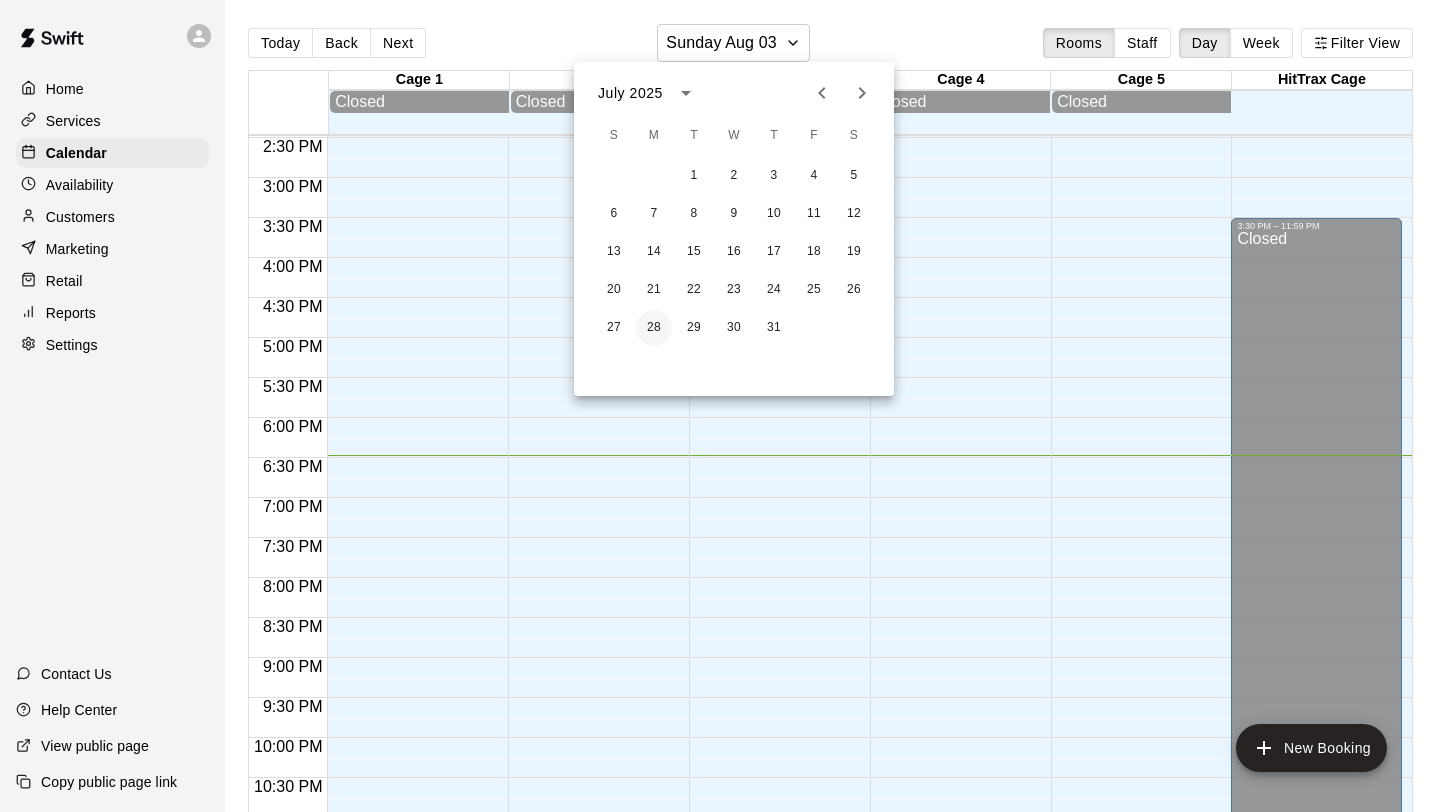 click on "28" at bounding box center [654, 328] 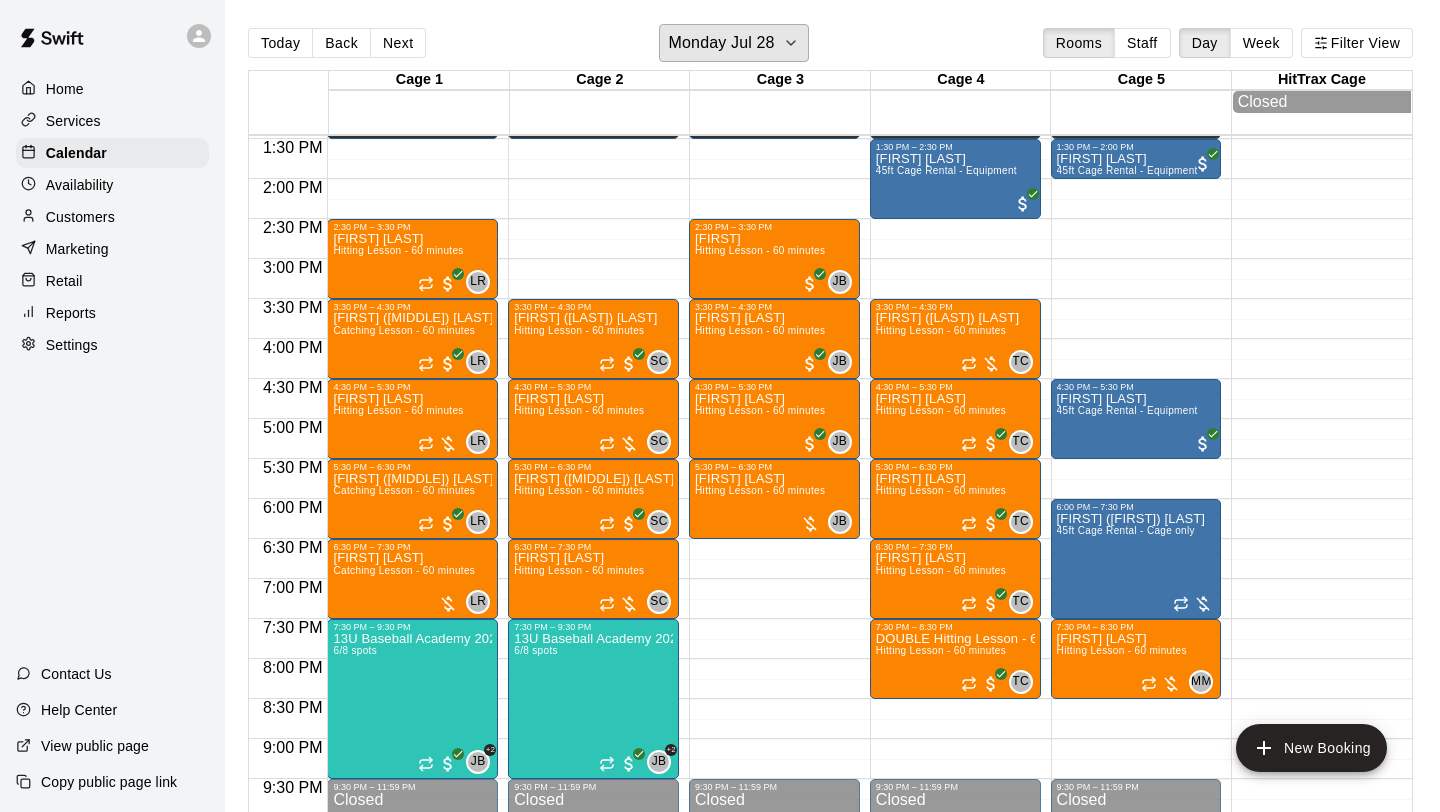 scroll, scrollTop: 1062, scrollLeft: 0, axis: vertical 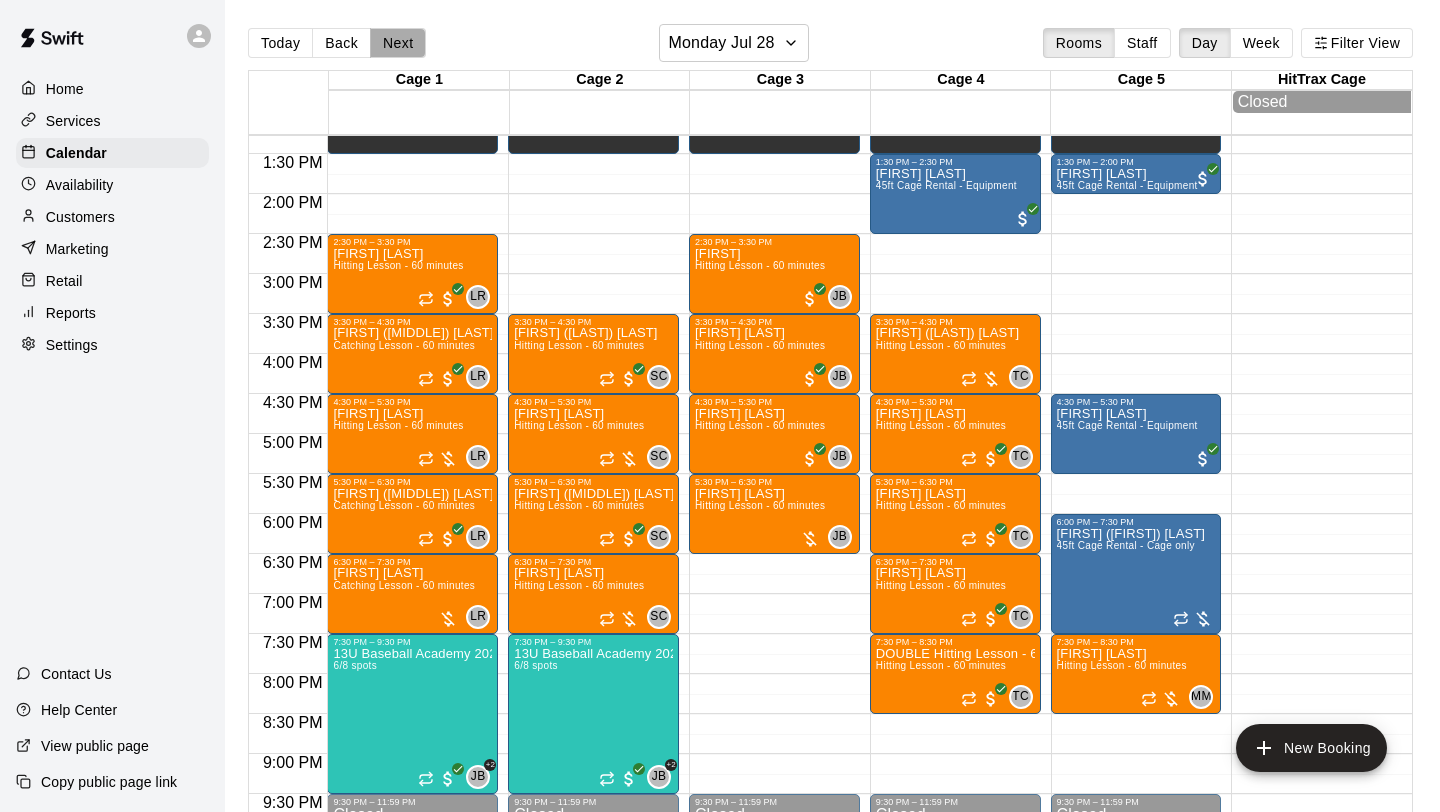 click on "Next" at bounding box center [398, 43] 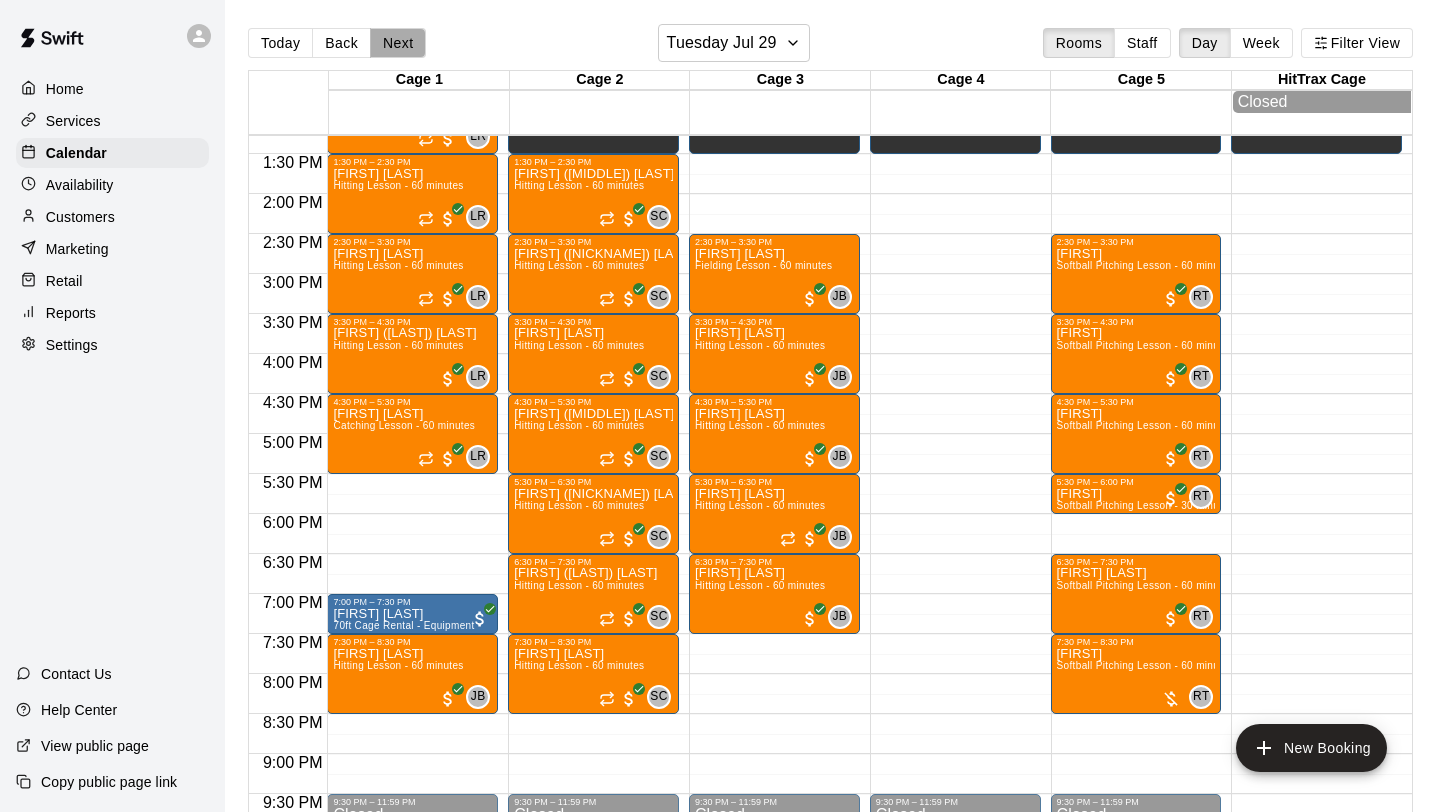 click on "Next" at bounding box center (398, 43) 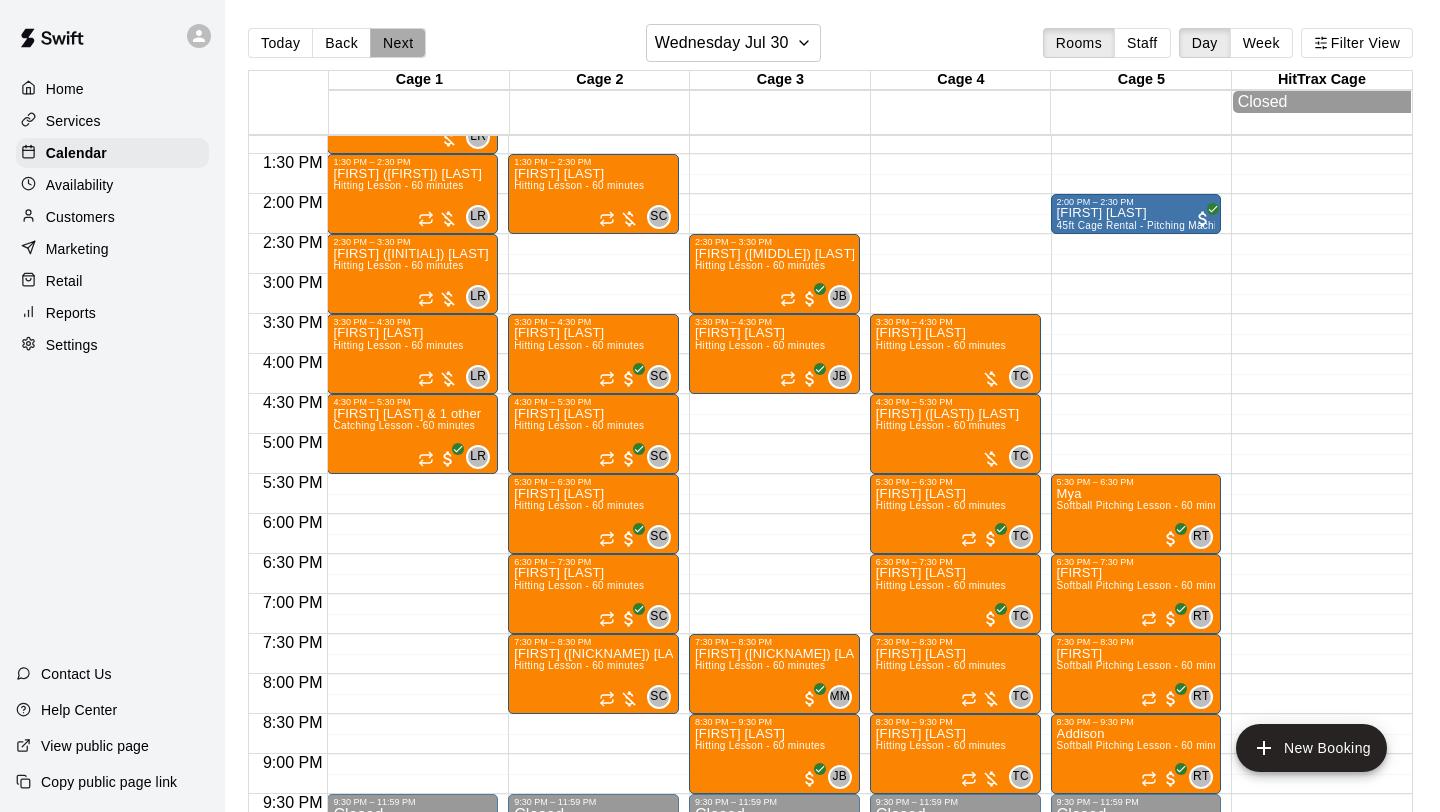 click on "Next" at bounding box center [398, 43] 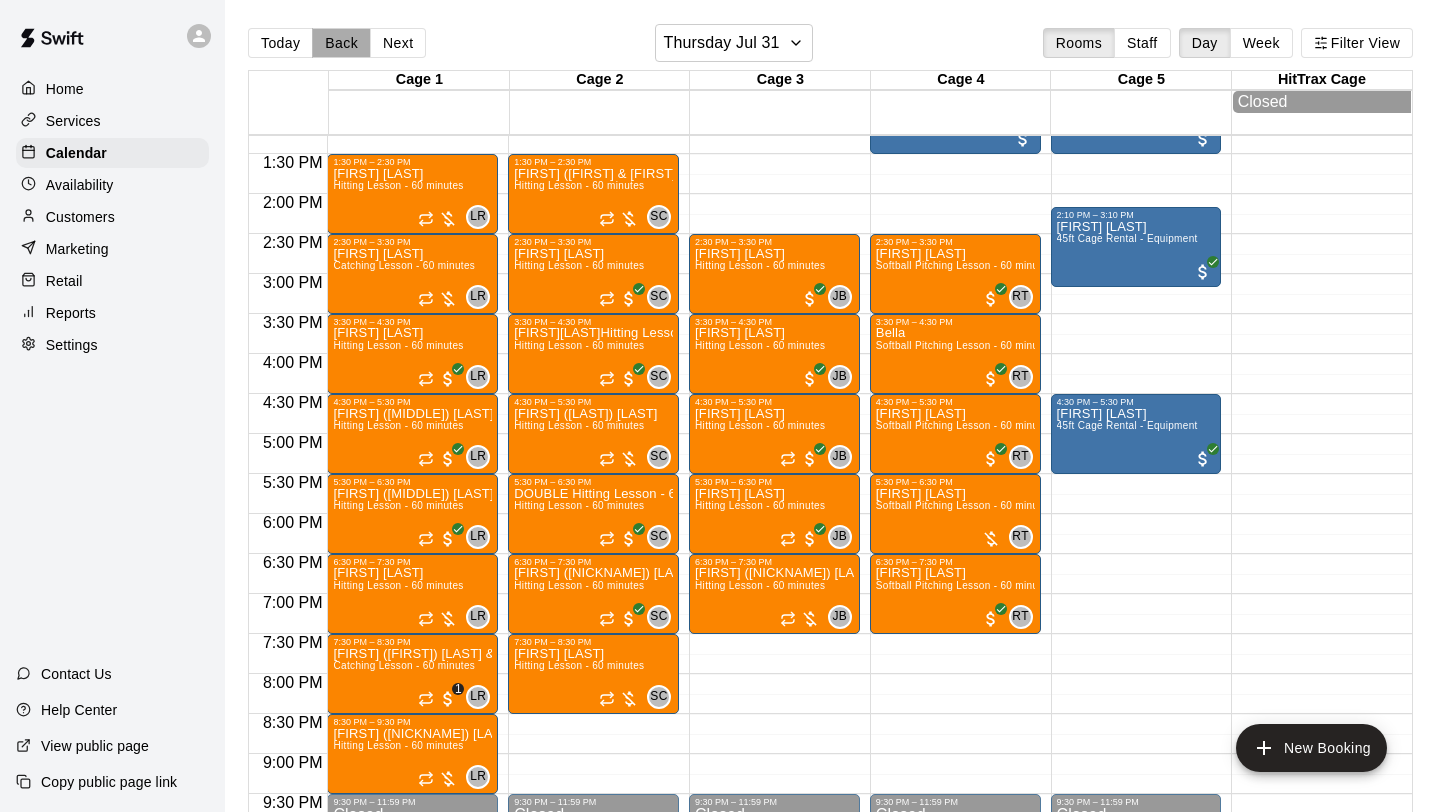 click on "Back" at bounding box center (341, 43) 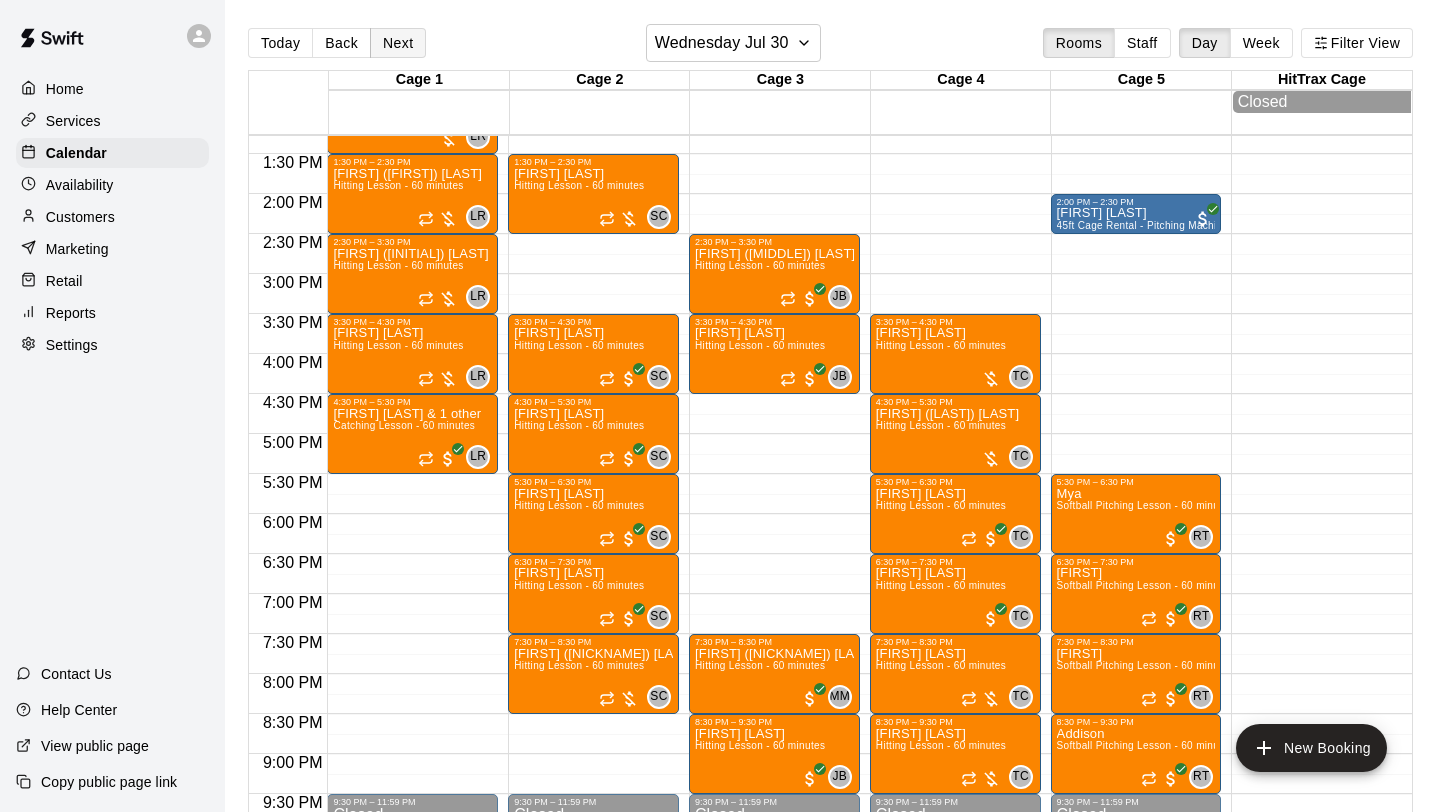 click on "Next" at bounding box center [398, 43] 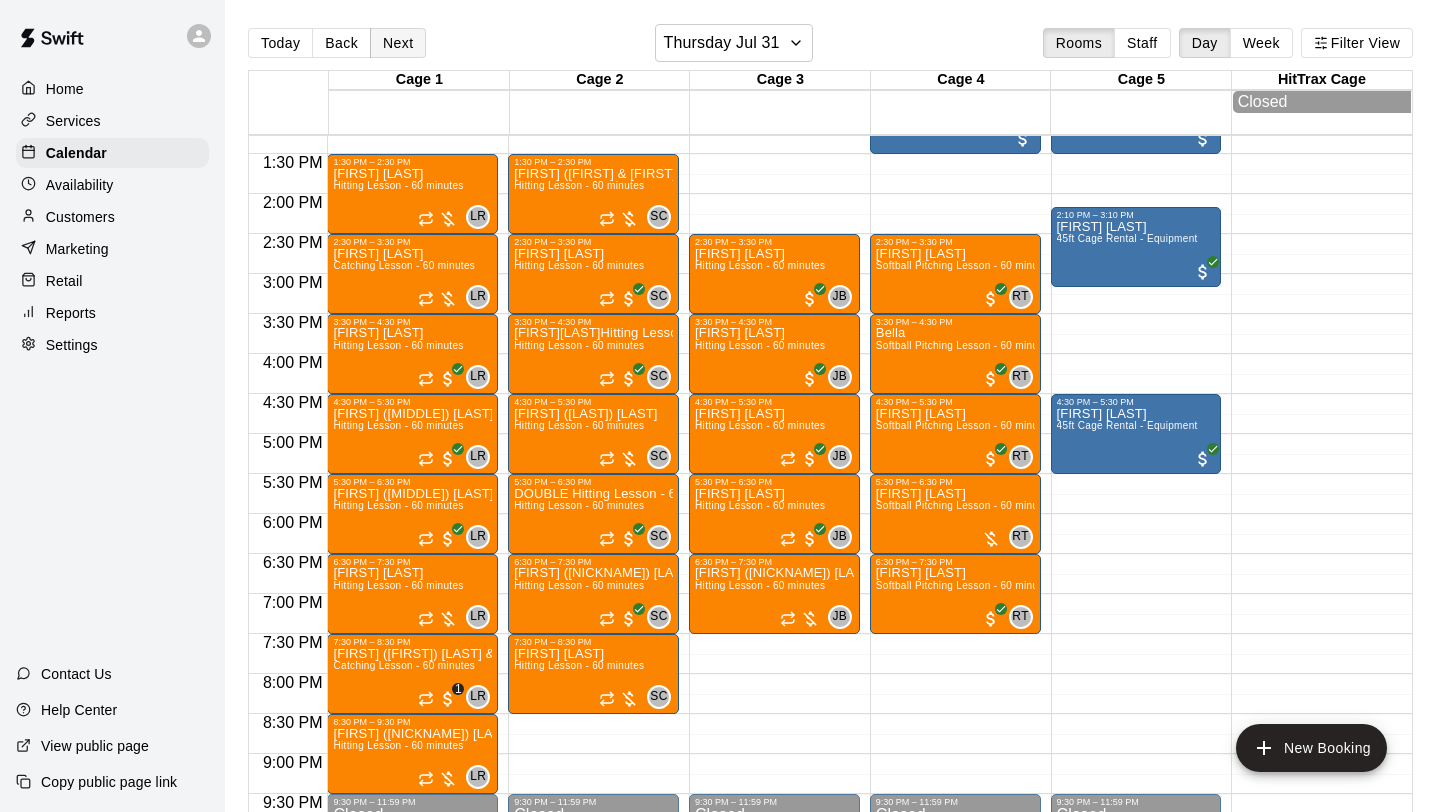 click on "Next" at bounding box center [398, 43] 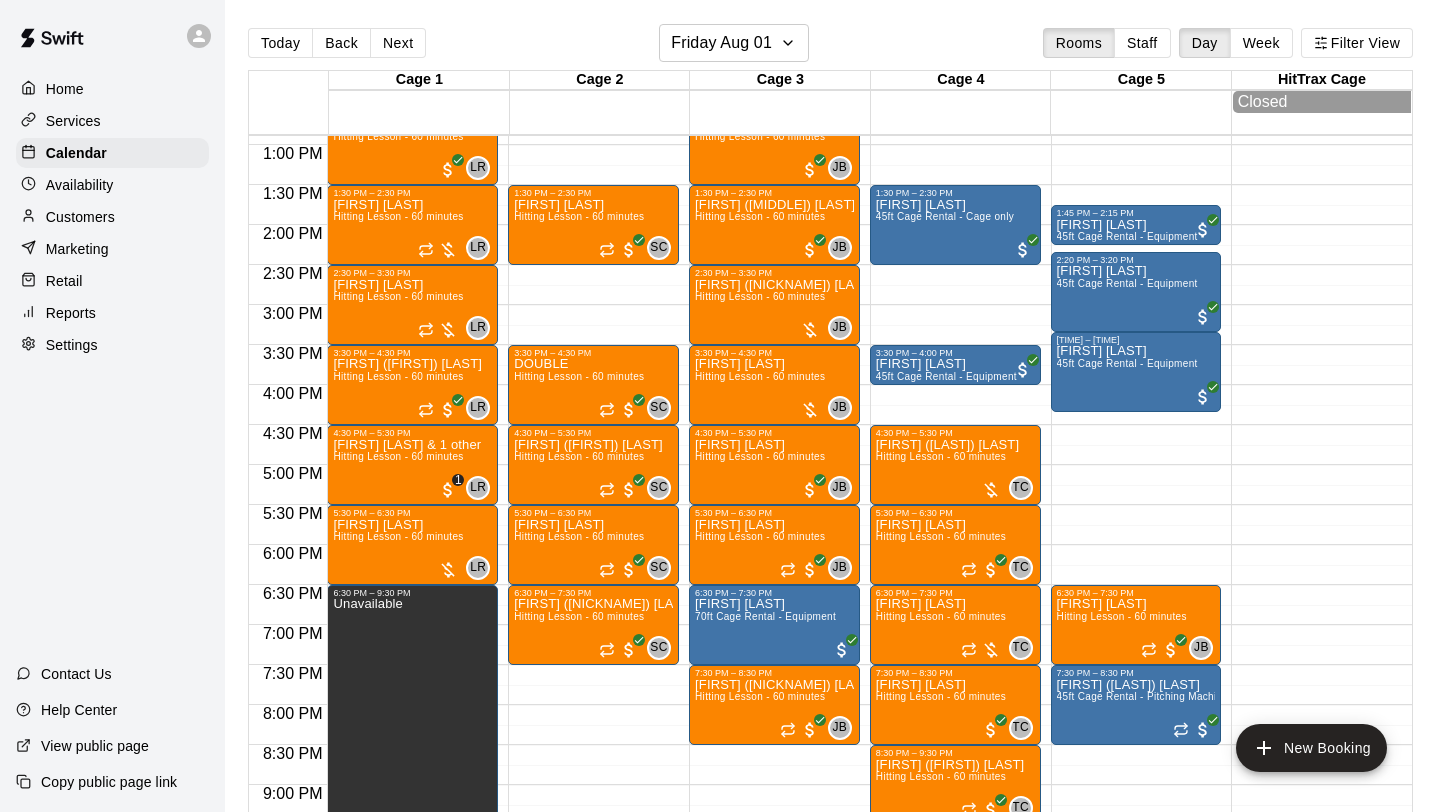scroll, scrollTop: 1047, scrollLeft: 0, axis: vertical 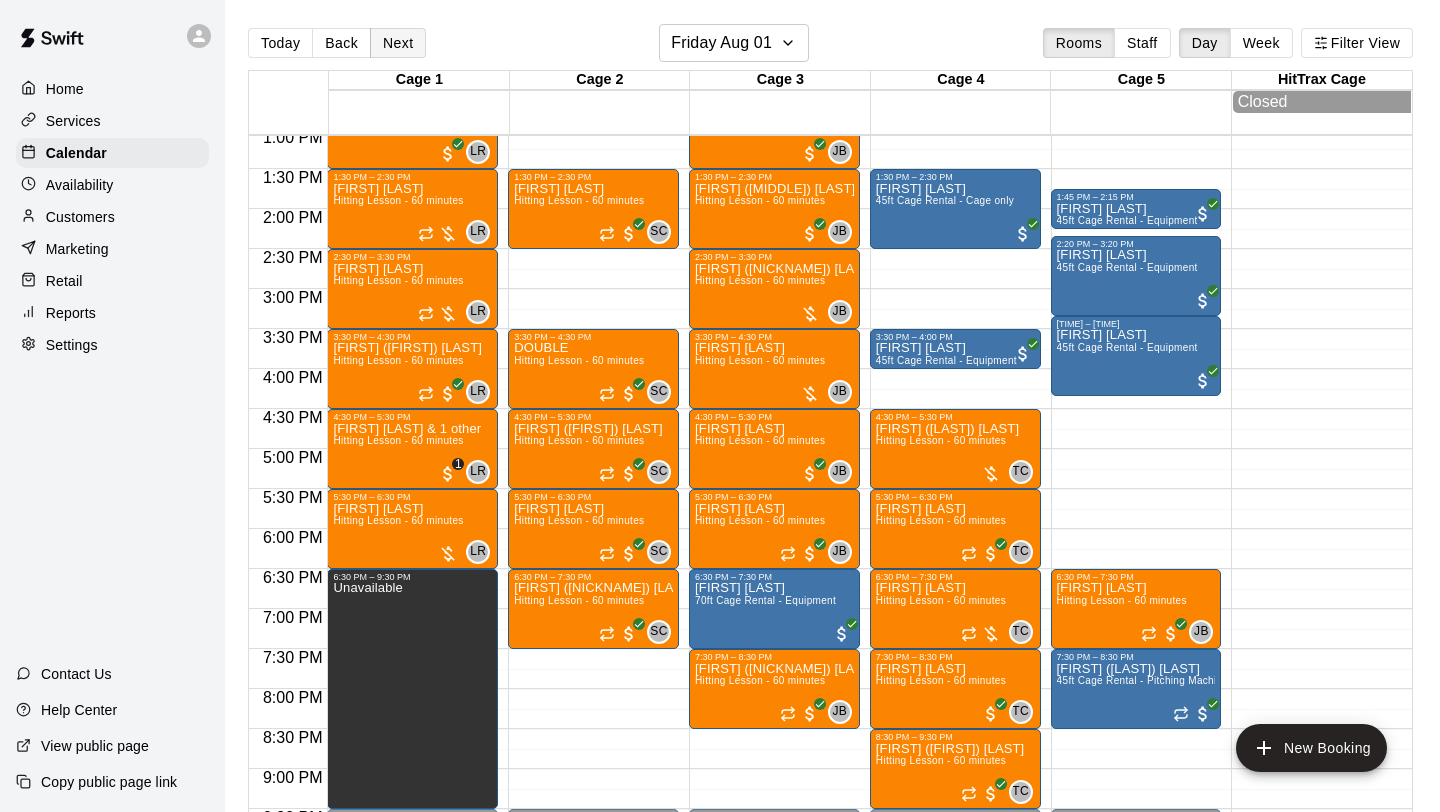 click on "Next" at bounding box center [398, 43] 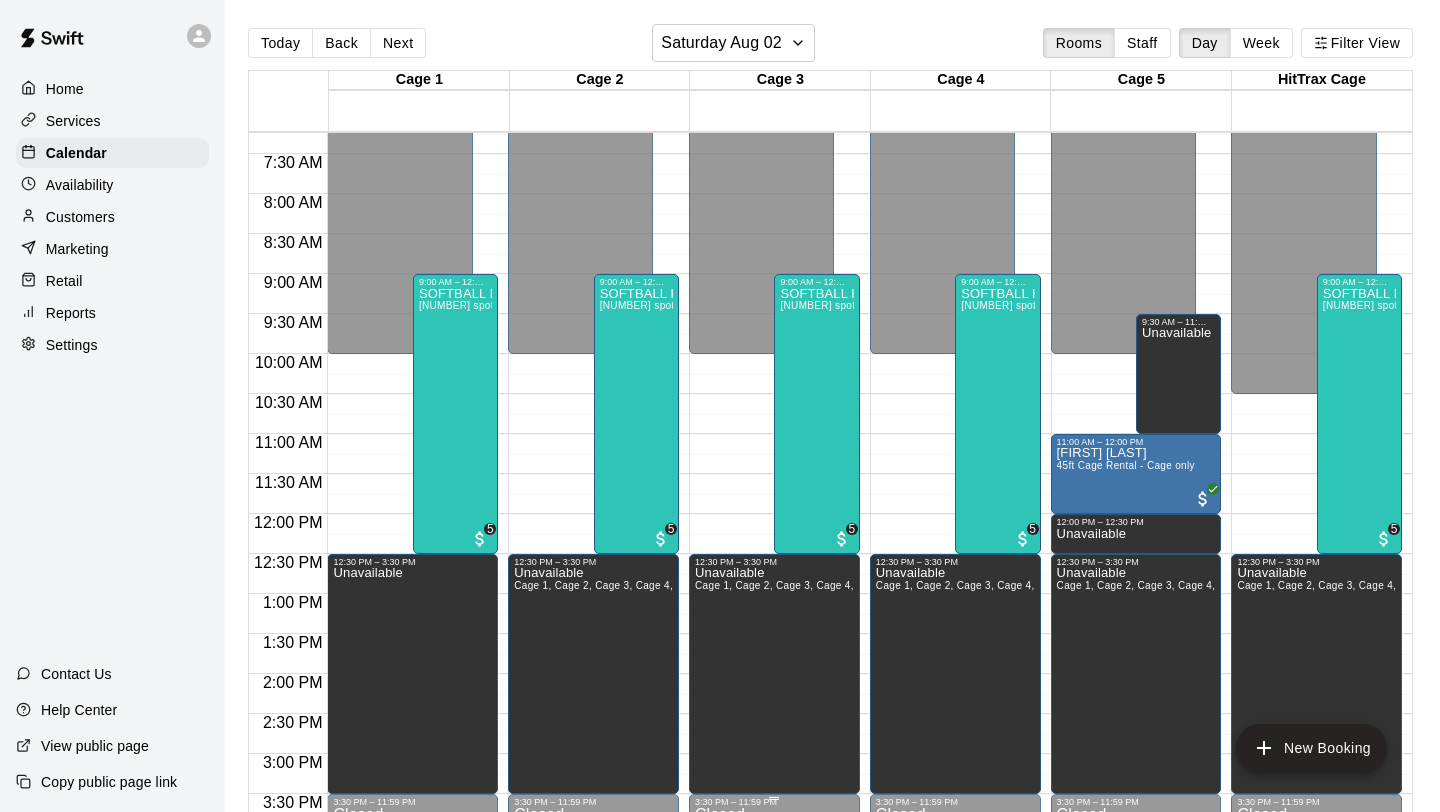 scroll, scrollTop: 551, scrollLeft: 0, axis: vertical 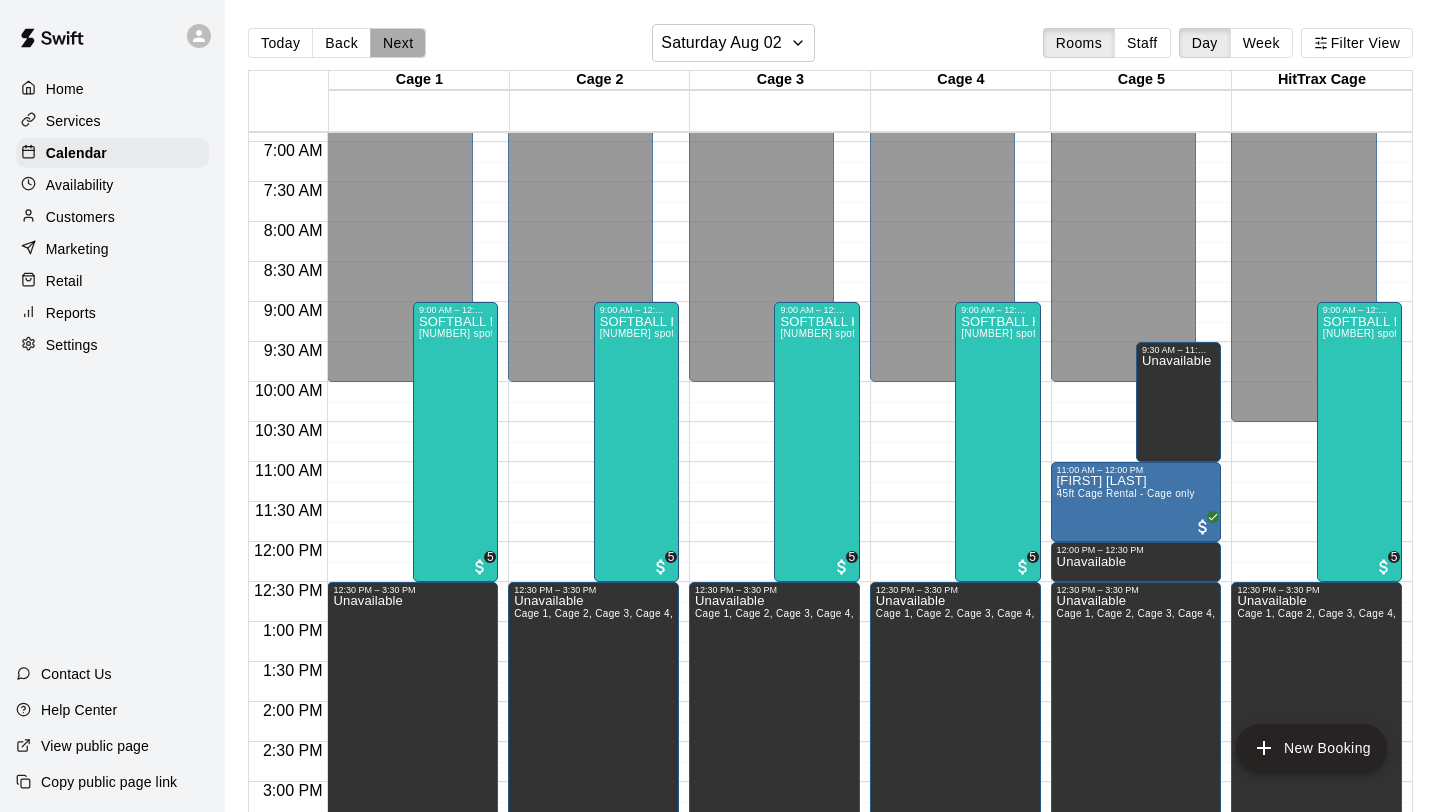 click on "Next" at bounding box center [398, 43] 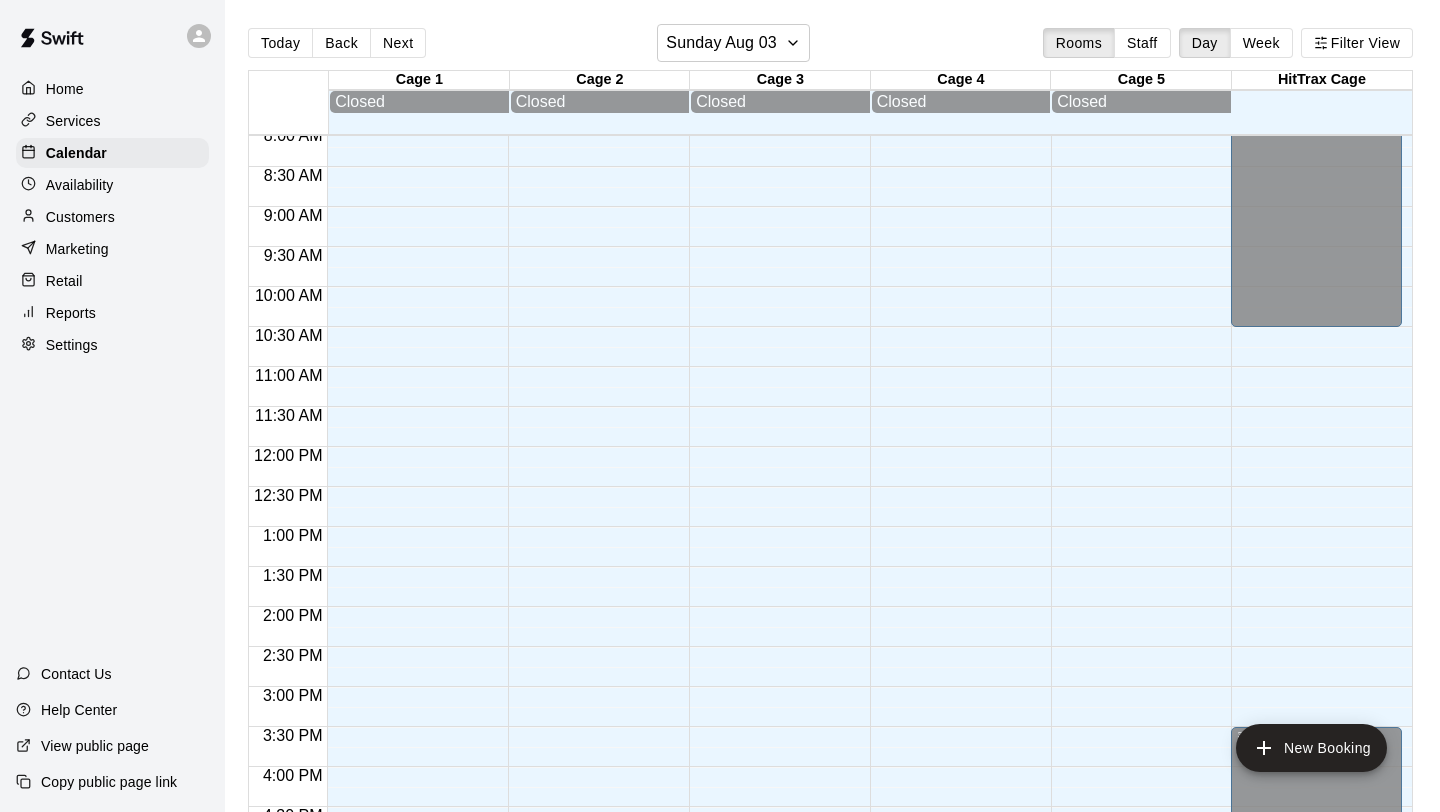 scroll, scrollTop: 647, scrollLeft: 0, axis: vertical 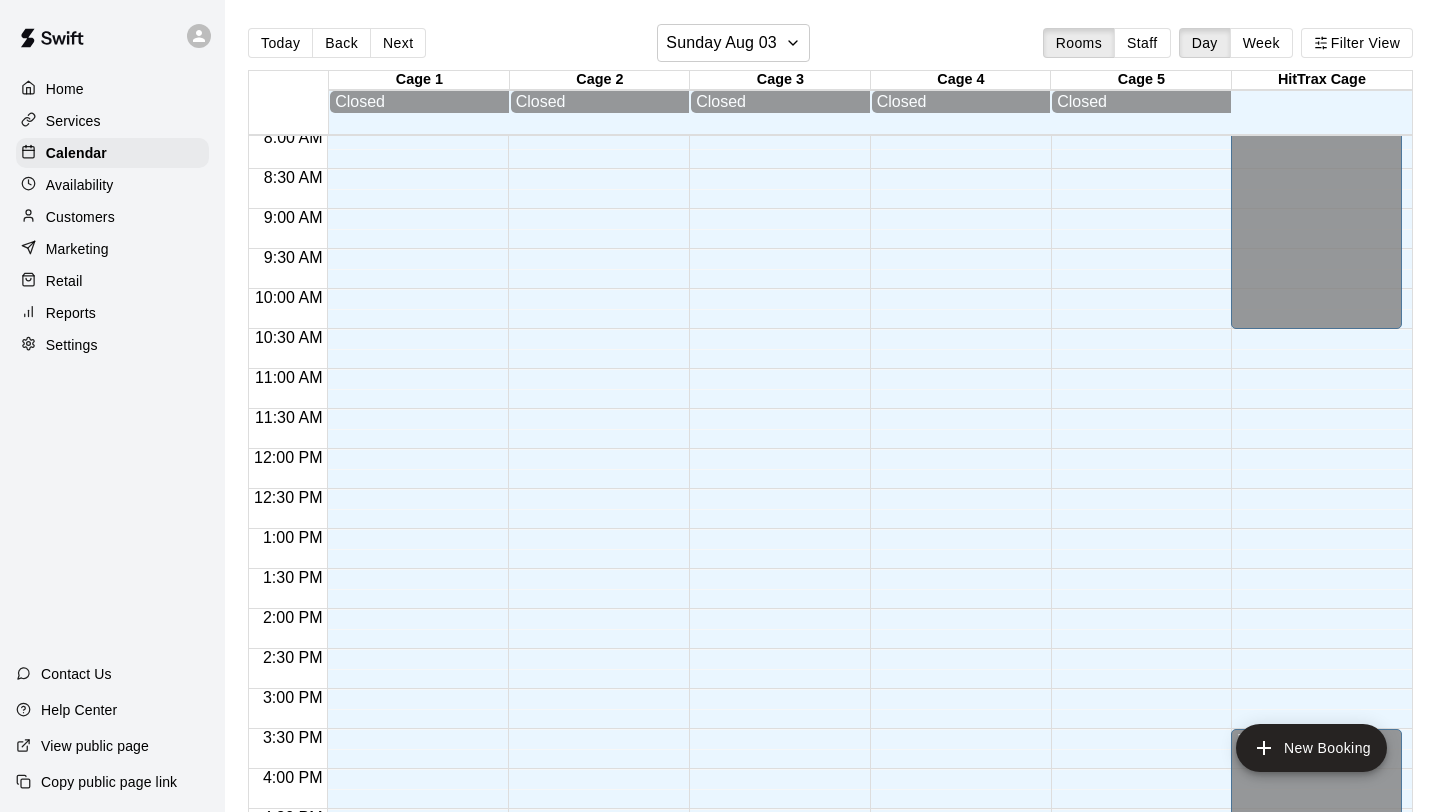click on "Reports" at bounding box center [71, 313] 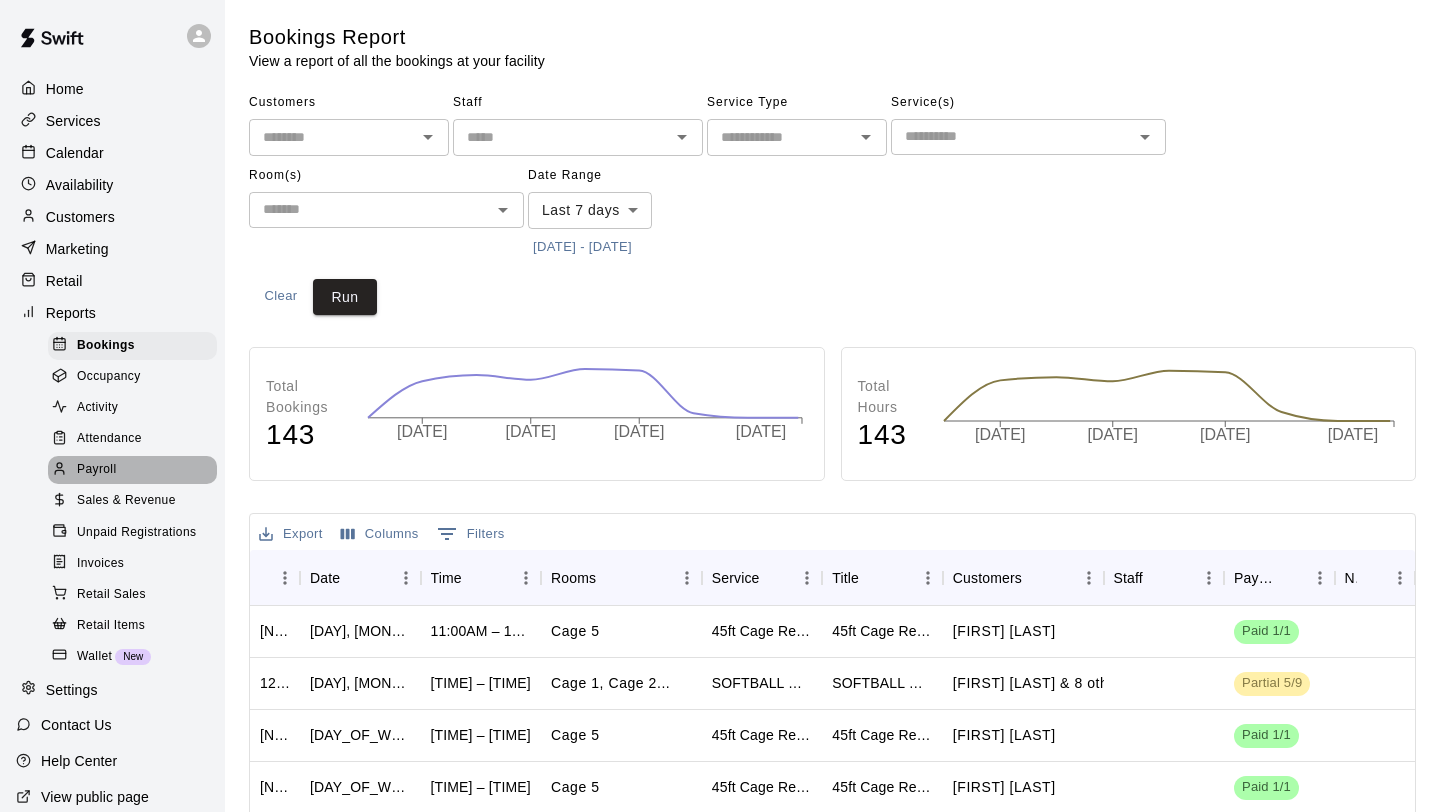 click on "Payroll" at bounding box center [132, 470] 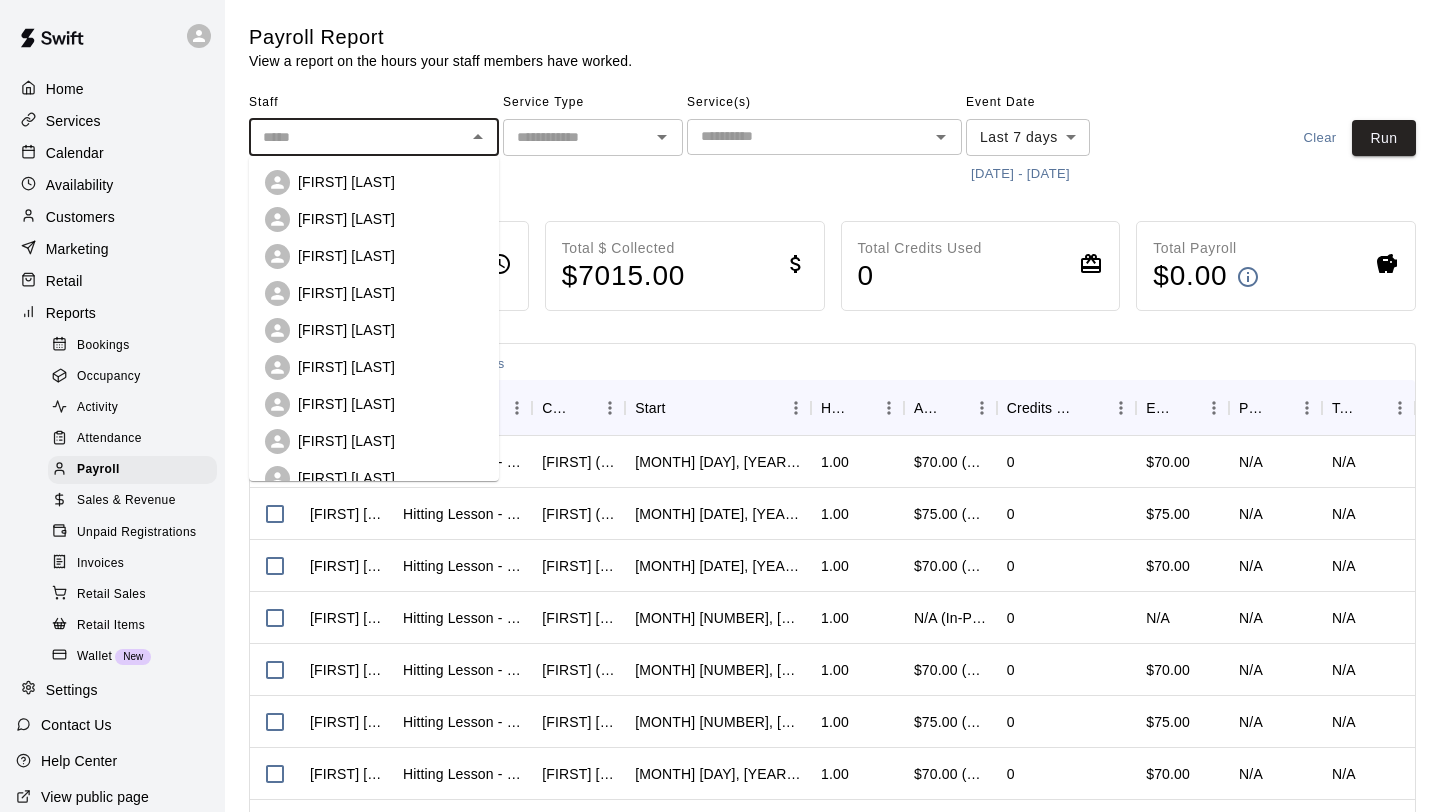 click at bounding box center [357, 137] 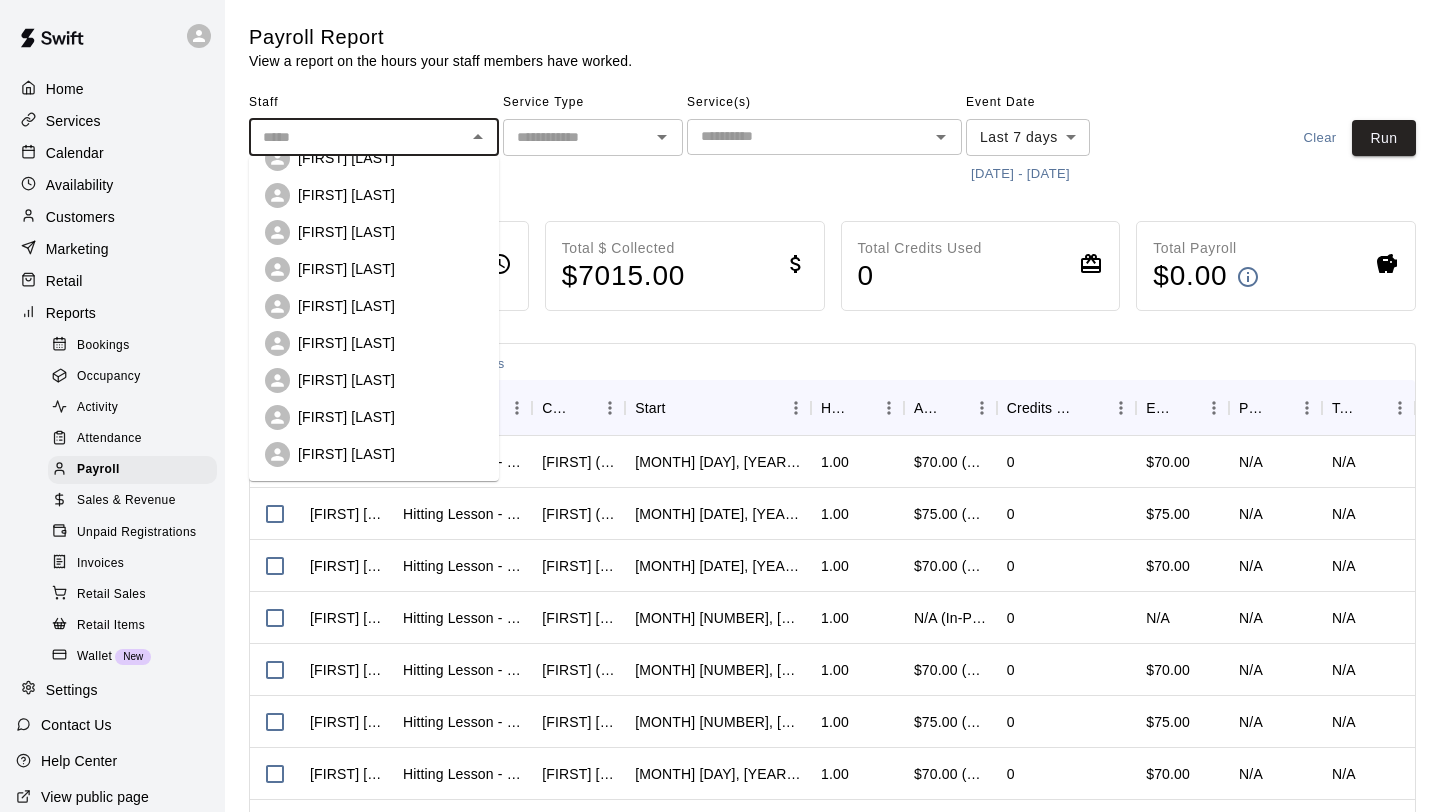 click on "[FIRST] [LAST]" at bounding box center (374, 343) 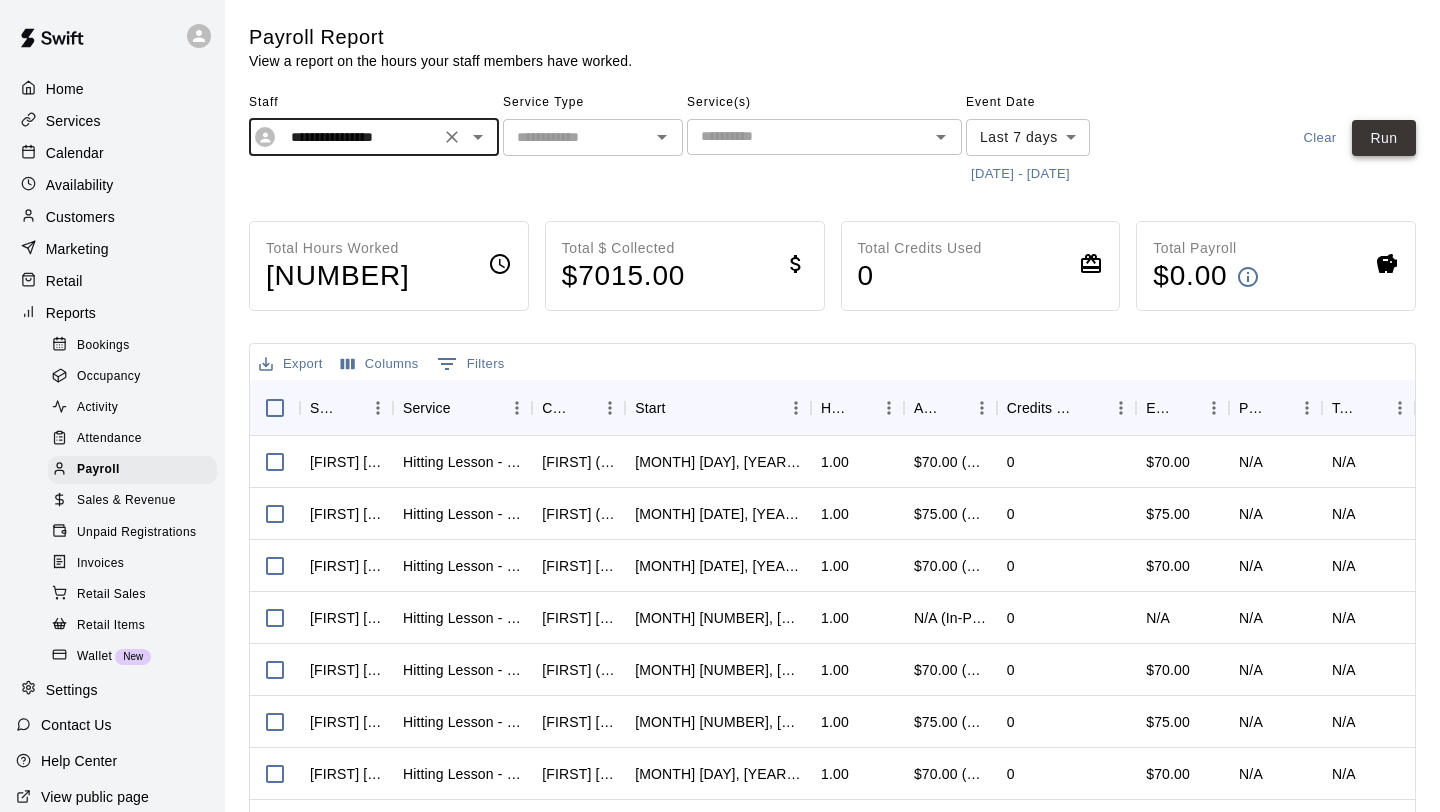 click on "Run" at bounding box center [1384, 138] 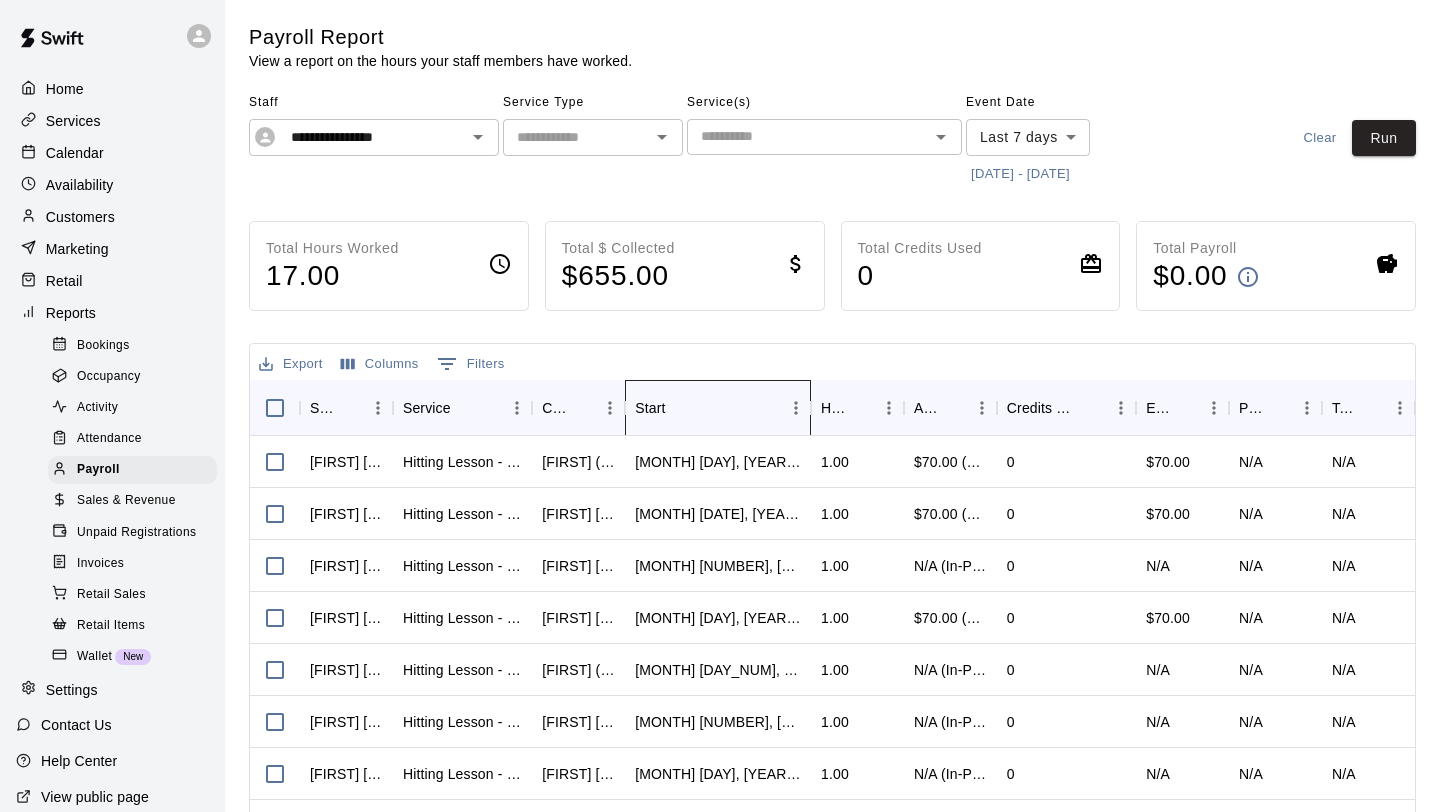 click on "Start" at bounding box center (650, 408) 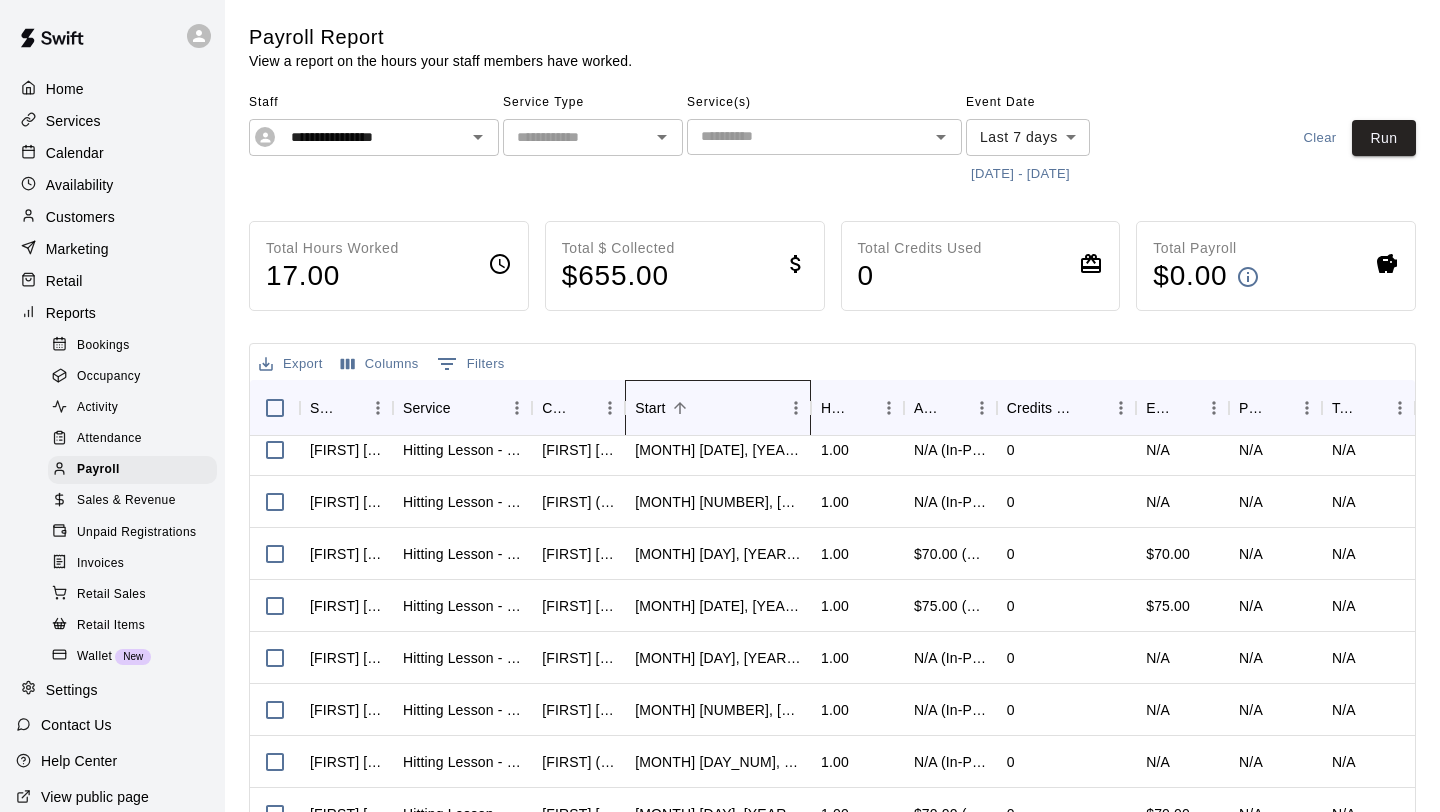scroll, scrollTop: 330, scrollLeft: 0, axis: vertical 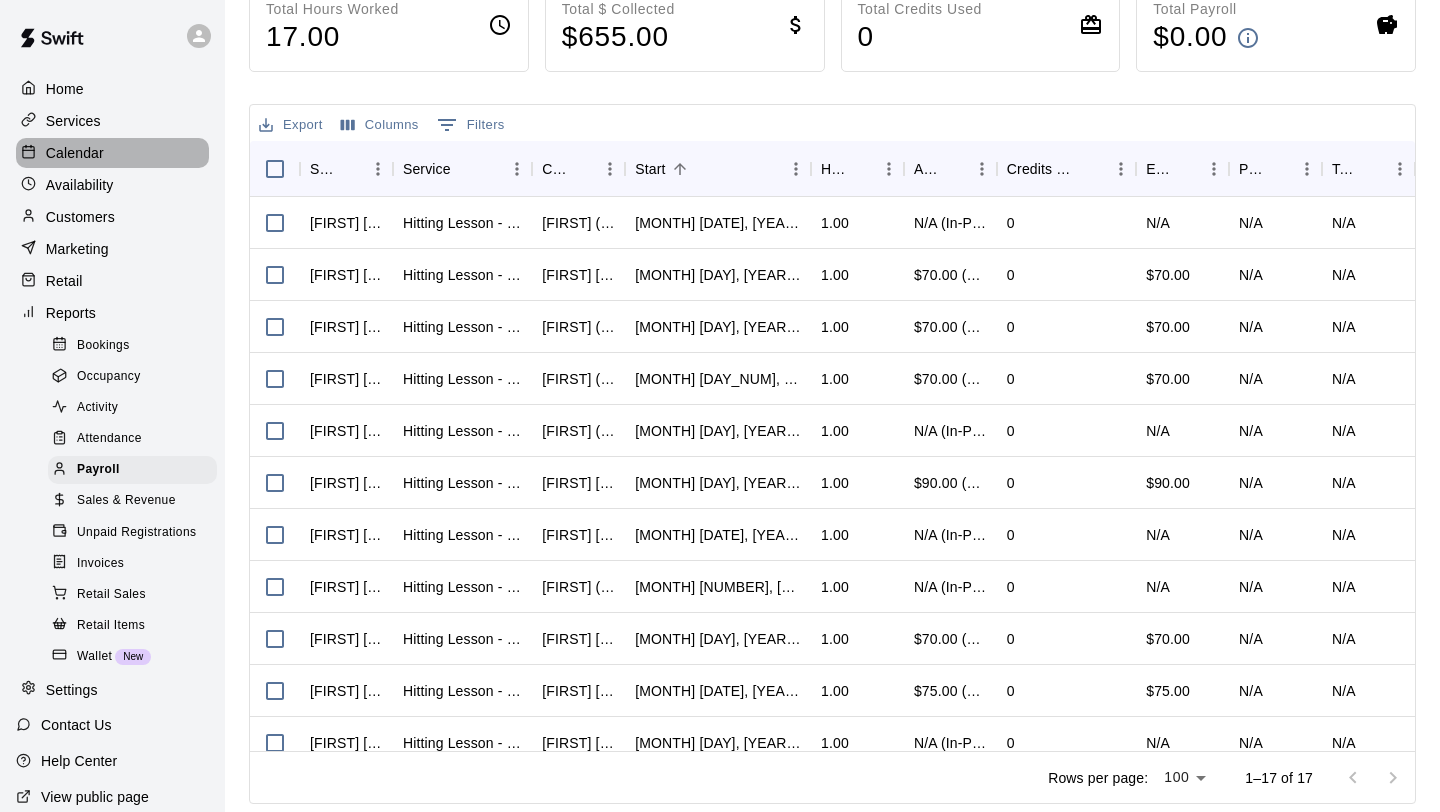 click on "Calendar" at bounding box center [112, 153] 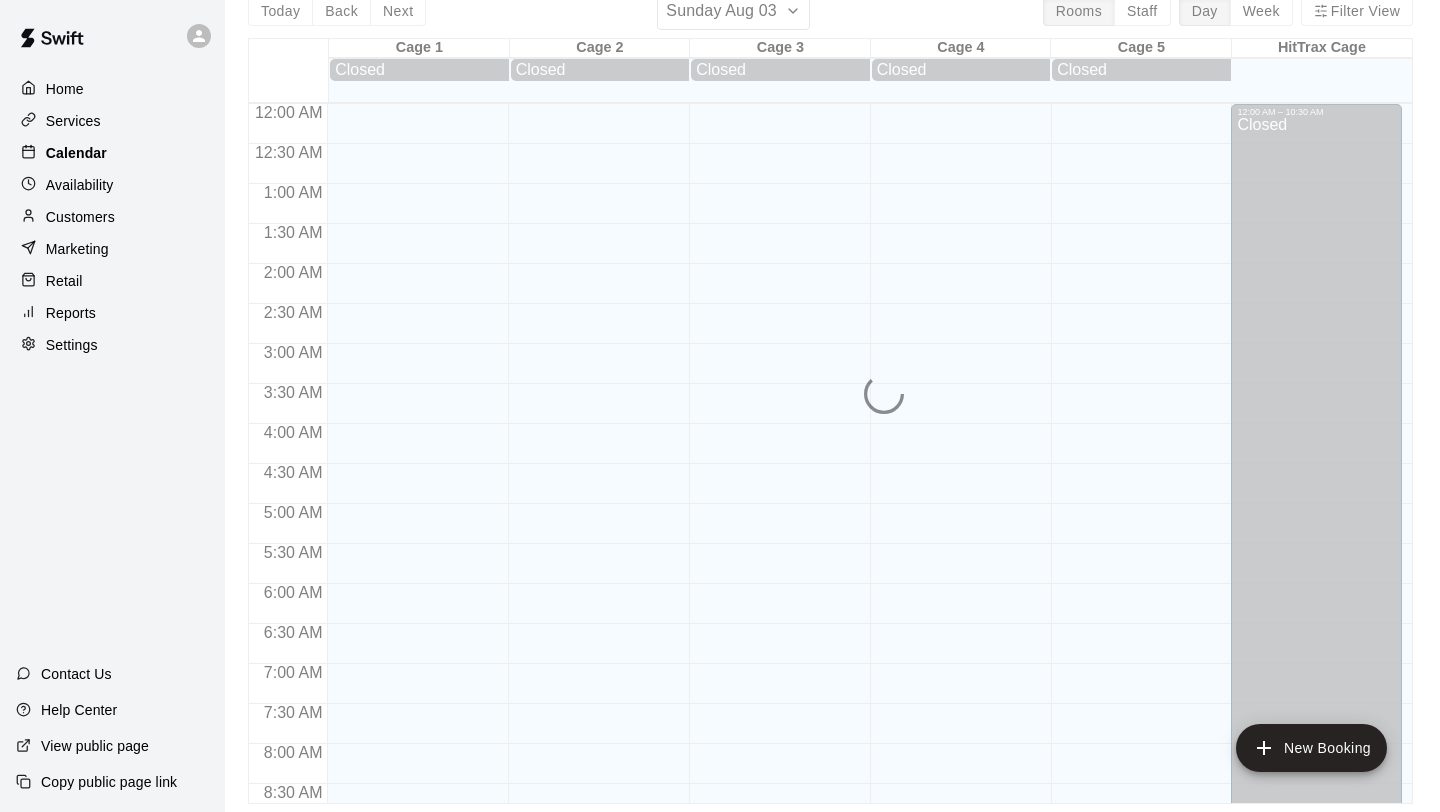 scroll, scrollTop: 0, scrollLeft: 0, axis: both 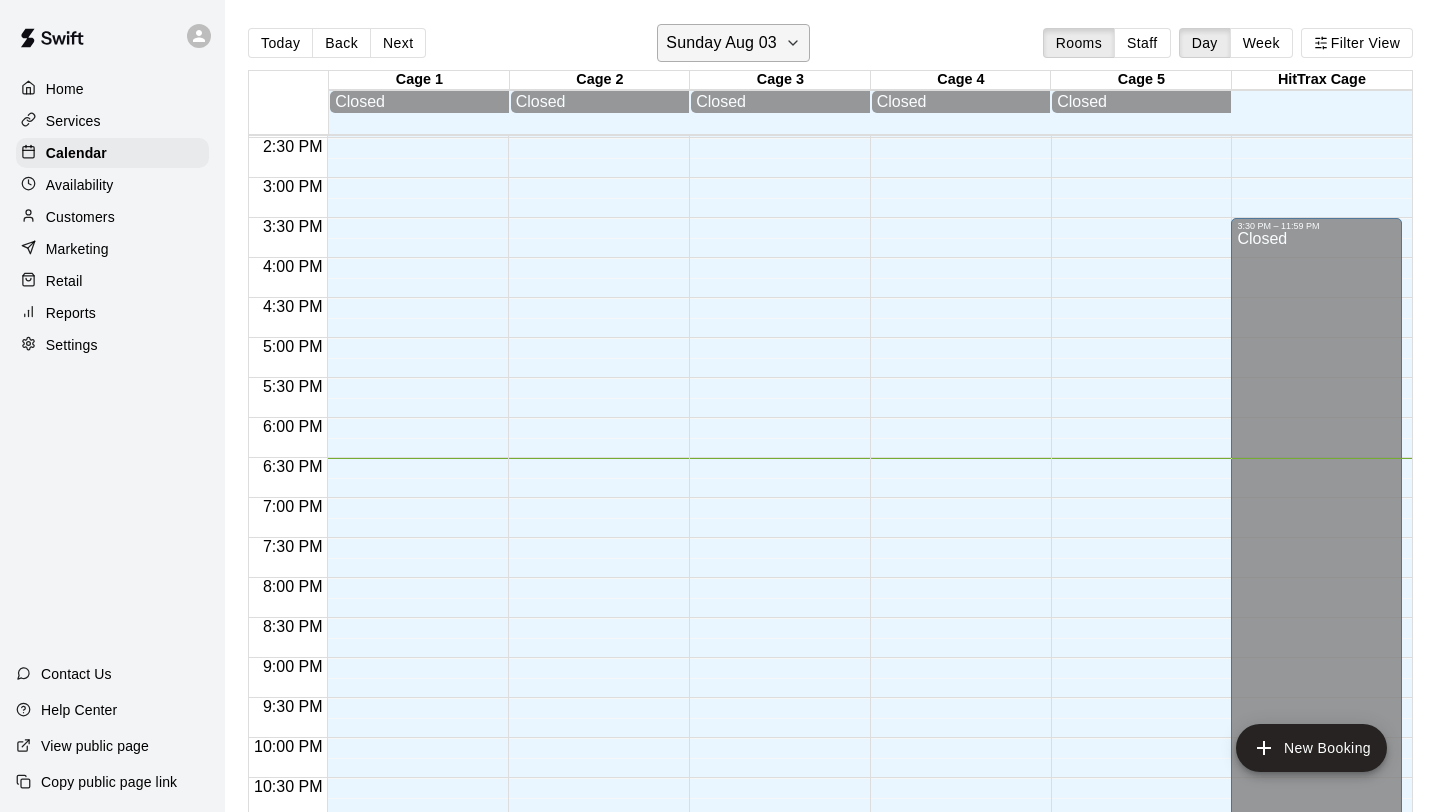 click on "Sunday Aug 03" at bounding box center (733, 43) 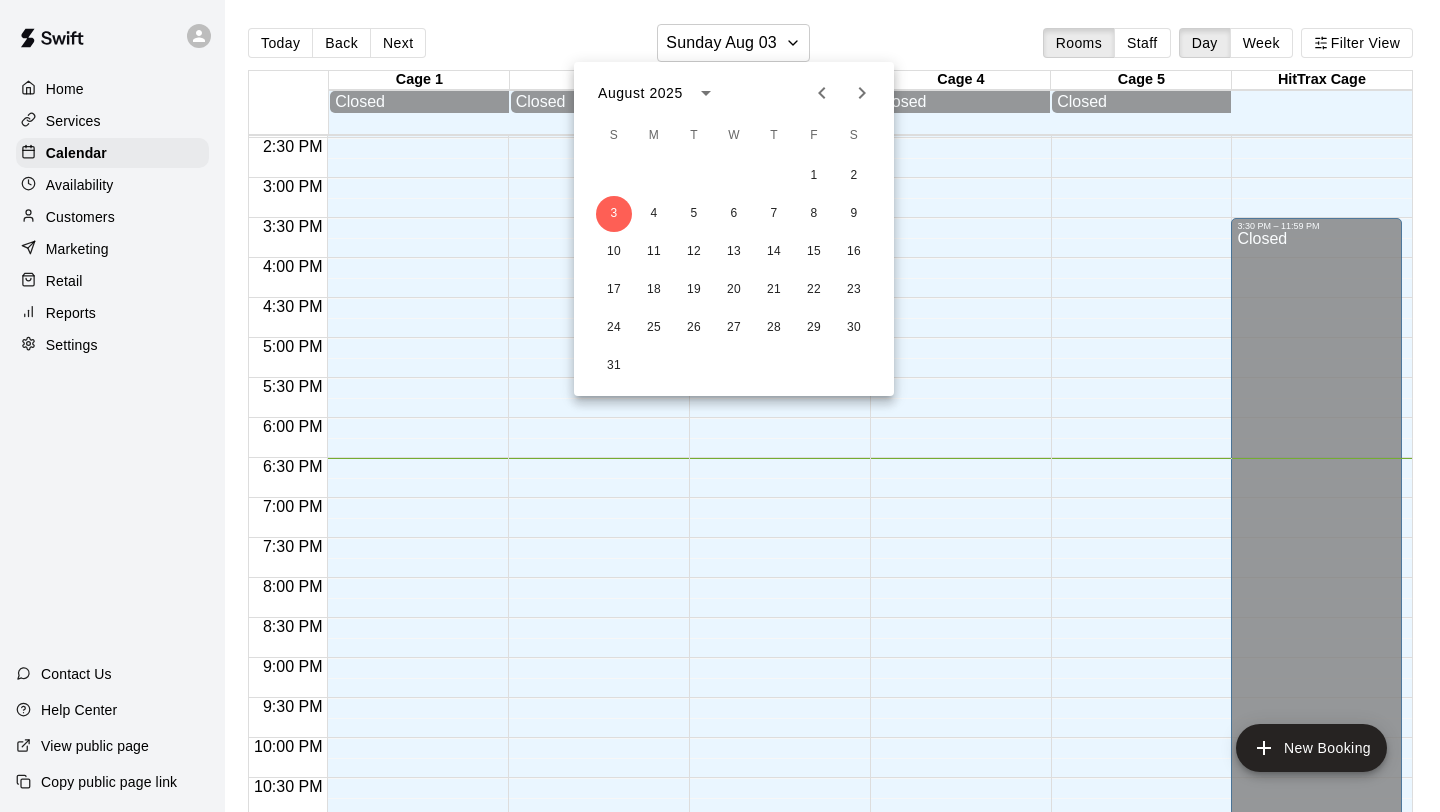 click 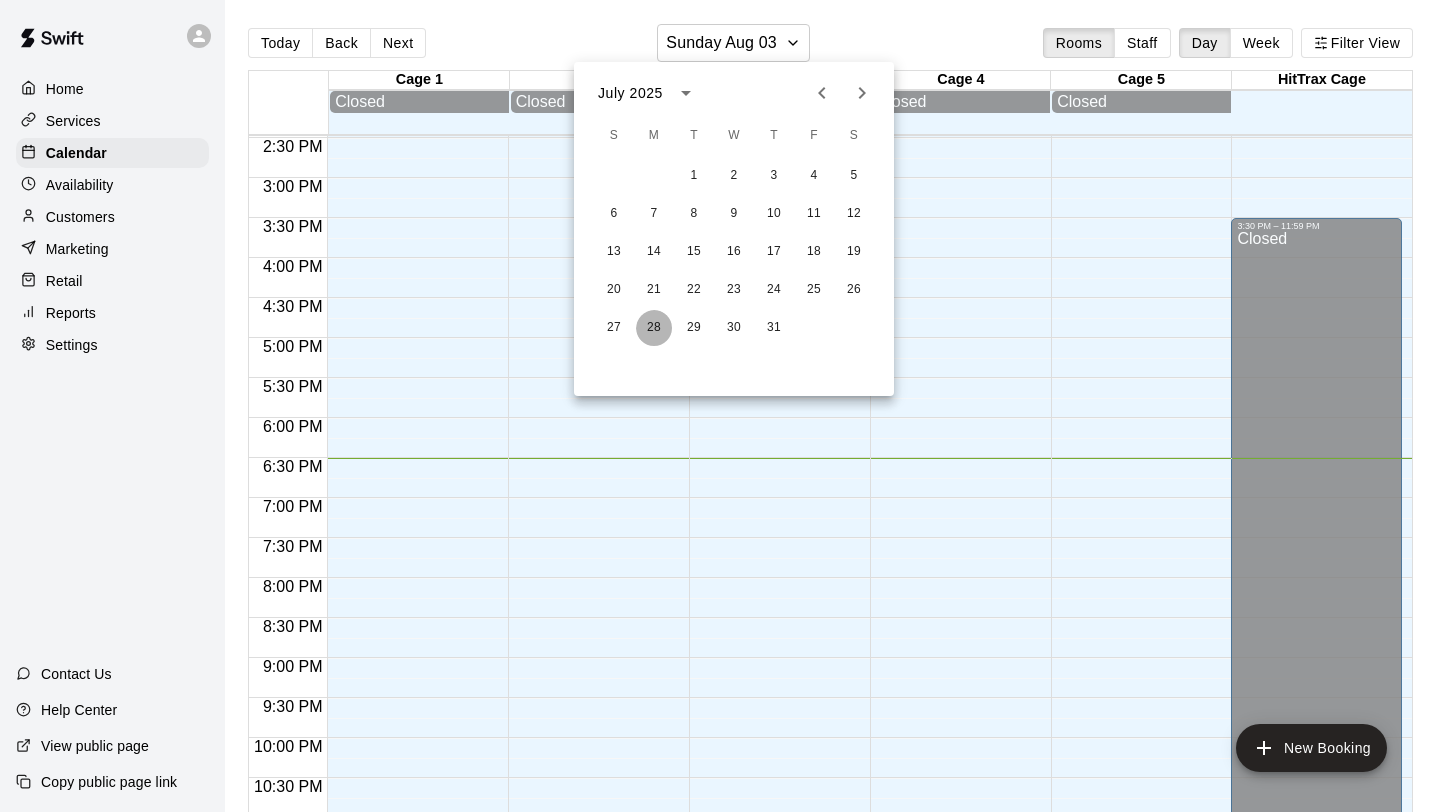 click on "28" at bounding box center (654, 328) 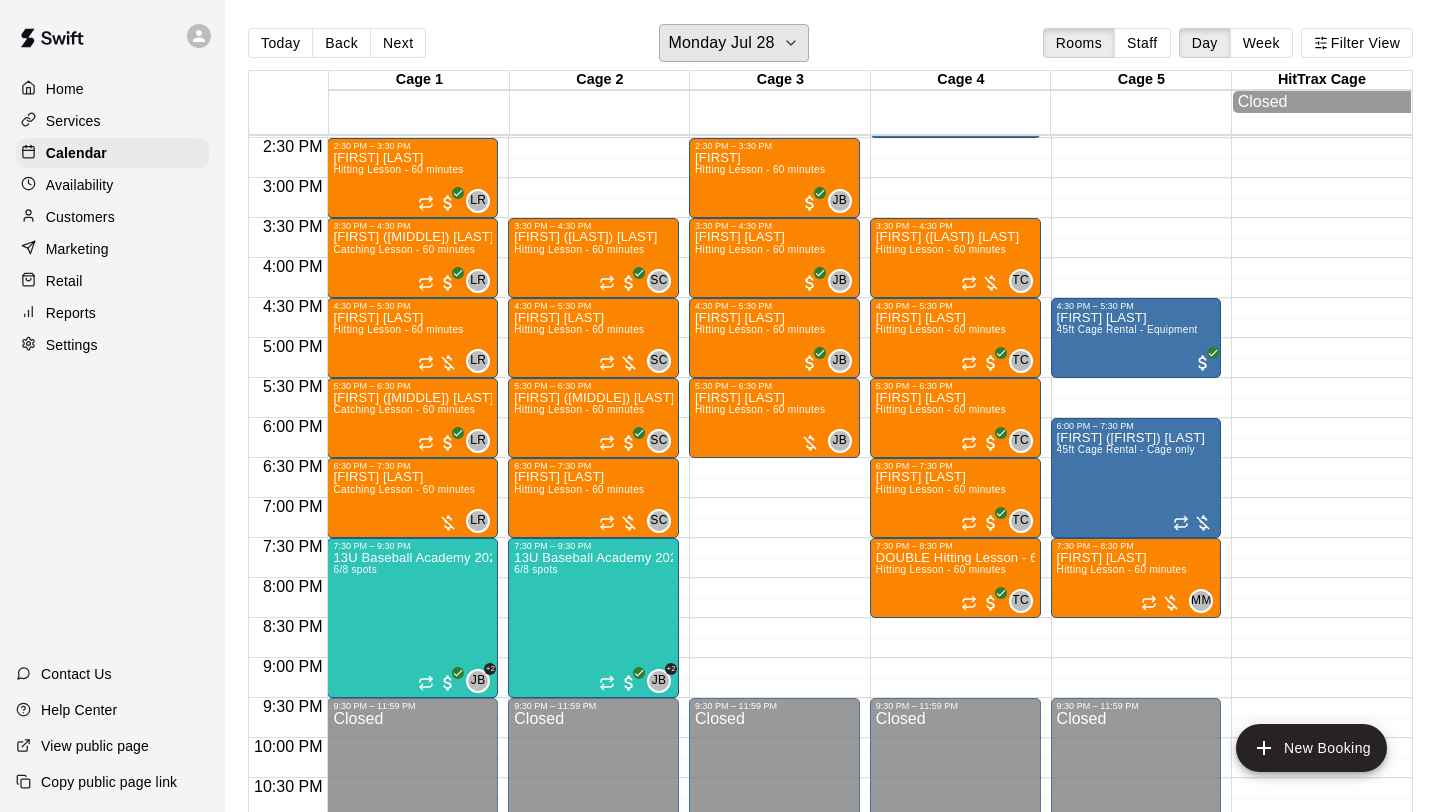 scroll, scrollTop: 1155, scrollLeft: 0, axis: vertical 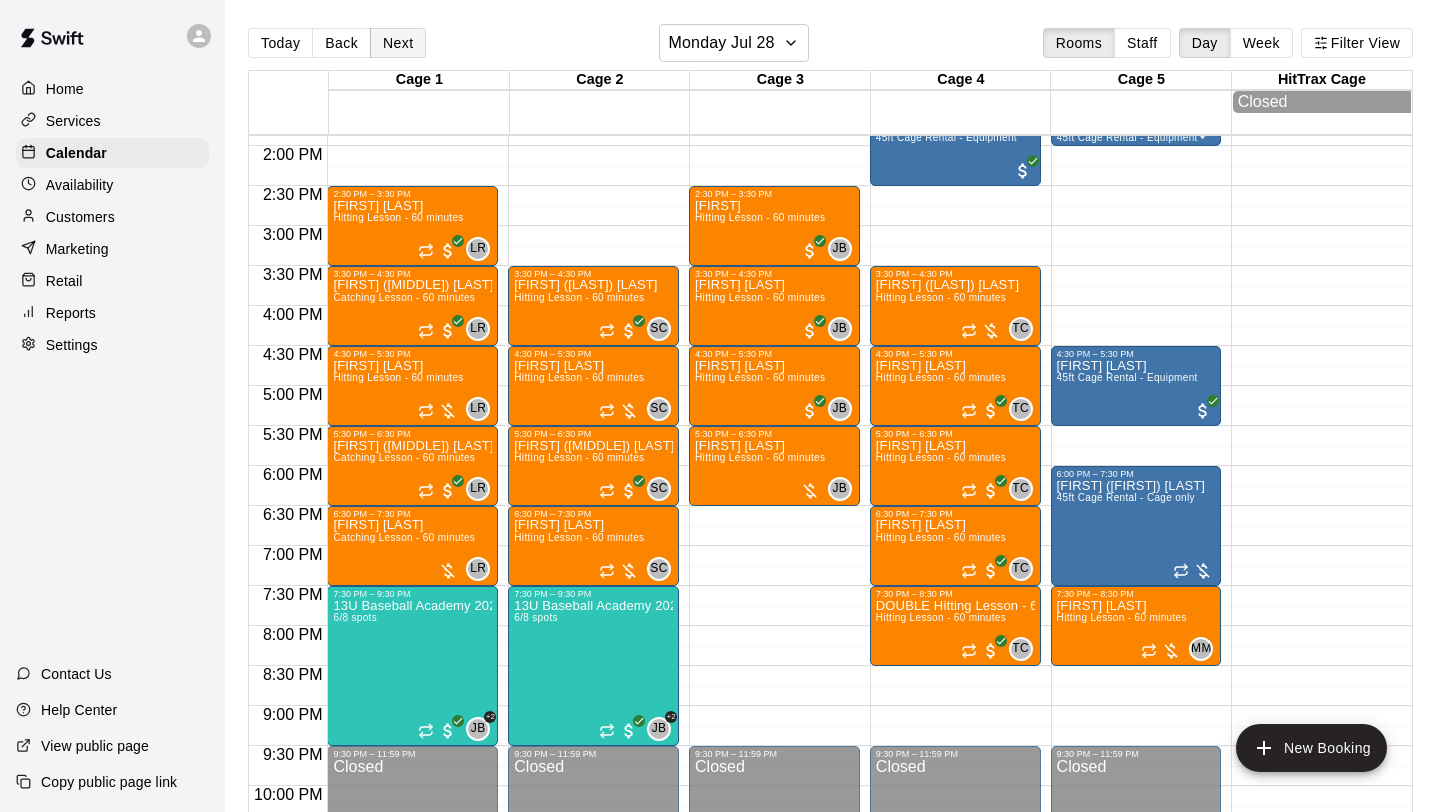 click on "Next" at bounding box center [398, 43] 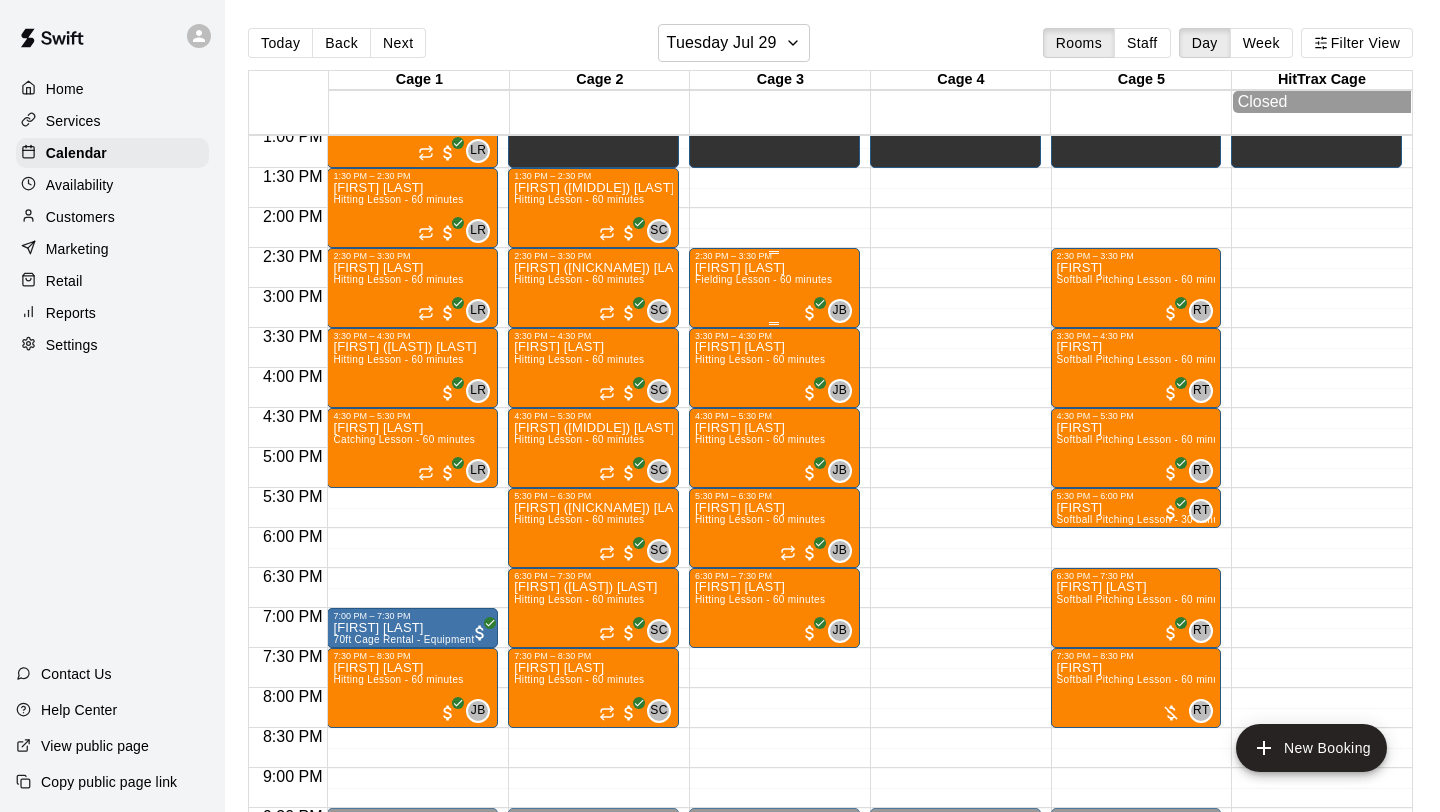 scroll, scrollTop: 1031, scrollLeft: 0, axis: vertical 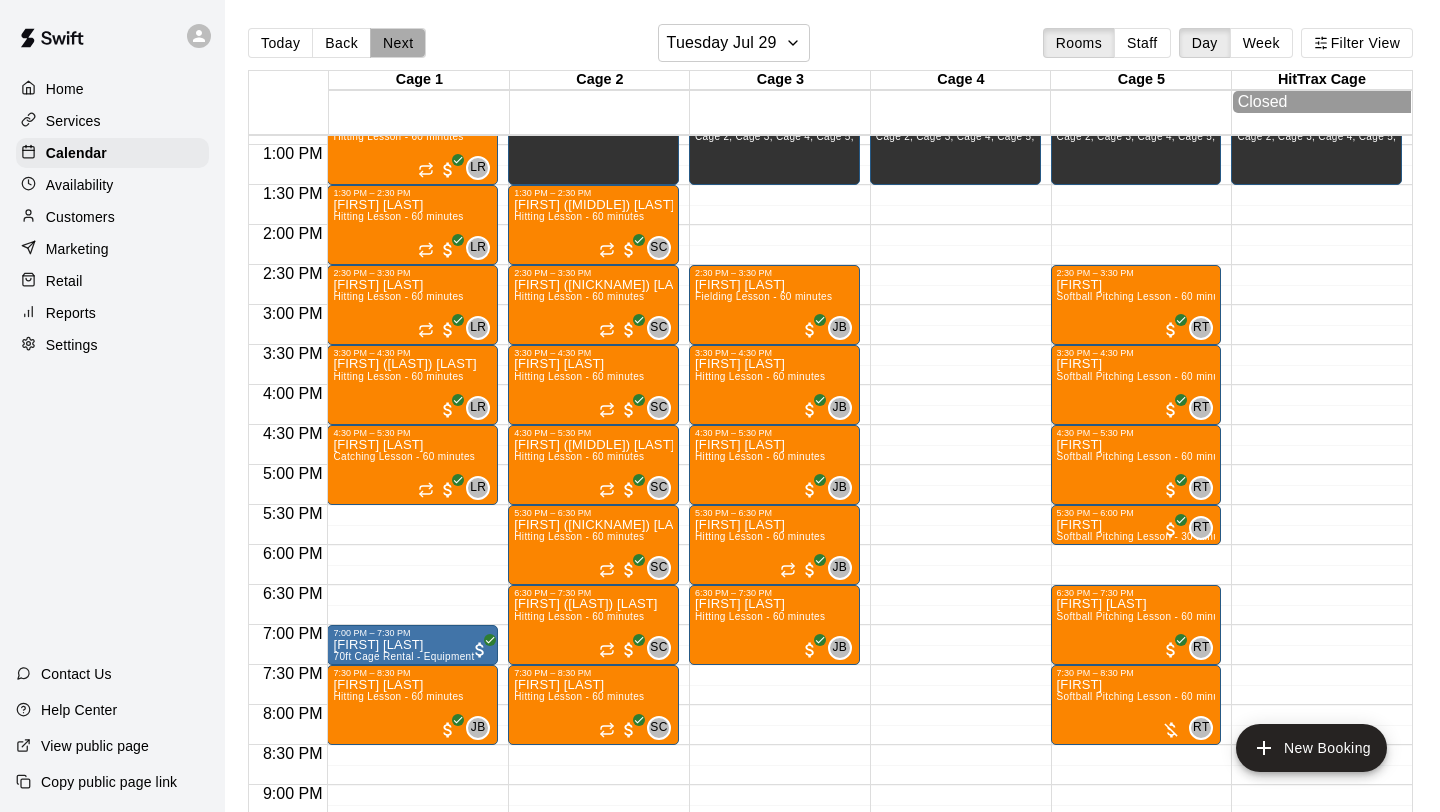 click on "Next" at bounding box center [398, 43] 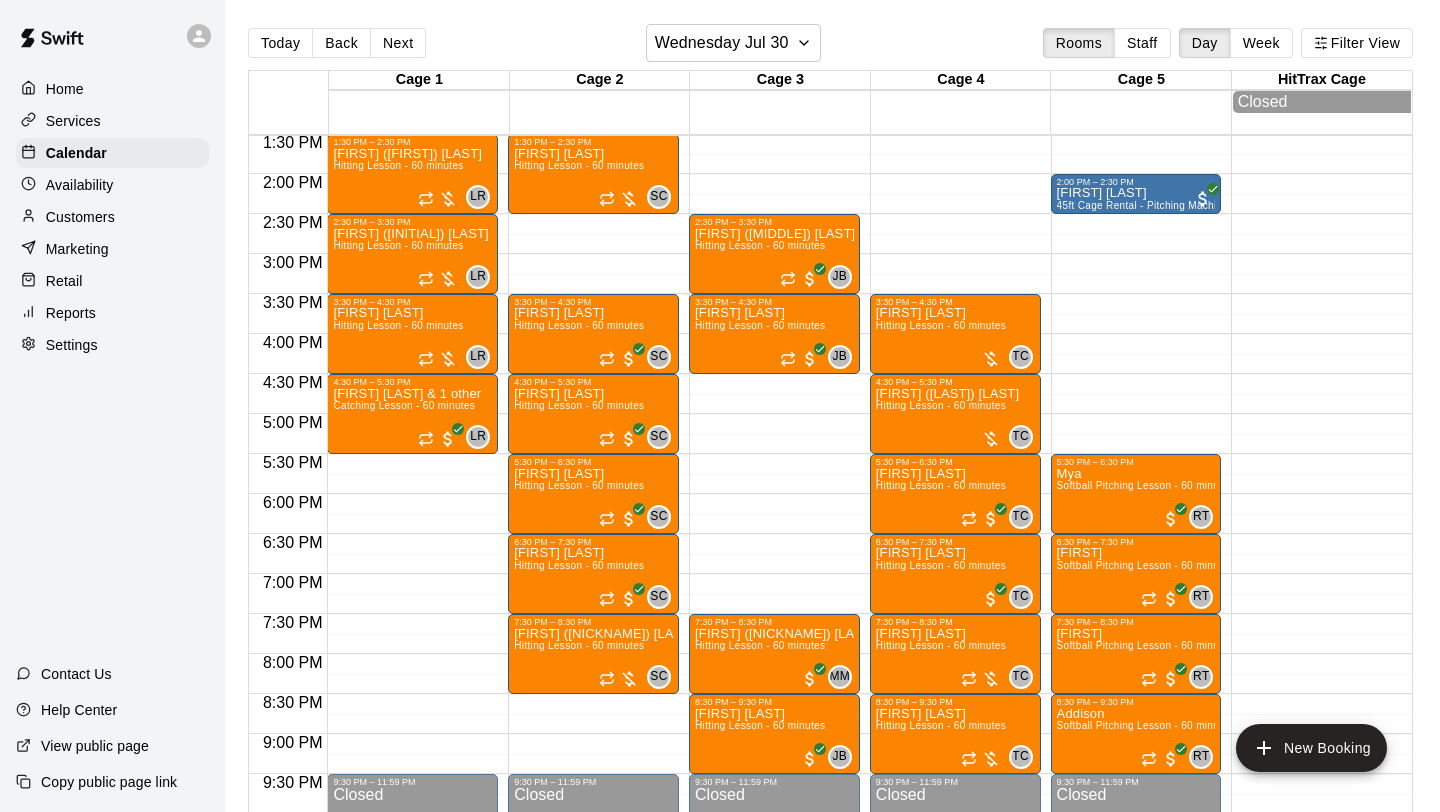 scroll, scrollTop: 1081, scrollLeft: 0, axis: vertical 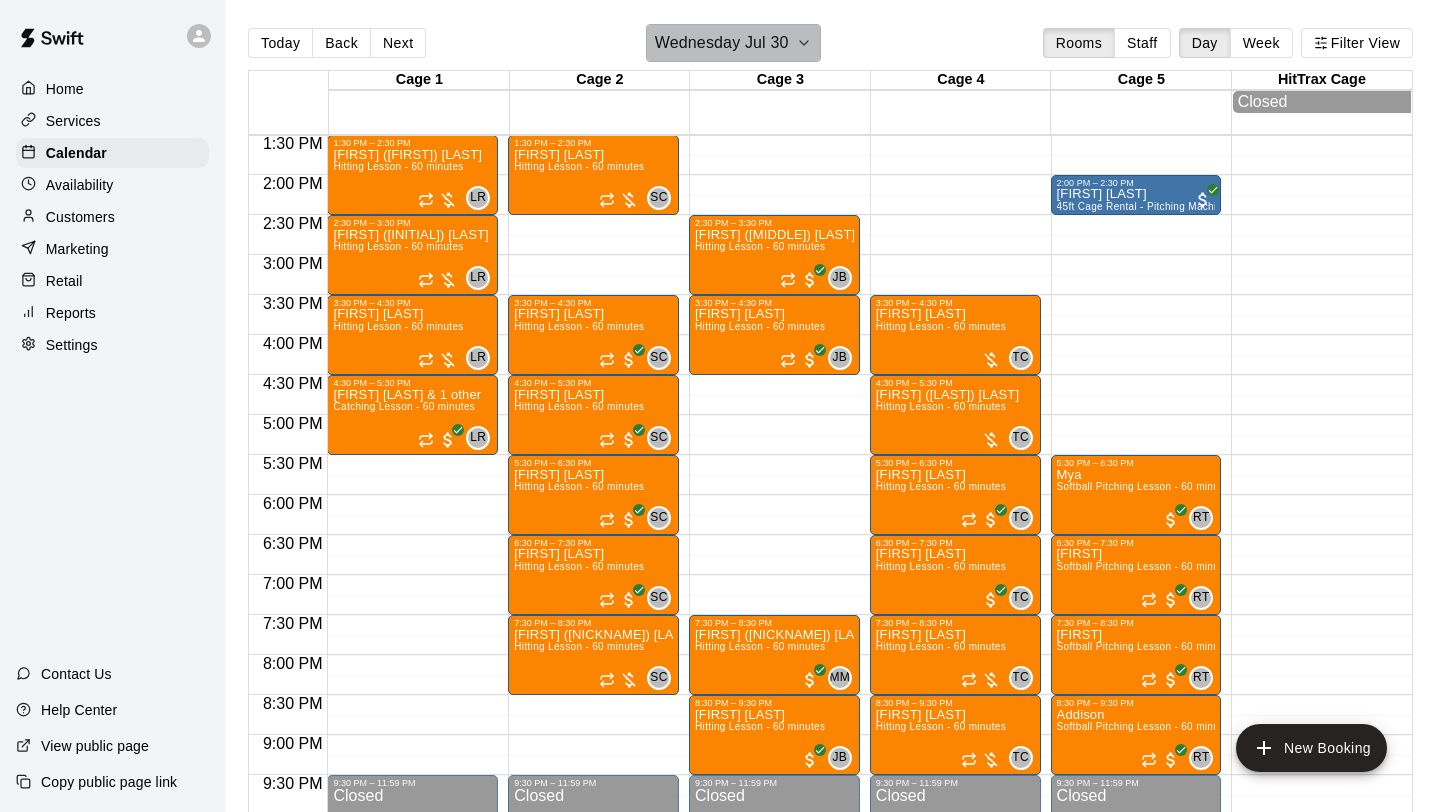 click on "Wednesday Jul 30" at bounding box center (722, 43) 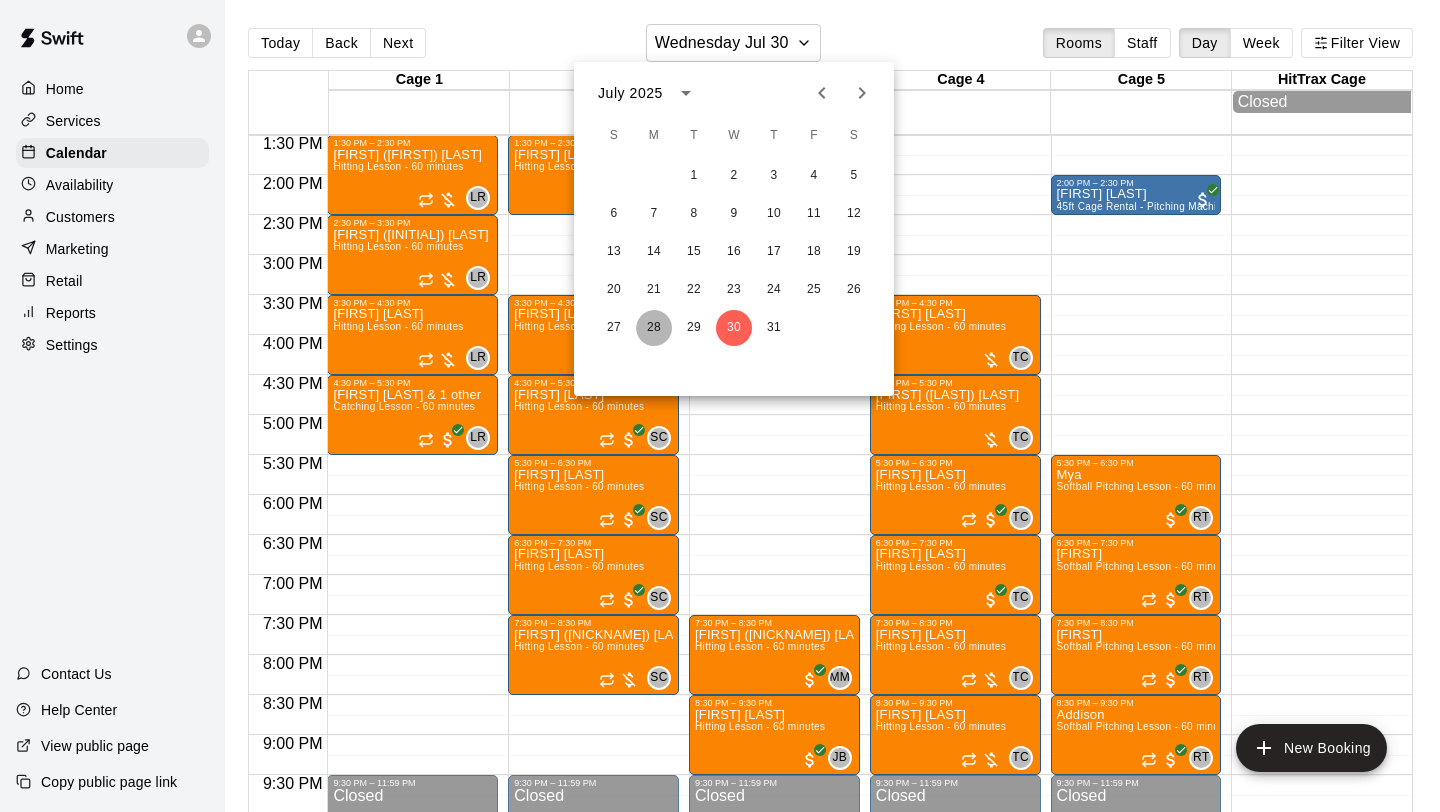 click on "28" at bounding box center [654, 328] 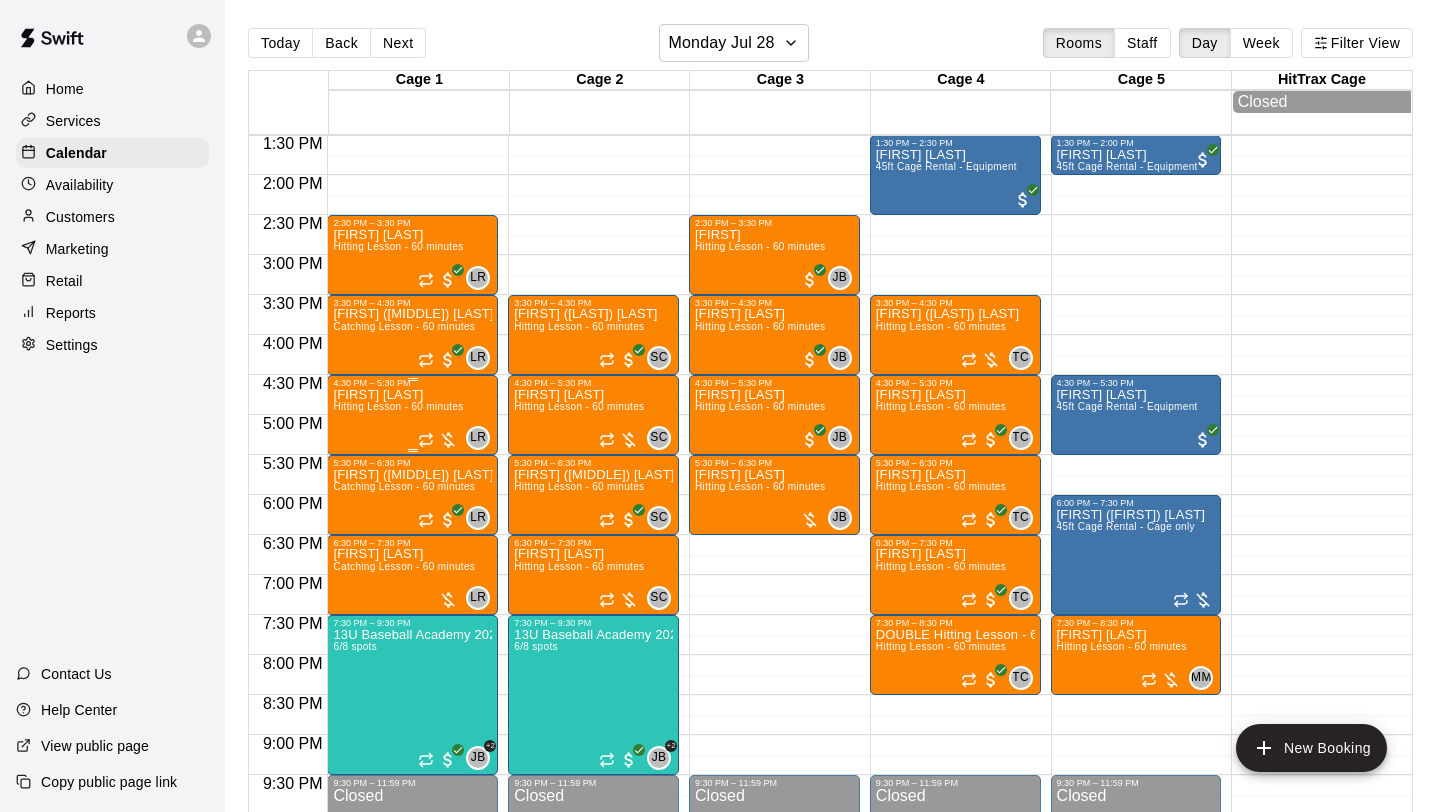 click on "Hitting Lesson - 60 minutes" at bounding box center [398, 406] 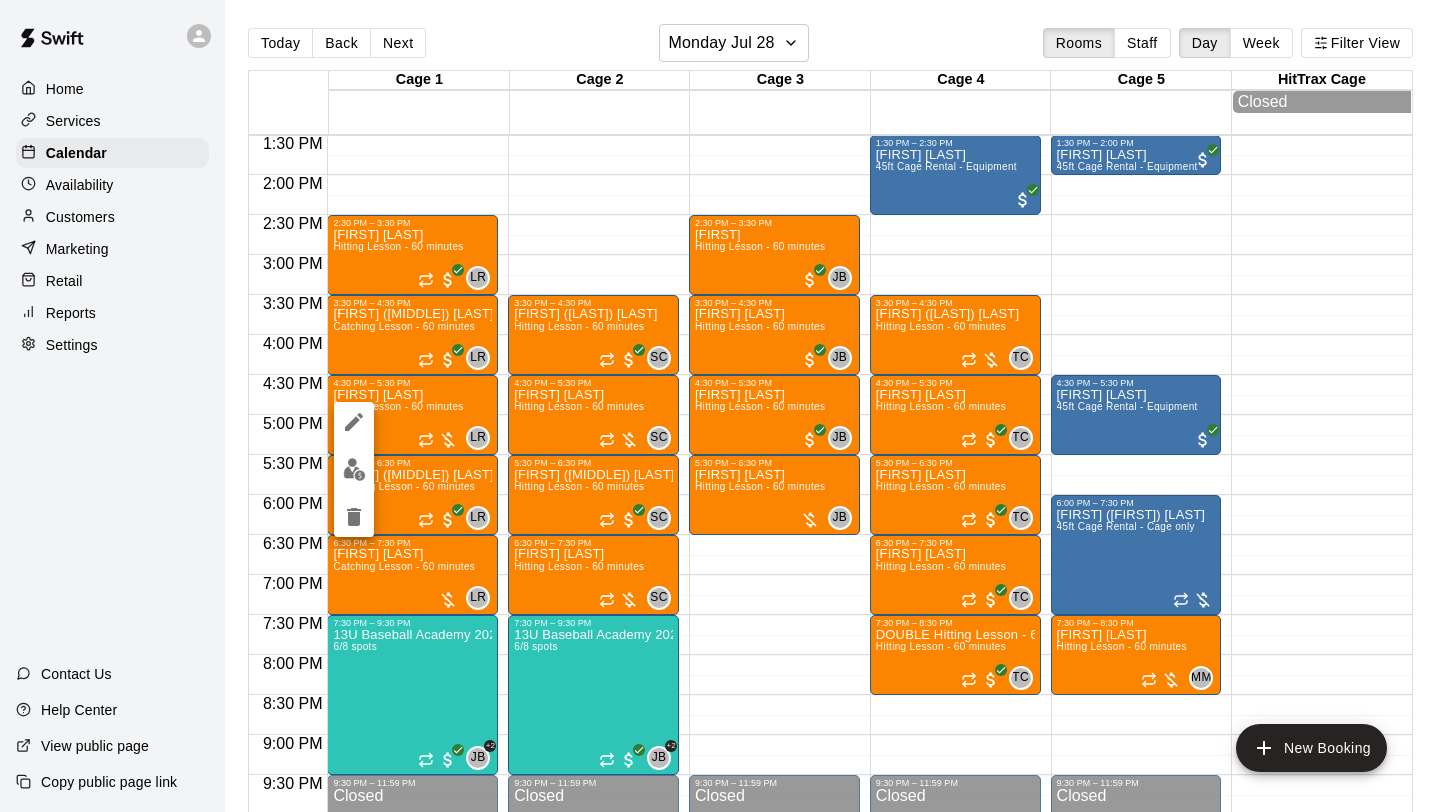 click at bounding box center (354, 469) 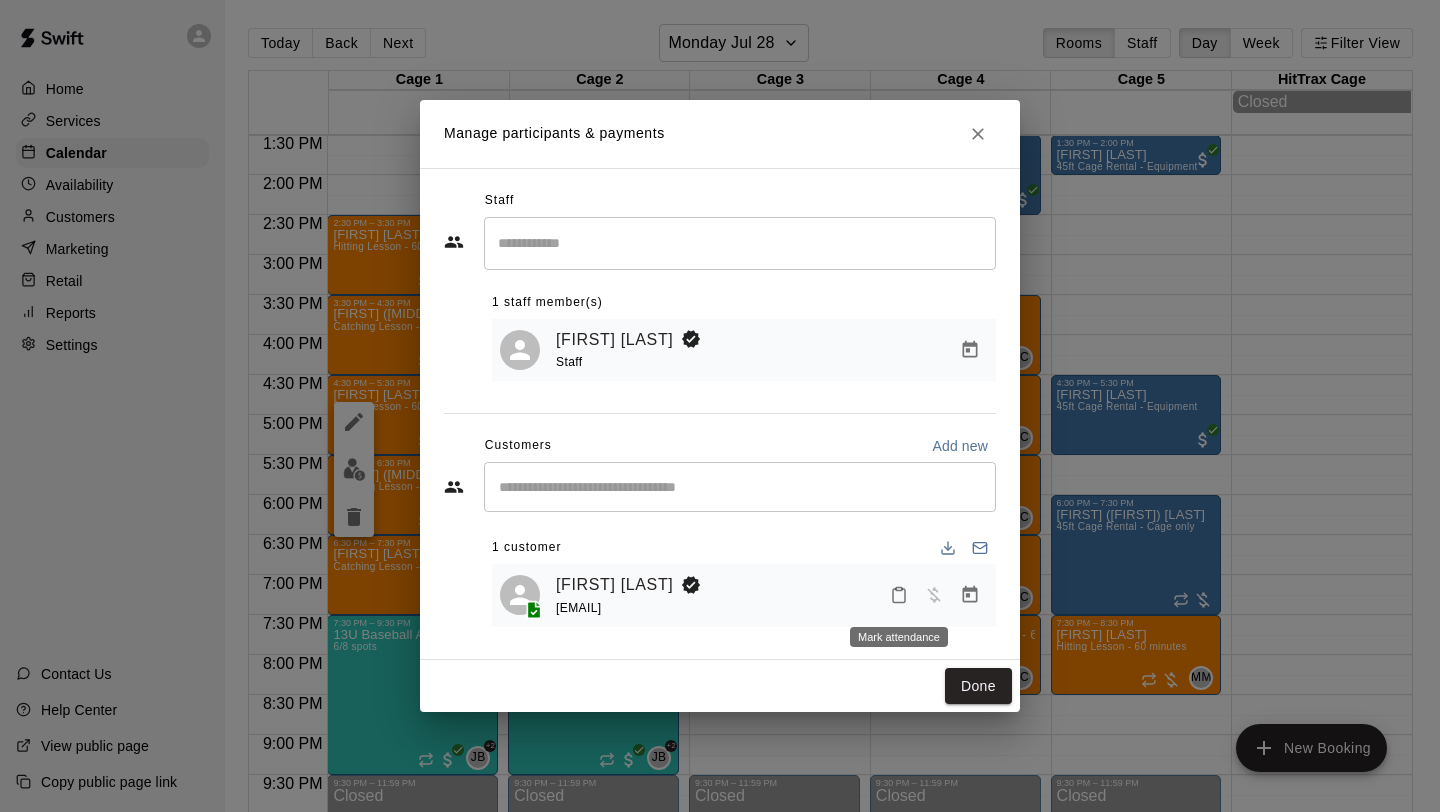 click 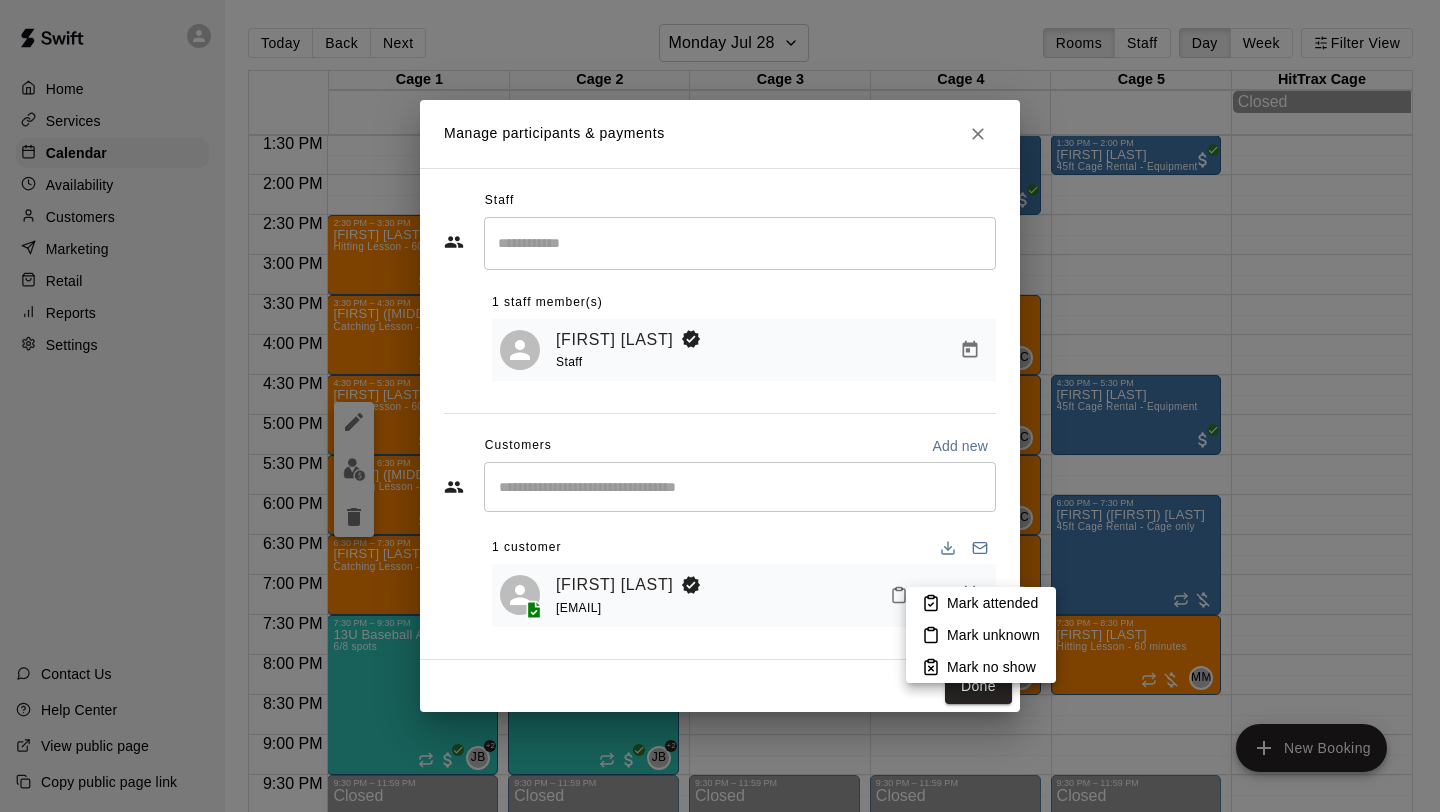 click 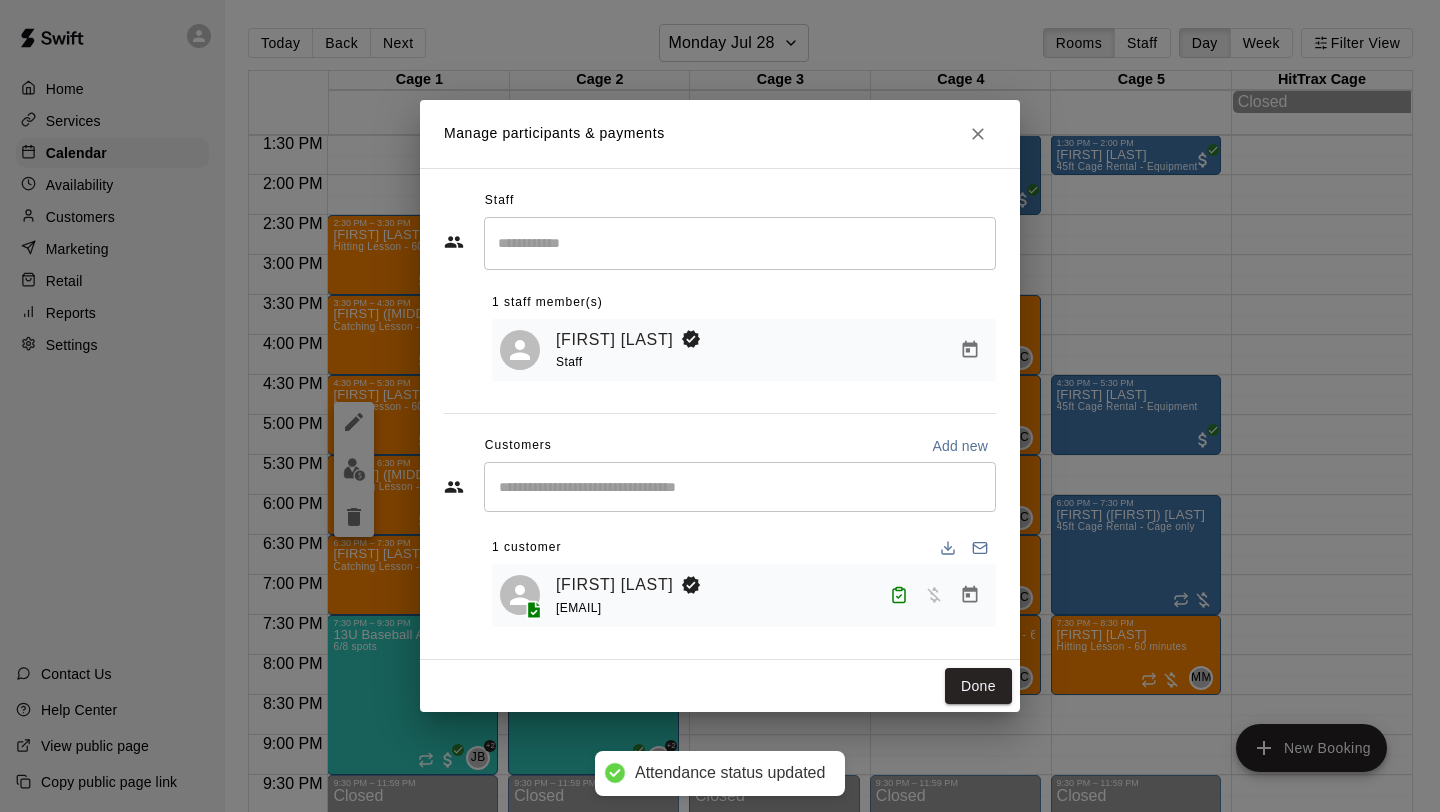 click at bounding box center [970, 595] 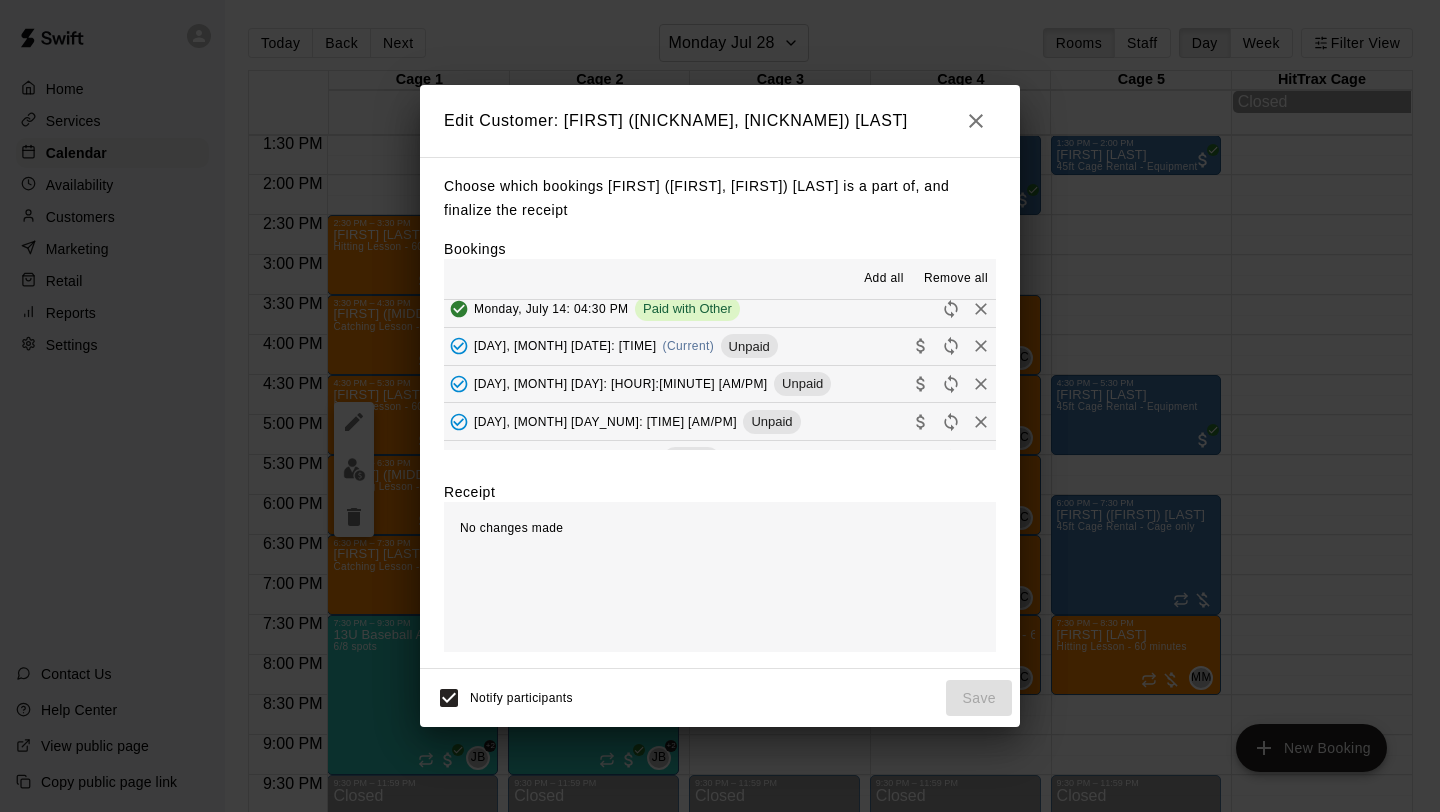 scroll, scrollTop: 179, scrollLeft: 0, axis: vertical 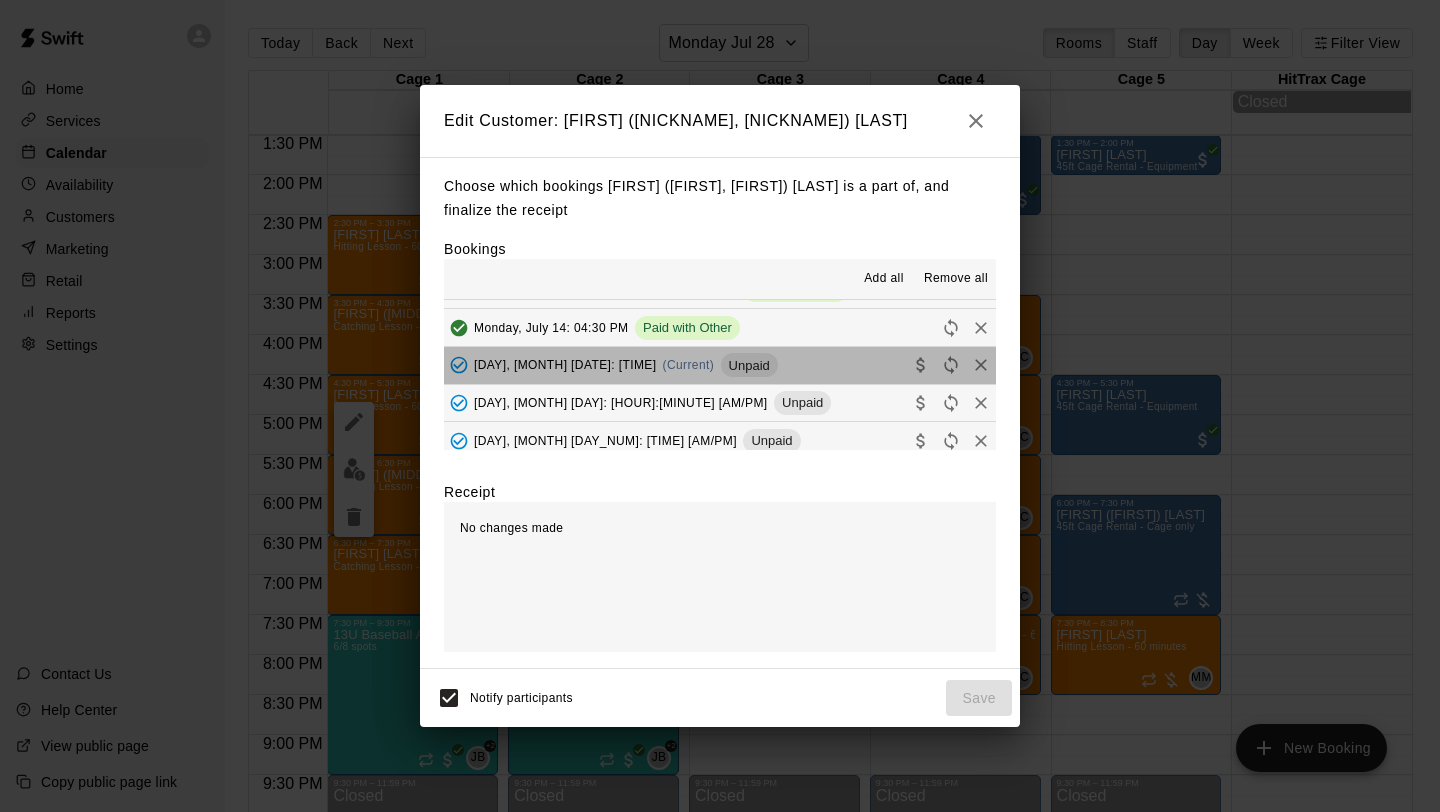 click on "[DAY], [MONTH] [DAY]: [HOUR]:[MINUTE] [AM/PM] (Current) Unpaid" at bounding box center (720, 365) 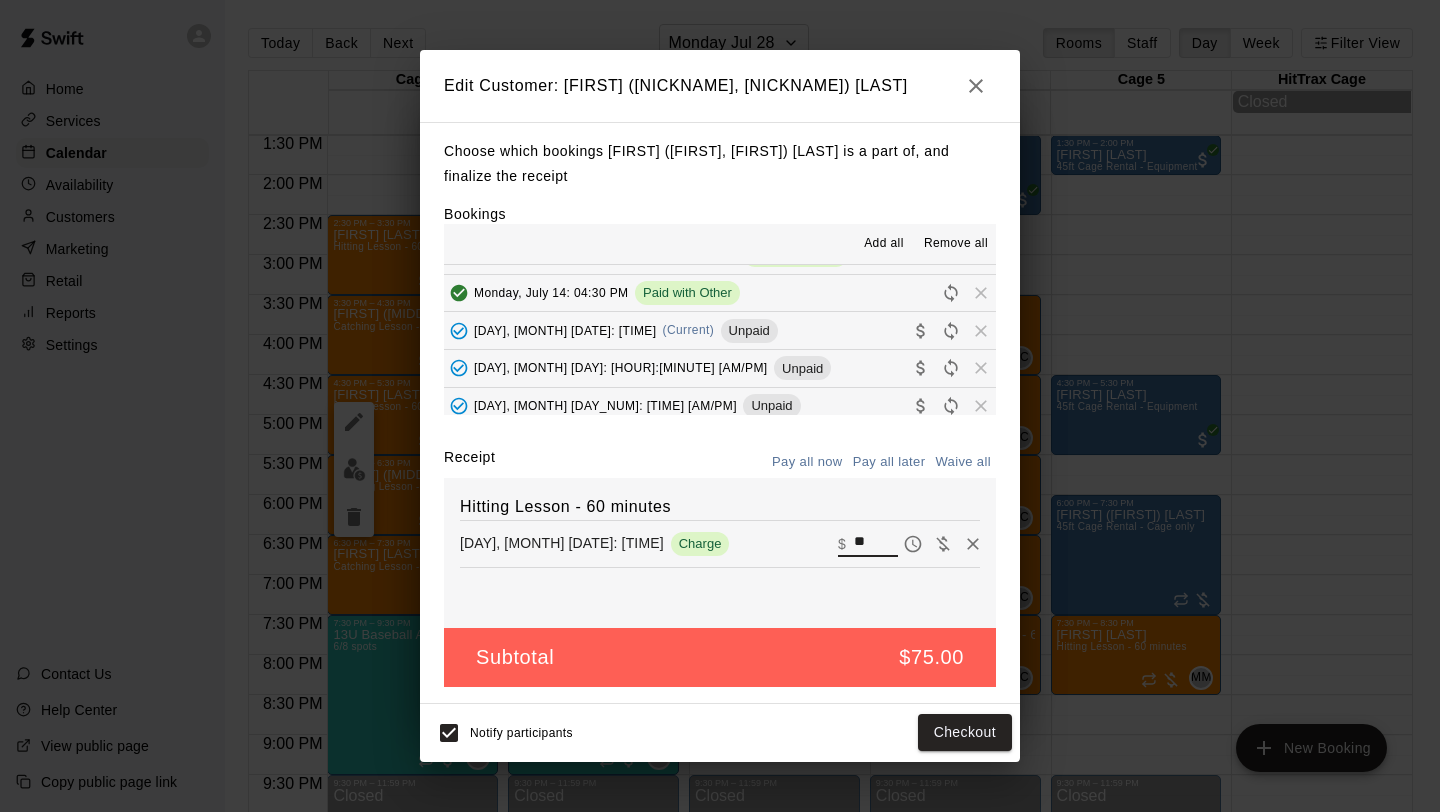 drag, startPoint x: 874, startPoint y: 546, endPoint x: 809, endPoint y: 527, distance: 67.72001 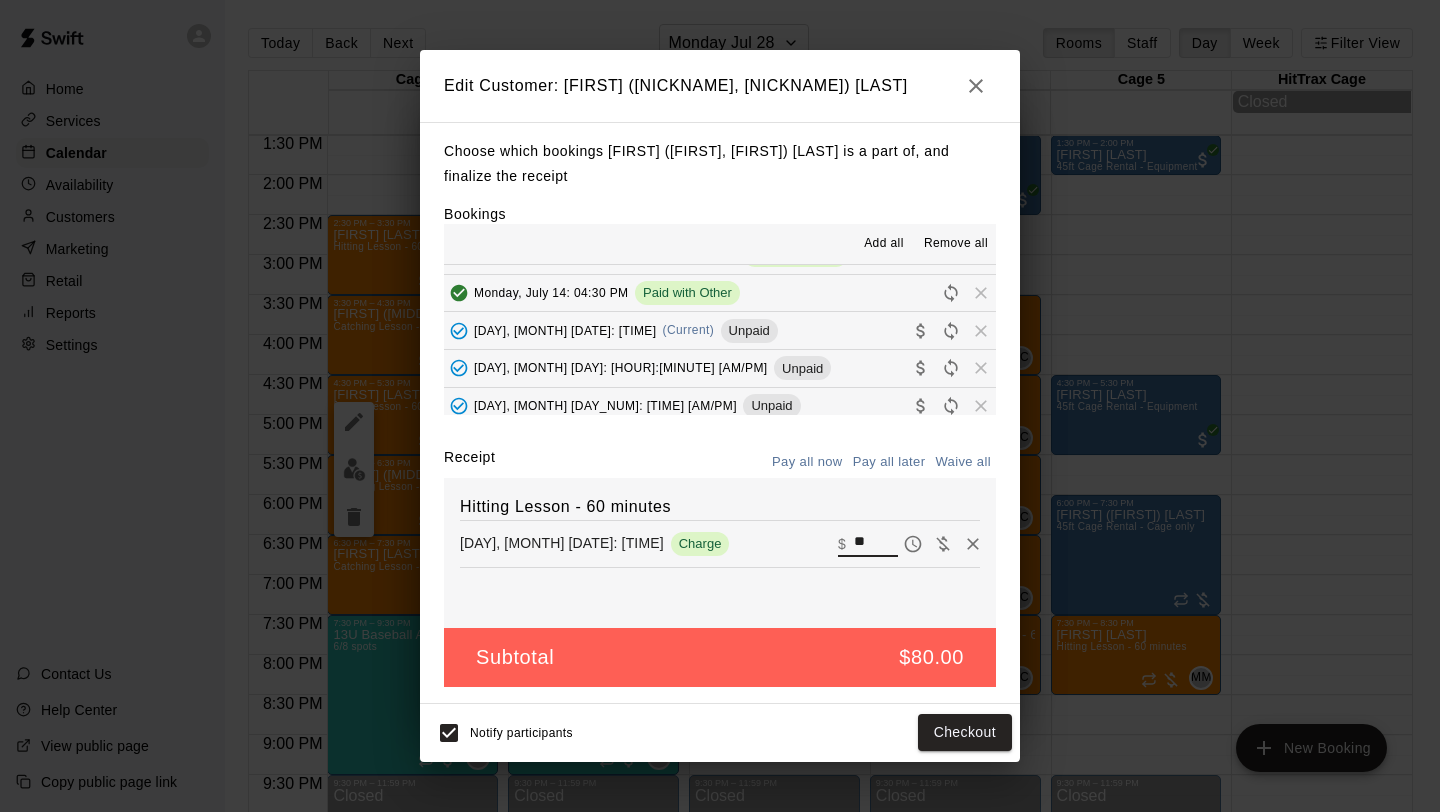 type on "**" 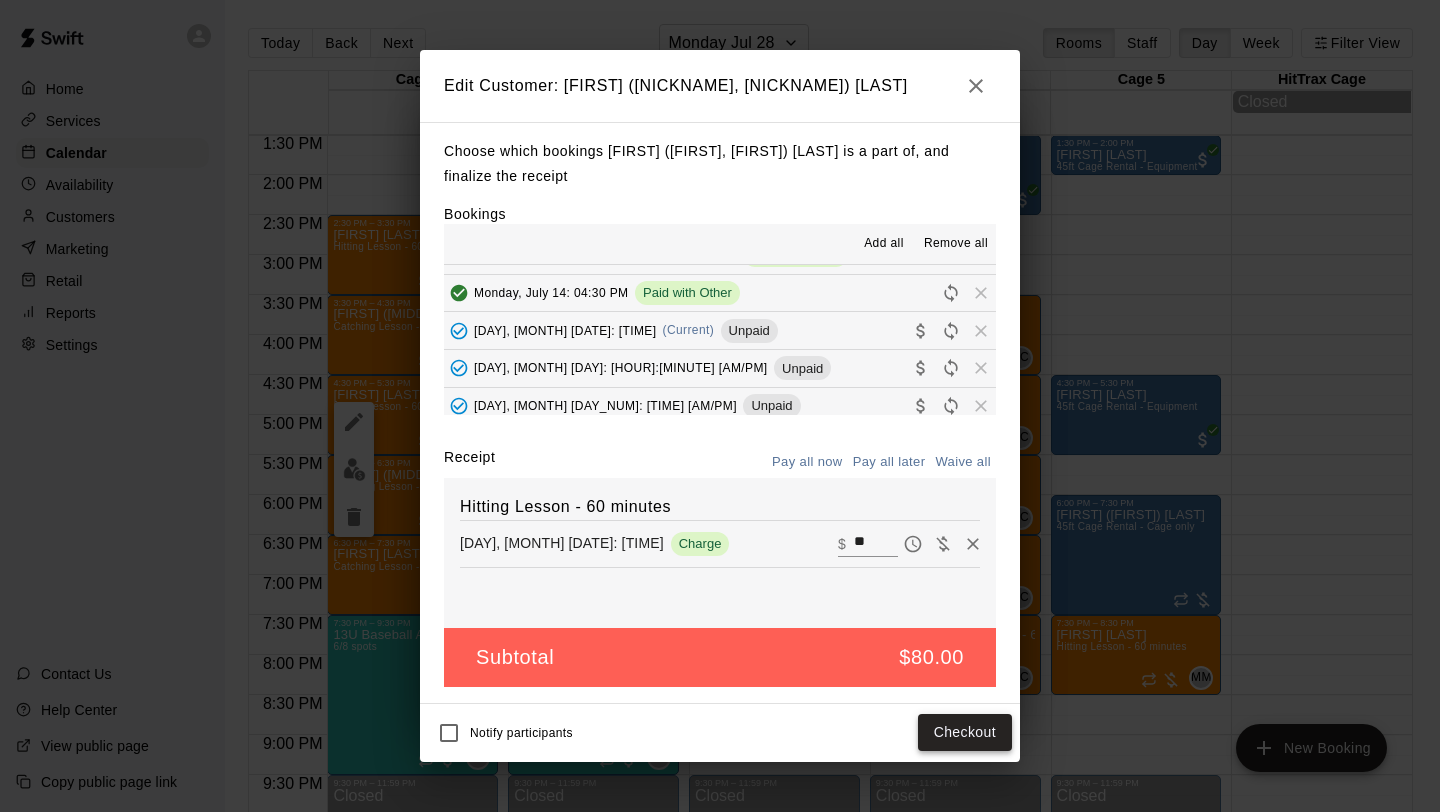 click on "Checkout" at bounding box center [965, 732] 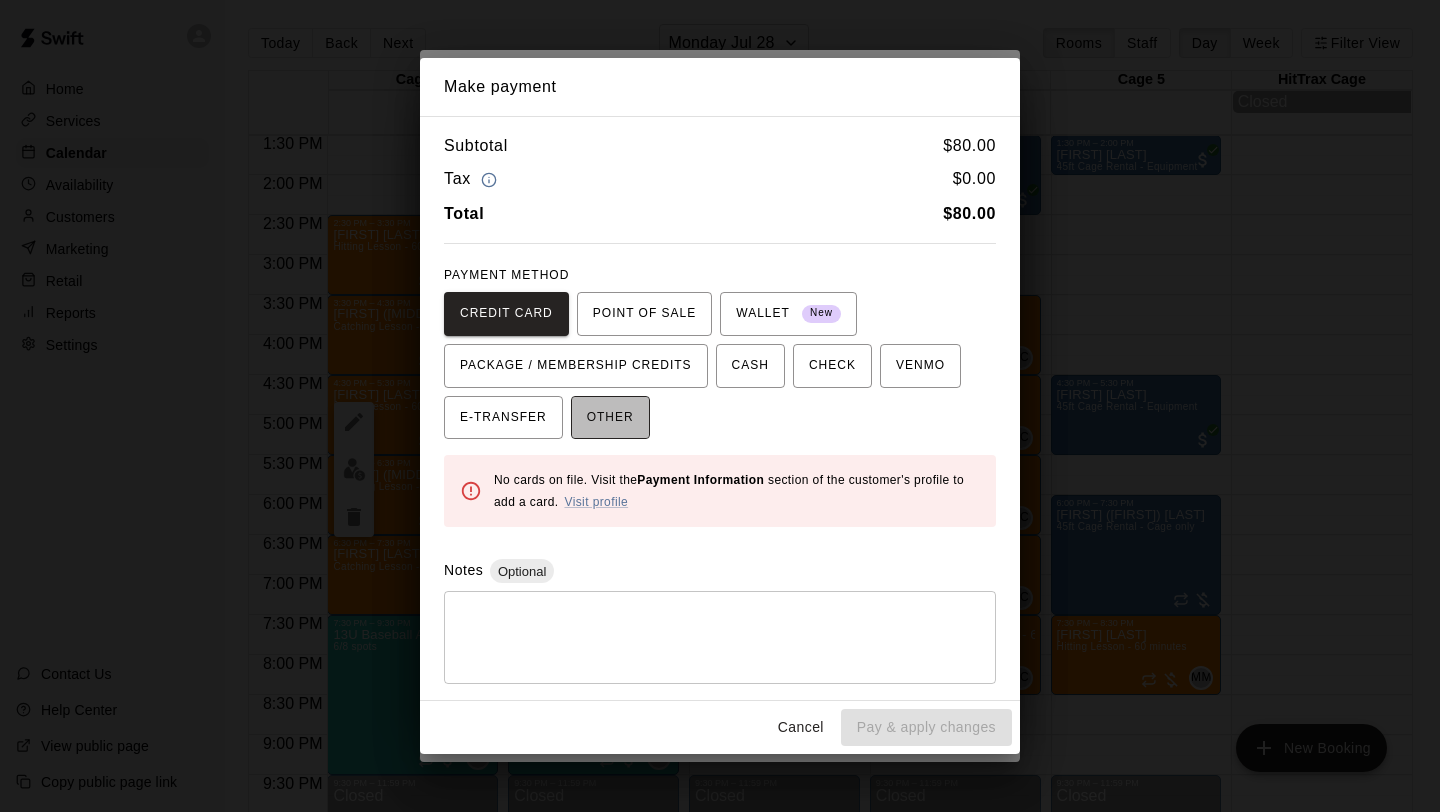 click on "OTHER" at bounding box center (610, 418) 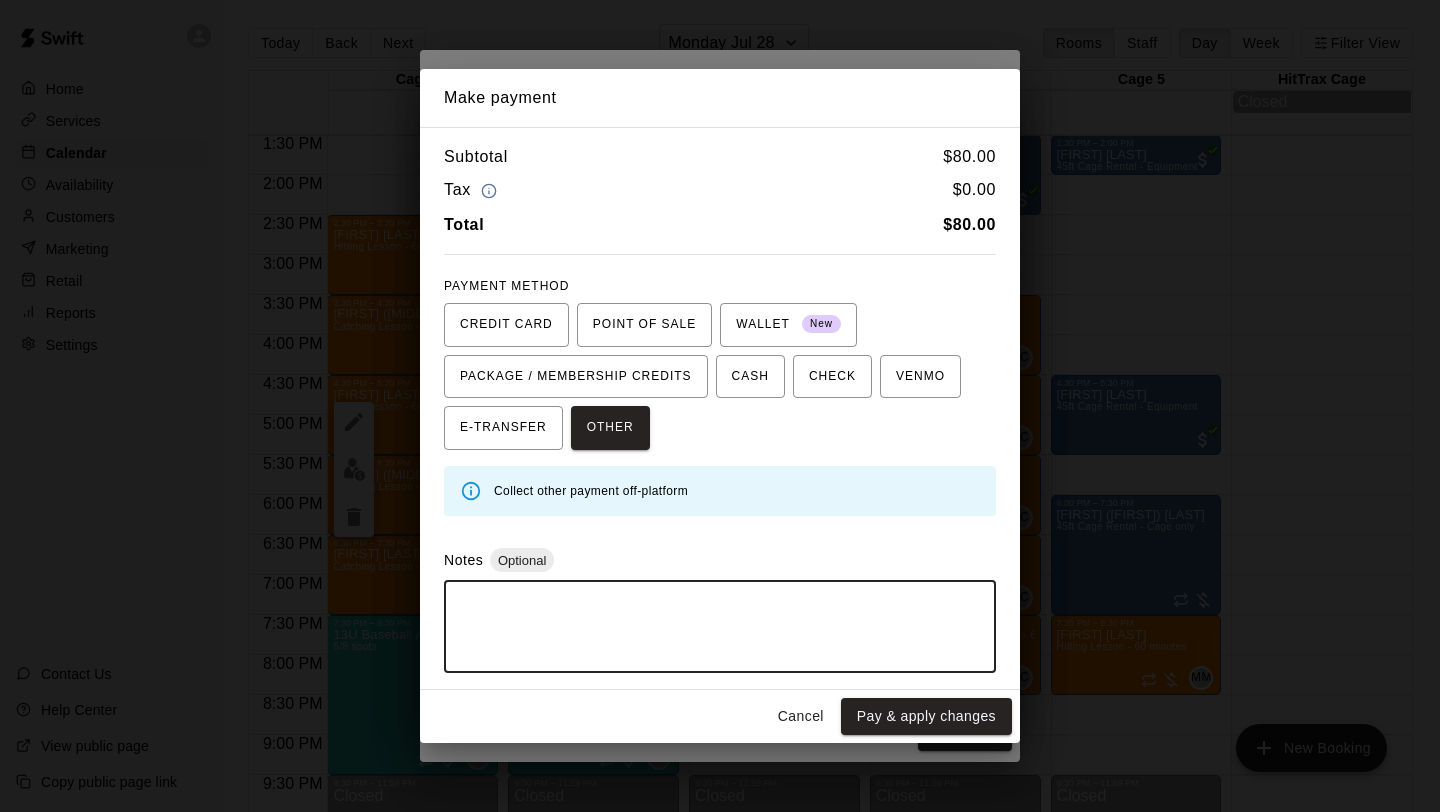 click at bounding box center (720, 627) 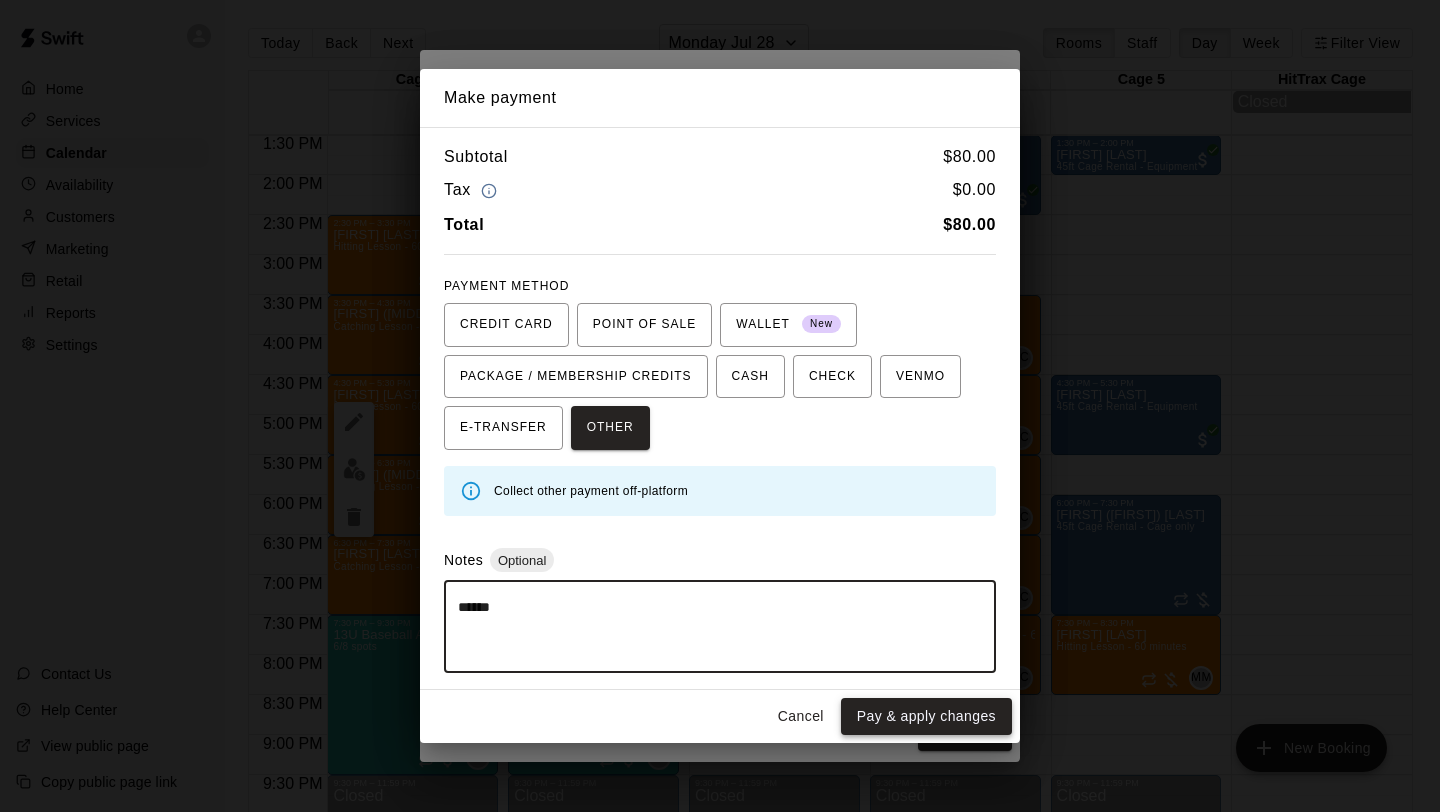 type on "******" 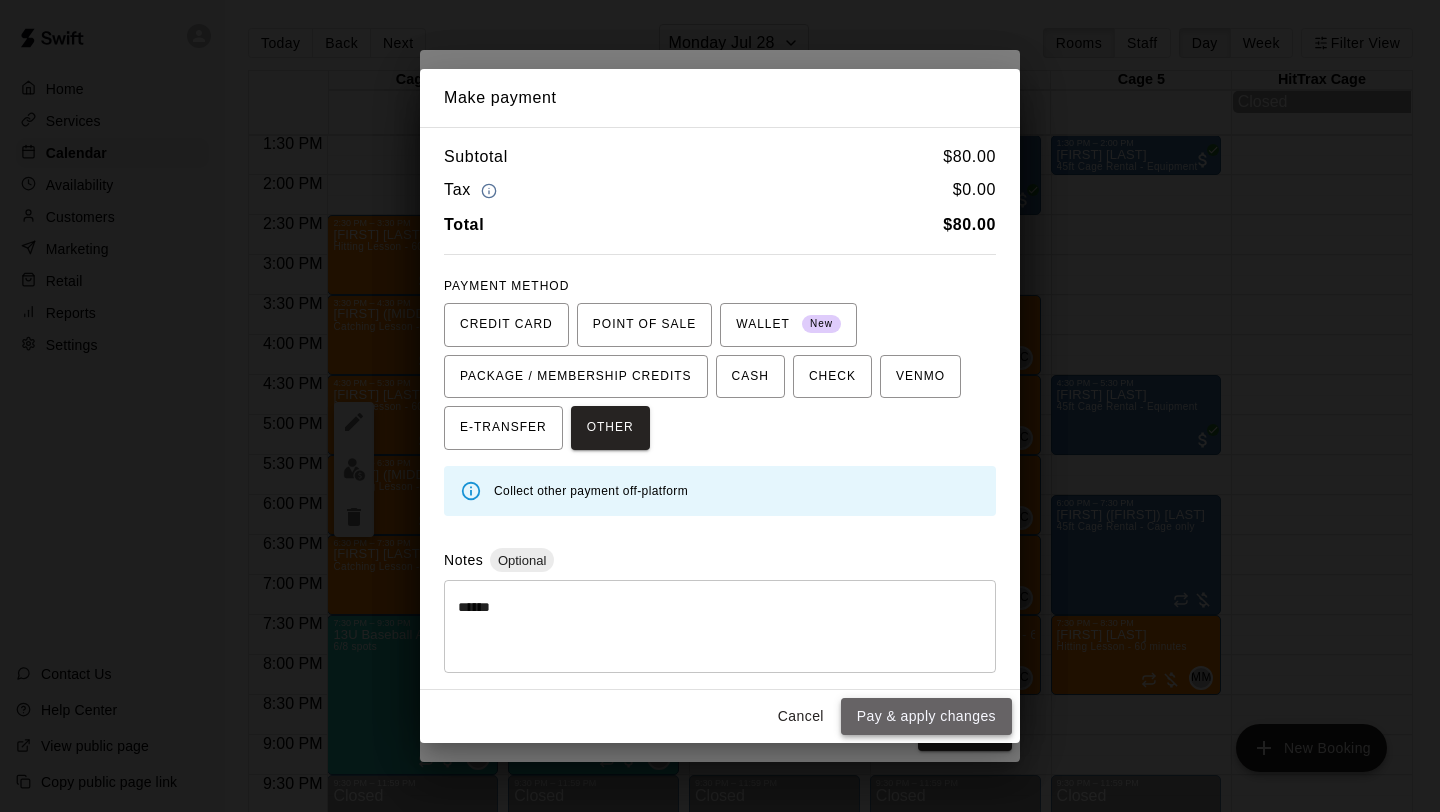 click on "Pay & apply changes" at bounding box center (926, 716) 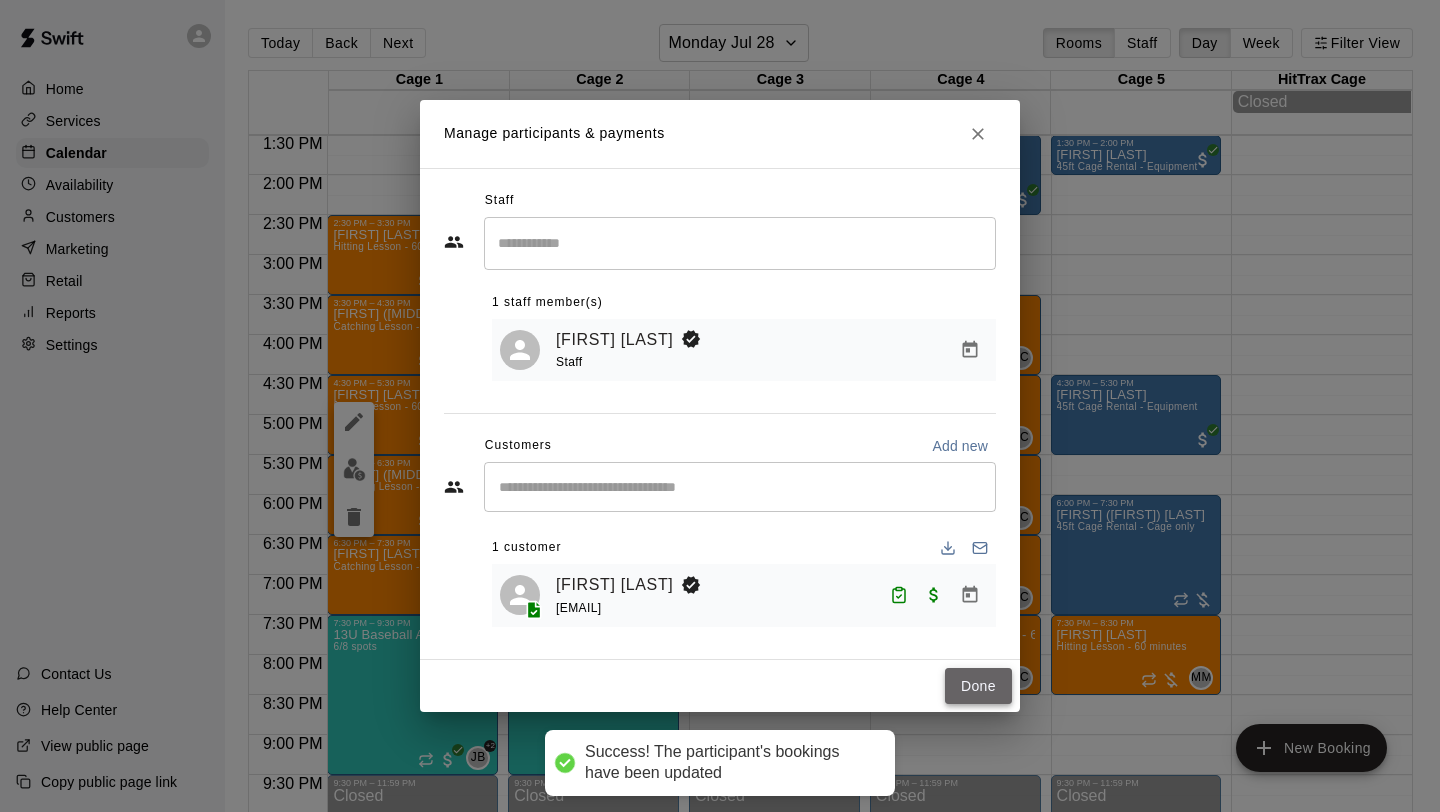 click on "Done" at bounding box center [978, 686] 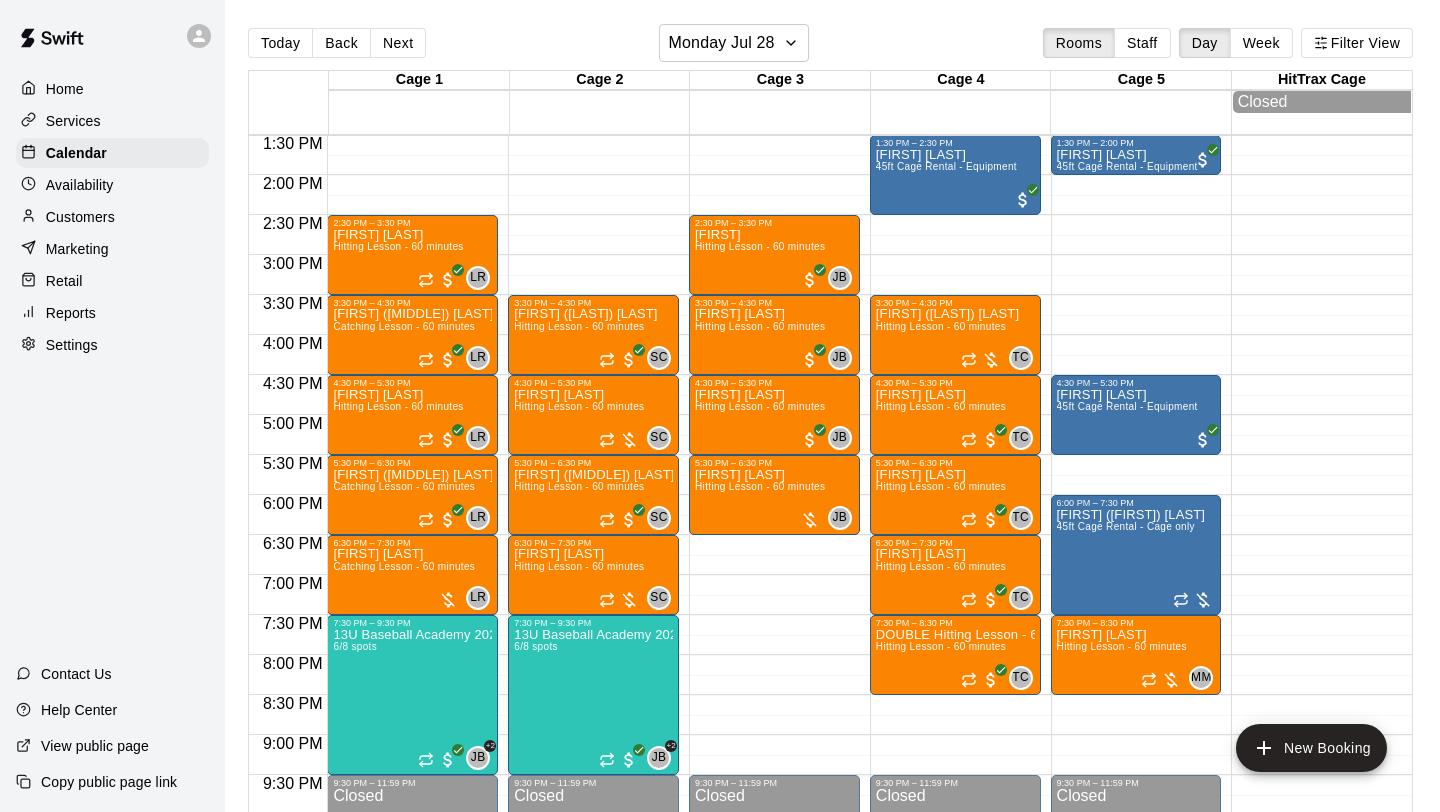 click on "Unavailable [HOUR]:[MINUTE] [AM/PM] - [HOUR]:[MINUTE] [AM/PM] [FIRST] [LAST] Hitting Lesson - 60 minutes LR 0 [HOUR]:[MINUTE] [AM/PM] - [HOUR]:[MINUTE] [AM/PM] [FIRST] ([FIRST]) [LAST] Catching Lesson - 60 minutes LR 0 [HOUR]:[MINUTE] [AM/PM] - [HOUR]:[MINUTE] [AM/PM] [FIRST] [LAST] Hitting Lesson - 60 minutes LR 0 [HOUR]:[MINUTE] [AM/PM] - [HOUR]:[MINUTE] [AM/PM] [FIRST] ([FIRST]) [LAST] Catching Lesson - 60 minutes LR 0 [HOUR]:[MINUTE] [AM/PM] - [HOUR]:[MINUTE] [AM/PM] [FIRST] [LAST] Catching Lesson - 60 minutes LR 0 [HOUR]:[MINUTE] [AM/PM] - [HOUR]:[MINUTE] [AM/PM] [FIRST] [NUMBER]U Baseball Academy 2025 [NUMBER]/[NUMBER] spots JB +[NUMBER] [HOUR]:[MINUTE] [AM/PM] - [HOUR]:[MINUTE] [AM/PM] Closed Closed Unavailable" at bounding box center [830, 453] 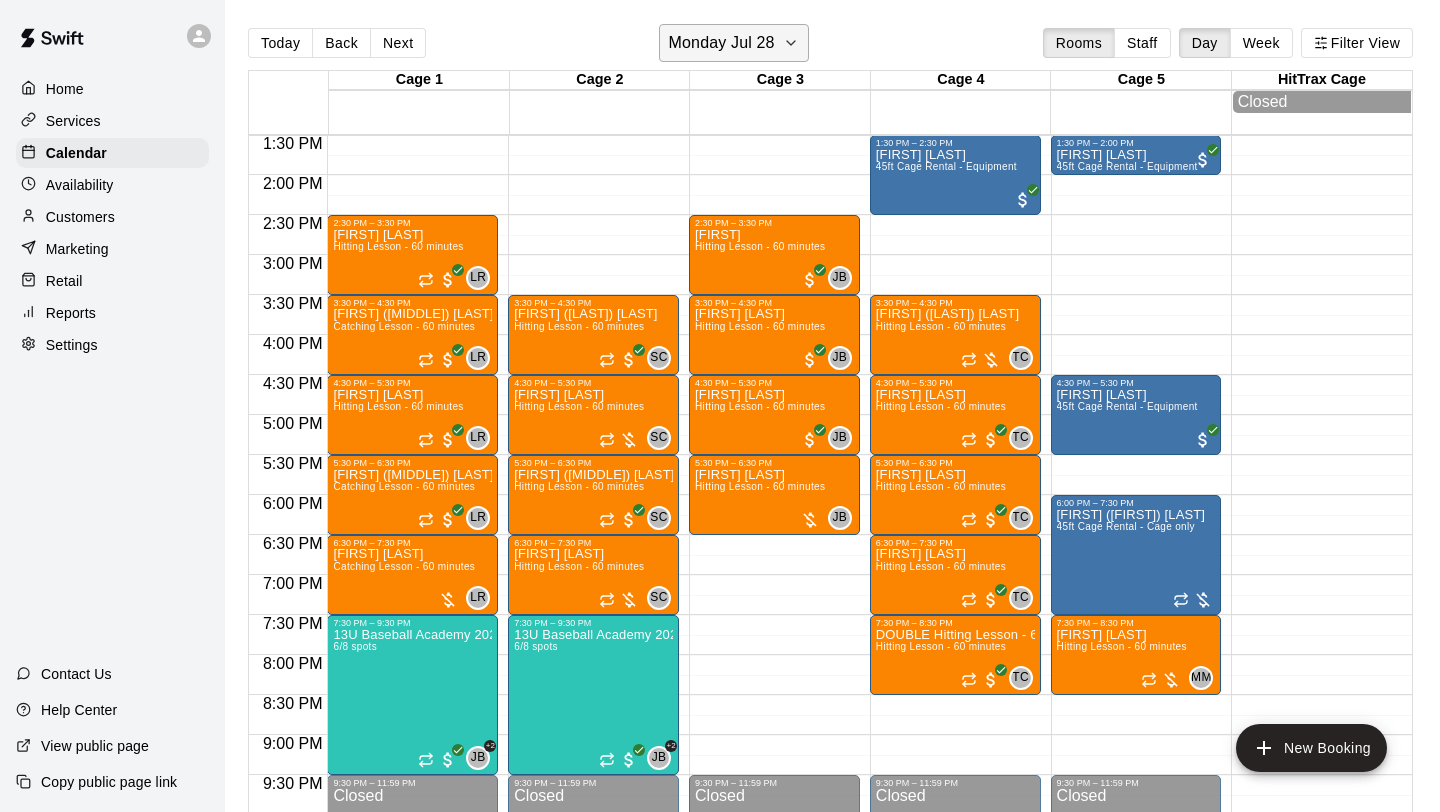 click on "Monday Jul 28" at bounding box center (734, 43) 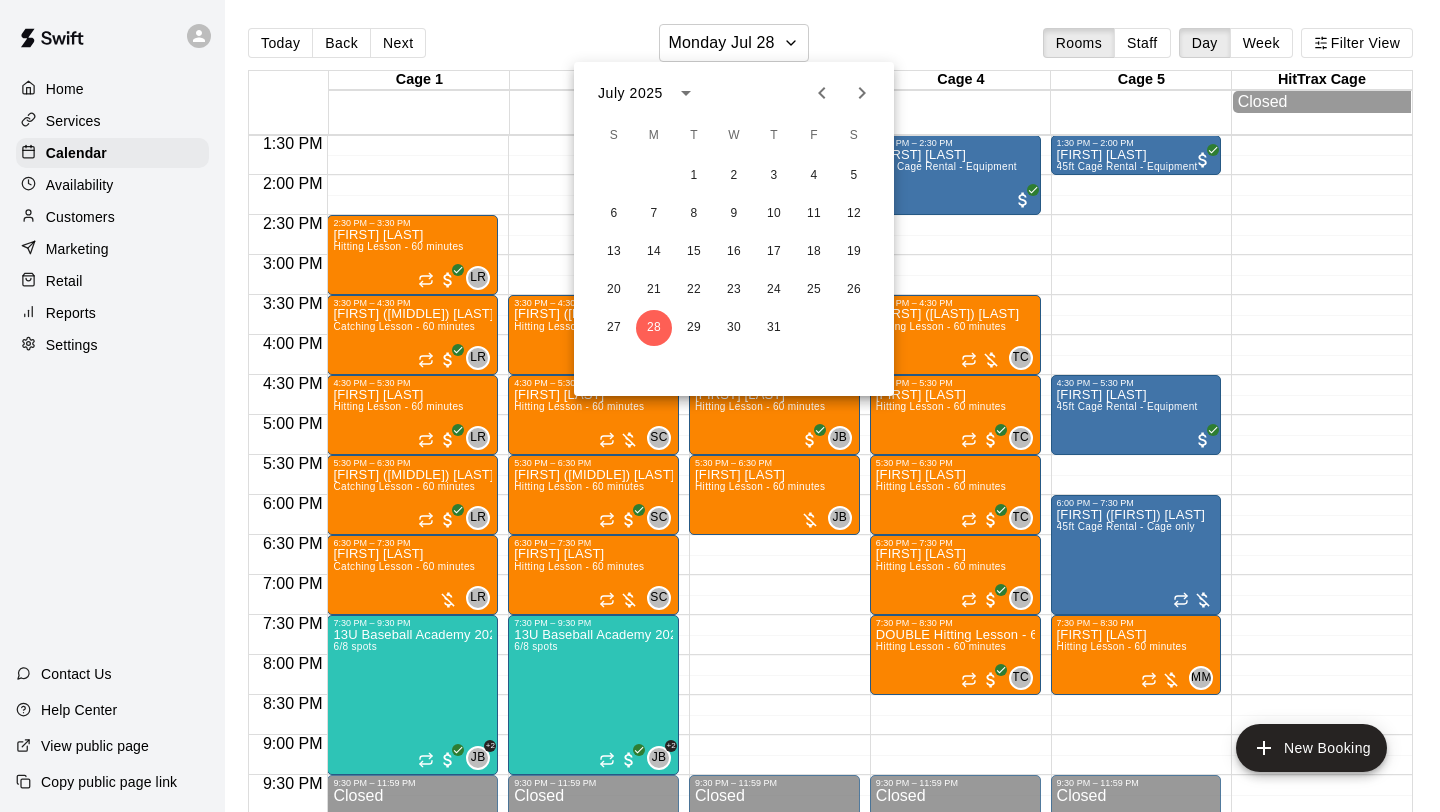 click 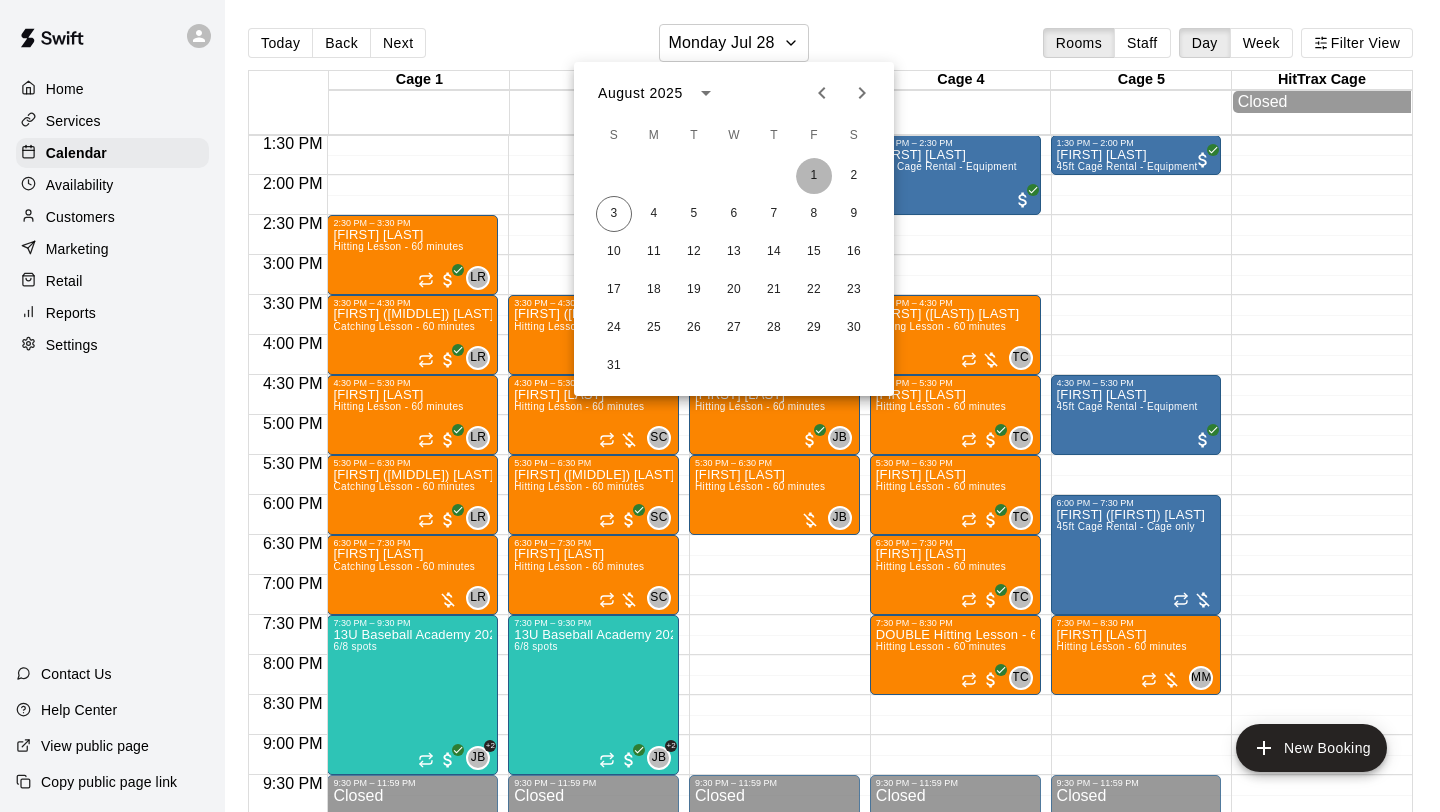 click on "1" at bounding box center [814, 176] 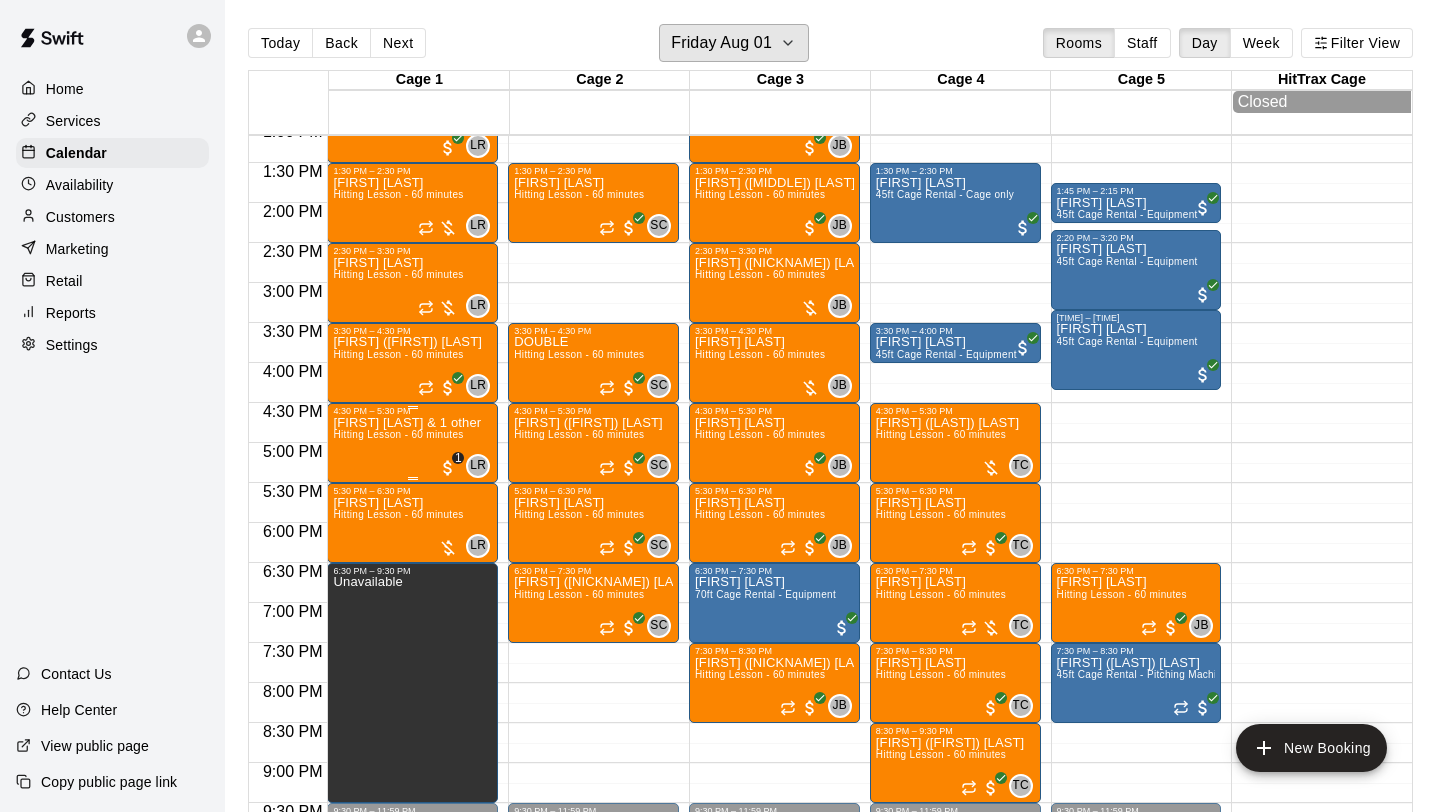 scroll, scrollTop: 1038, scrollLeft: 0, axis: vertical 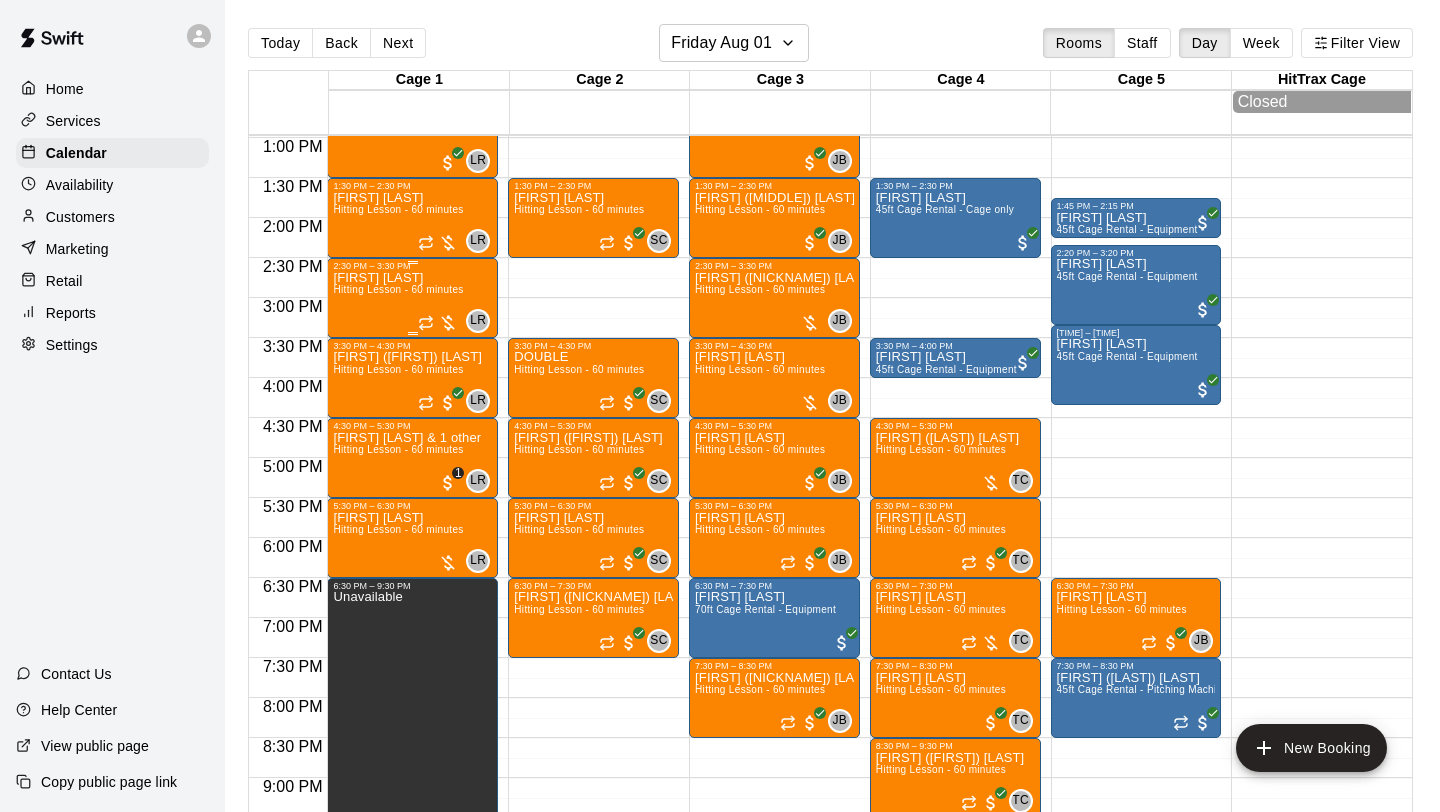click on "[FIRST] [LAST] Hitting Lesson - 60 minutes" at bounding box center (398, 677) 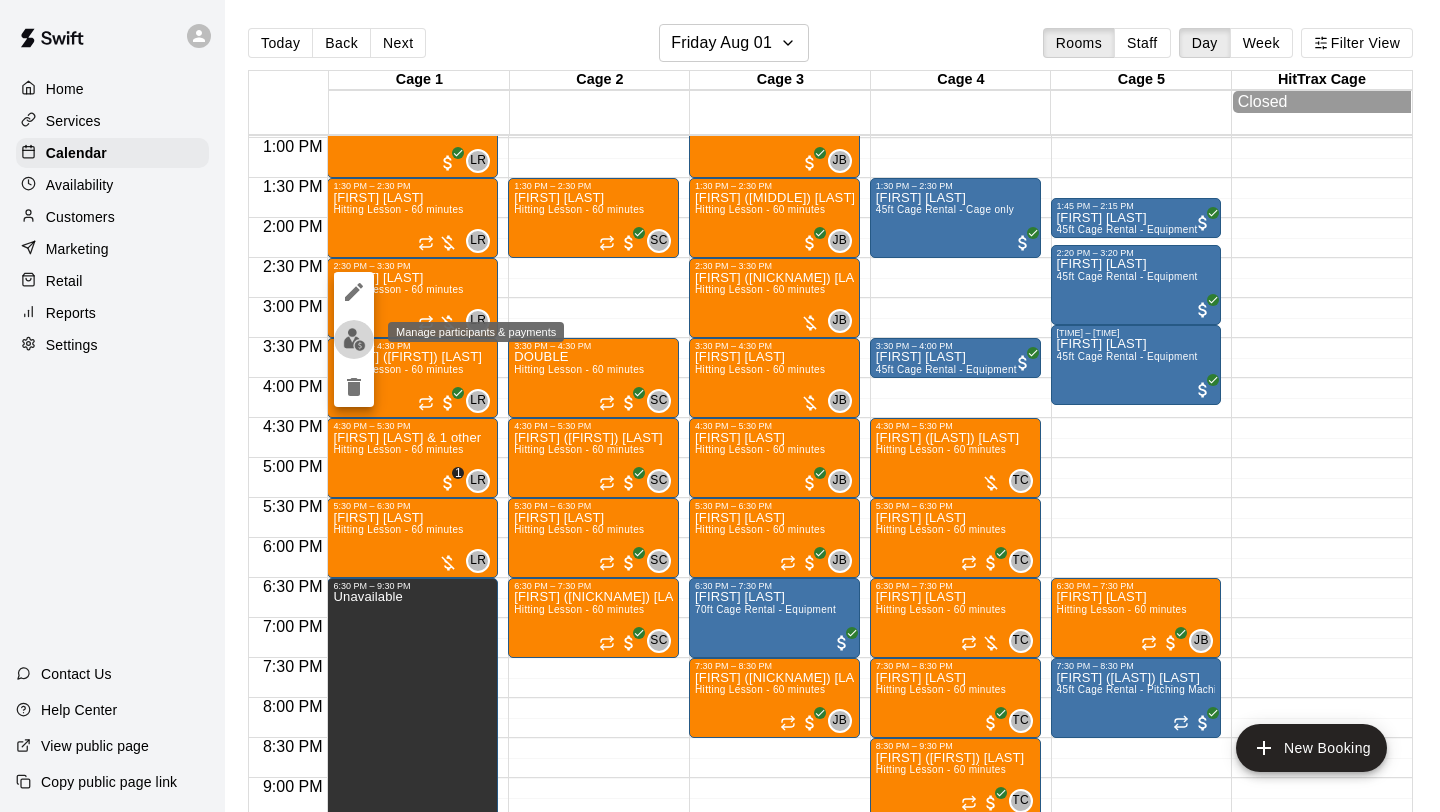 click at bounding box center [354, 339] 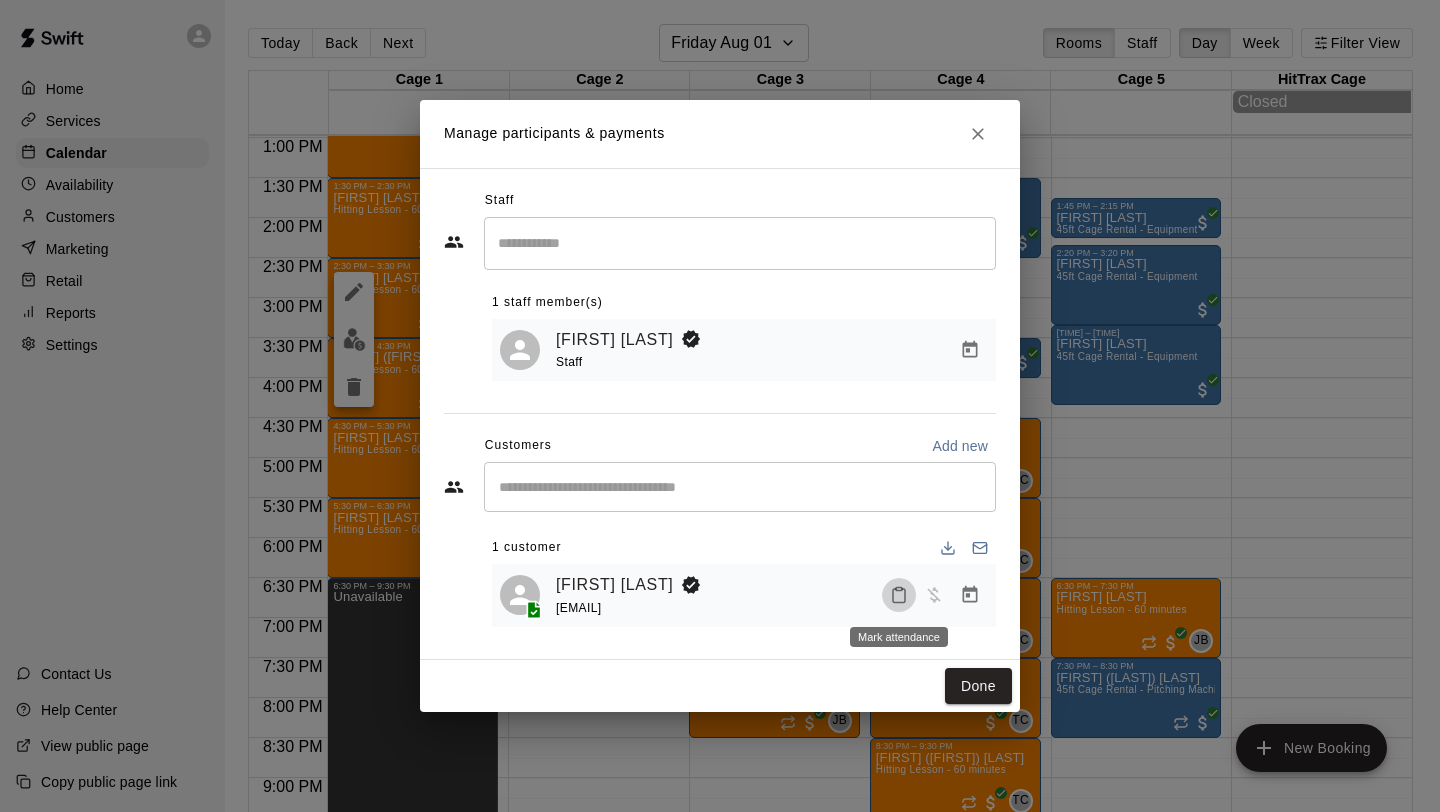 click 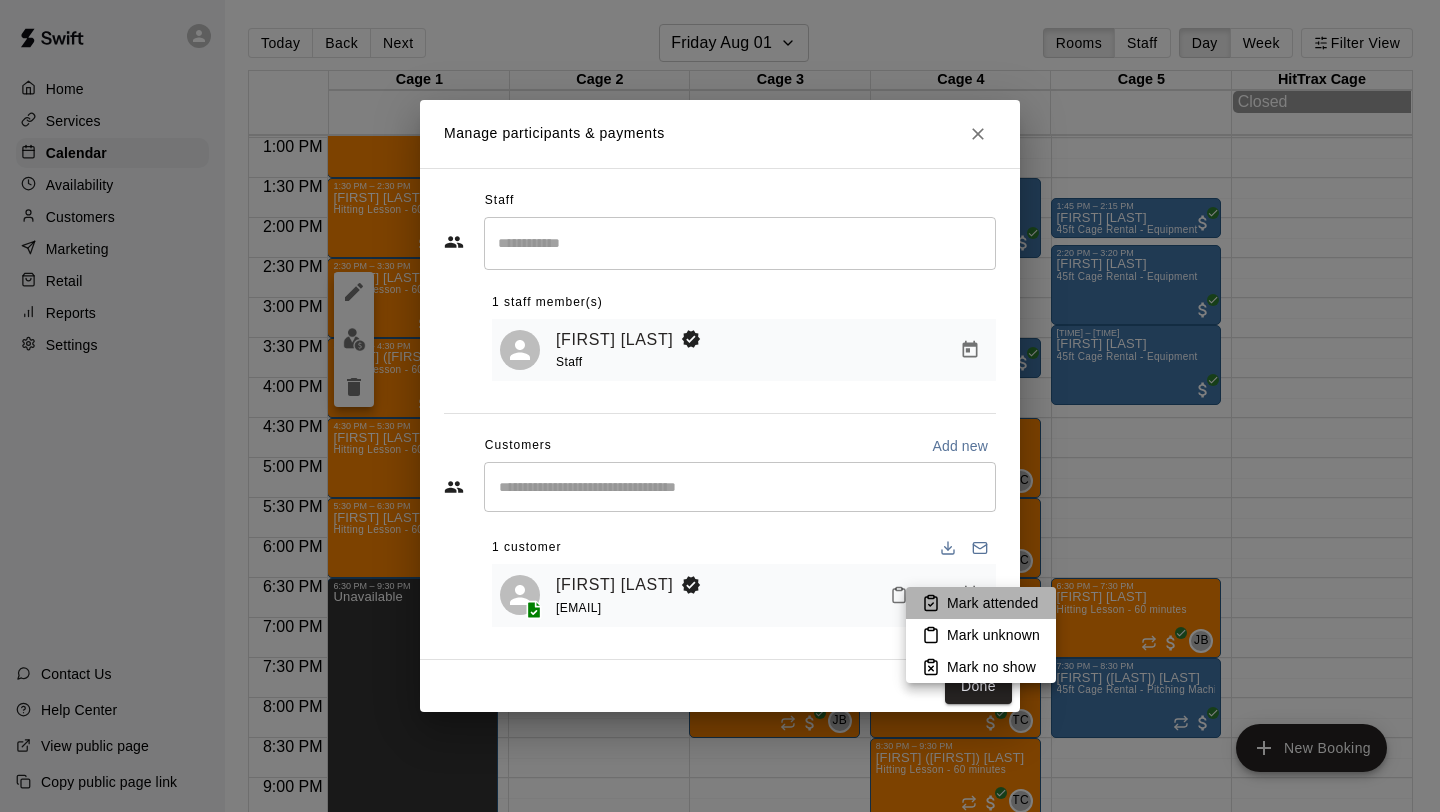 click on "Mark attended" at bounding box center (992, 603) 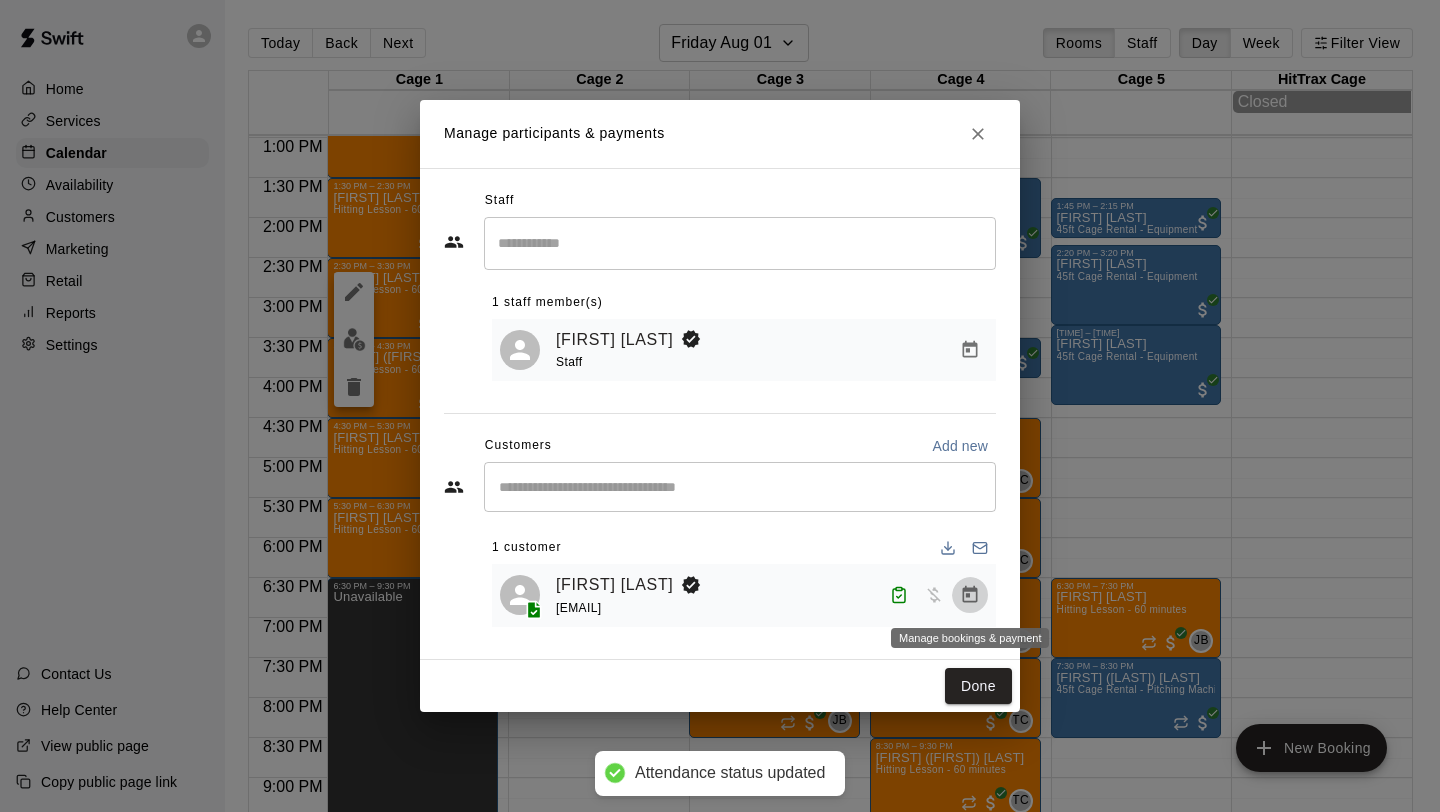 click 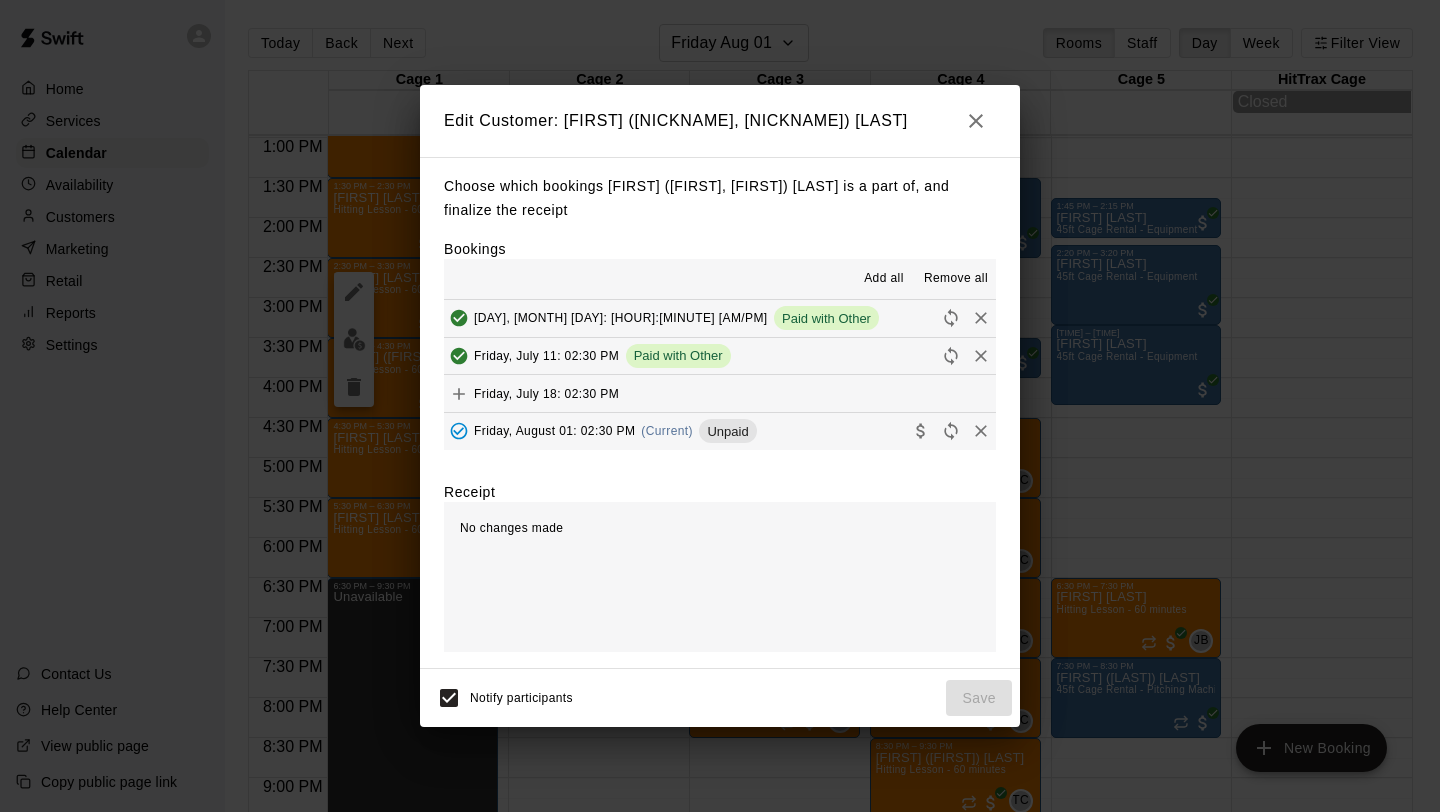 click on "[DAY], [MONTH] [DAY]: [TIME] [AM/PM] (Current) Unpaid" at bounding box center (720, 431) 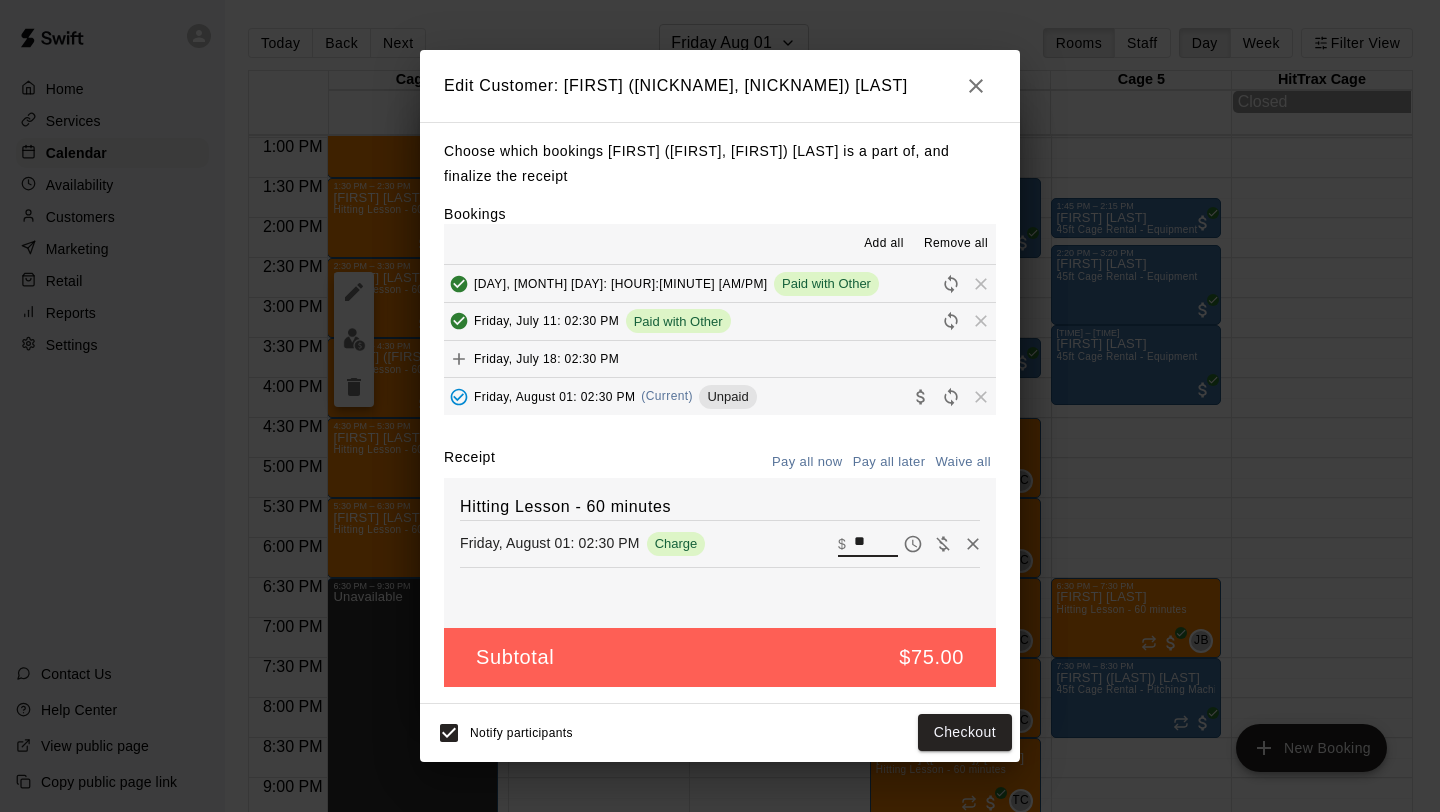 drag, startPoint x: 879, startPoint y: 543, endPoint x: 767, endPoint y: 527, distance: 113.137085 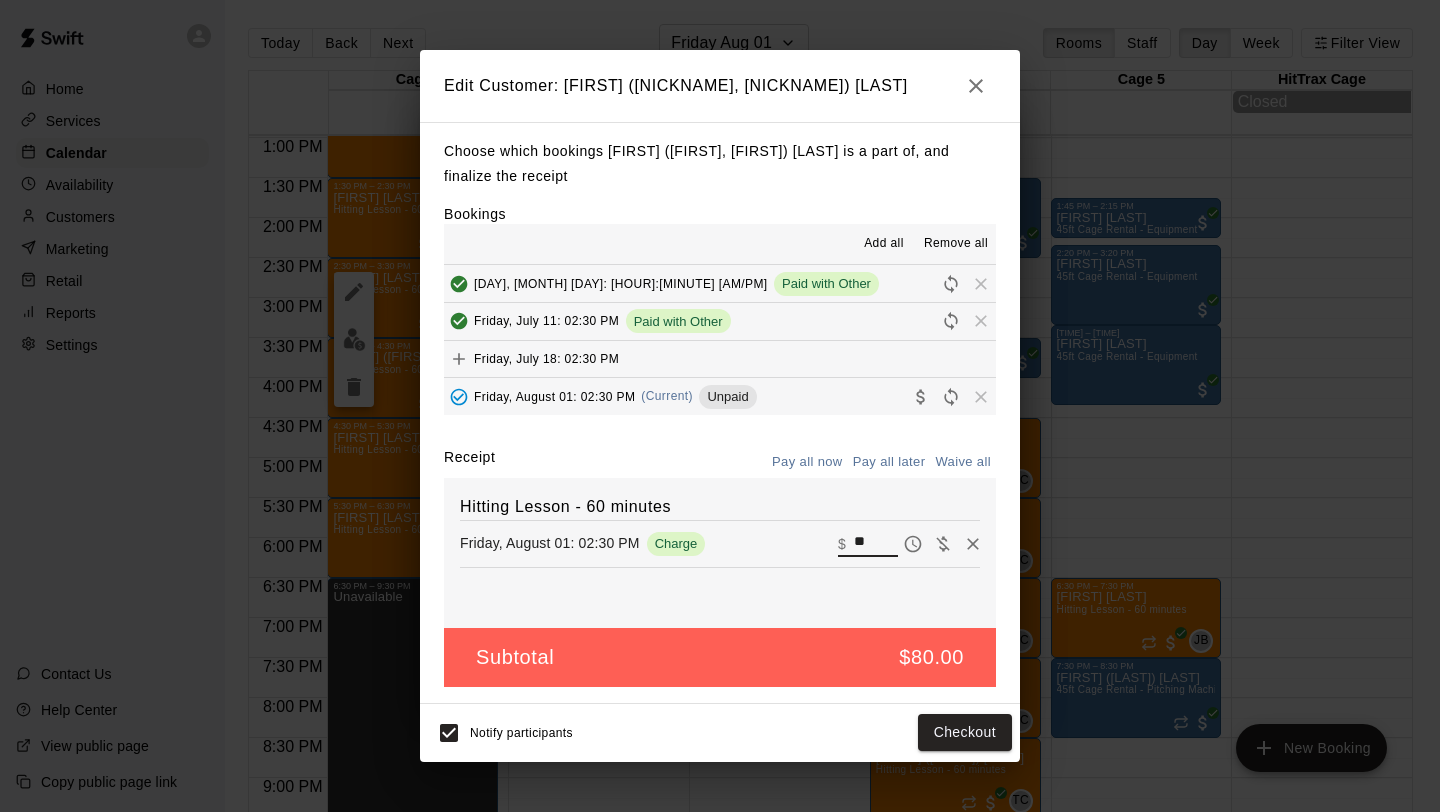 type on "**" 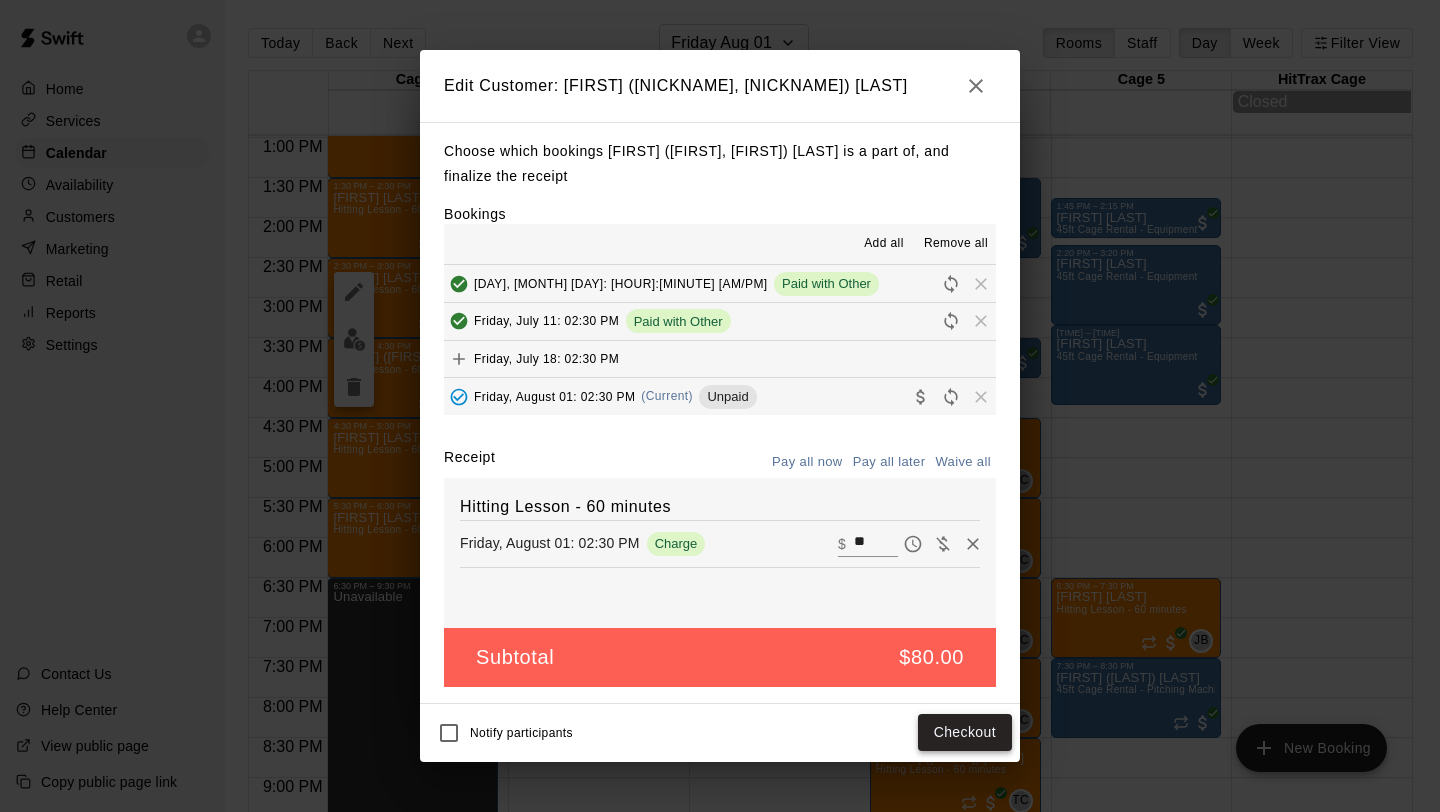 click on "Checkout" at bounding box center (965, 732) 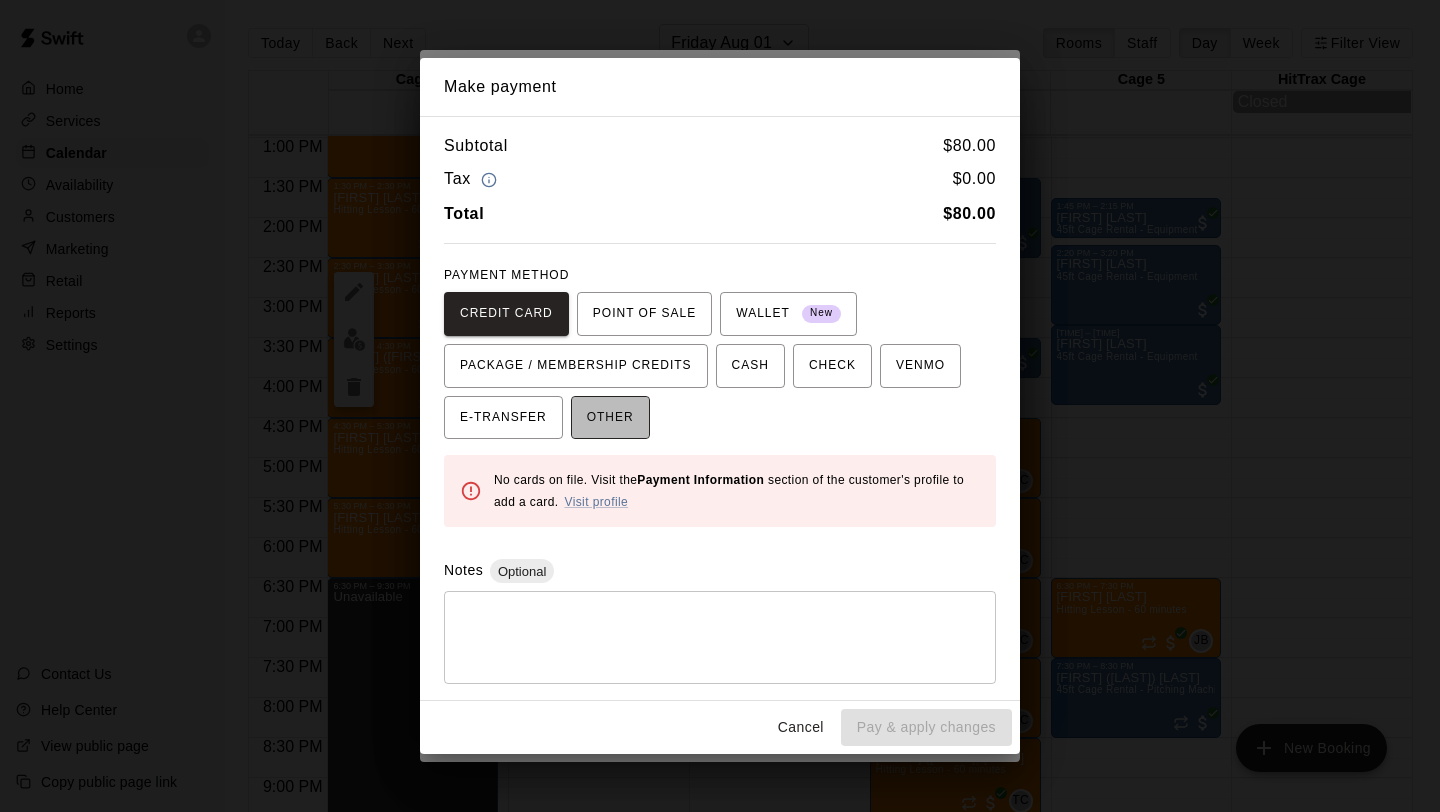 click on "OTHER" at bounding box center (610, 418) 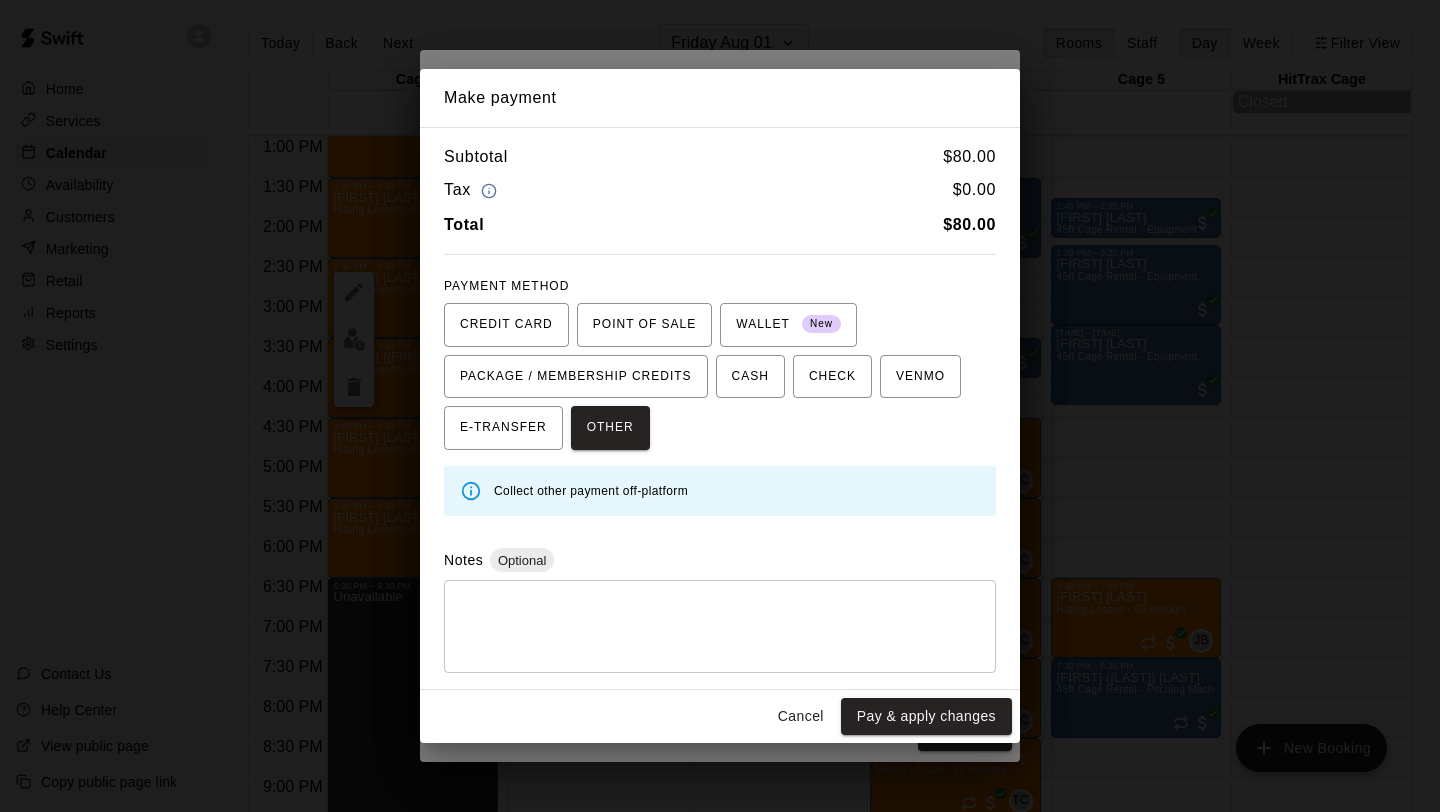 click at bounding box center (720, 627) 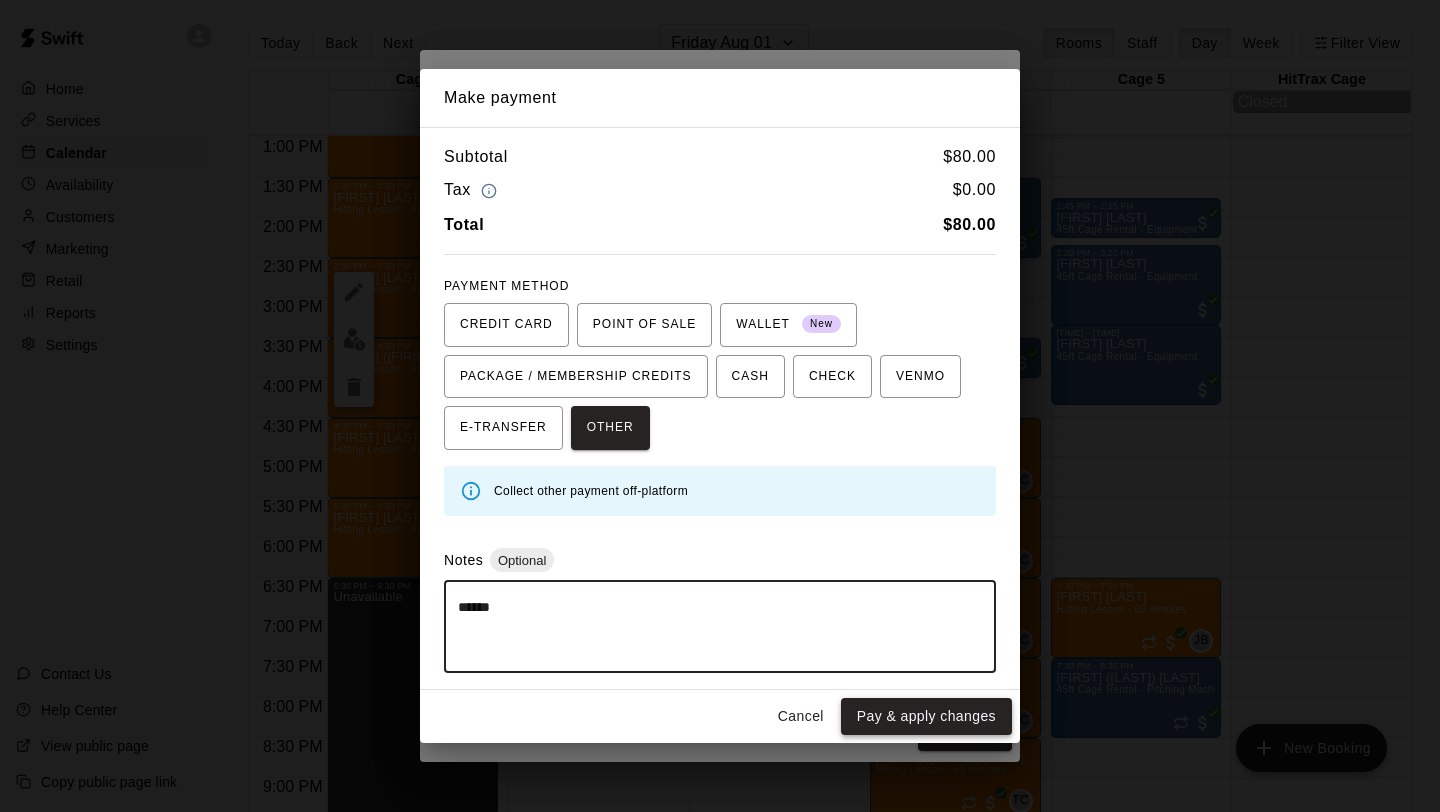 type on "******" 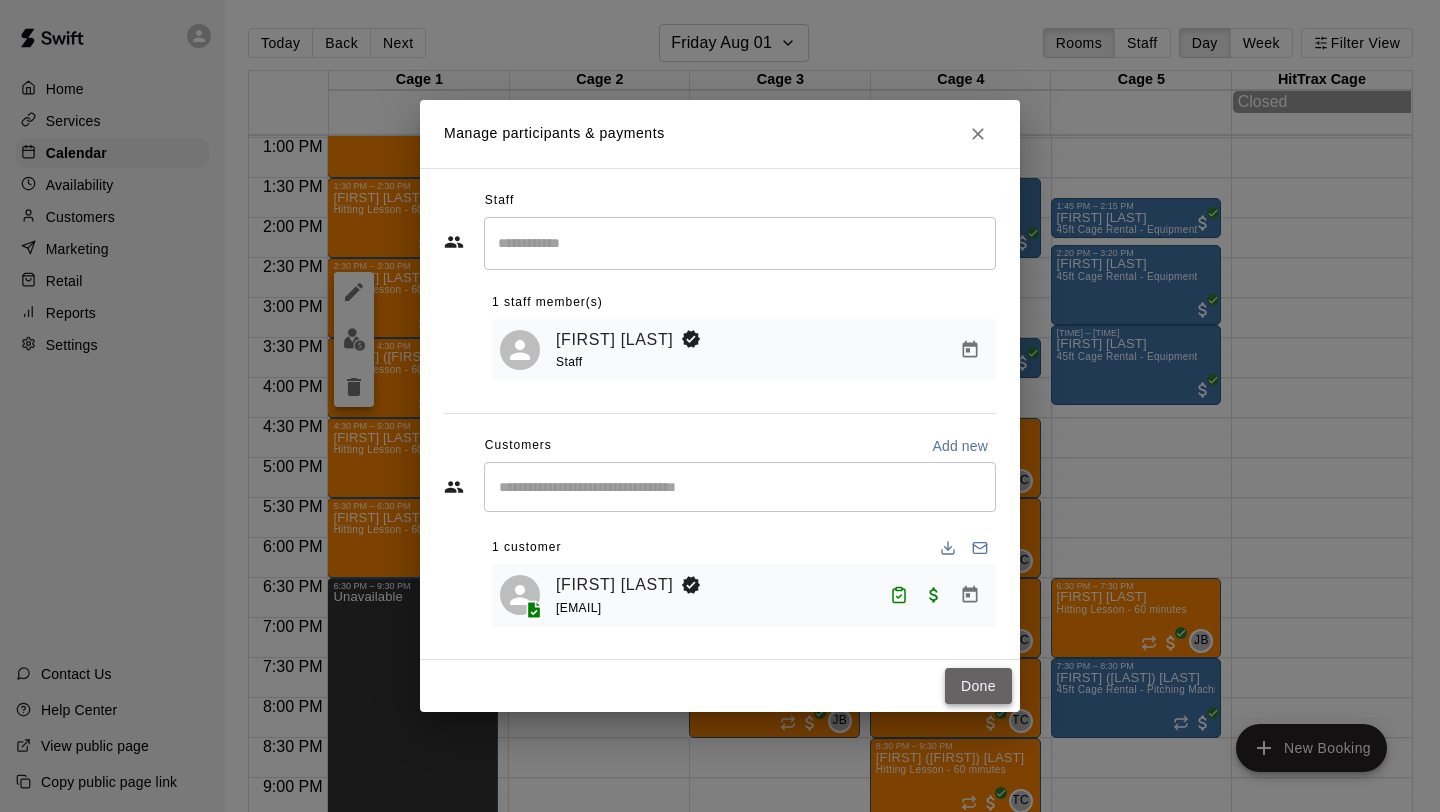 click on "Done" at bounding box center [978, 686] 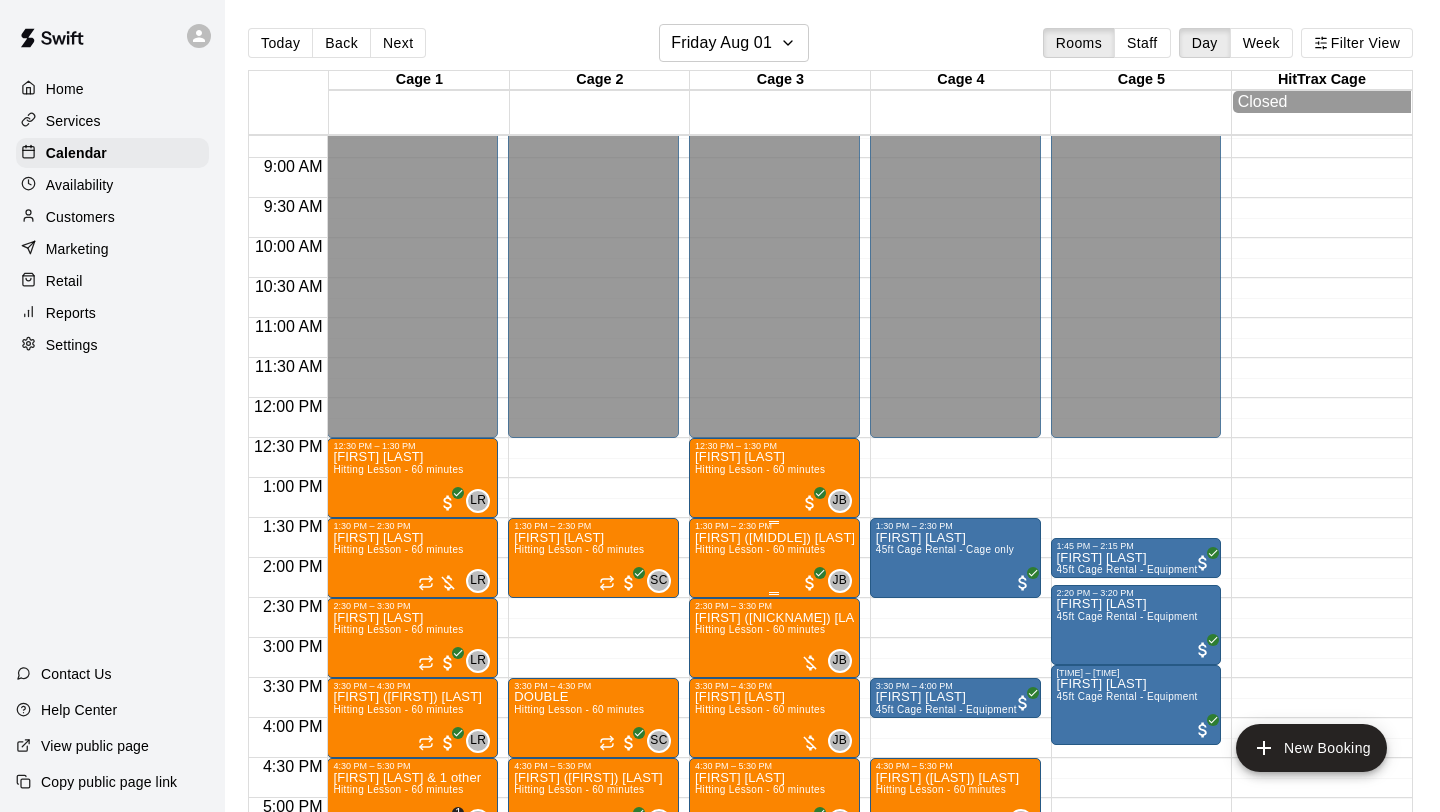 scroll, scrollTop: 711, scrollLeft: 0, axis: vertical 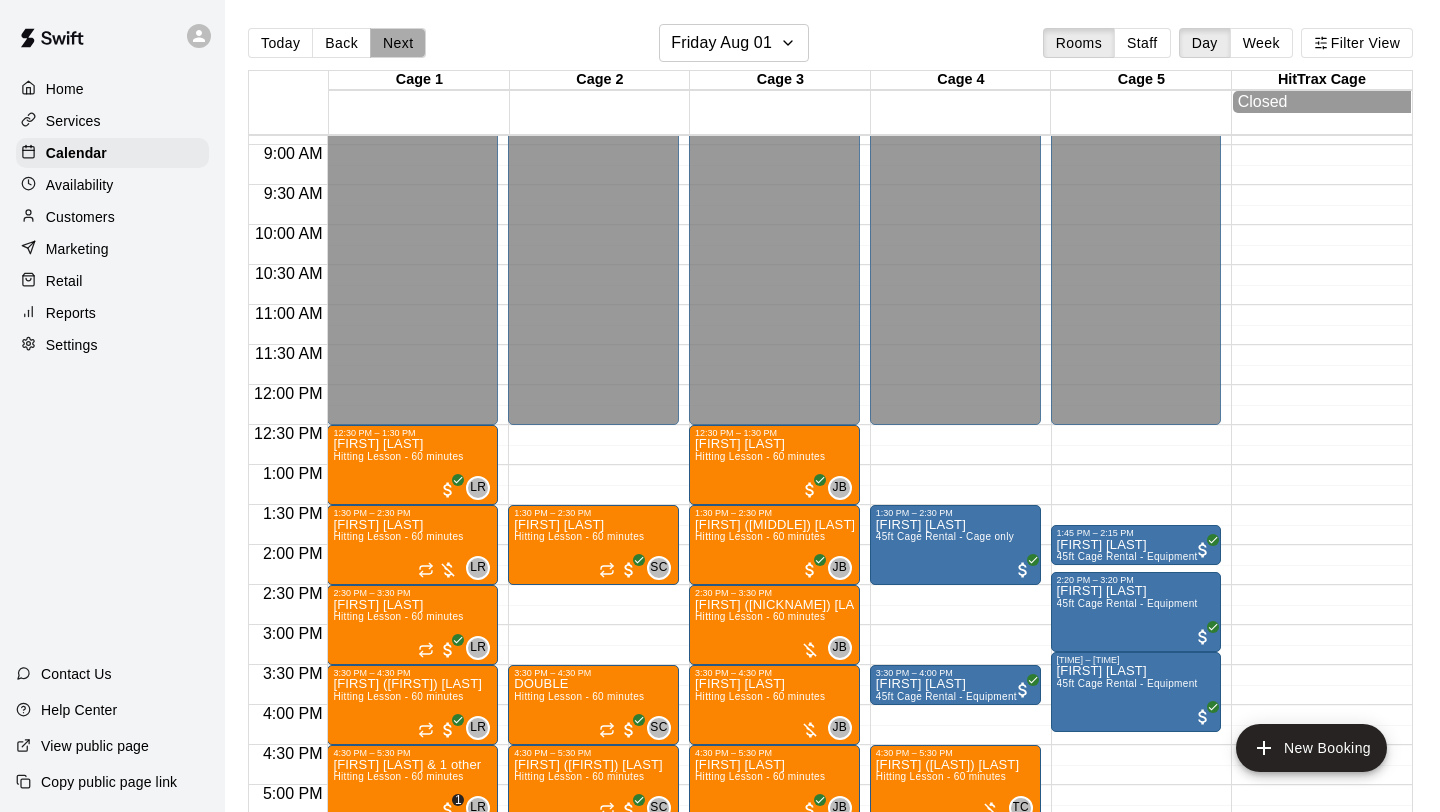 click on "Next" at bounding box center (398, 43) 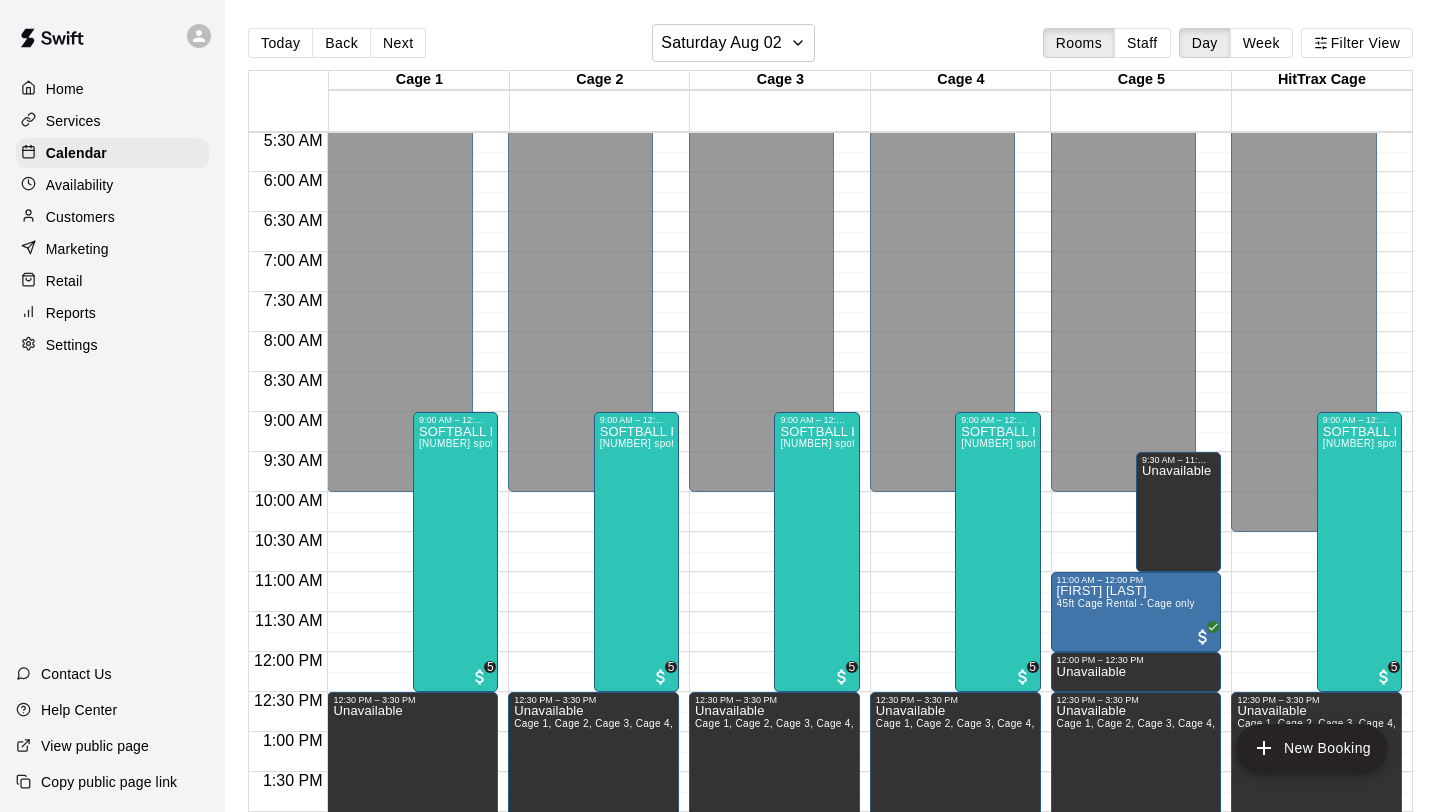 scroll, scrollTop: 465, scrollLeft: 0, axis: vertical 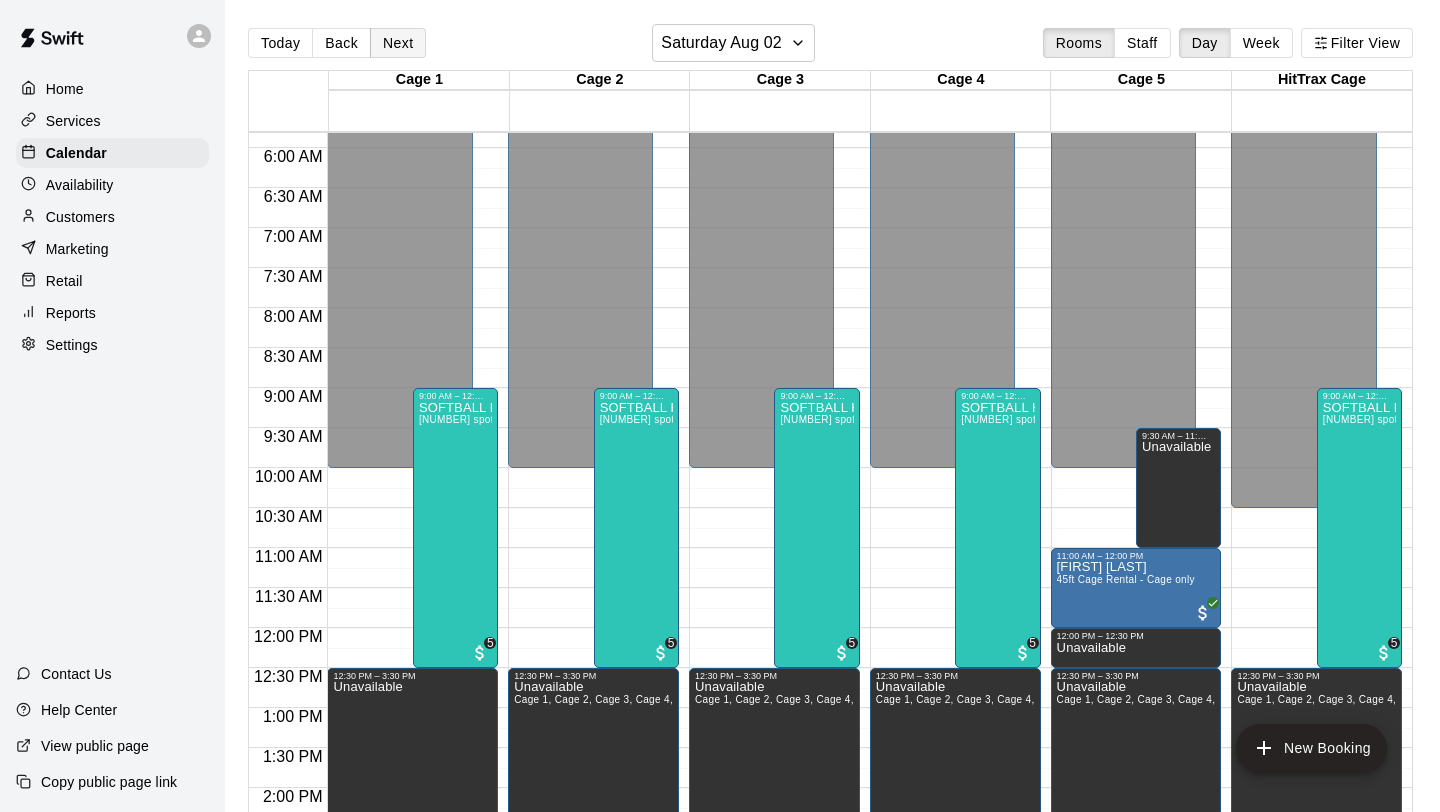 click on "Next" at bounding box center [398, 43] 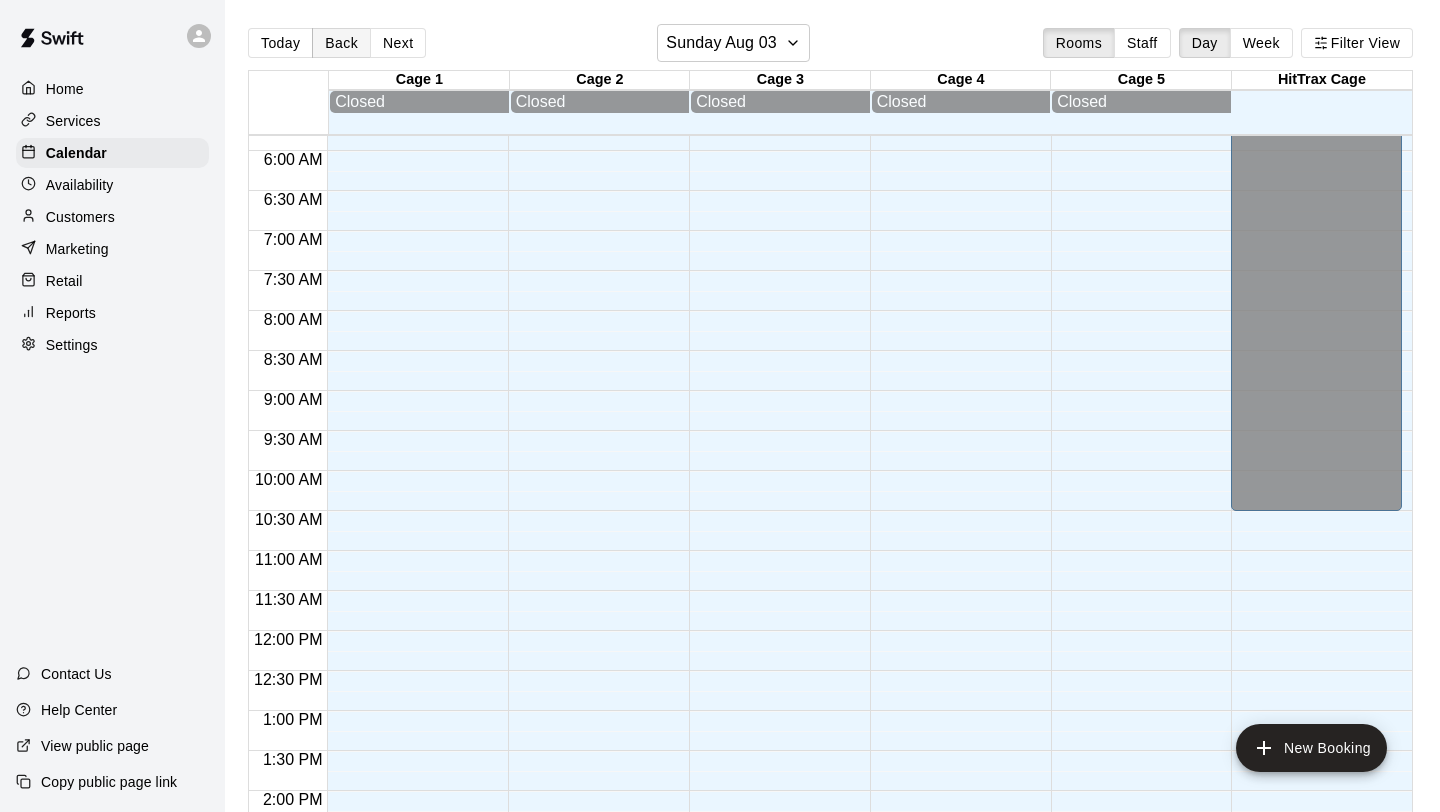 click on "Back" at bounding box center [341, 43] 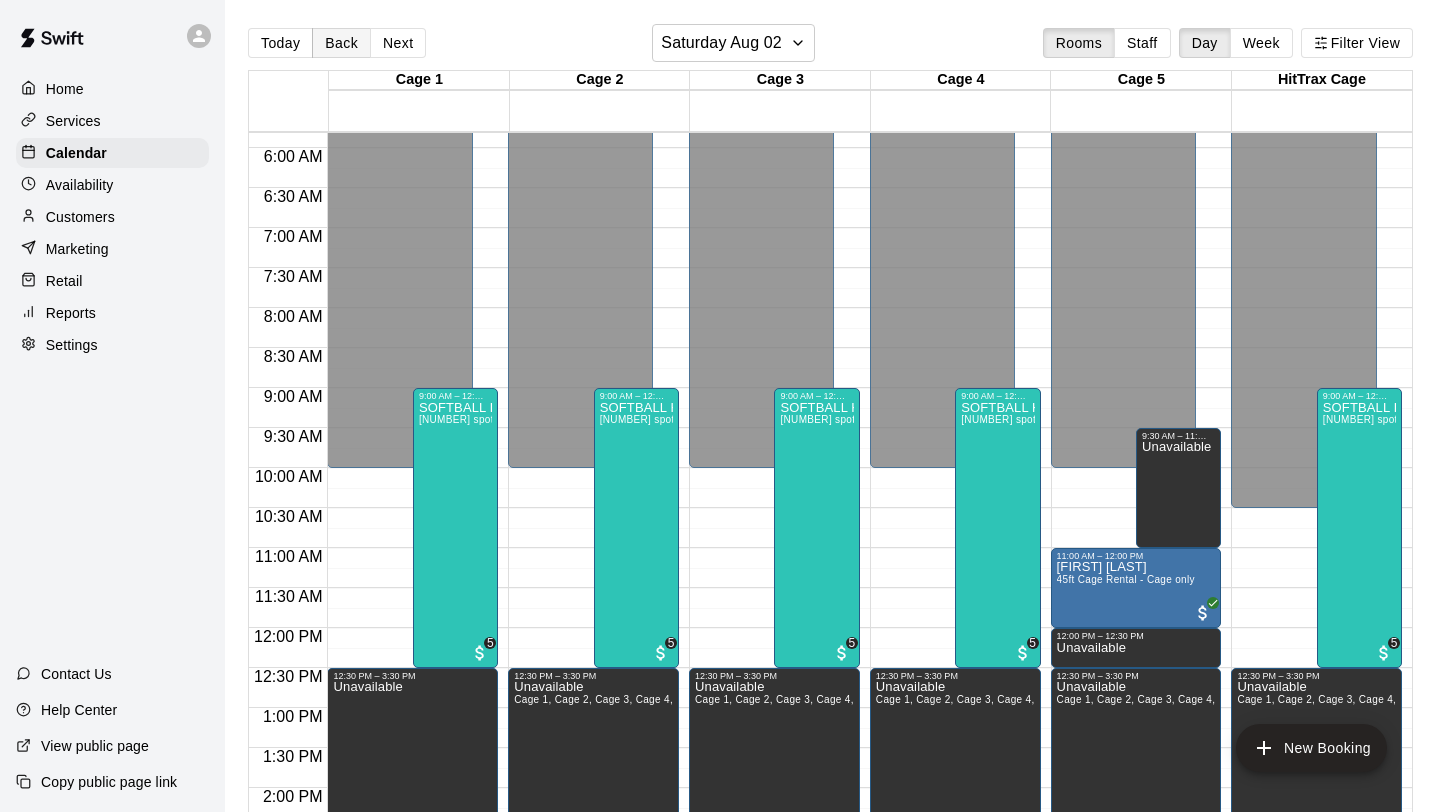 click on "Back" at bounding box center (341, 43) 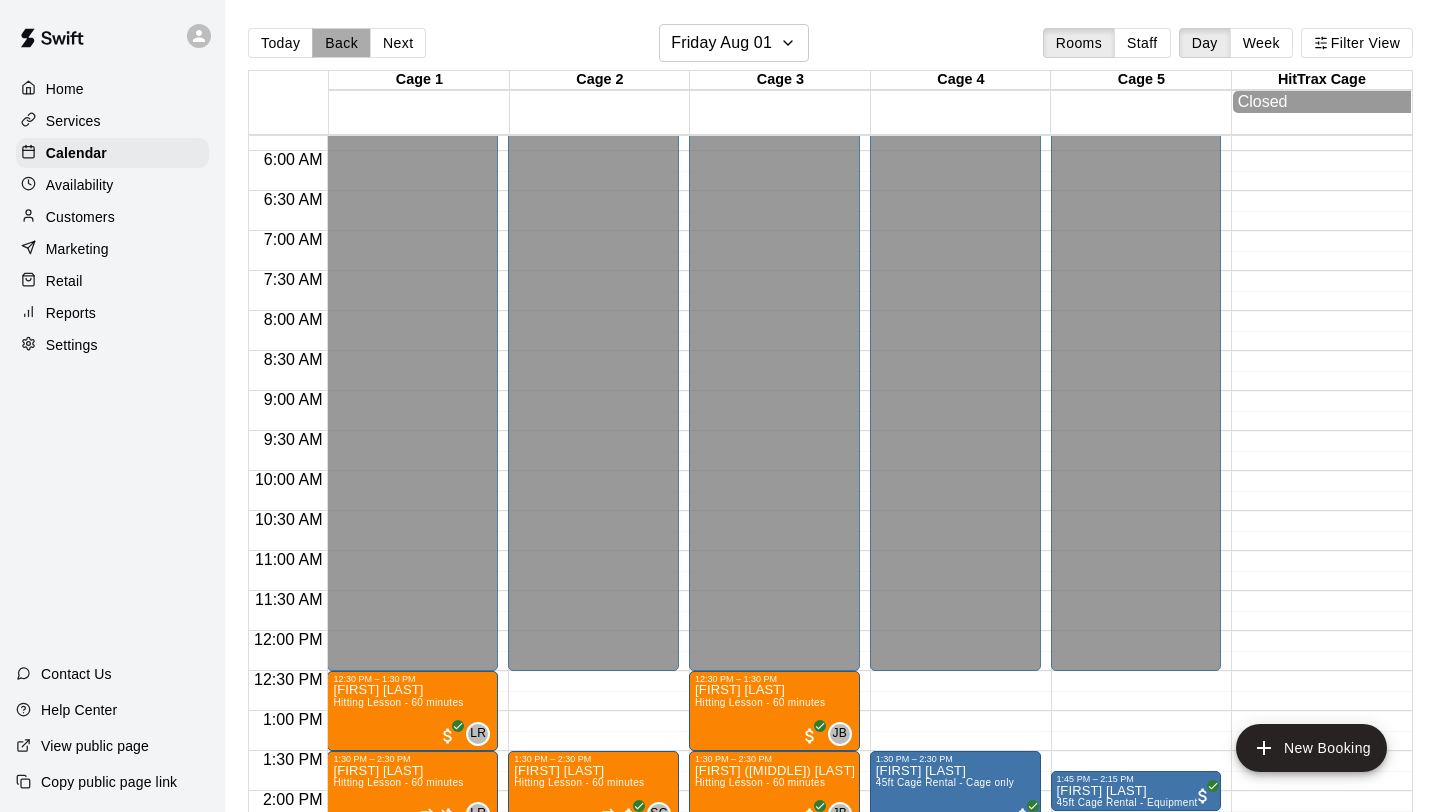 click on "Back" at bounding box center [341, 43] 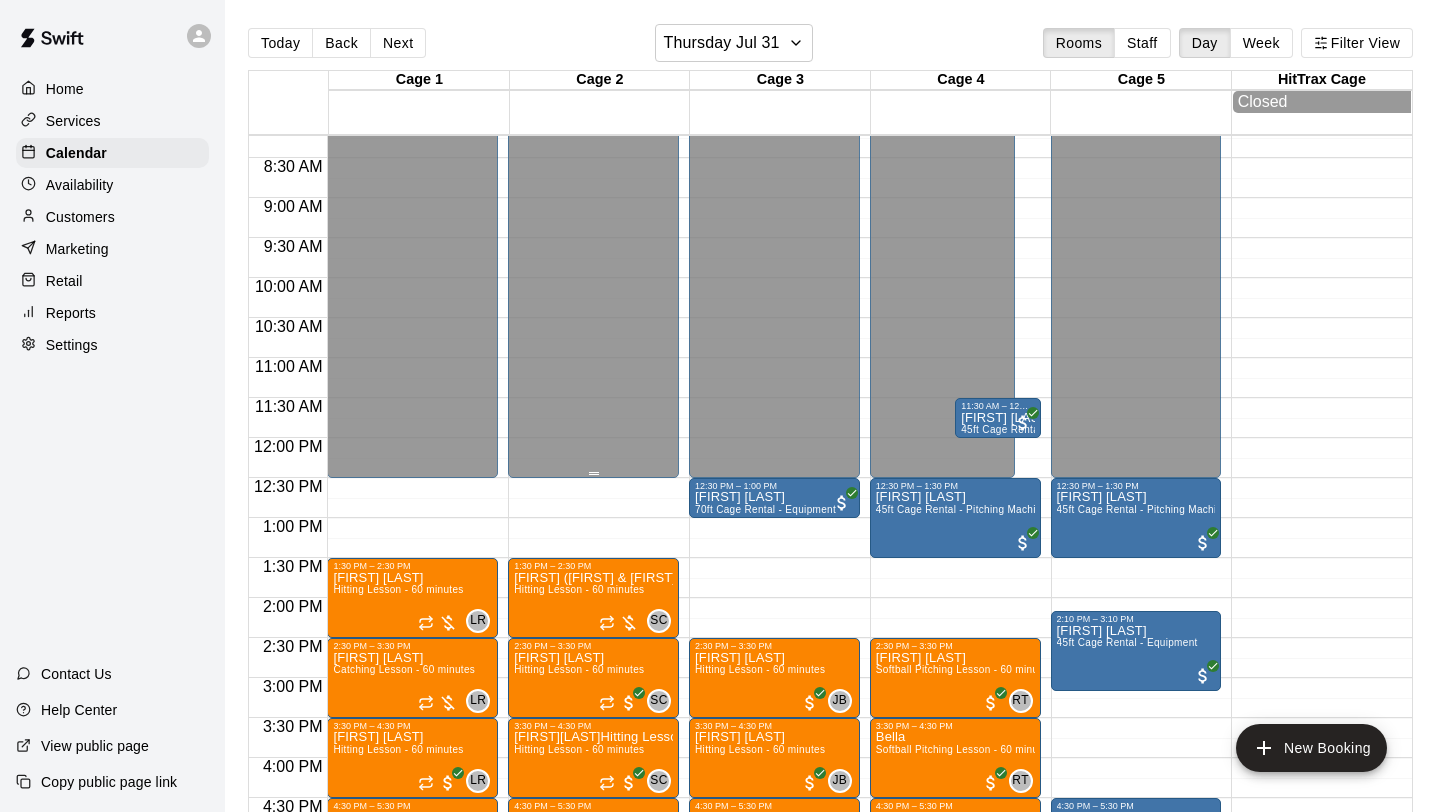 scroll, scrollTop: 671, scrollLeft: 0, axis: vertical 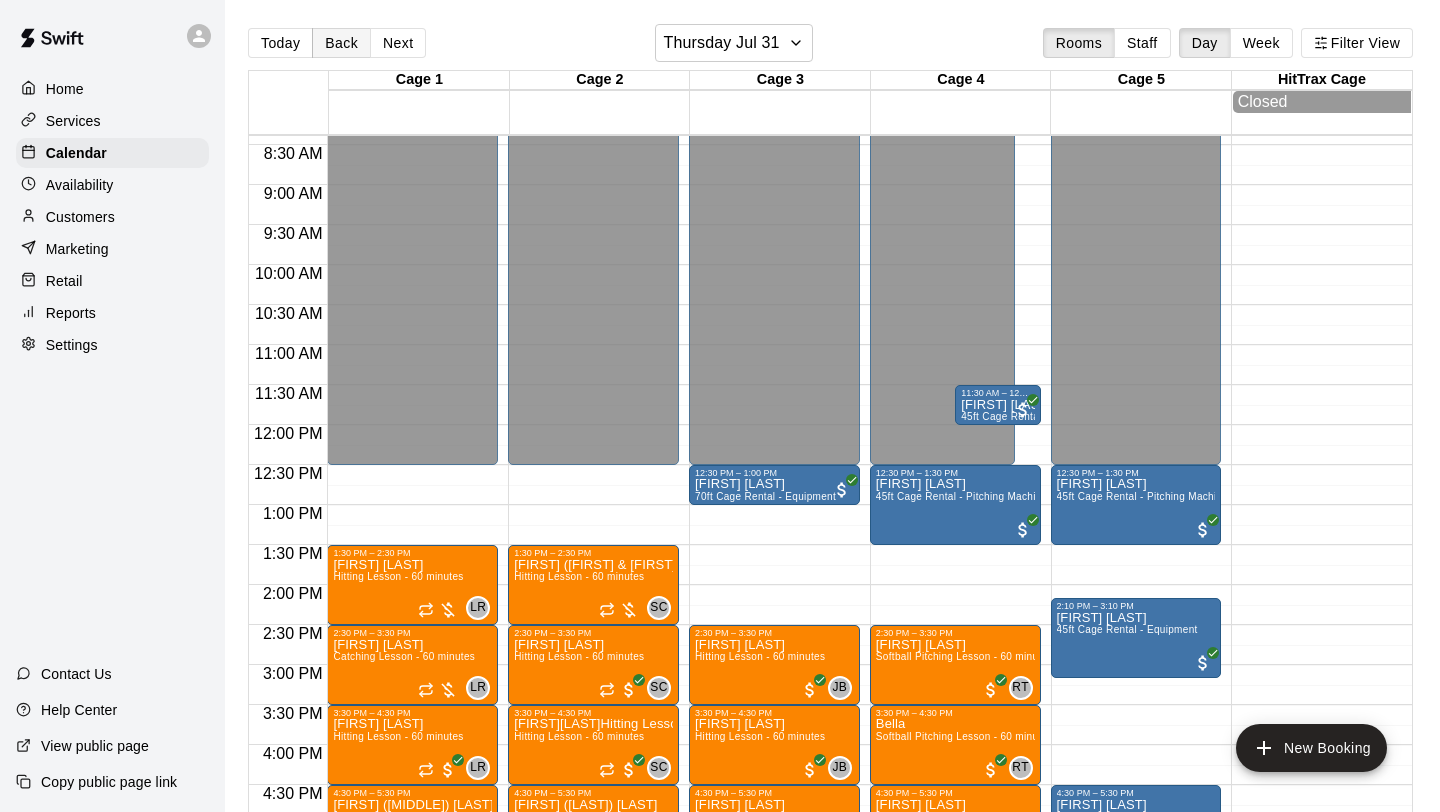 click on "Back" at bounding box center [341, 43] 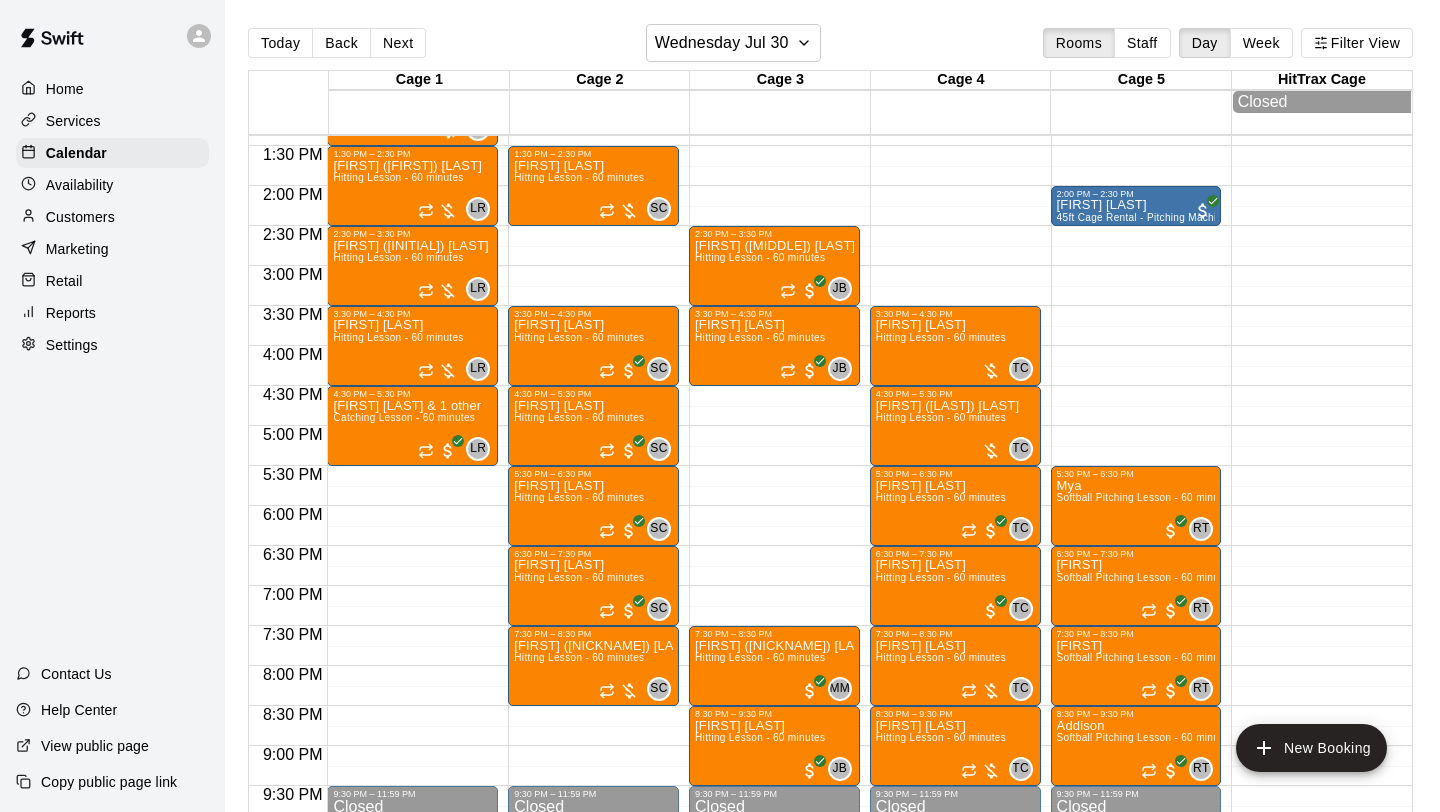 scroll, scrollTop: 1072, scrollLeft: 0, axis: vertical 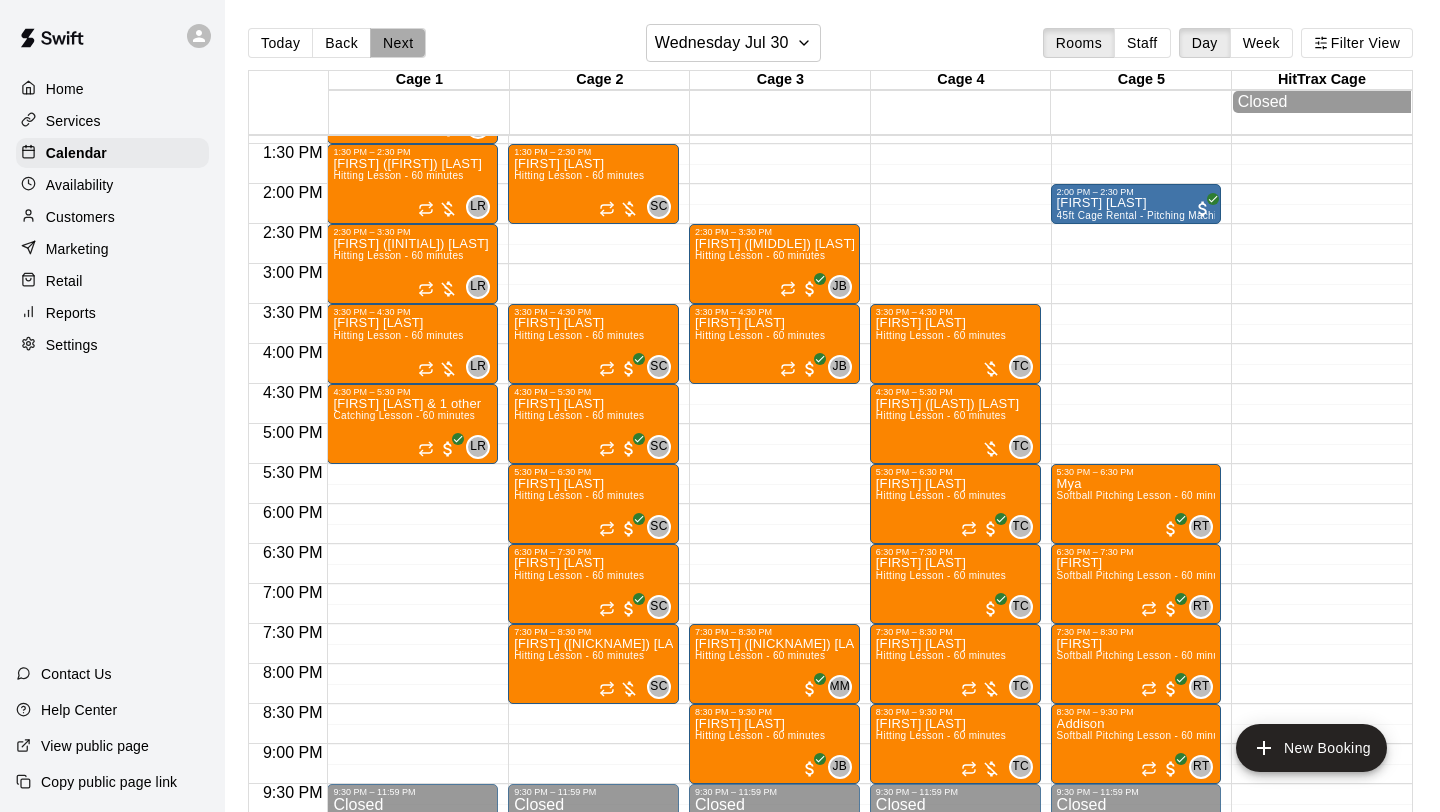 click on "Next" at bounding box center (398, 43) 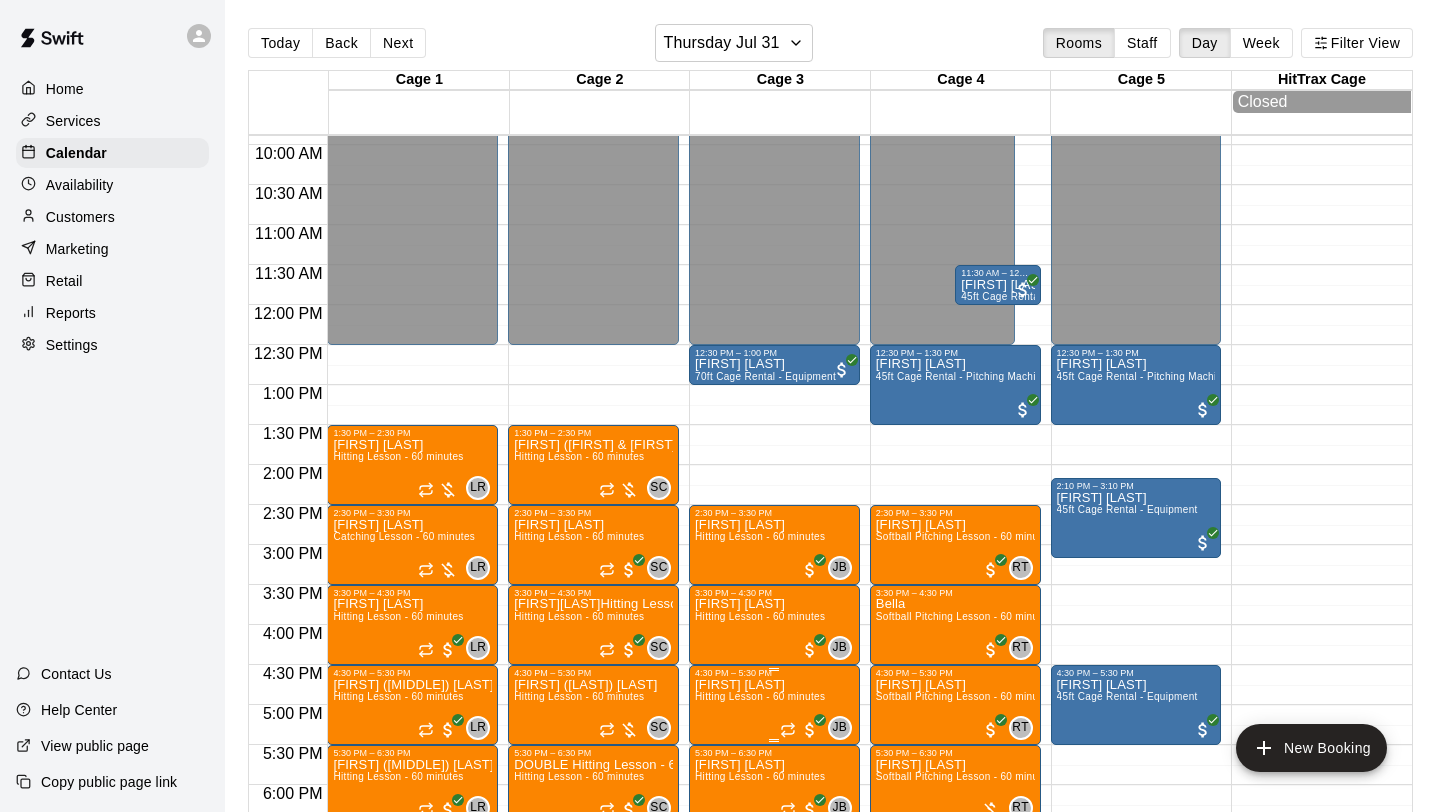 scroll, scrollTop: 763, scrollLeft: 0, axis: vertical 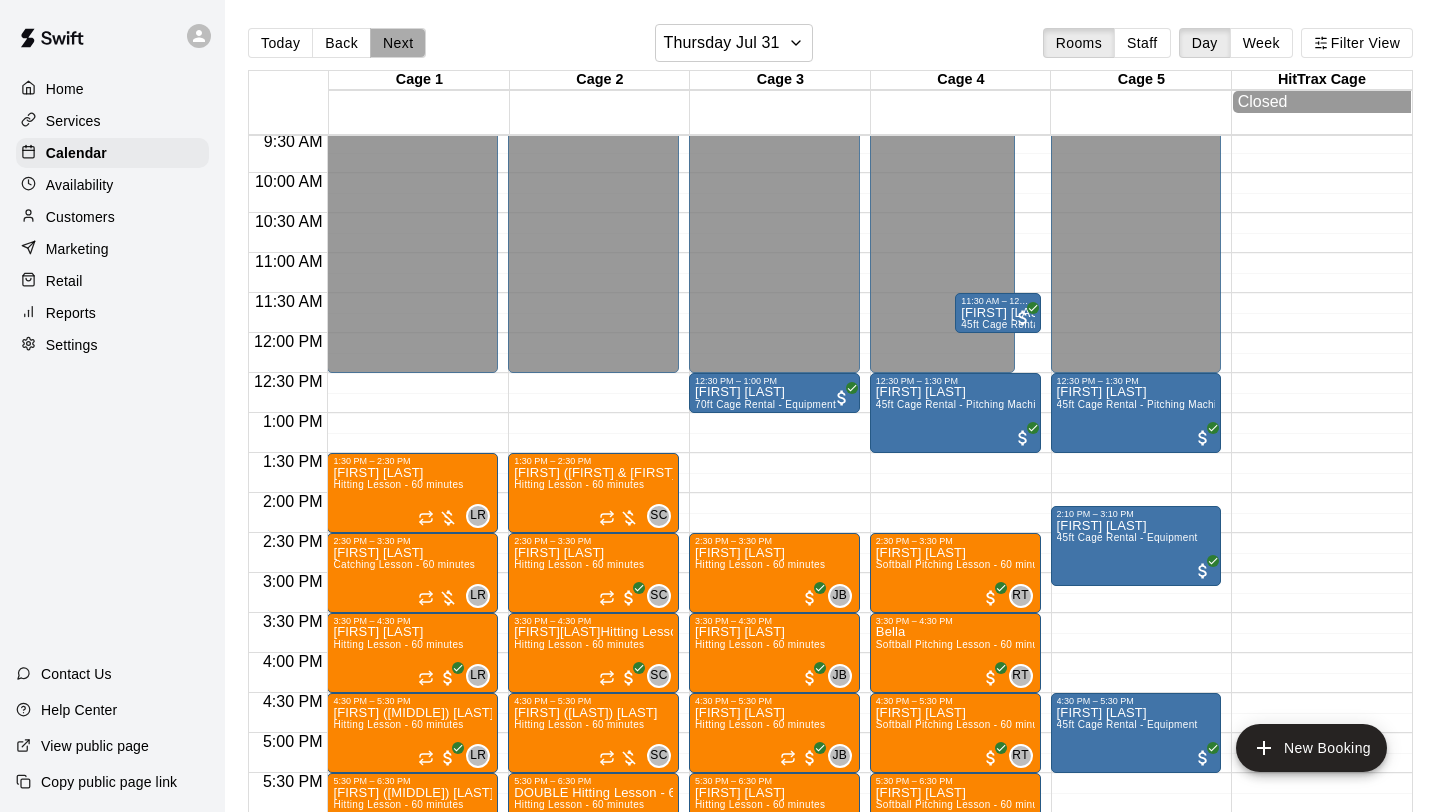 click on "Next" at bounding box center (398, 43) 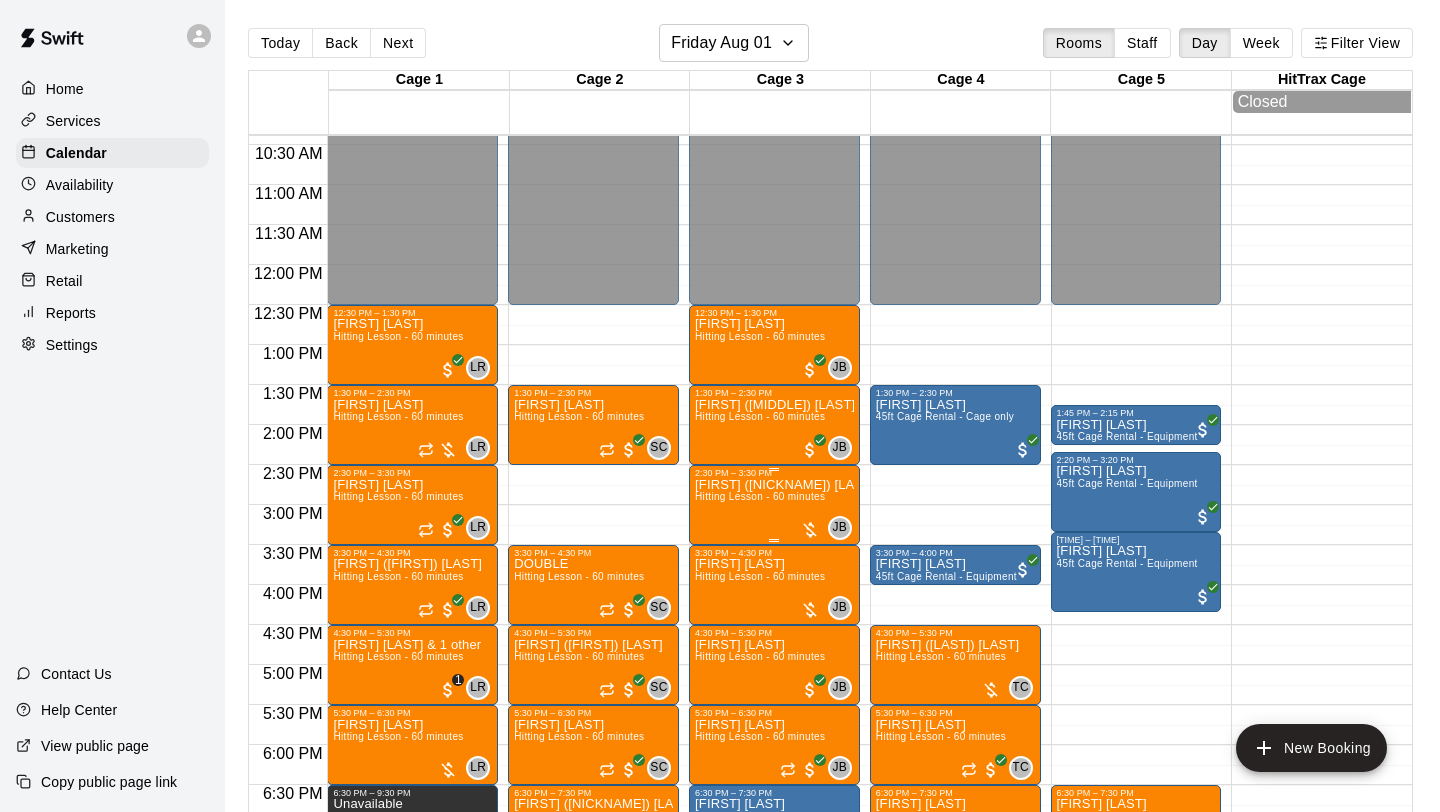 scroll, scrollTop: 808, scrollLeft: 0, axis: vertical 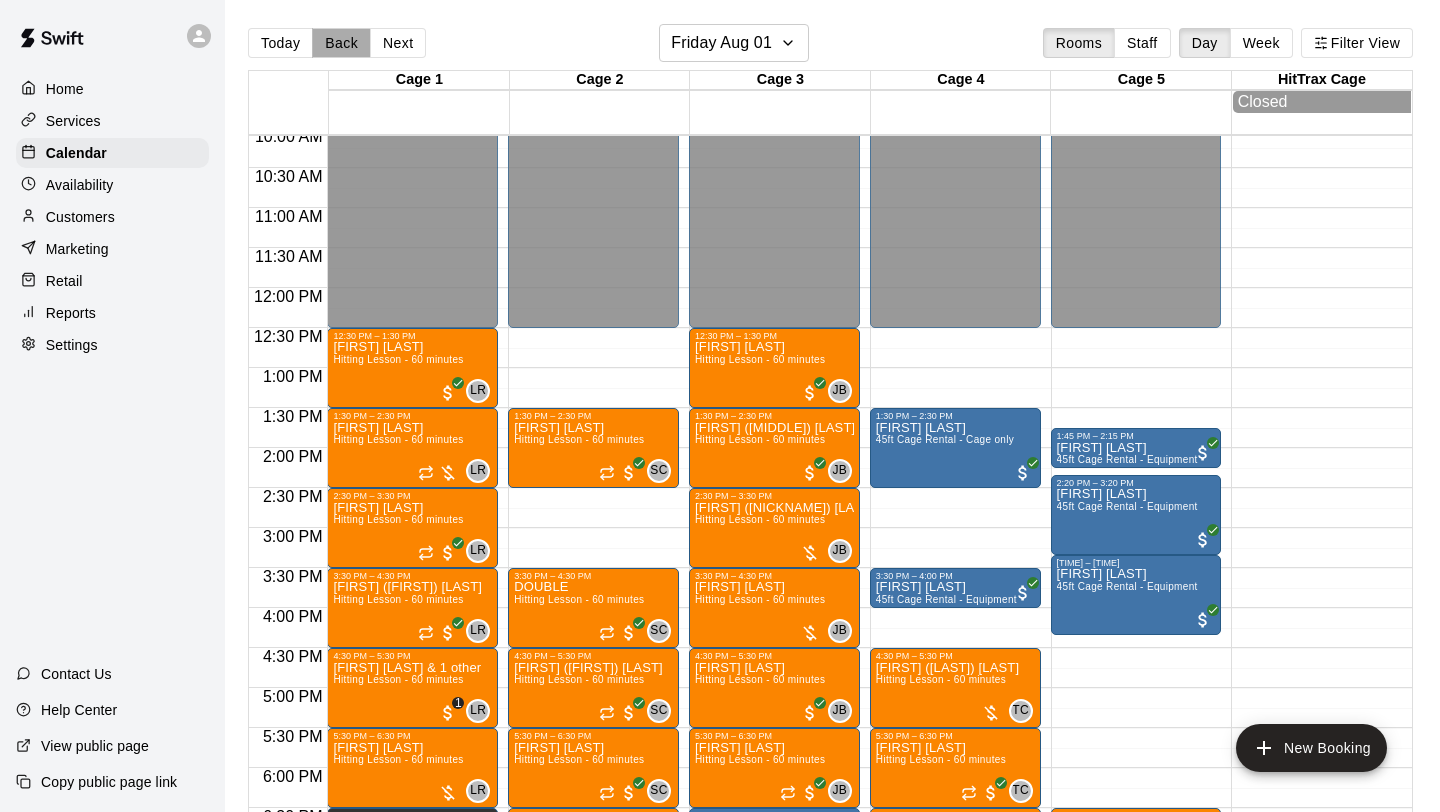 click on "Back" at bounding box center (341, 43) 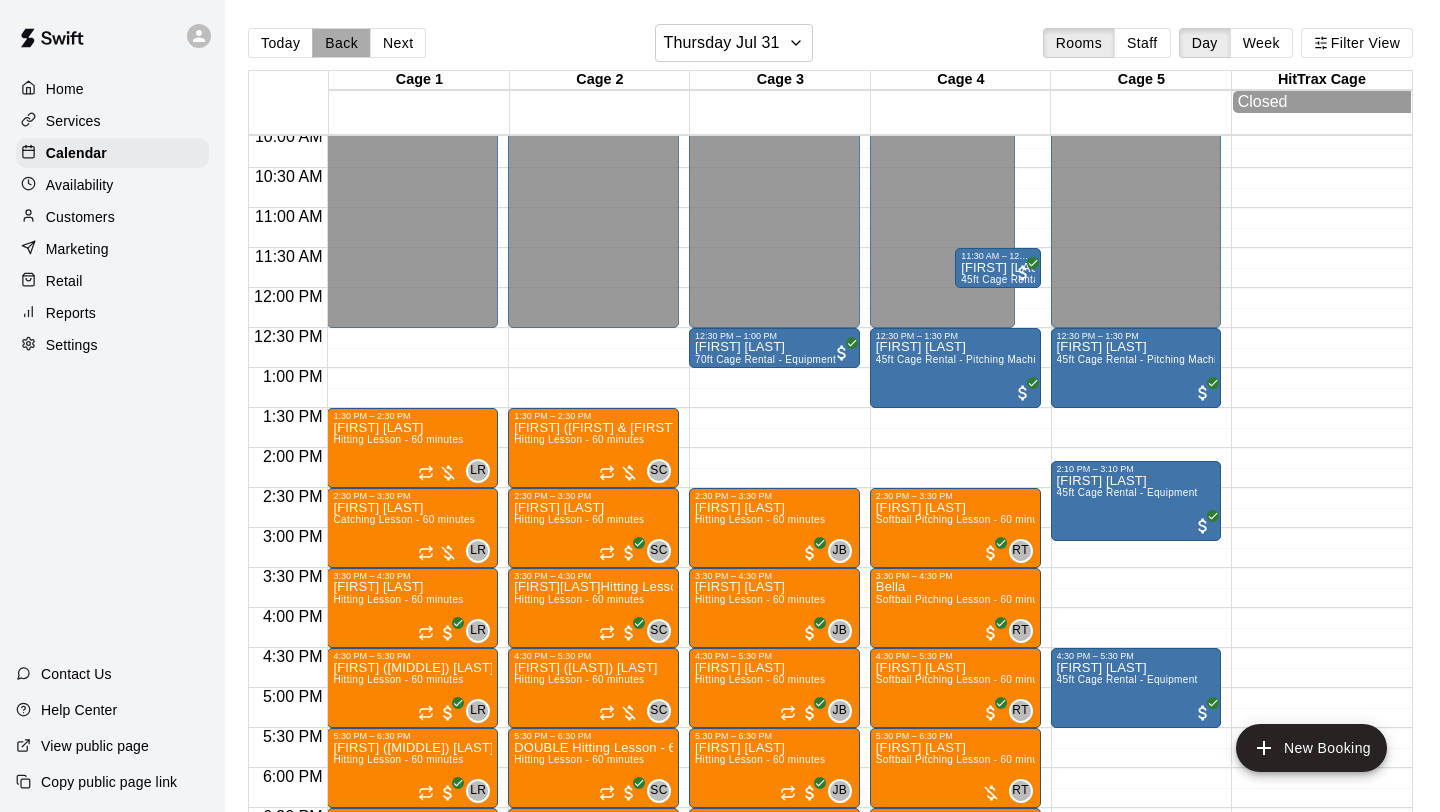 click on "Back" at bounding box center (341, 43) 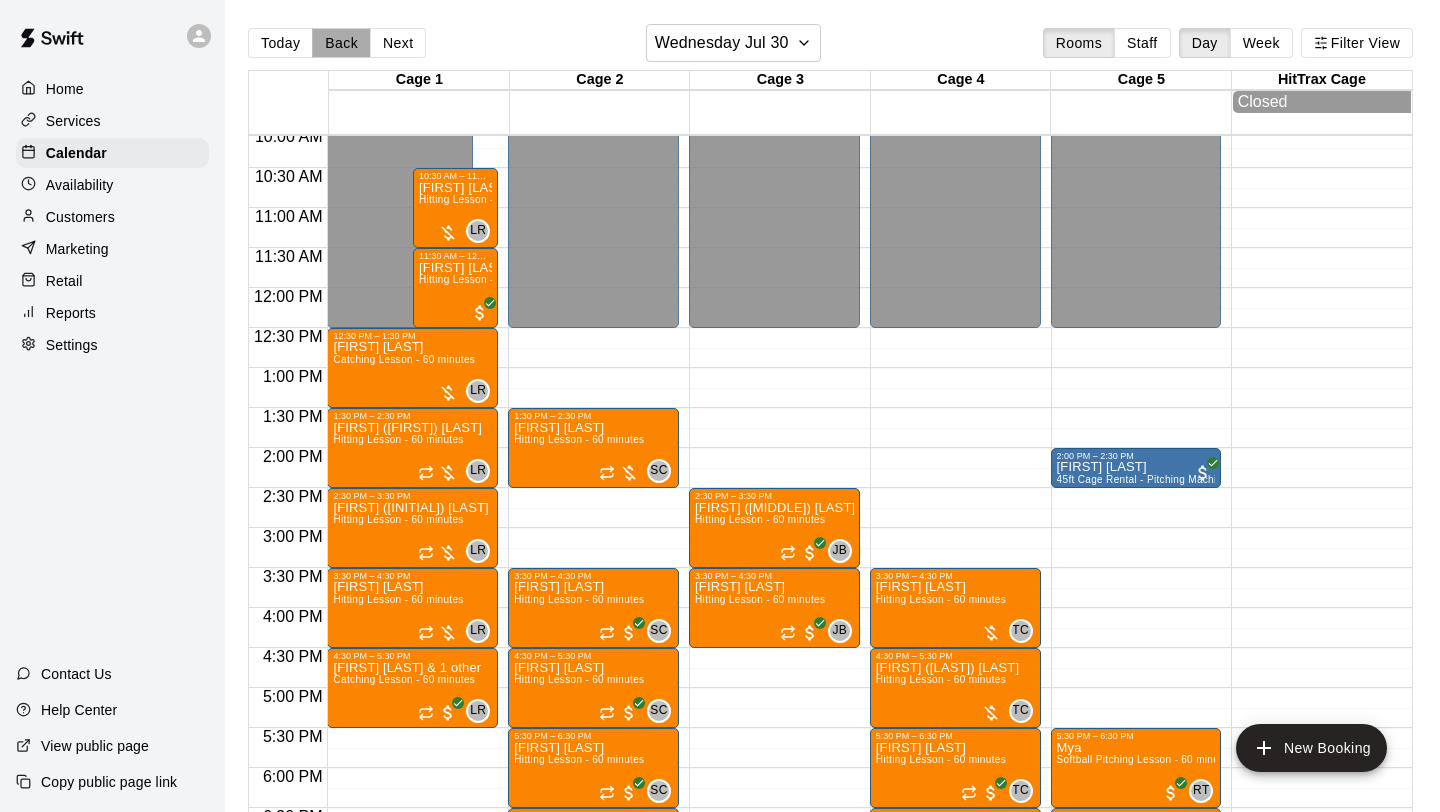click on "Back" at bounding box center (341, 43) 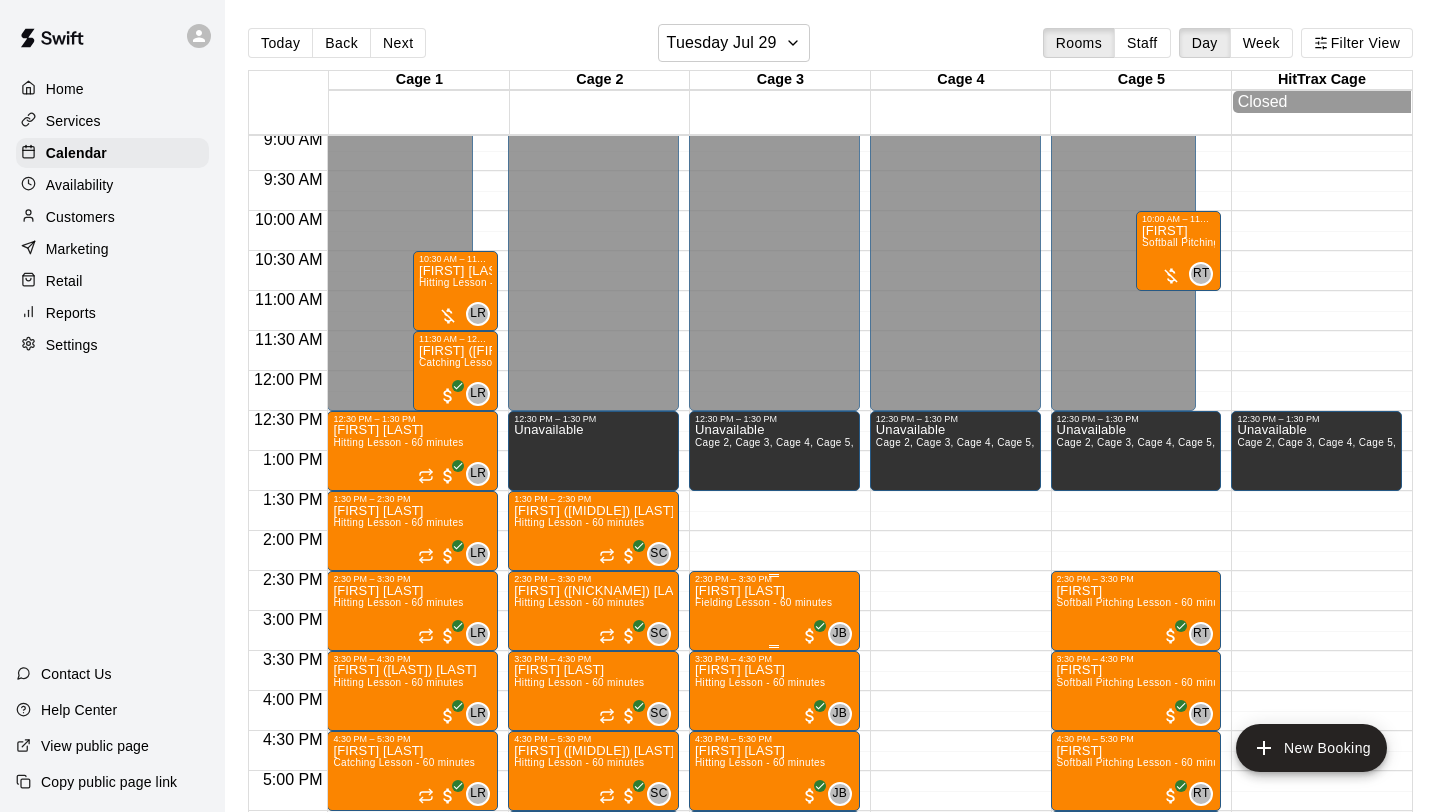 scroll, scrollTop: 721, scrollLeft: 0, axis: vertical 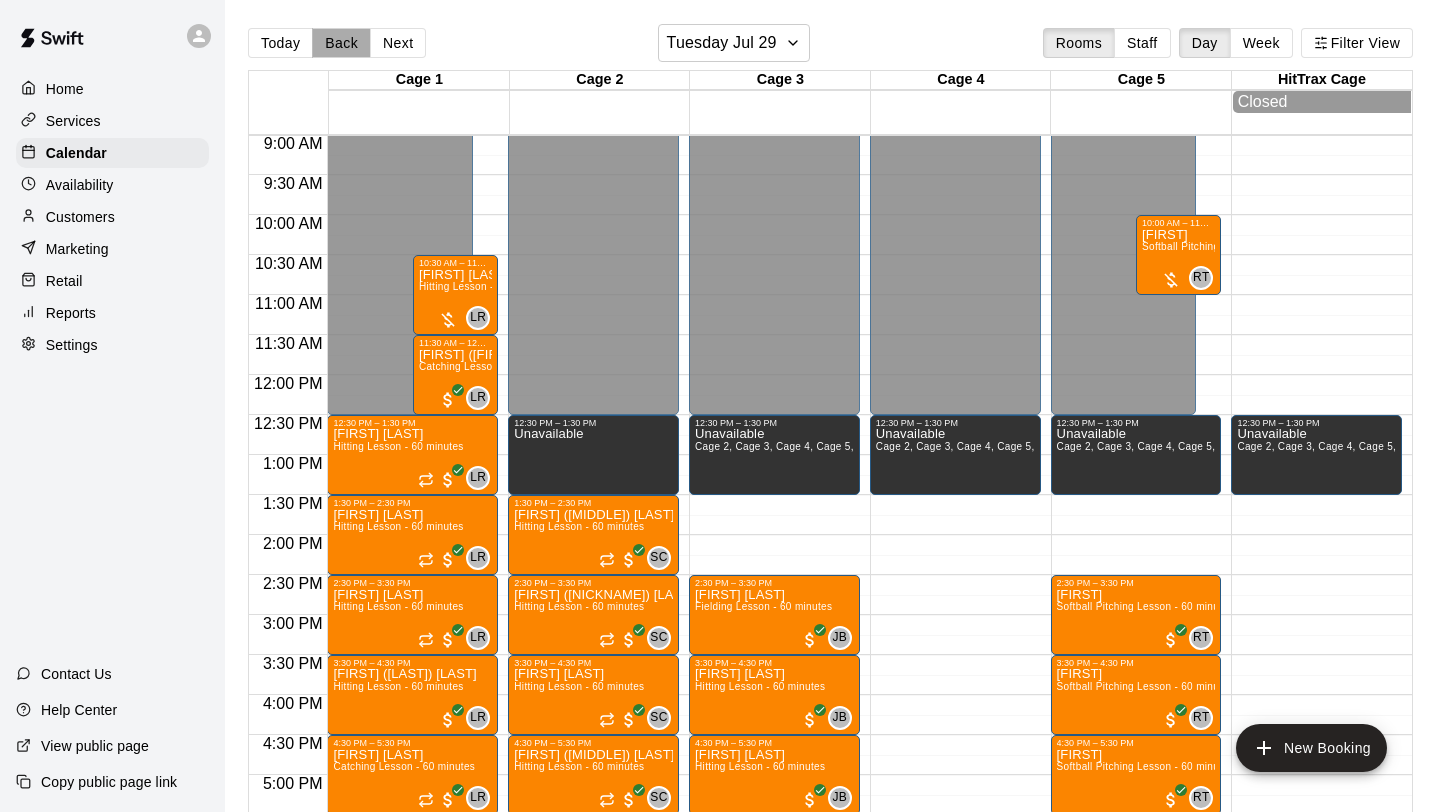 click on "Back" at bounding box center (341, 43) 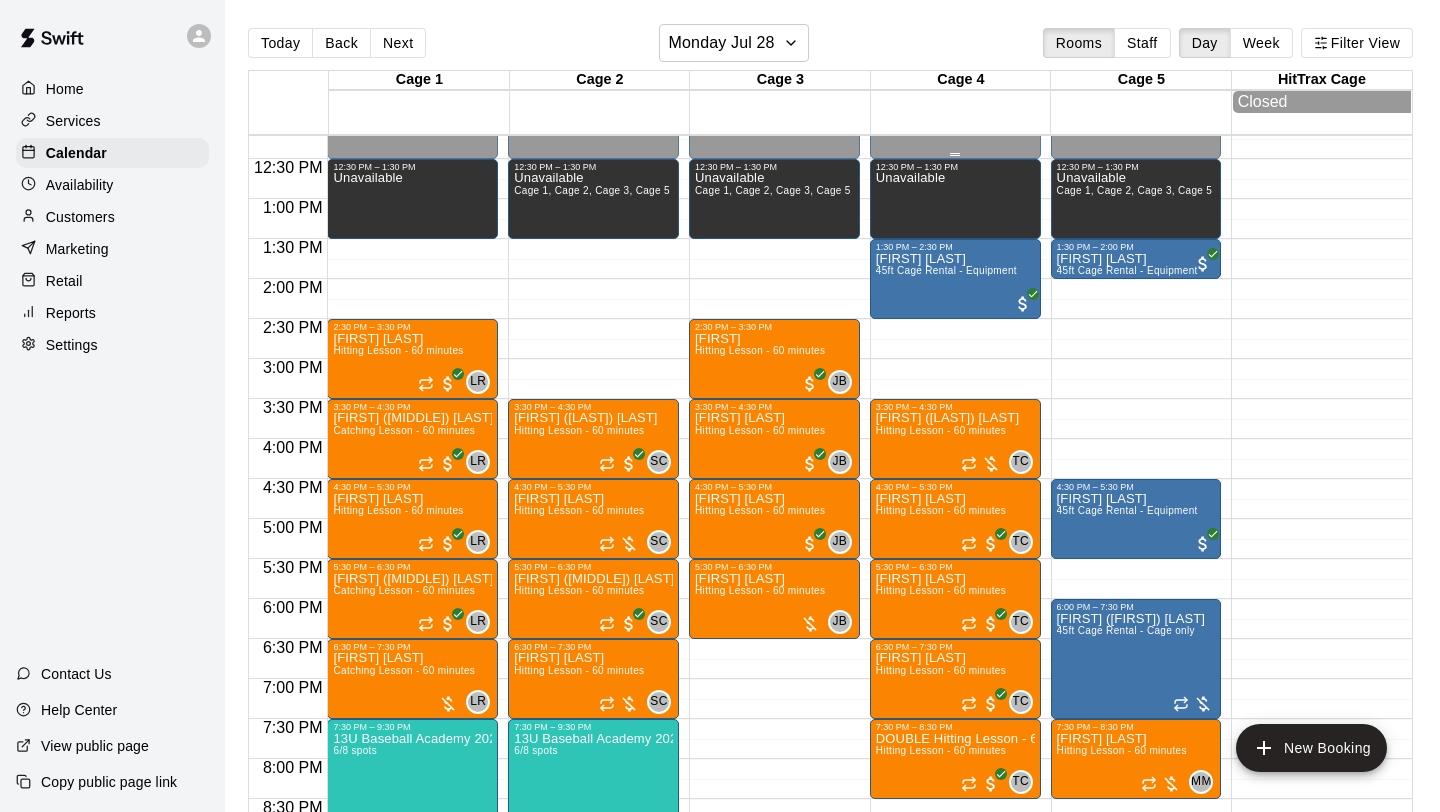 scroll, scrollTop: 974, scrollLeft: 0, axis: vertical 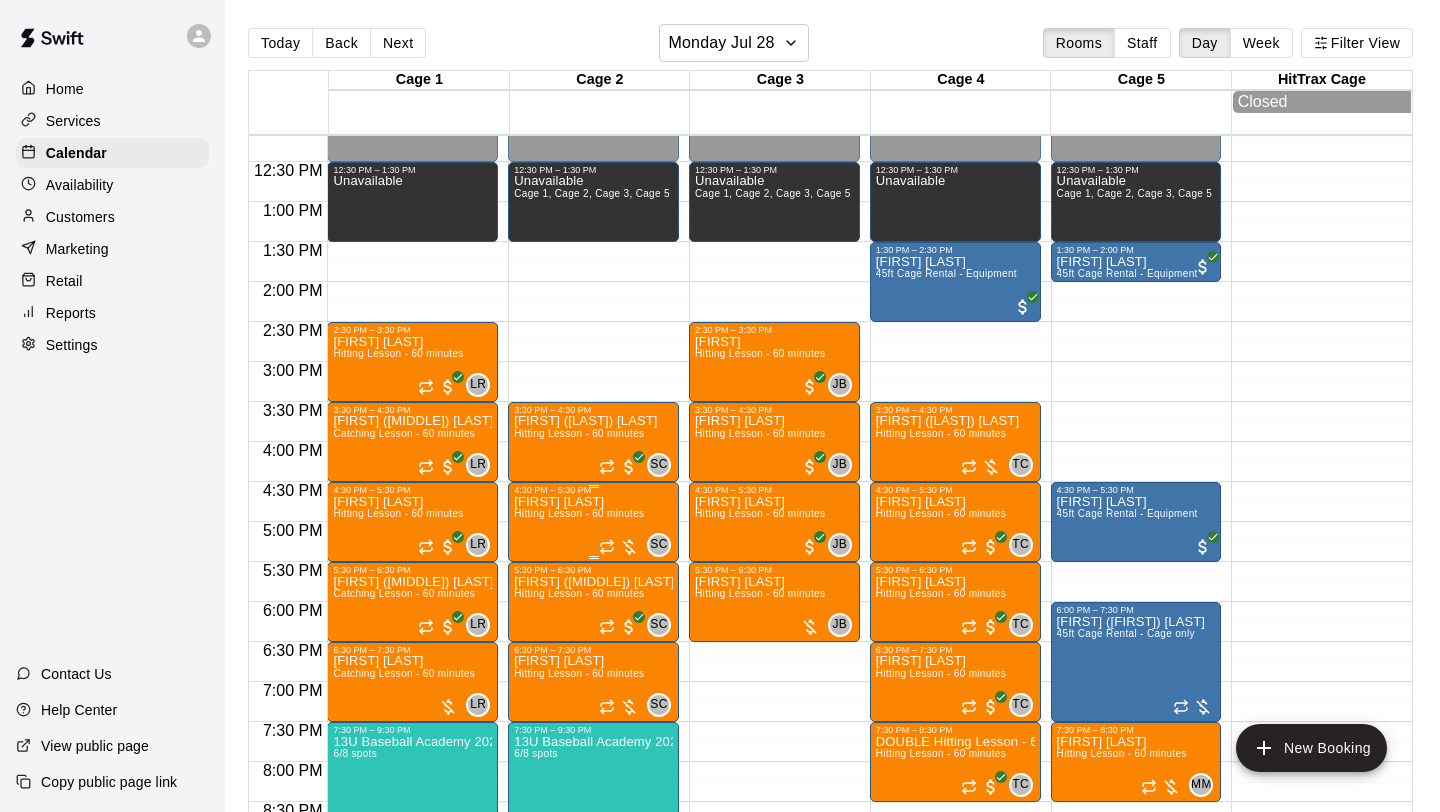 click on "Hitting Lesson - 60 minutes" at bounding box center [579, 513] 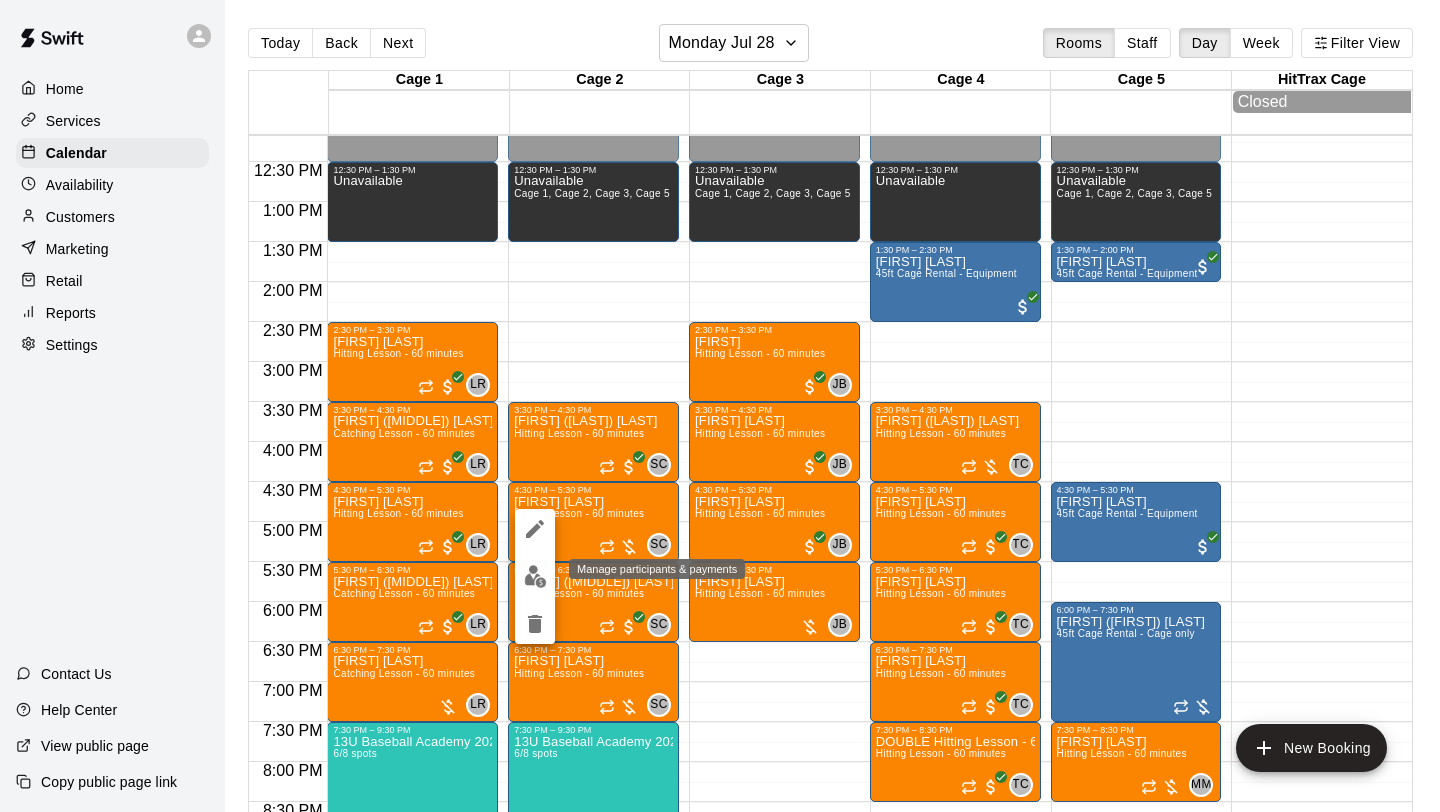 click at bounding box center [535, 576] 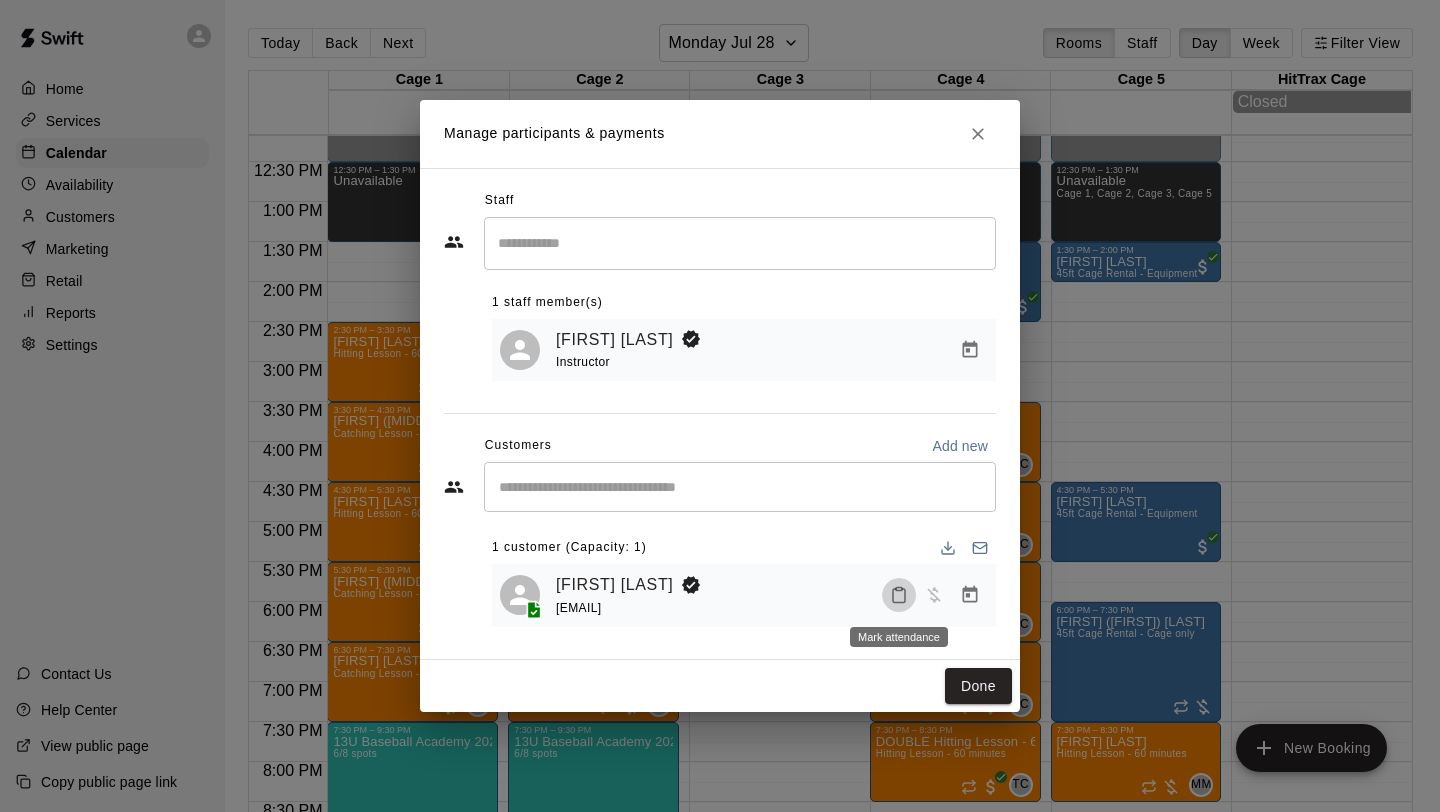 click 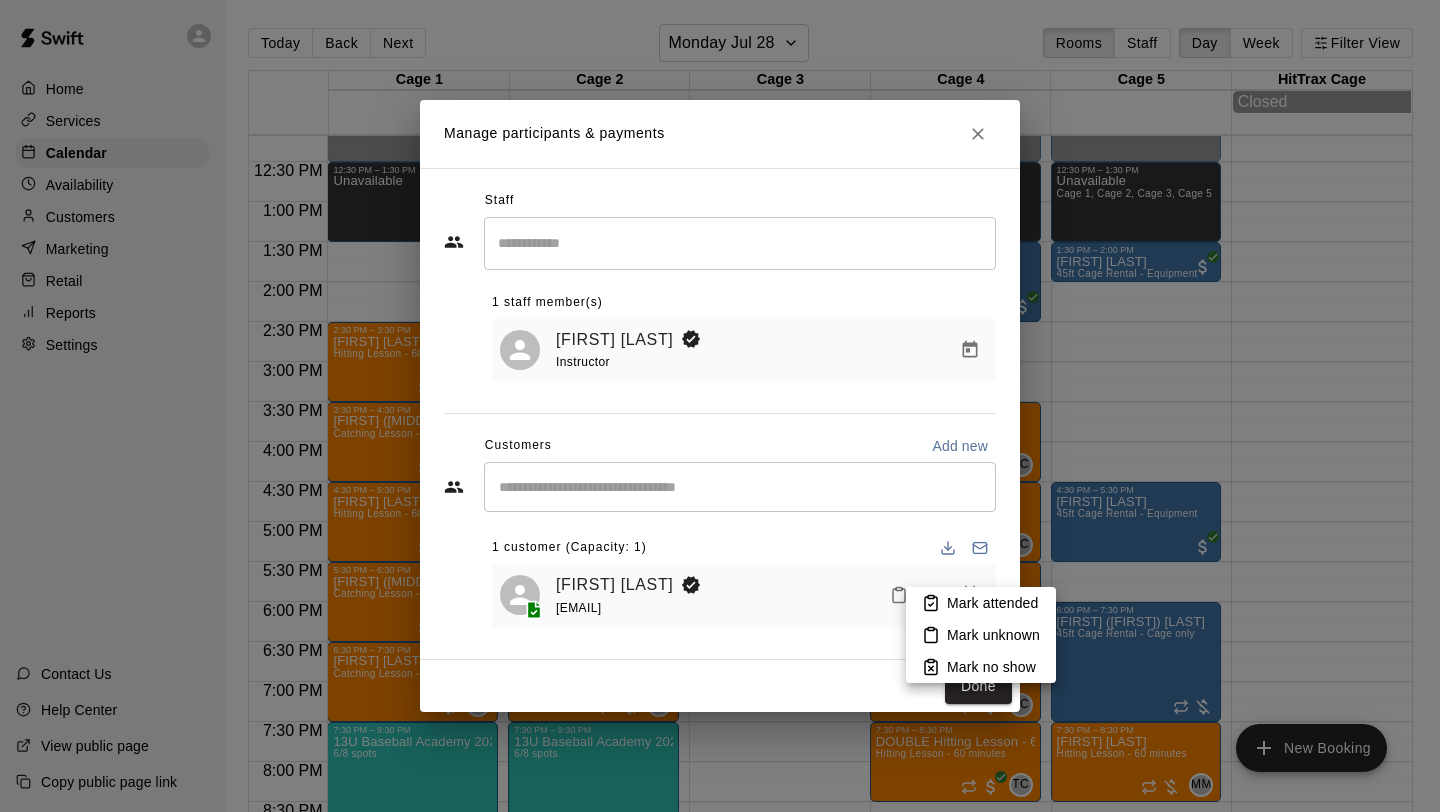click on "Mark attended" at bounding box center (992, 603) 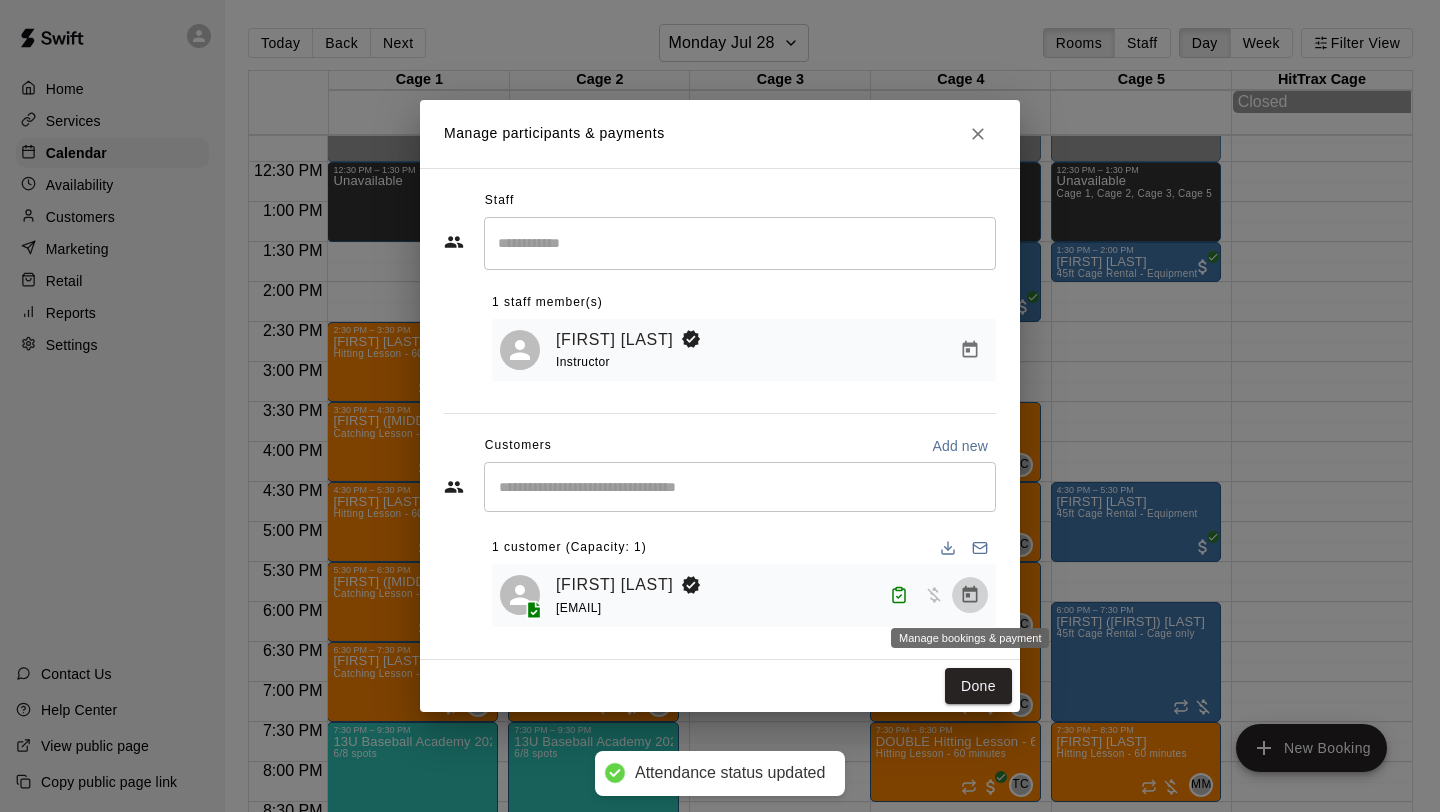 click 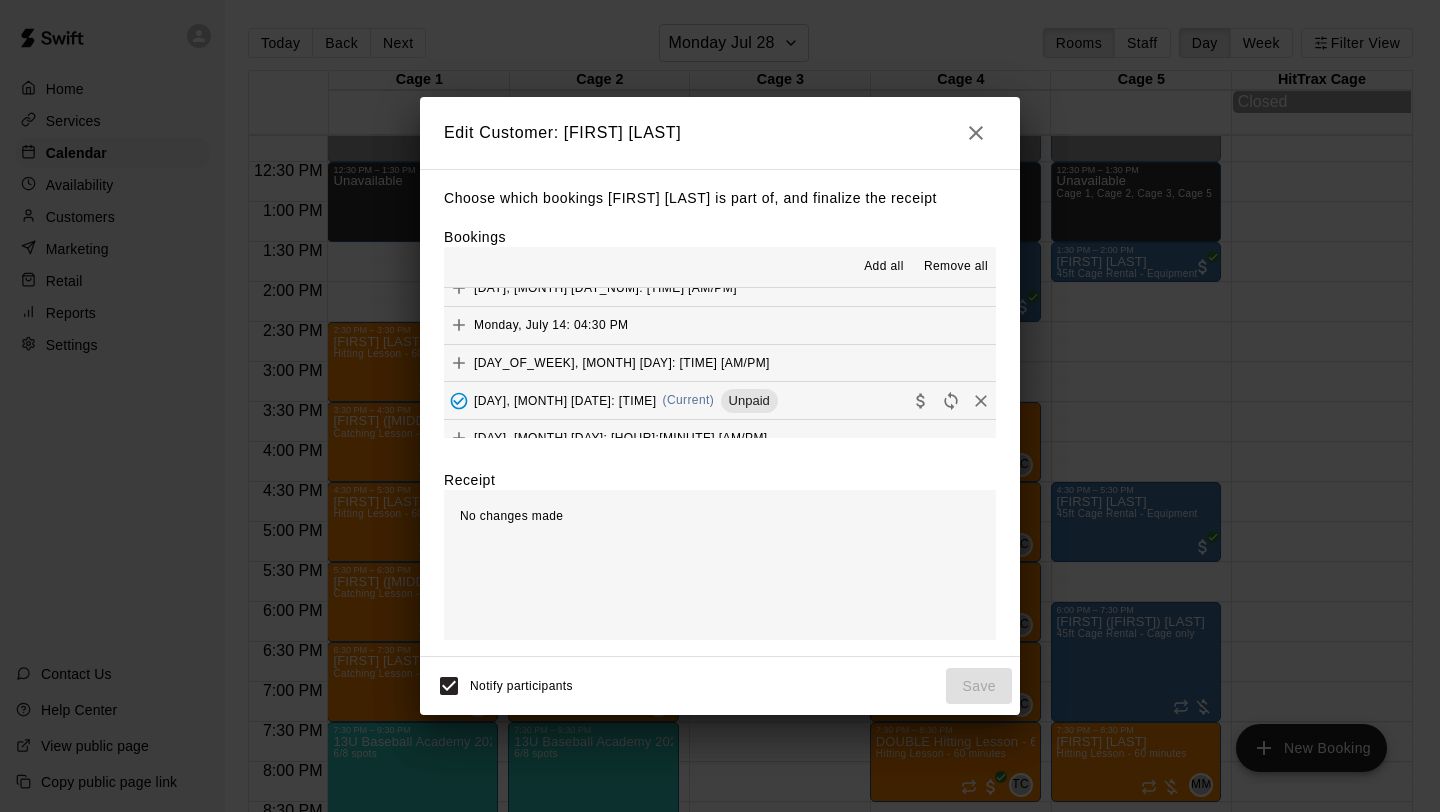 scroll, scrollTop: 199, scrollLeft: 0, axis: vertical 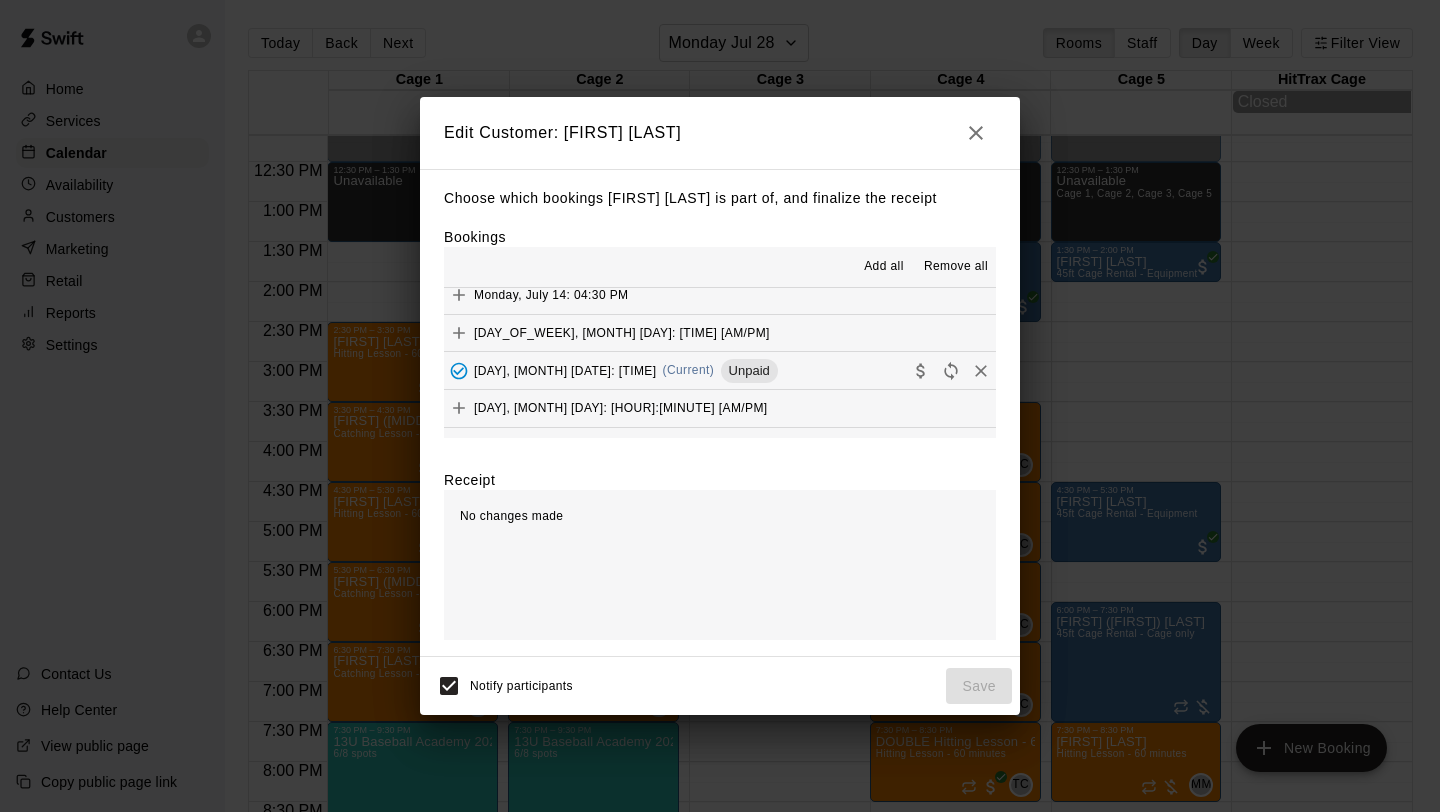 click on "[DAY], [MONTH] [DAY]: [HOUR]:[MINUTE] [AM/PM] (Current) Unpaid" at bounding box center [720, 370] 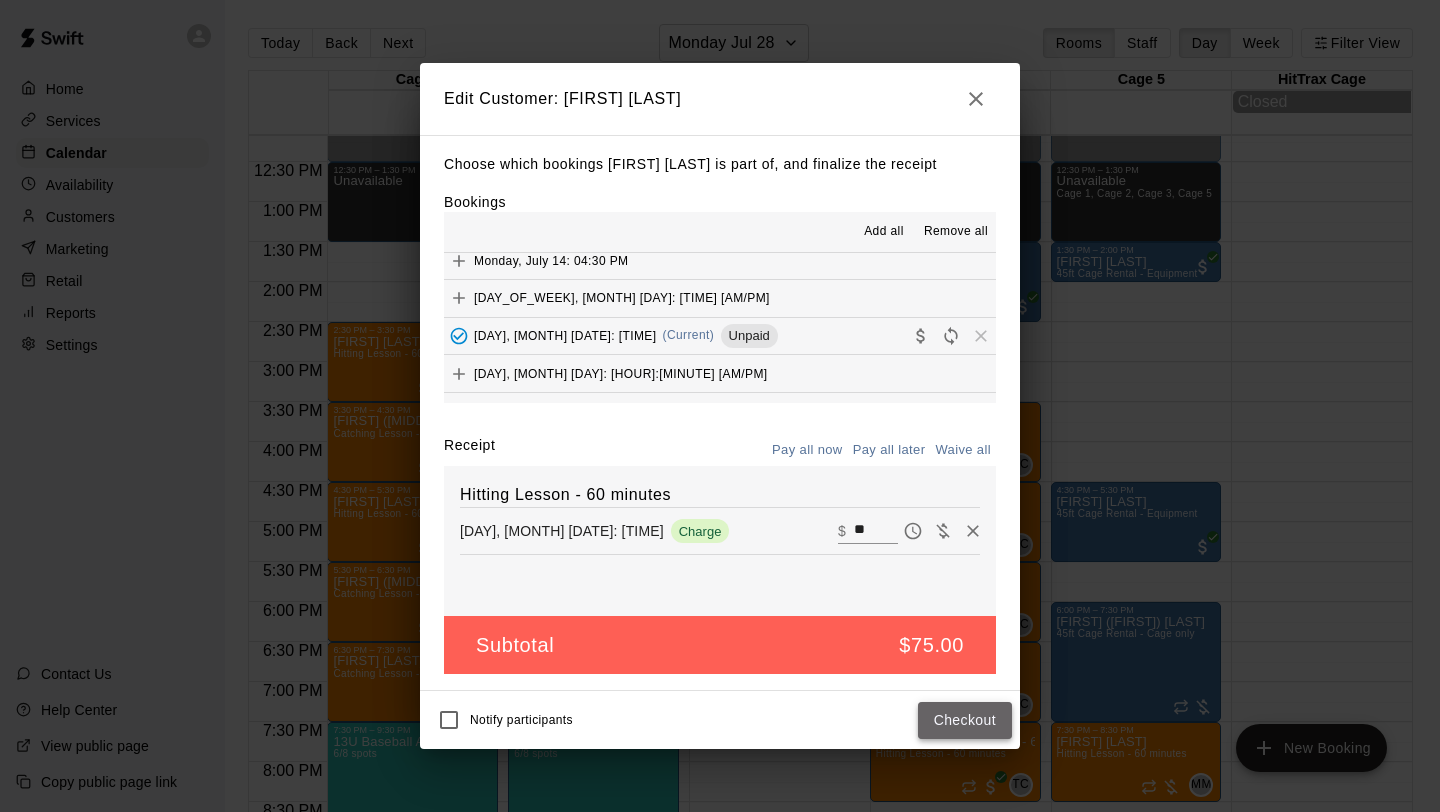 click on "Checkout" at bounding box center [965, 720] 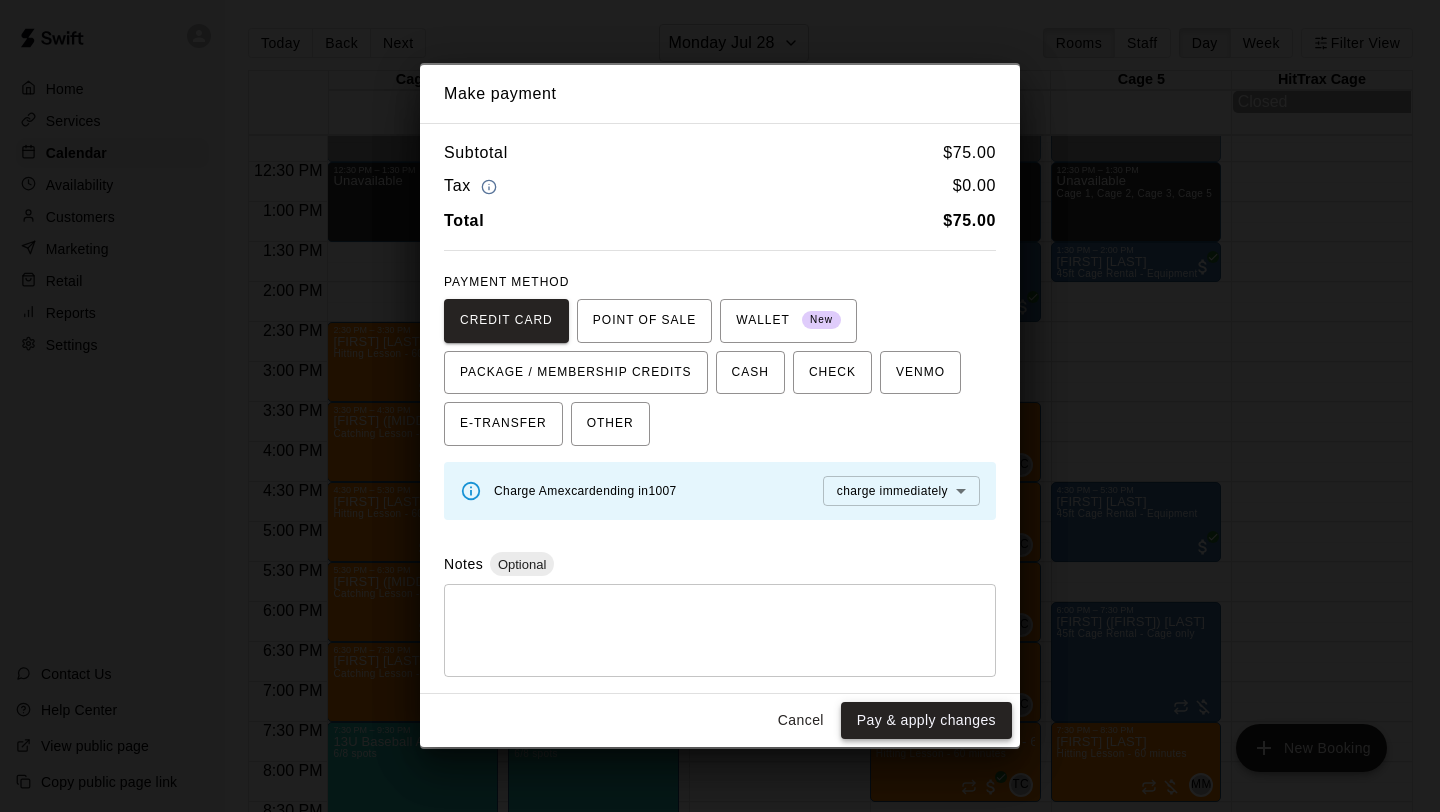 click on "Pay & apply changes" at bounding box center [926, 720] 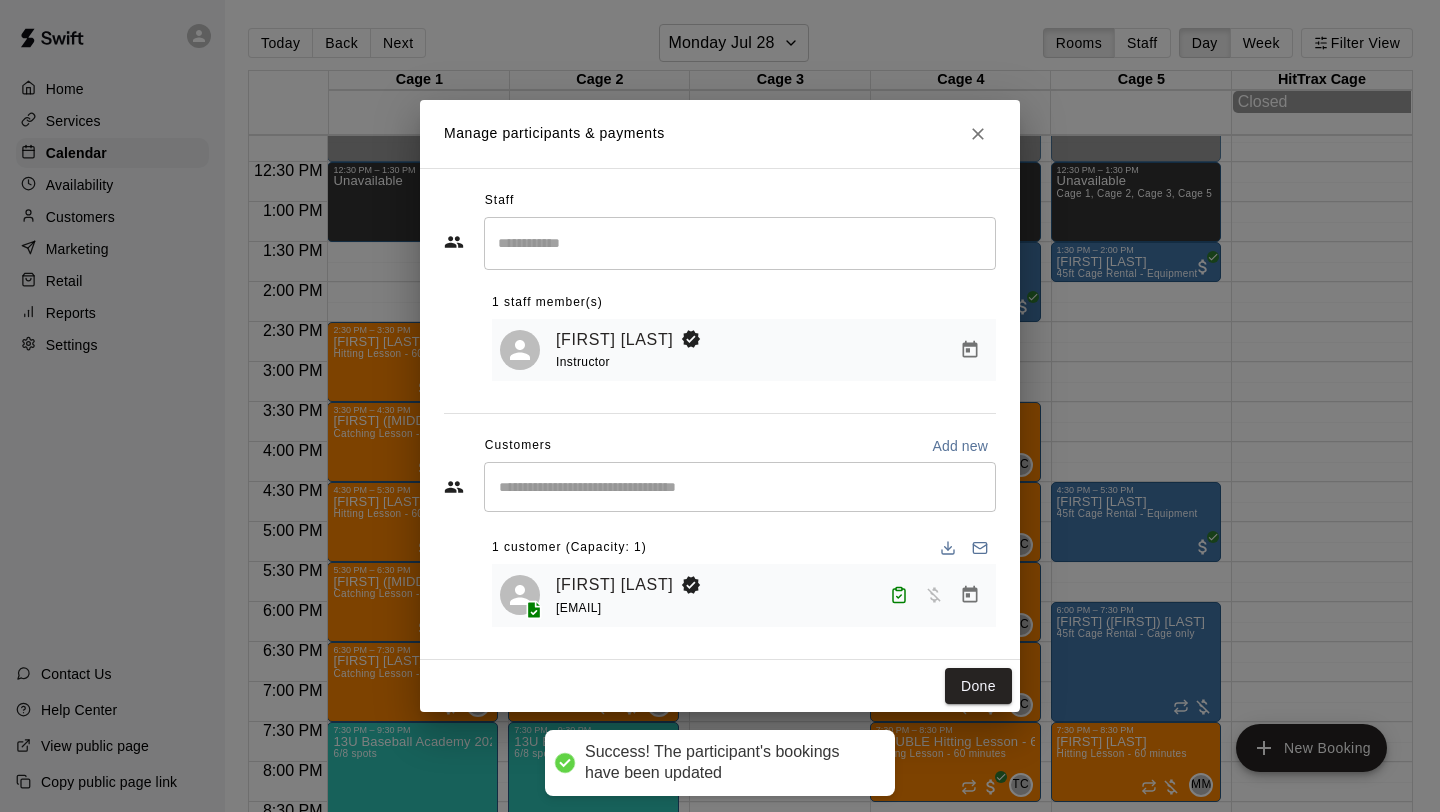 scroll, scrollTop: 0, scrollLeft: 0, axis: both 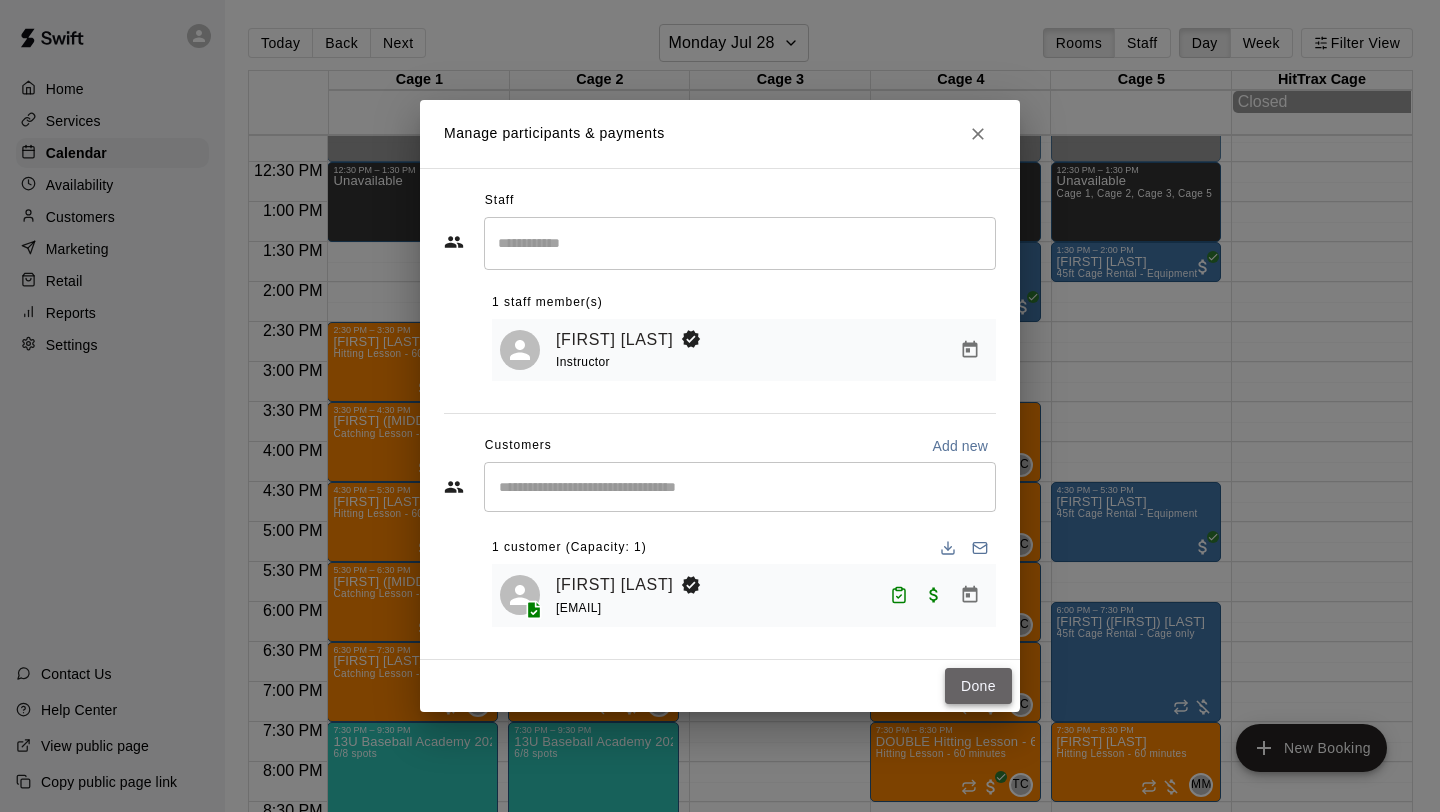 click on "Done" at bounding box center (978, 686) 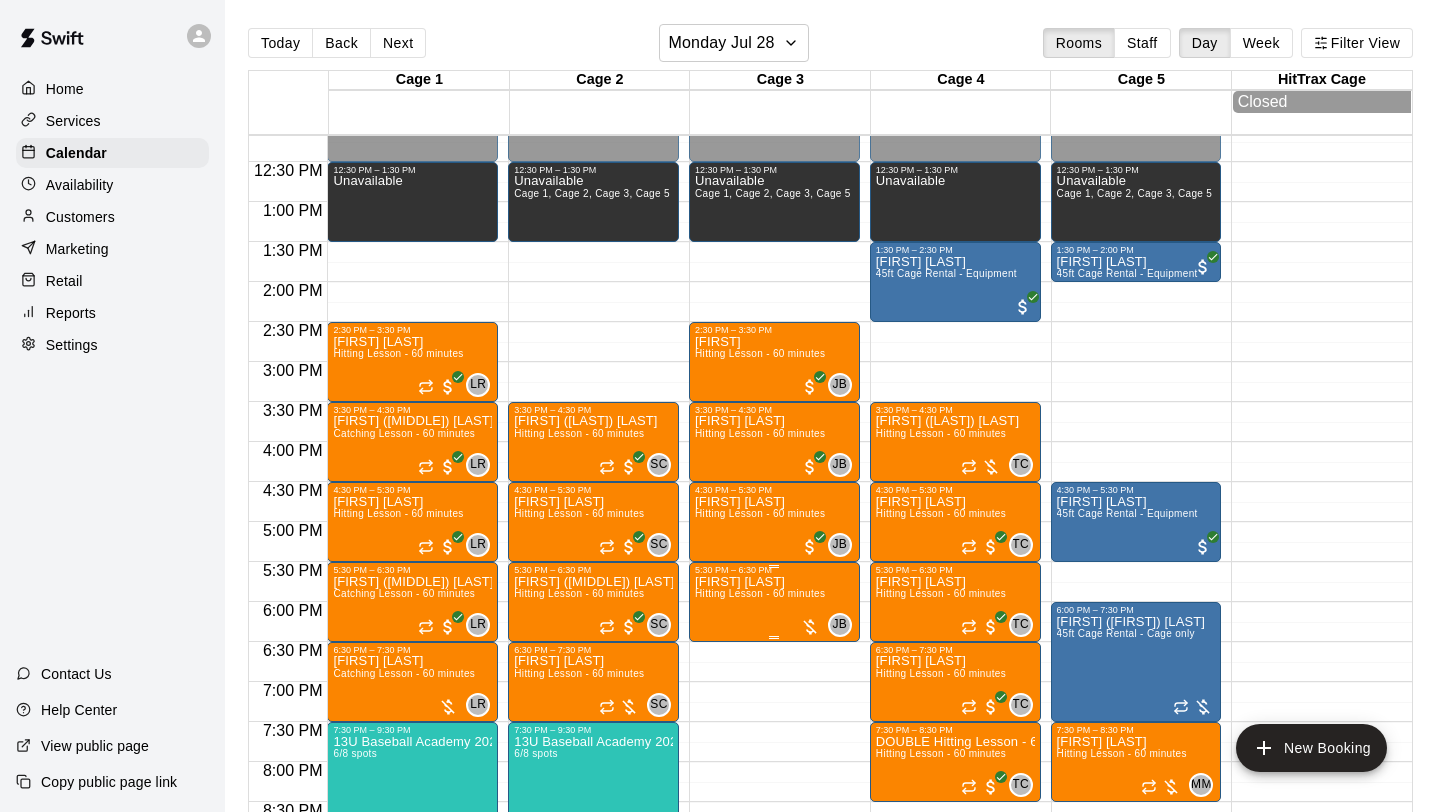 click on "Hitting Lesson - 60 minutes" at bounding box center (760, 593) 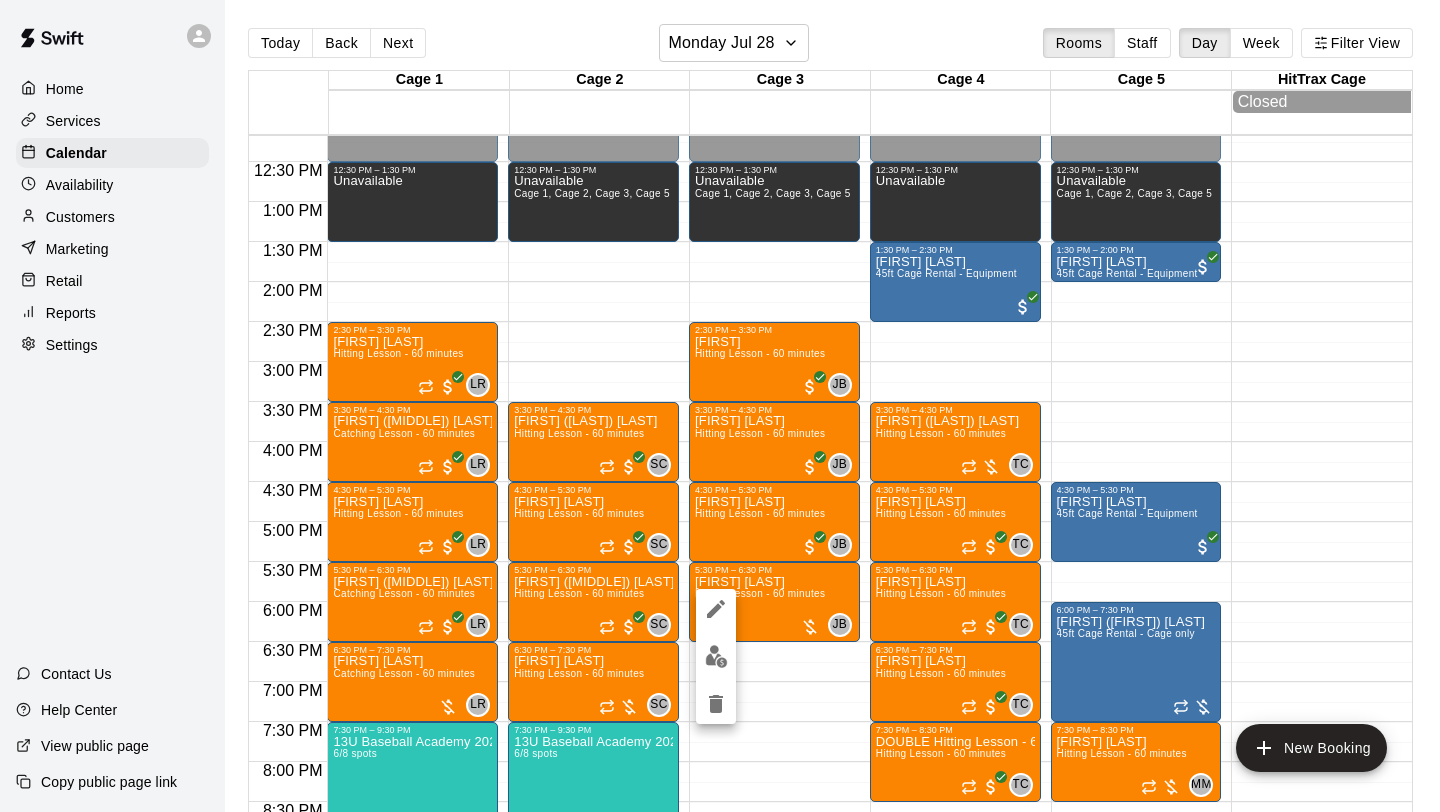 click at bounding box center [720, 406] 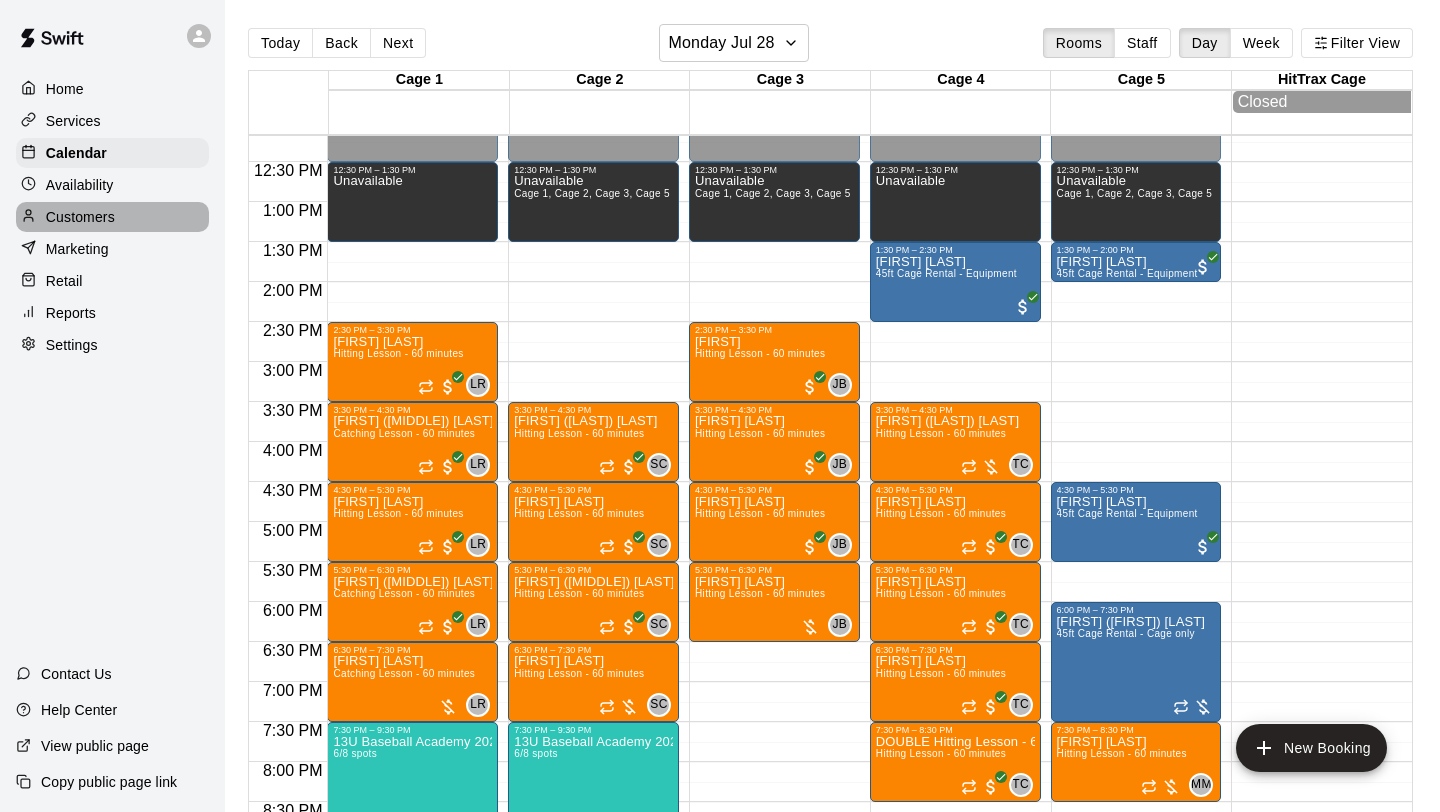 click on "Customers" at bounding box center (80, 217) 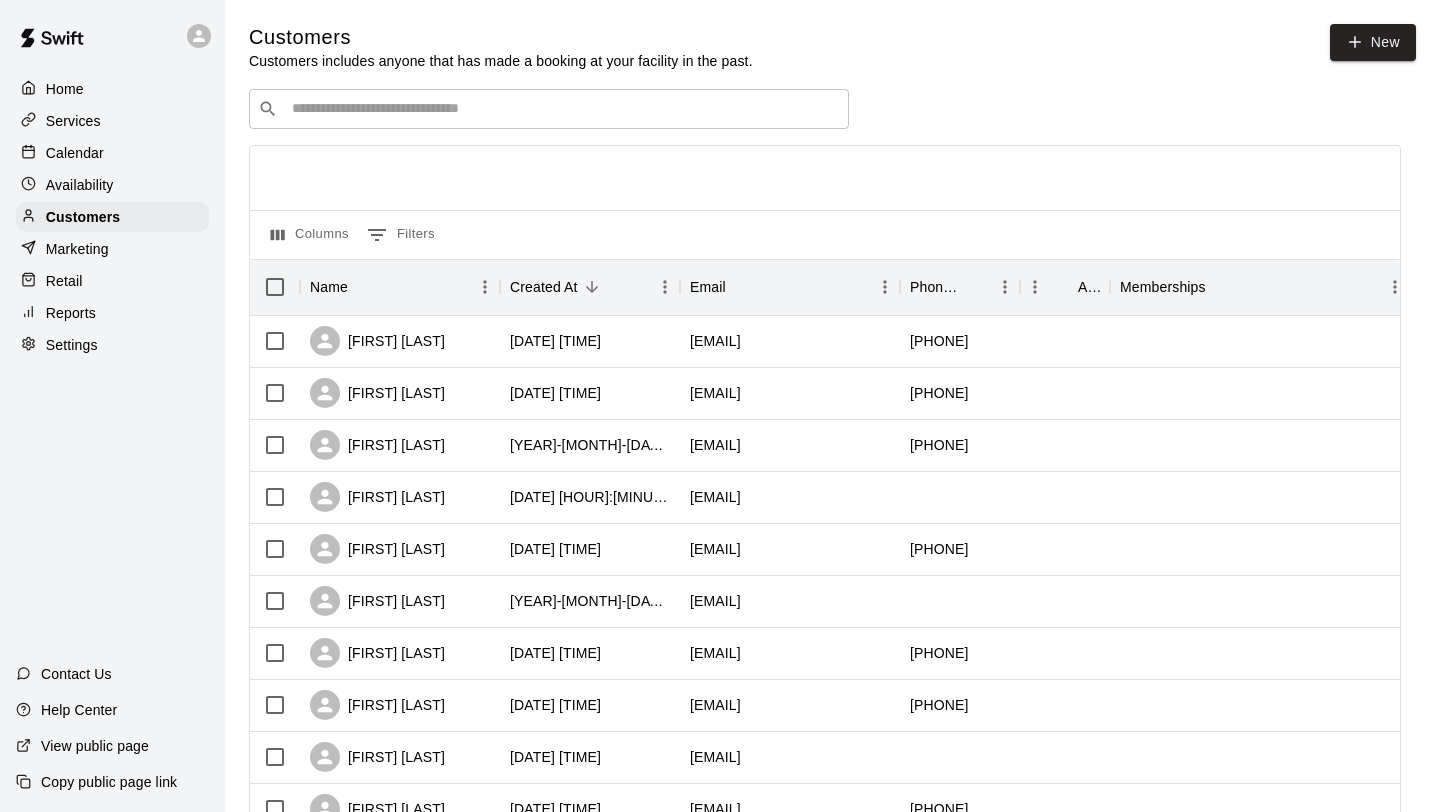 click at bounding box center (563, 109) 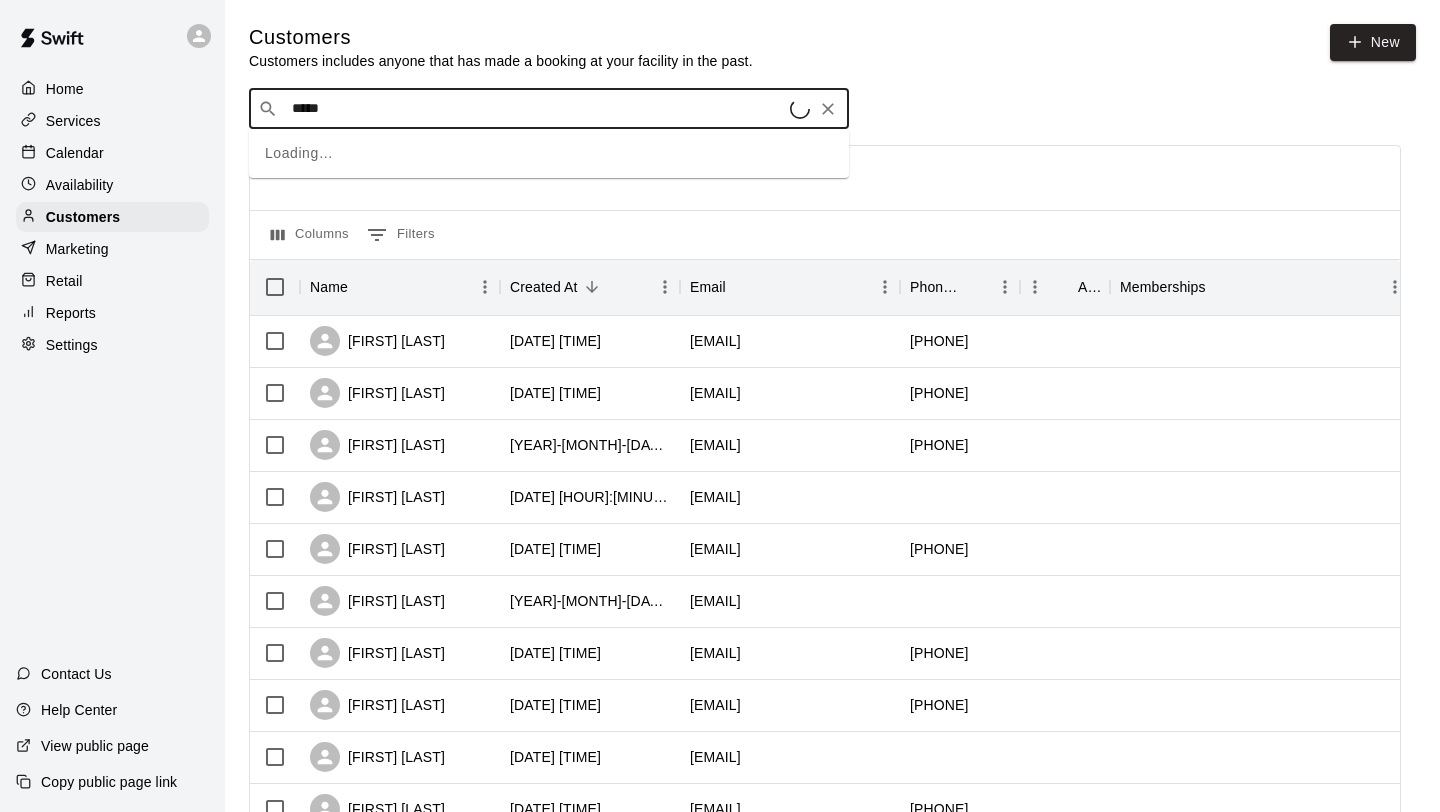 type on "******" 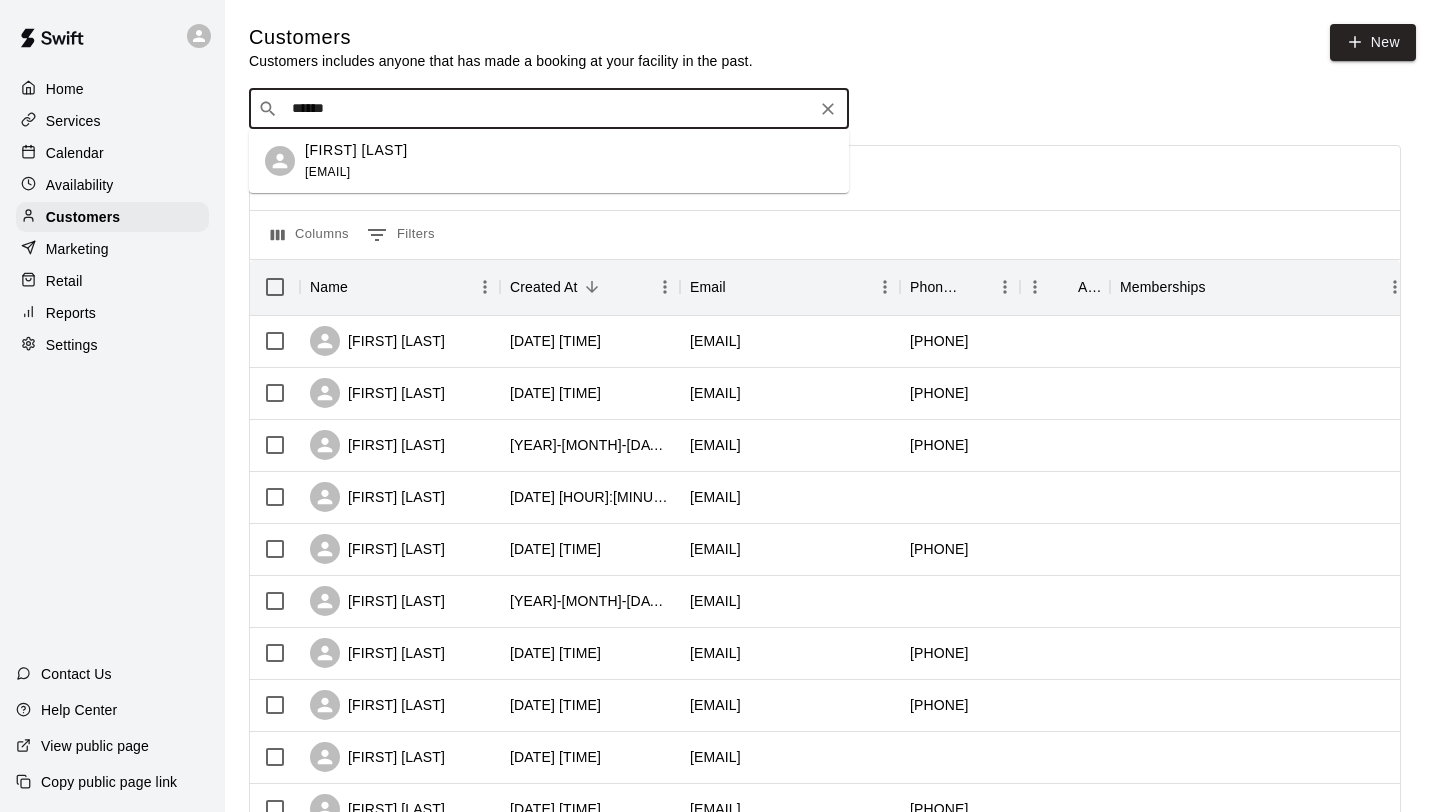 click on "[FIRST] [LAST] [EMAIL]" at bounding box center [569, 161] 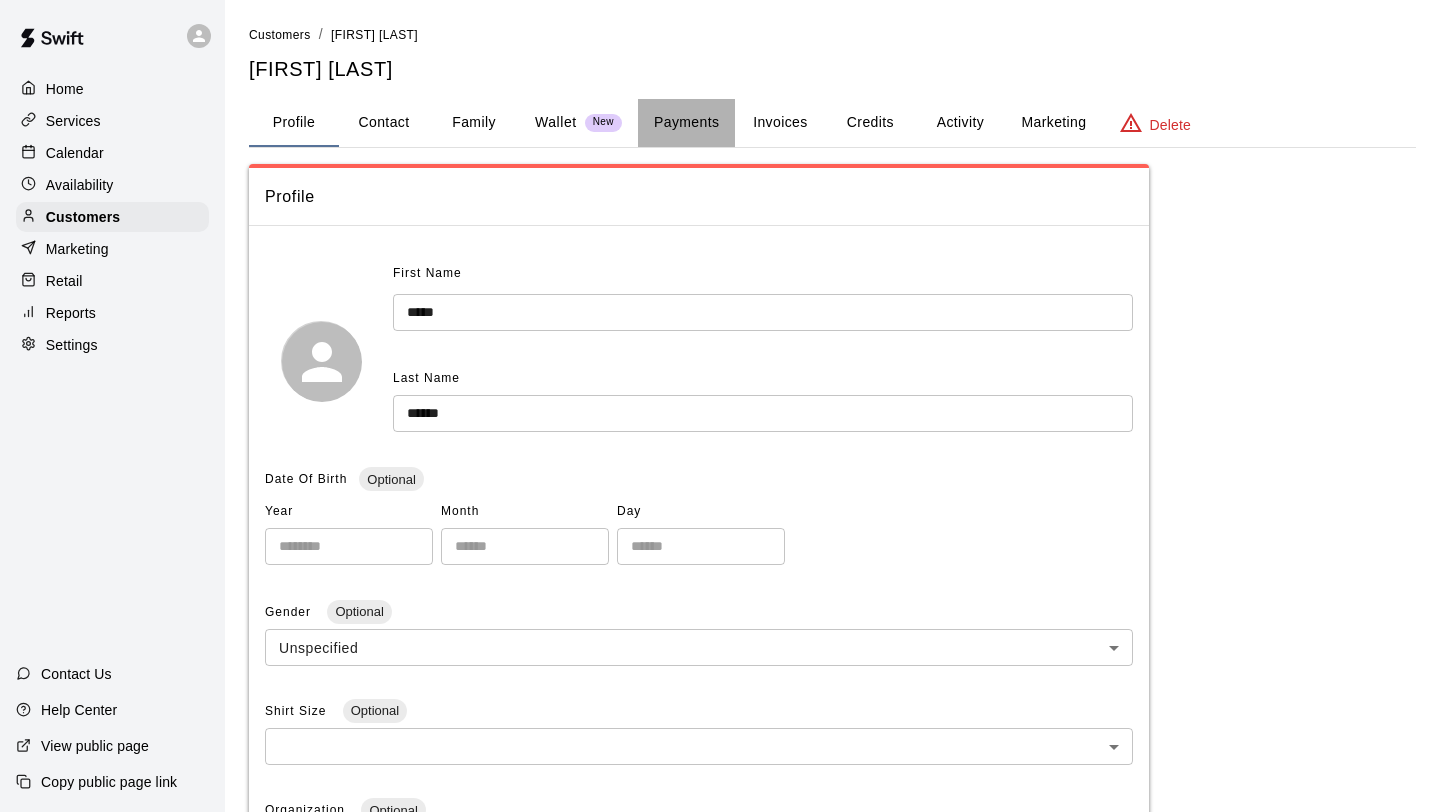 click on "Payments" at bounding box center [686, 123] 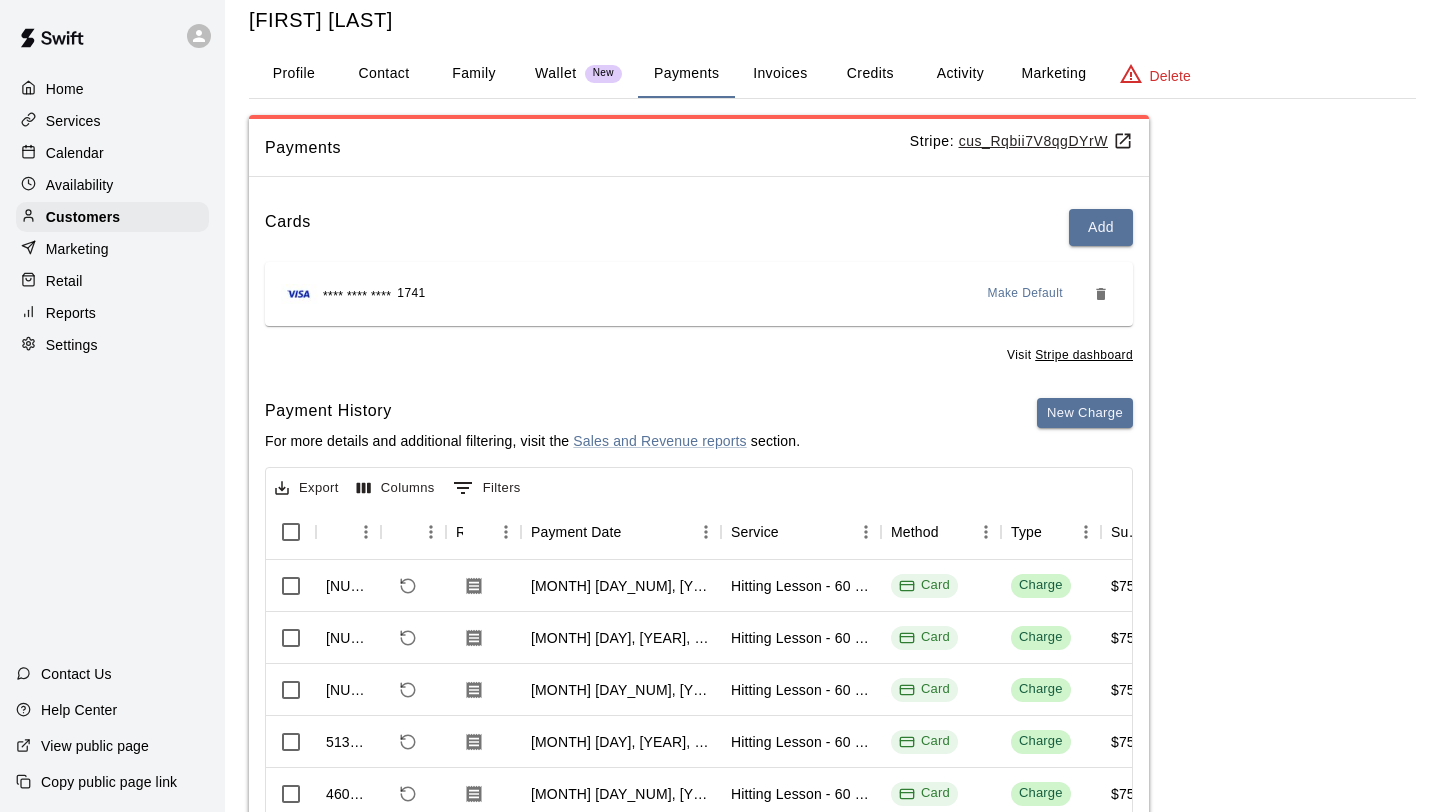 scroll, scrollTop: 62, scrollLeft: 0, axis: vertical 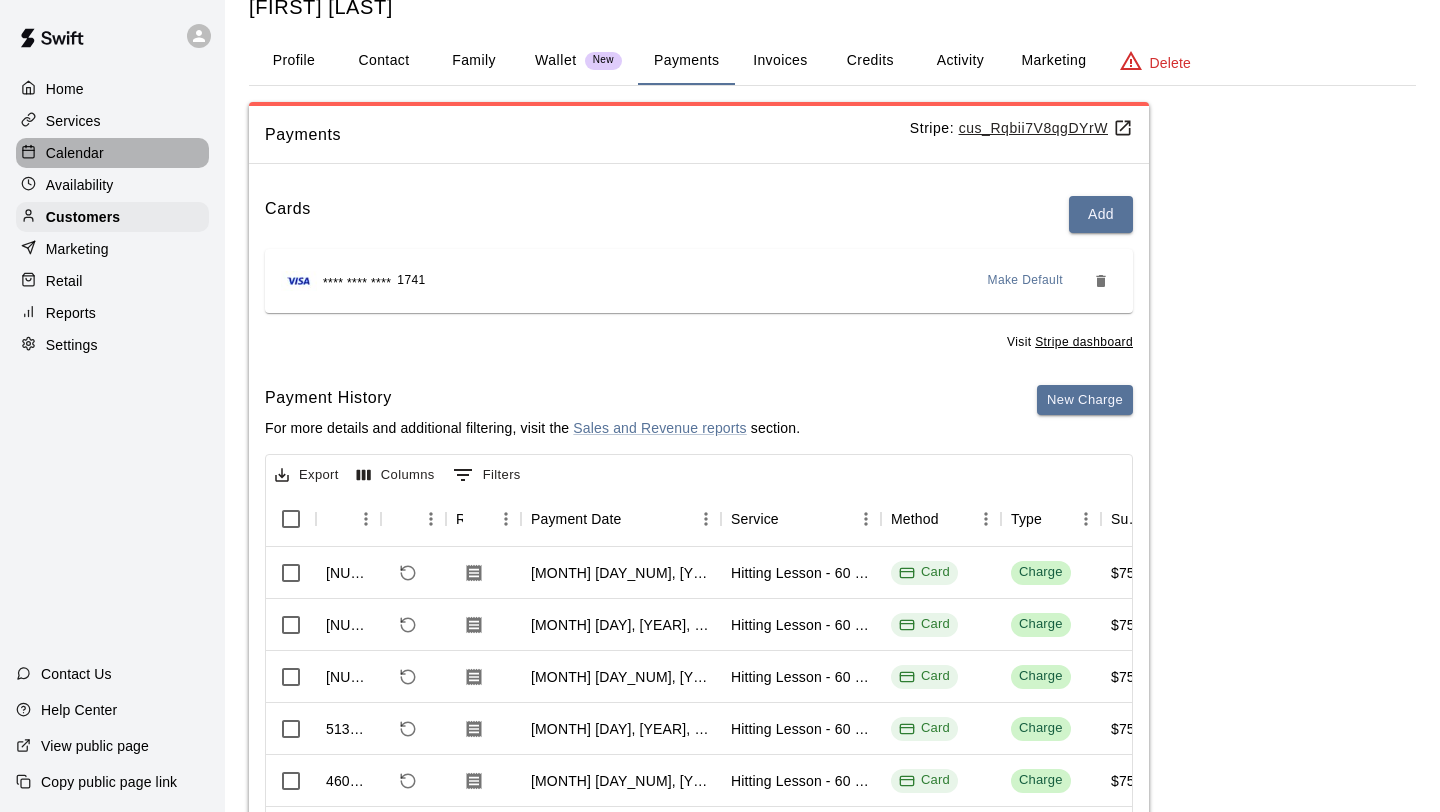 click at bounding box center (33, 153) 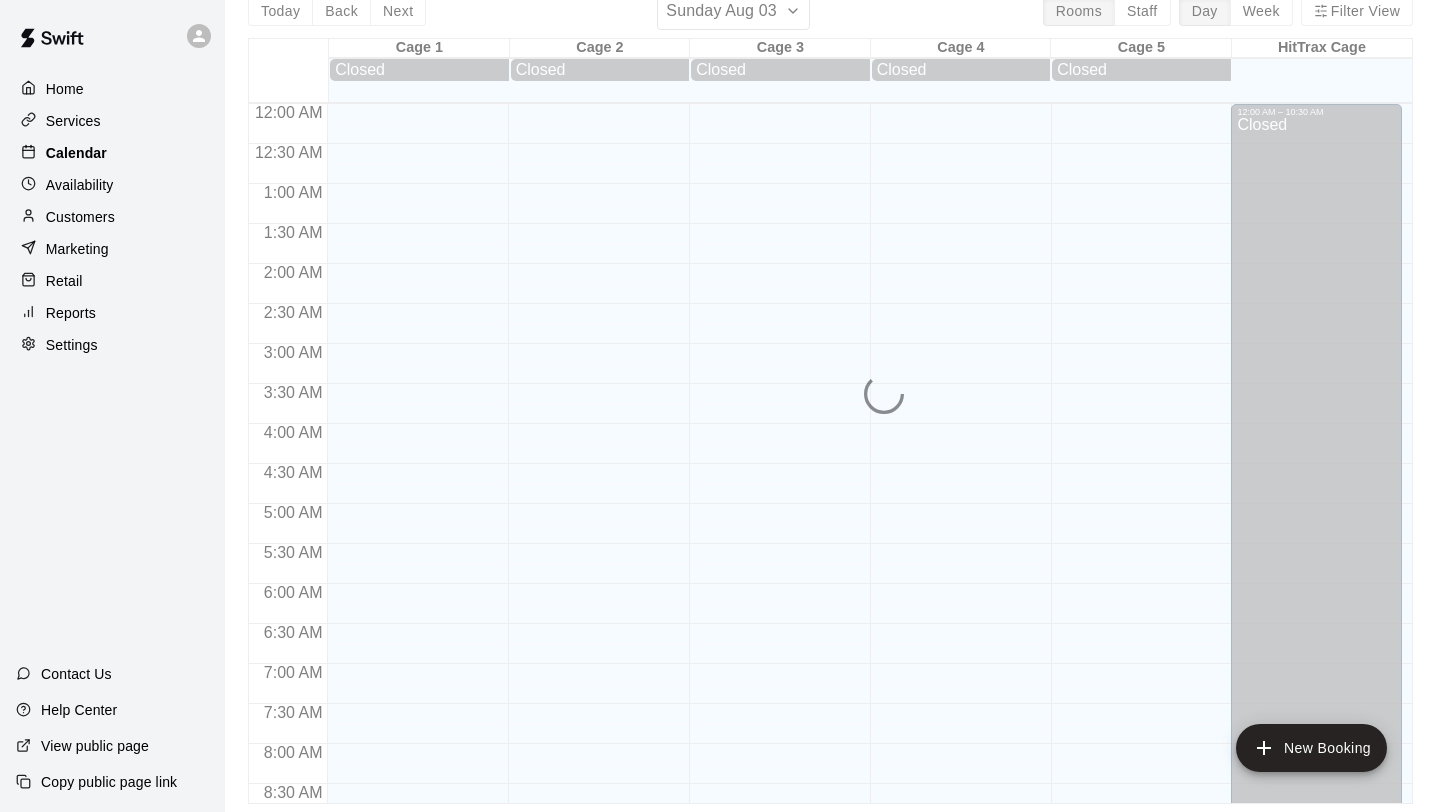 scroll, scrollTop: 0, scrollLeft: 0, axis: both 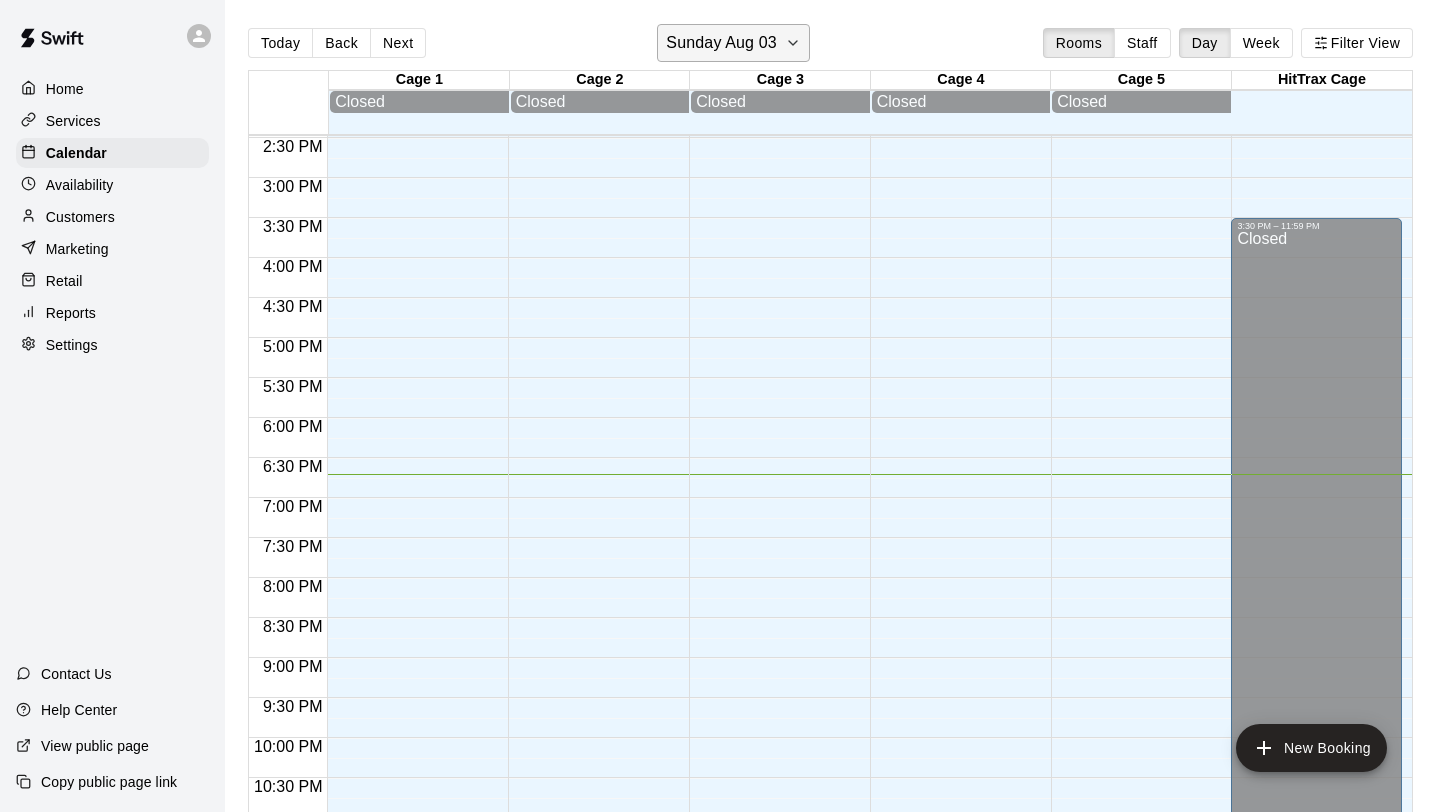 click on "Sunday Aug 03" at bounding box center (733, 43) 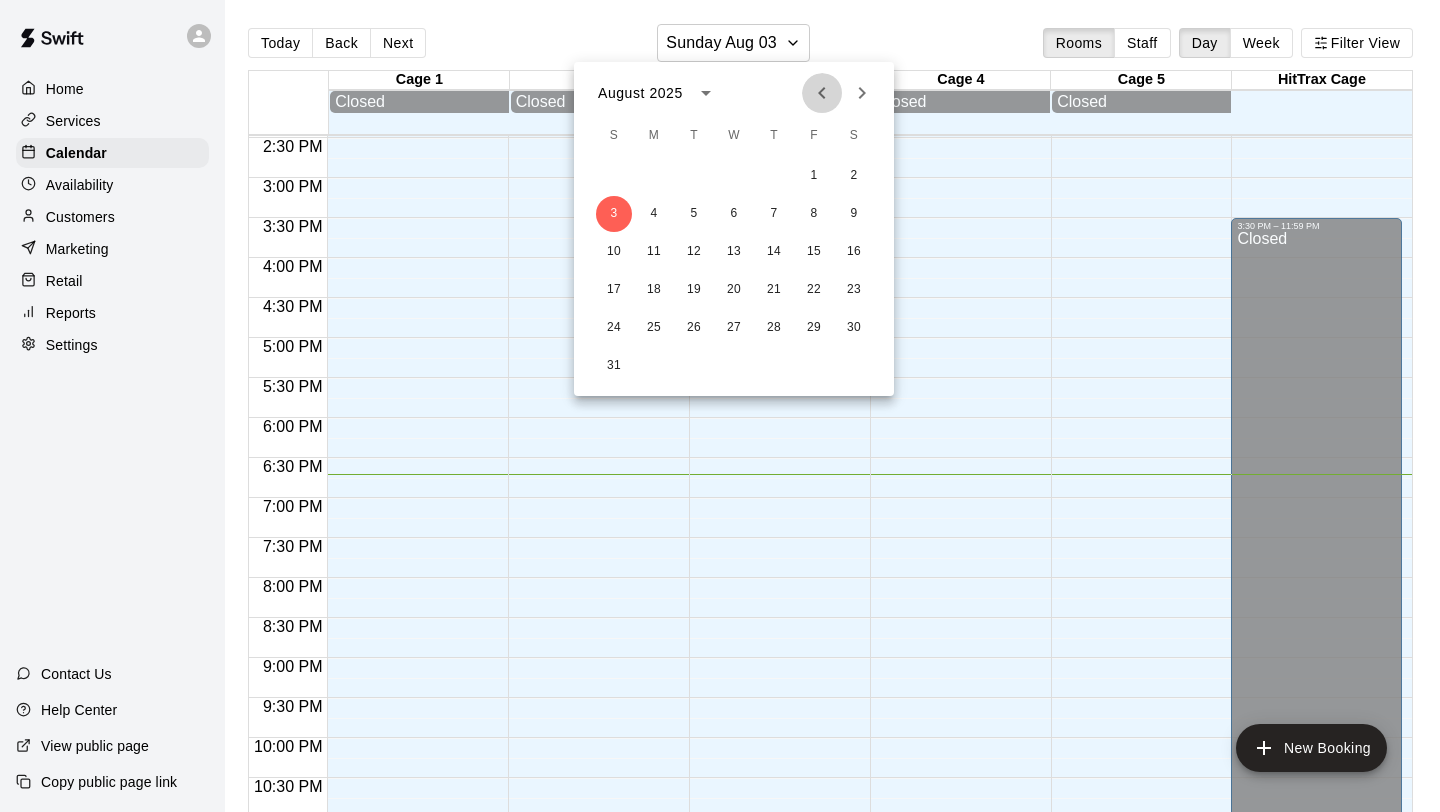 click 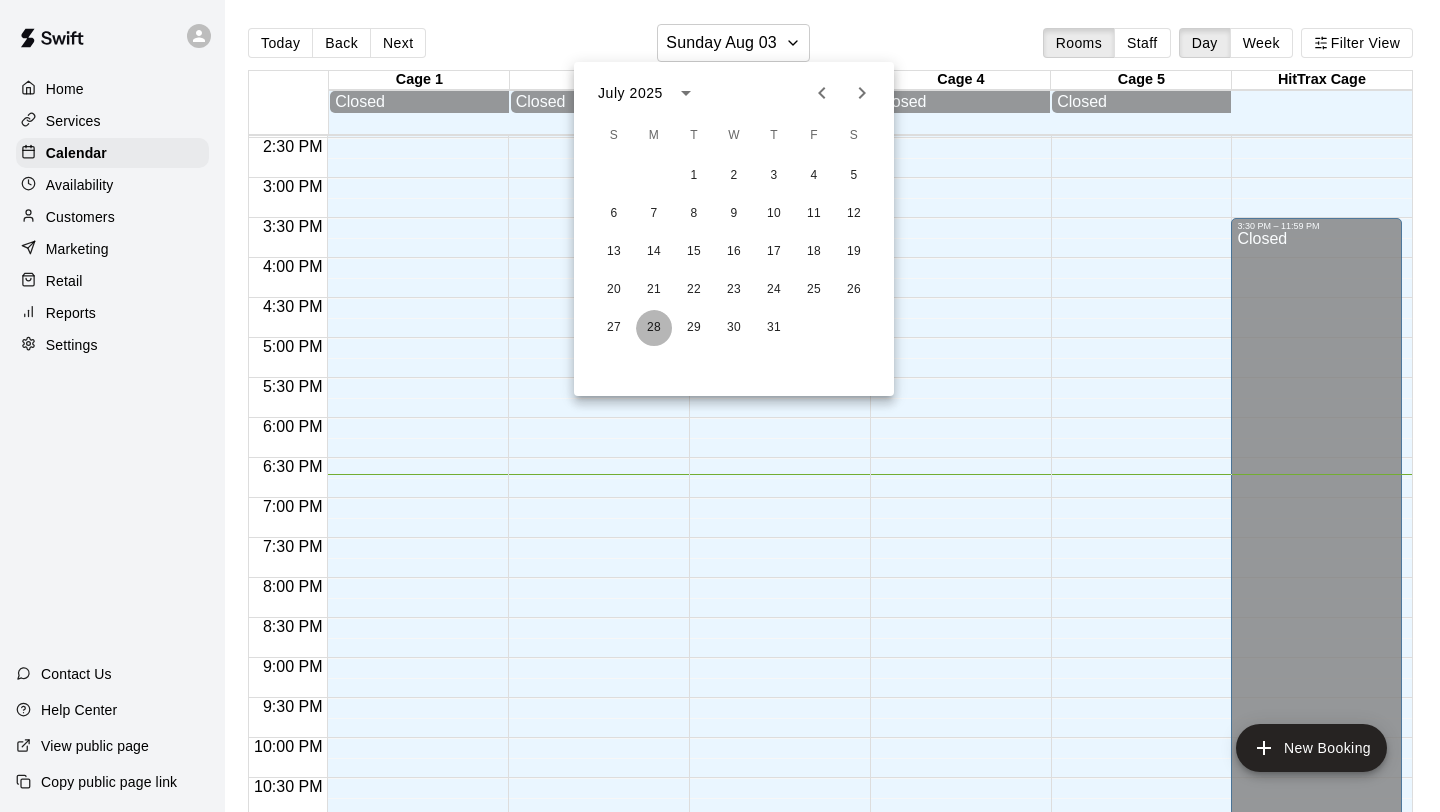 click on "28" at bounding box center [654, 328] 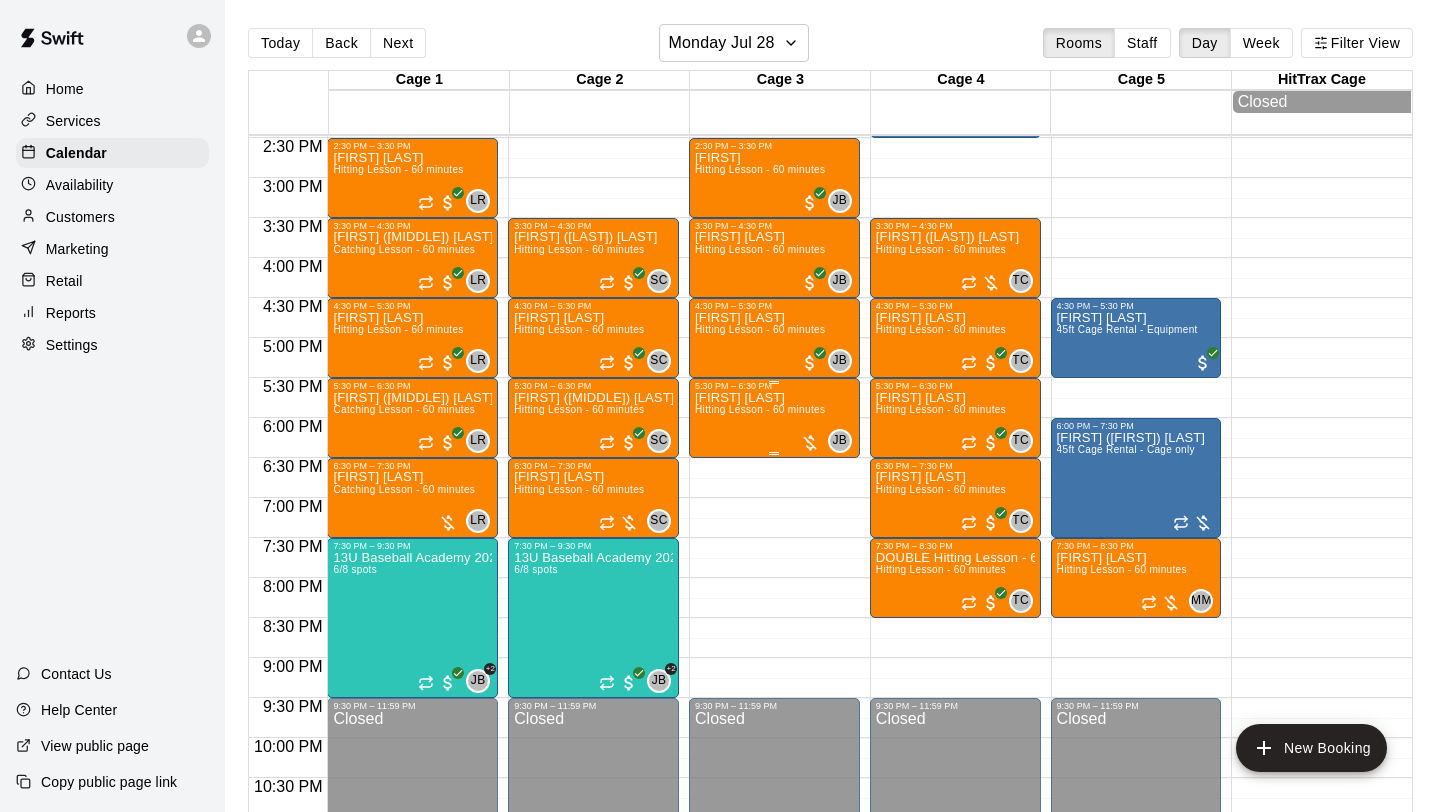 click on "[FIRST] [LAST] Hitting Lesson - 60 minutes" at bounding box center (760, 797) 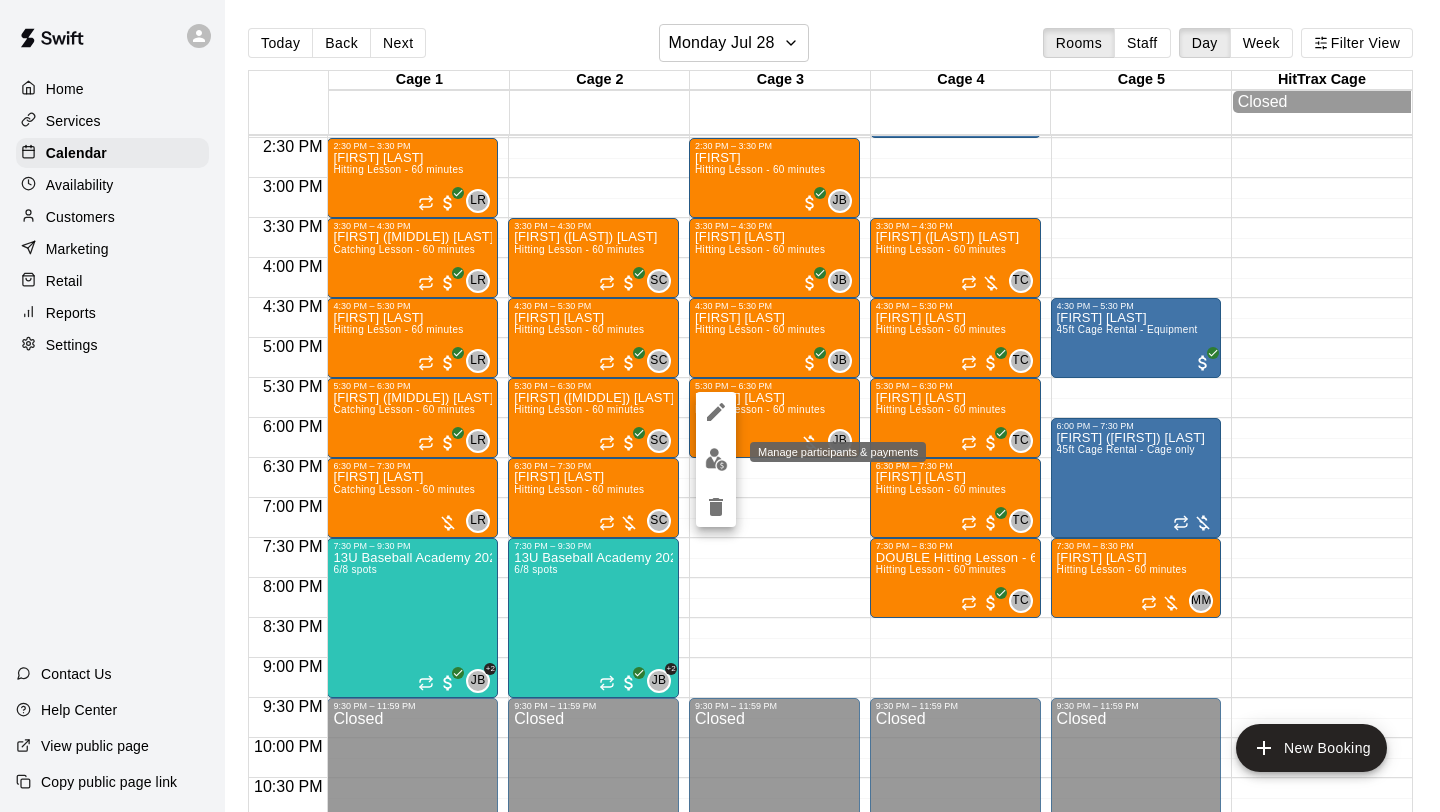 click at bounding box center [716, 459] 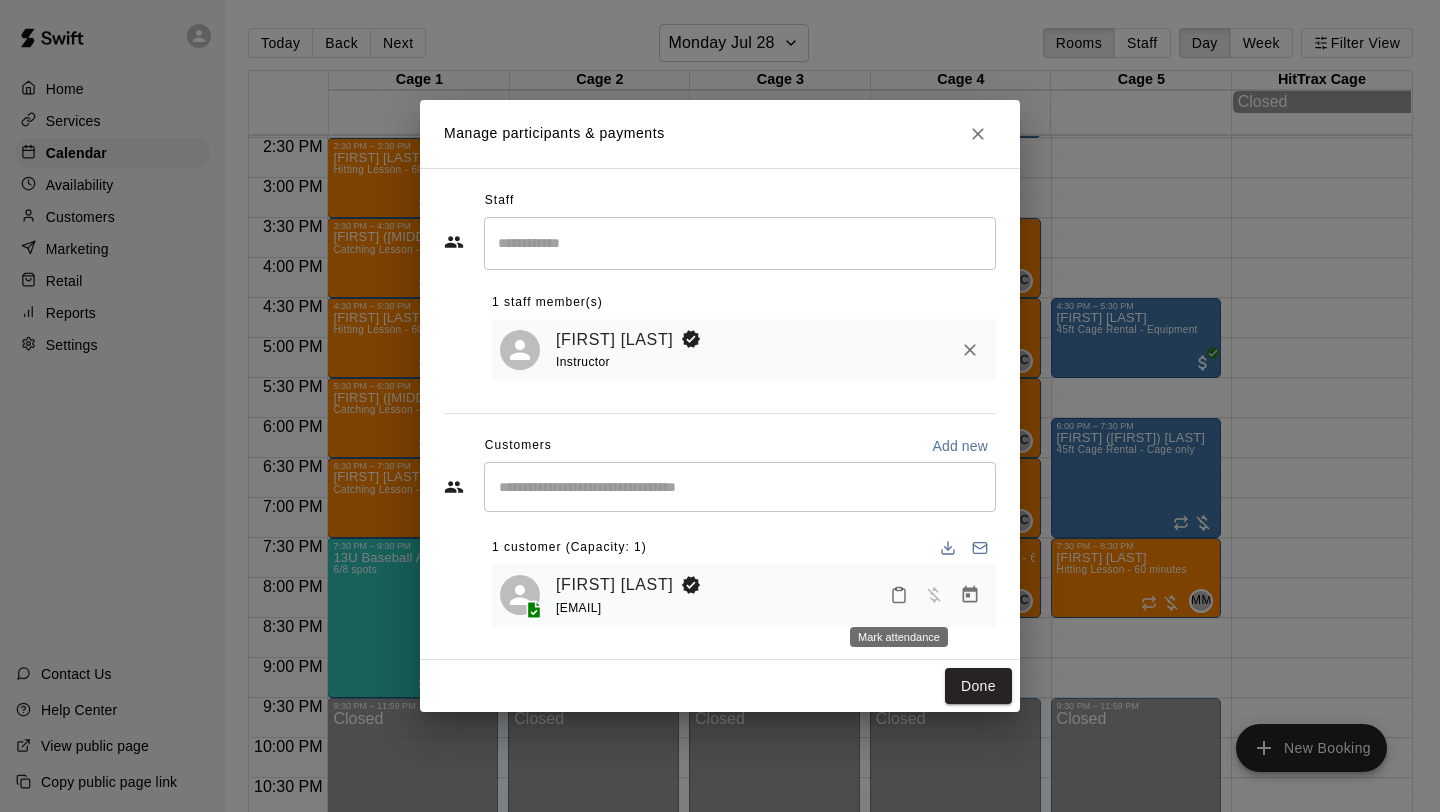 click 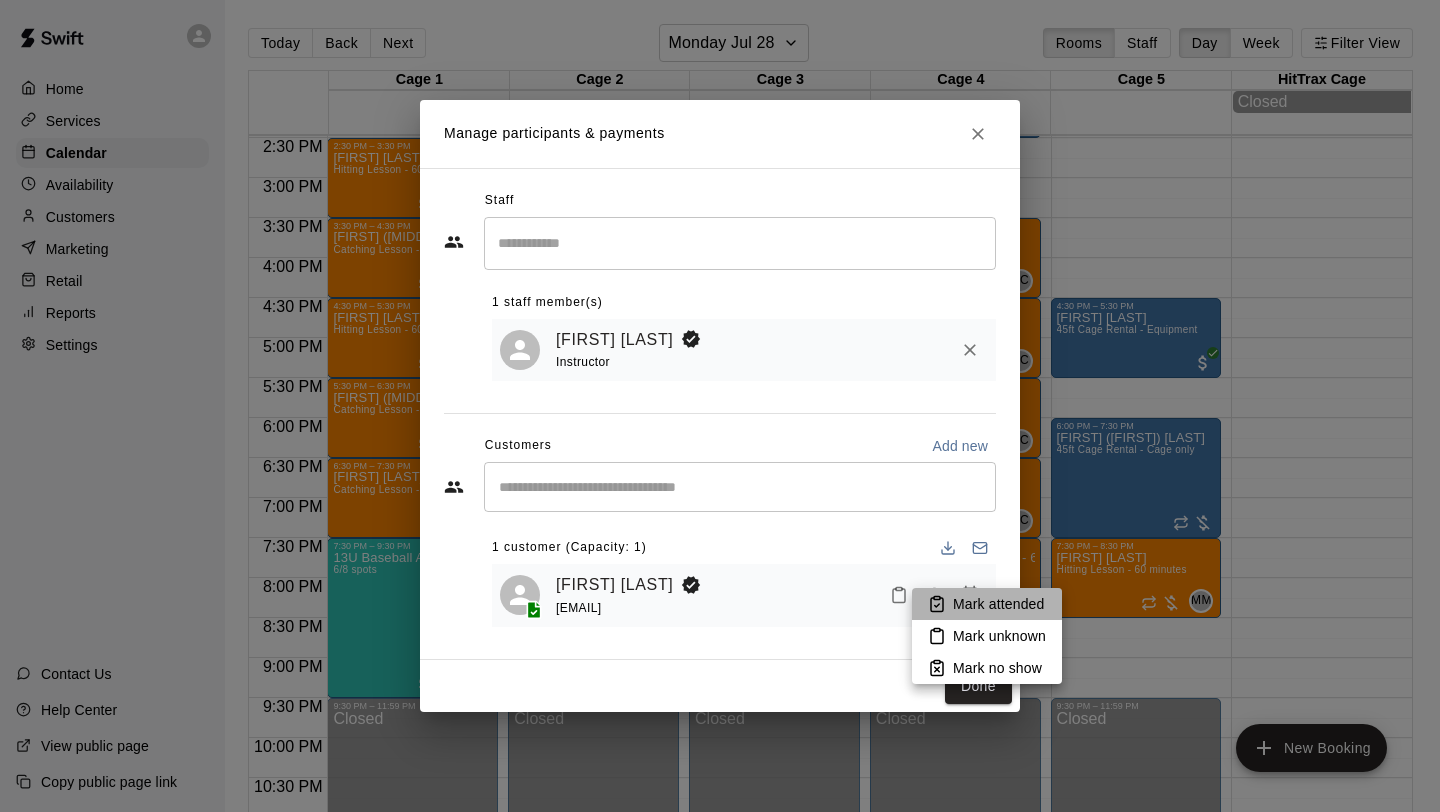 click on "Mark attended" at bounding box center (987, 604) 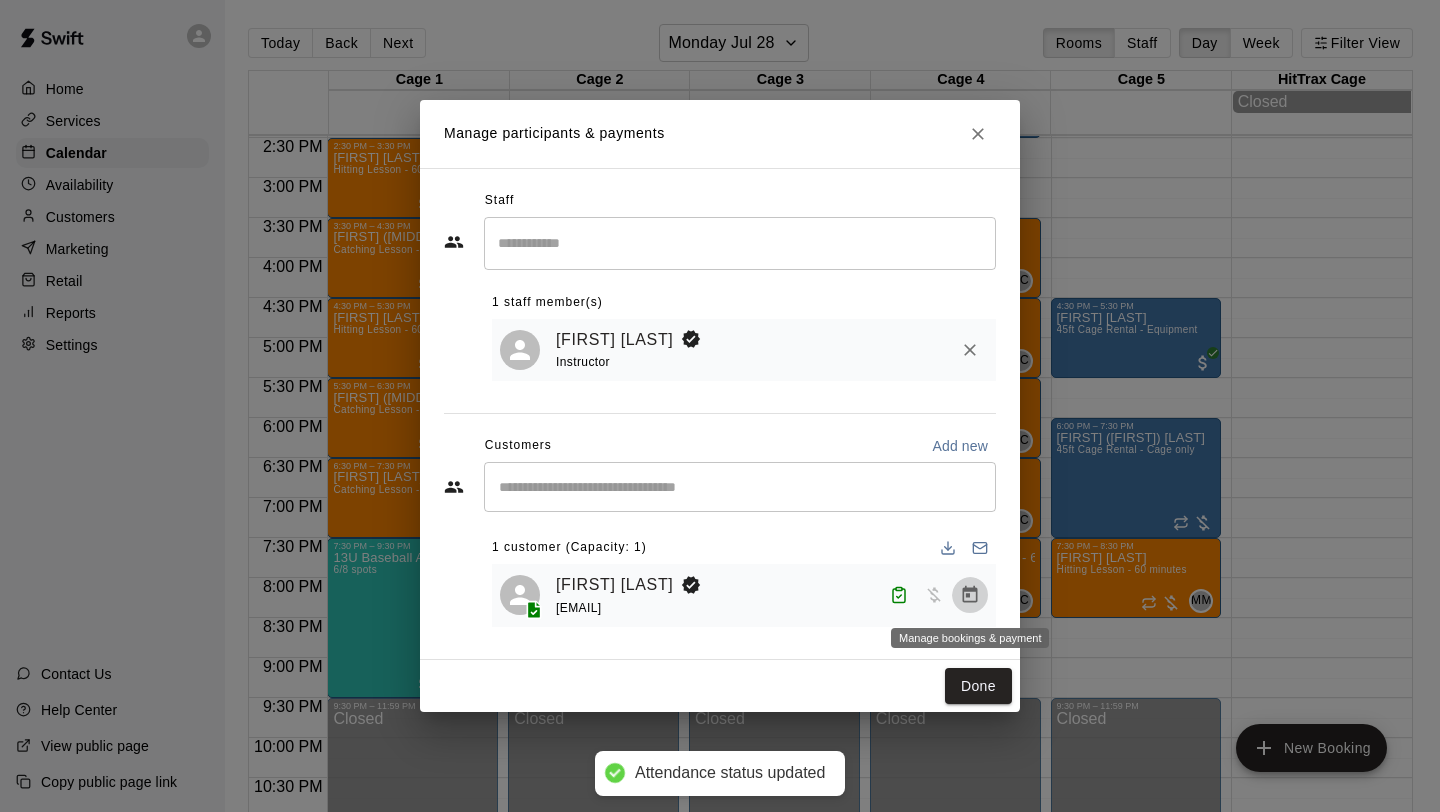 click 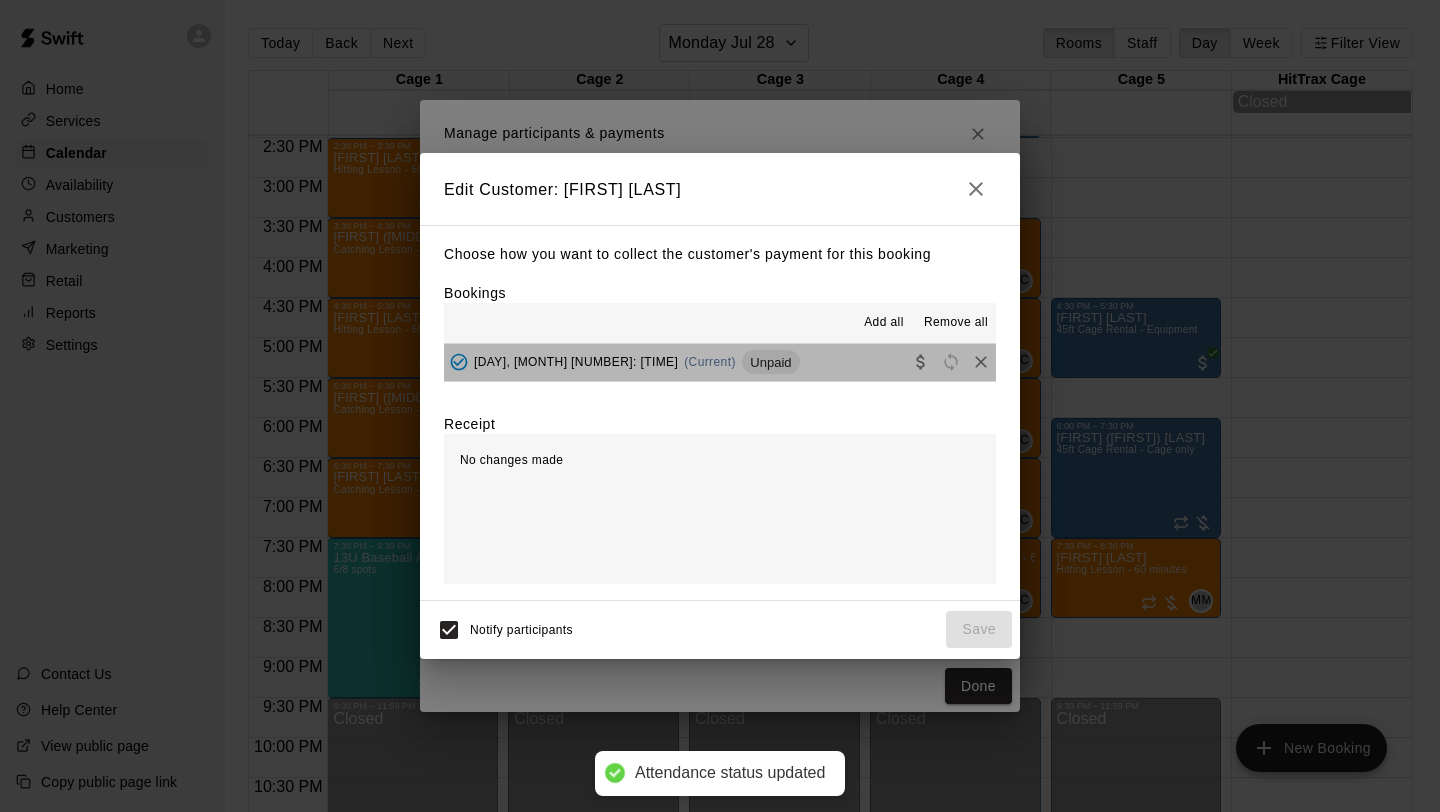 click on "[DAY_OF_WEEK], [MONTH] [DAY]: [TIME] [AM/PM] (Current) Unpaid" at bounding box center [720, 362] 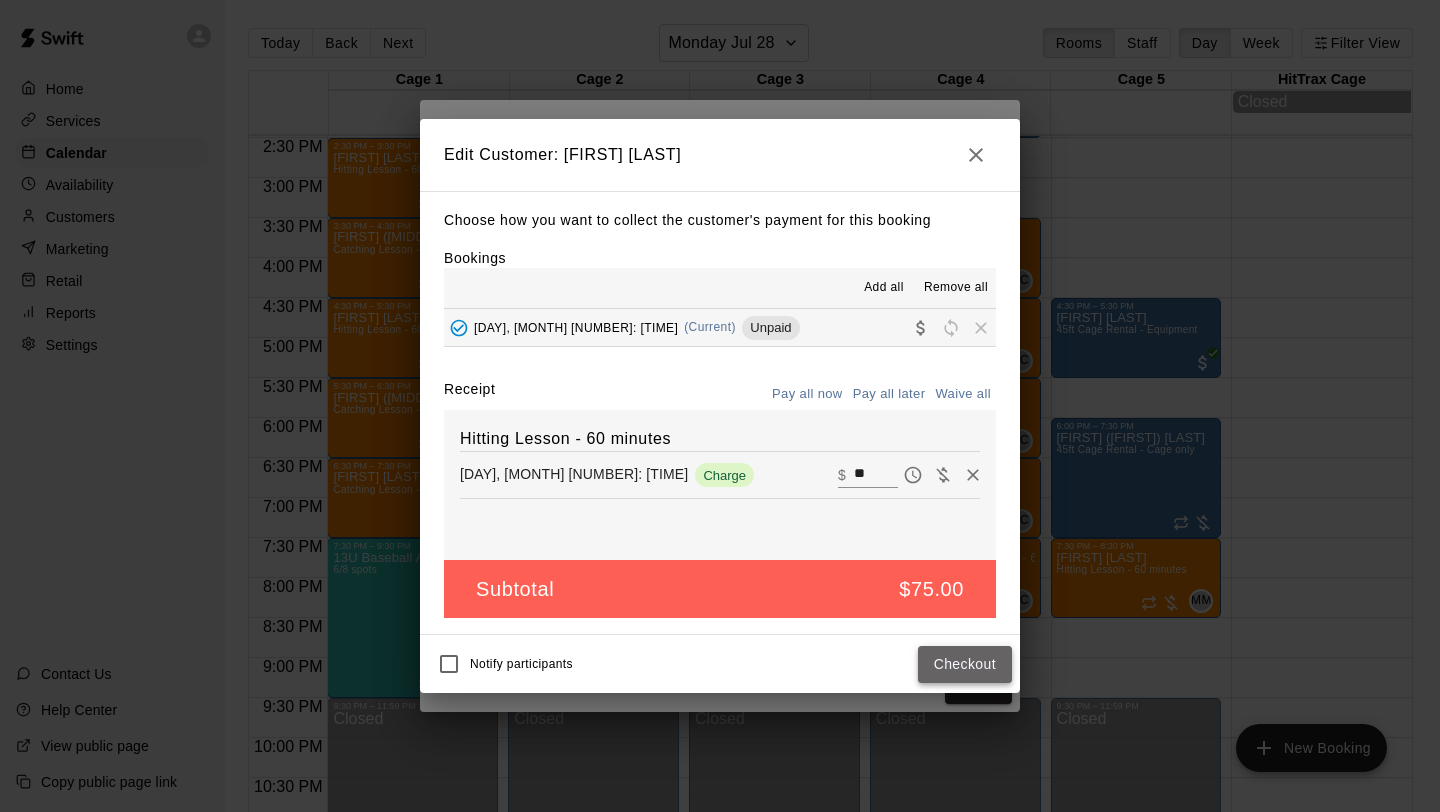 click on "Checkout" at bounding box center (965, 664) 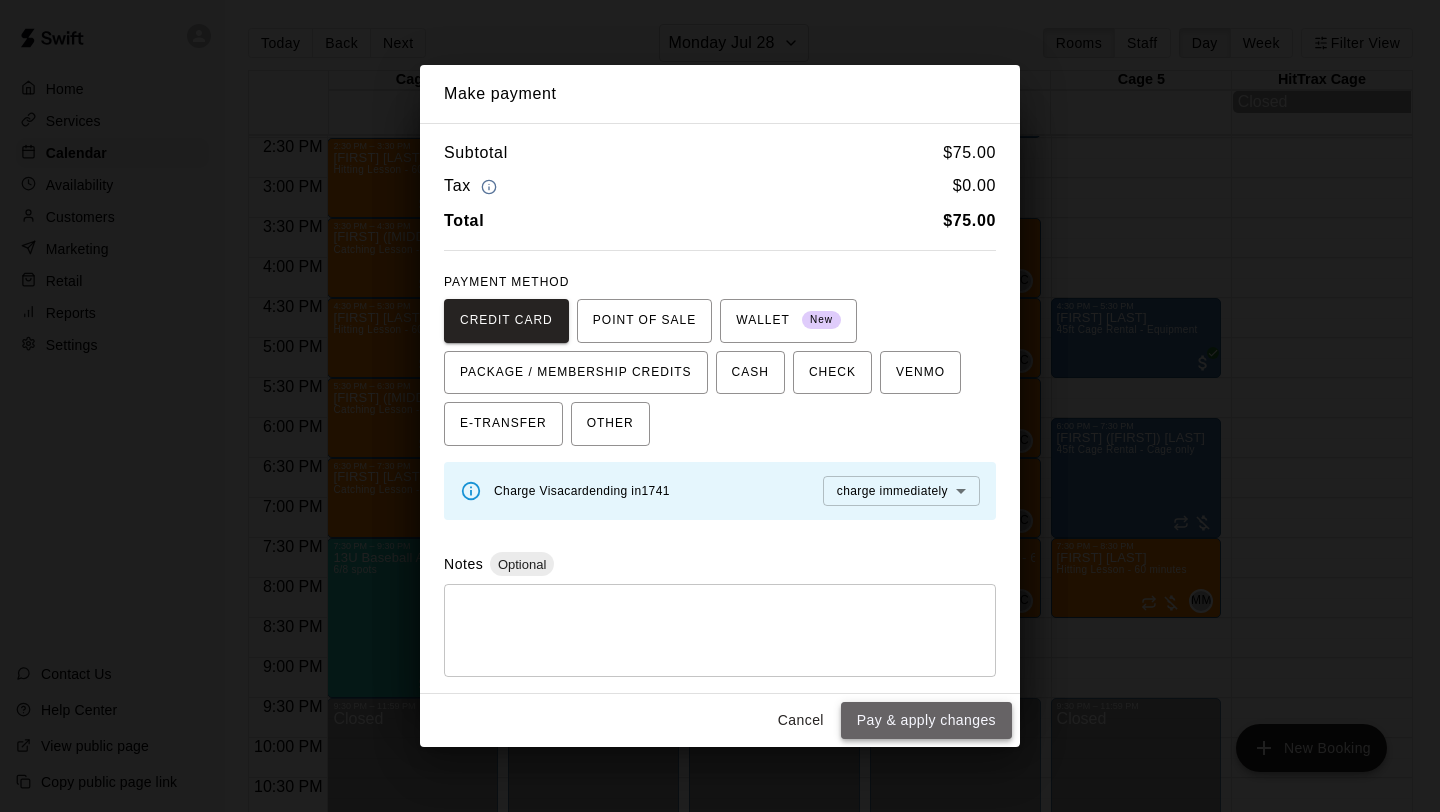 click on "Pay & apply changes" at bounding box center [926, 720] 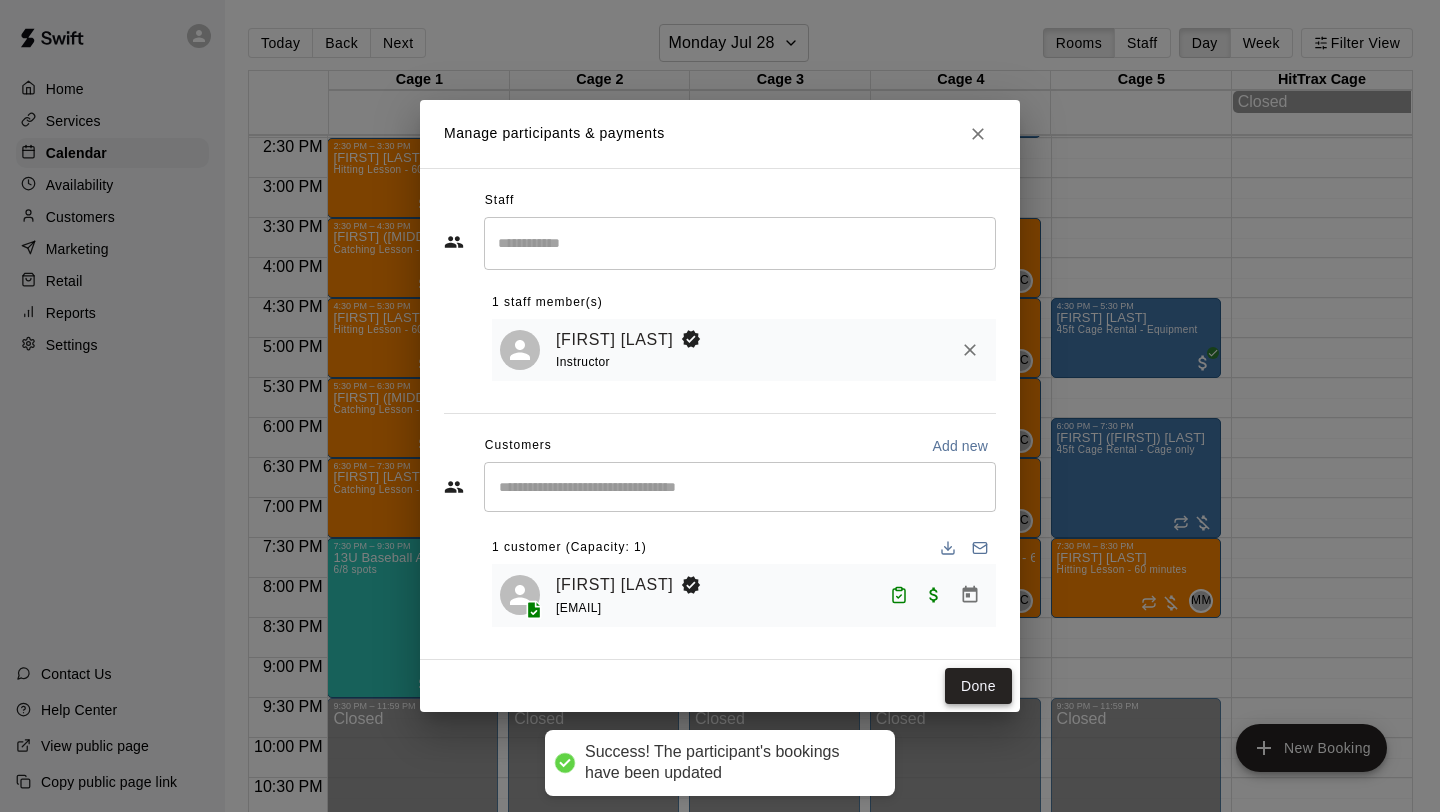 click on "Done" at bounding box center (978, 686) 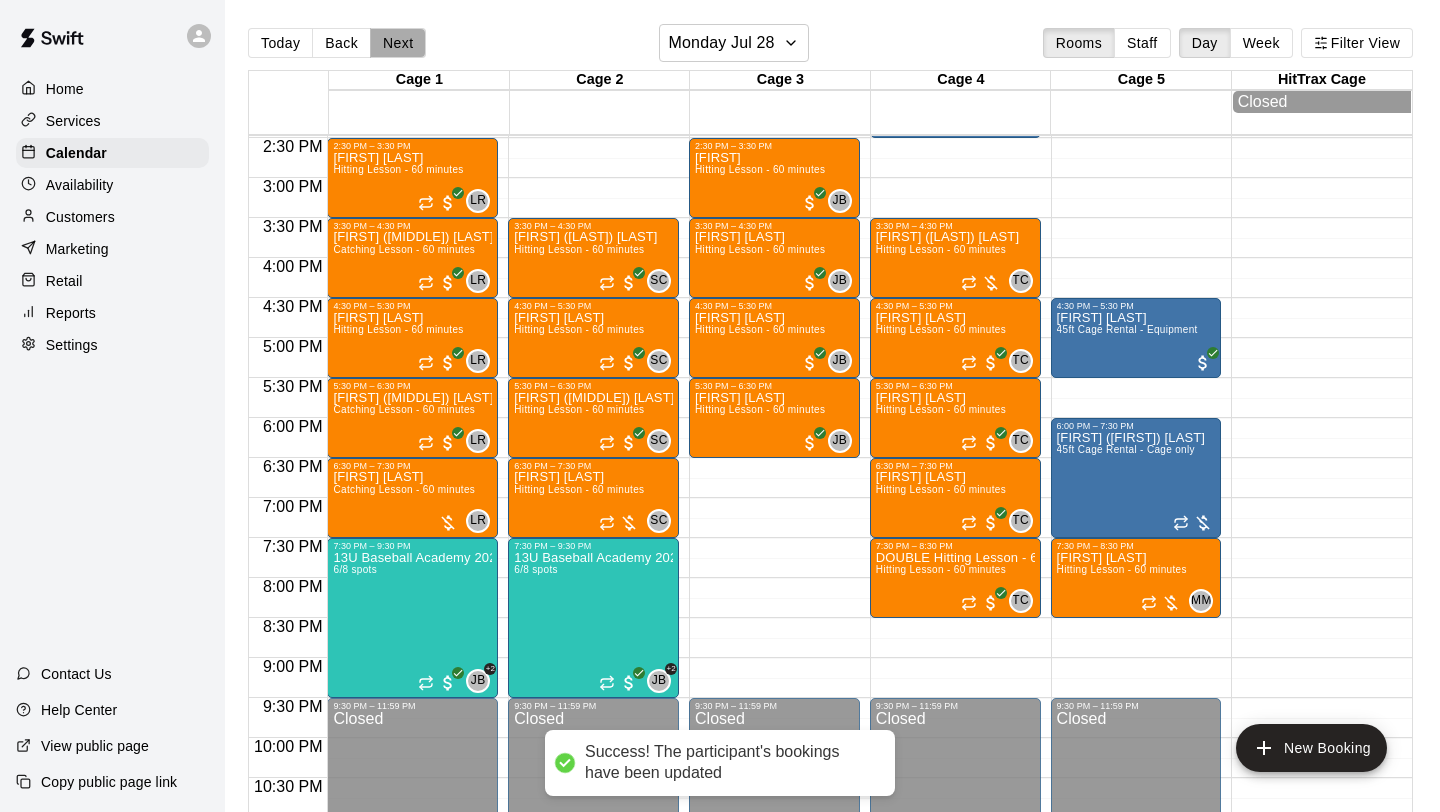 click on "Next" at bounding box center [398, 43] 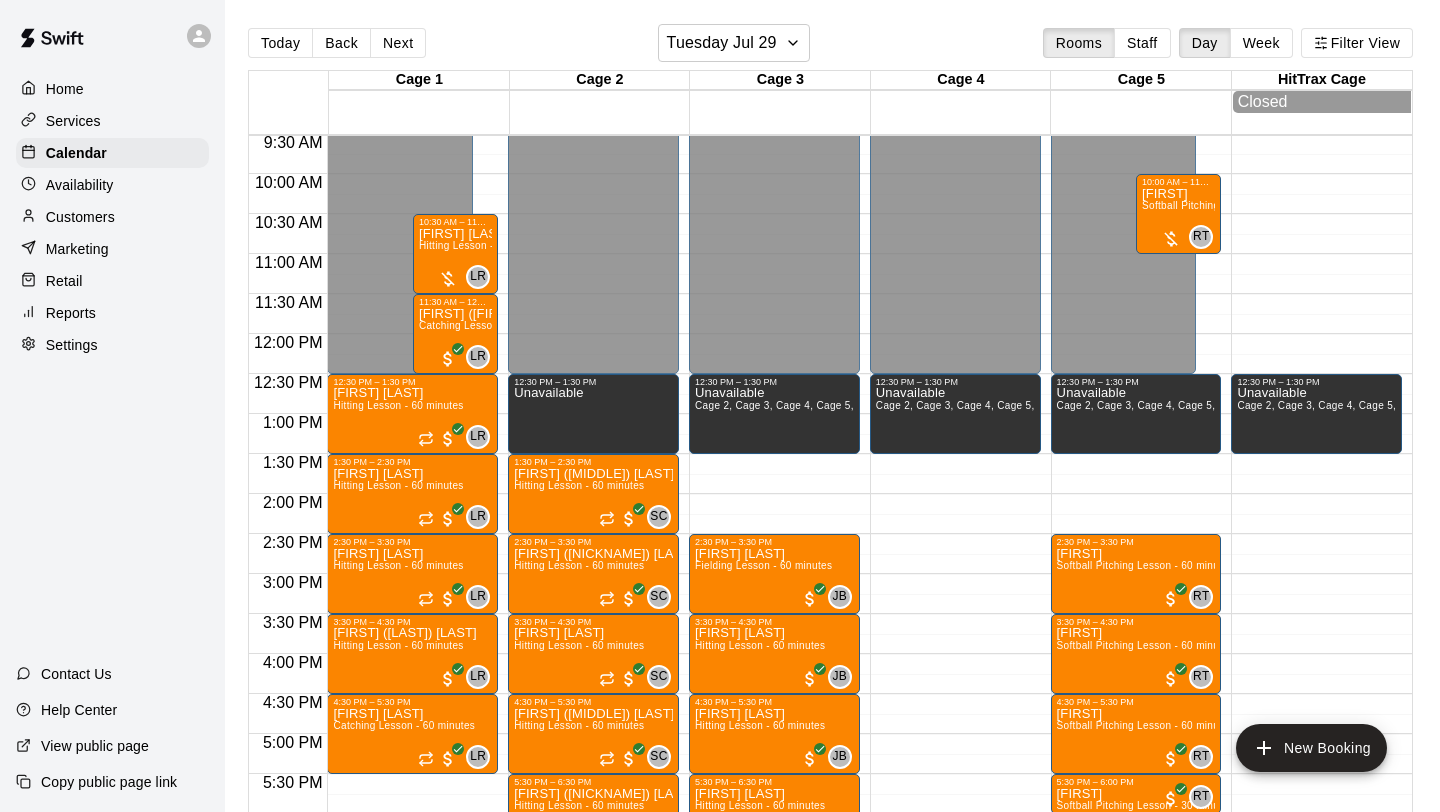 scroll, scrollTop: 660, scrollLeft: 0, axis: vertical 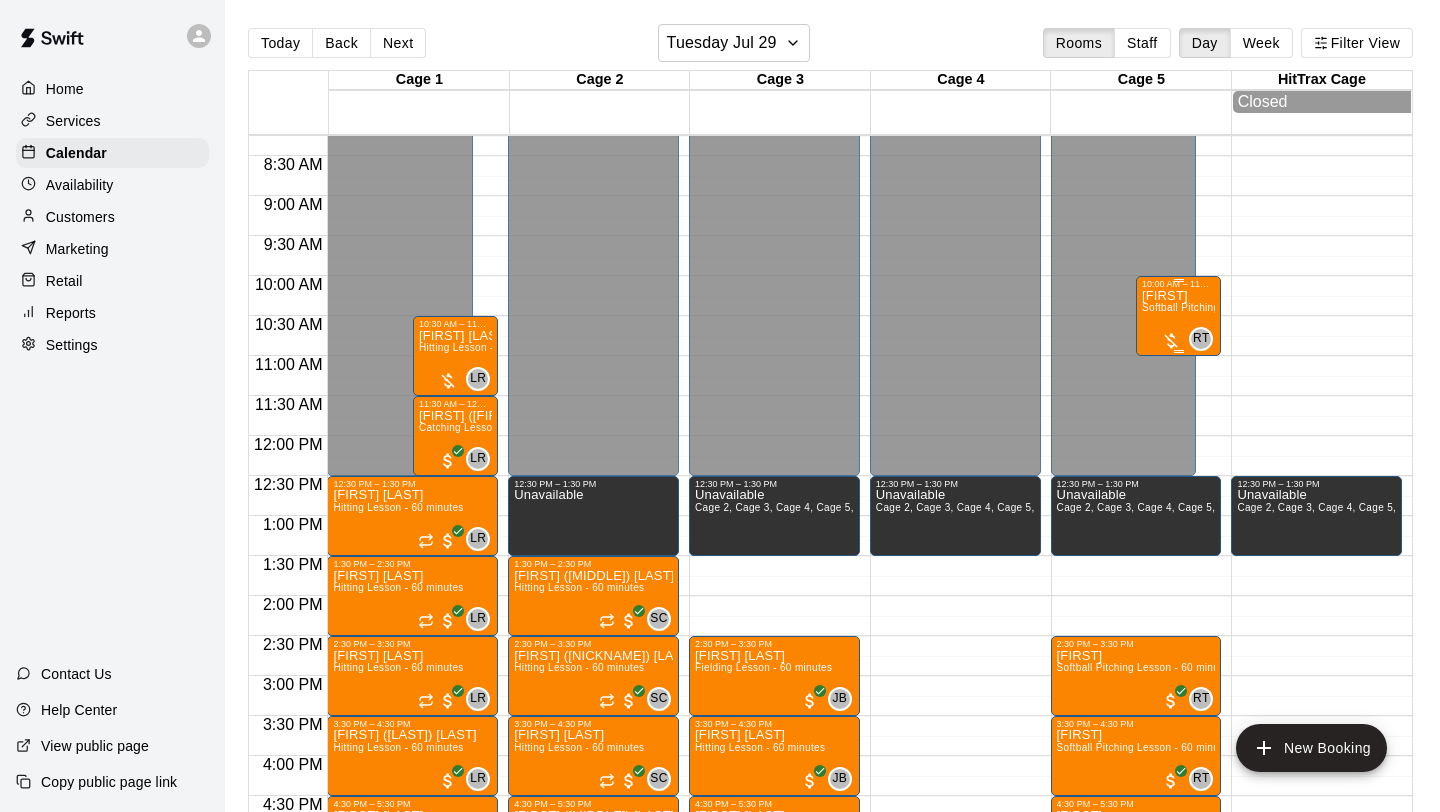 click on "Softball Pitching Lesson - 60 minutes" at bounding box center [1230, 307] 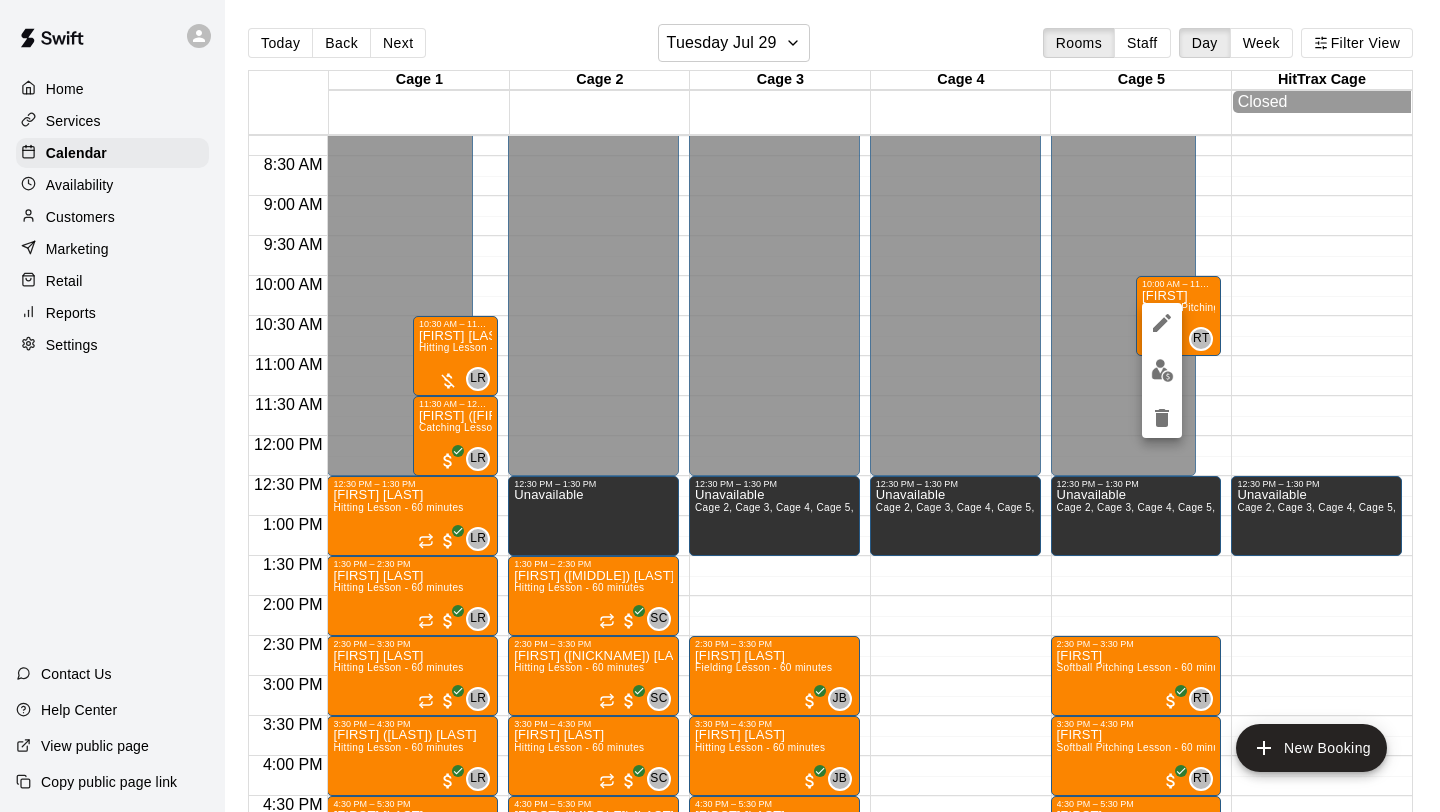 click at bounding box center [1162, 370] 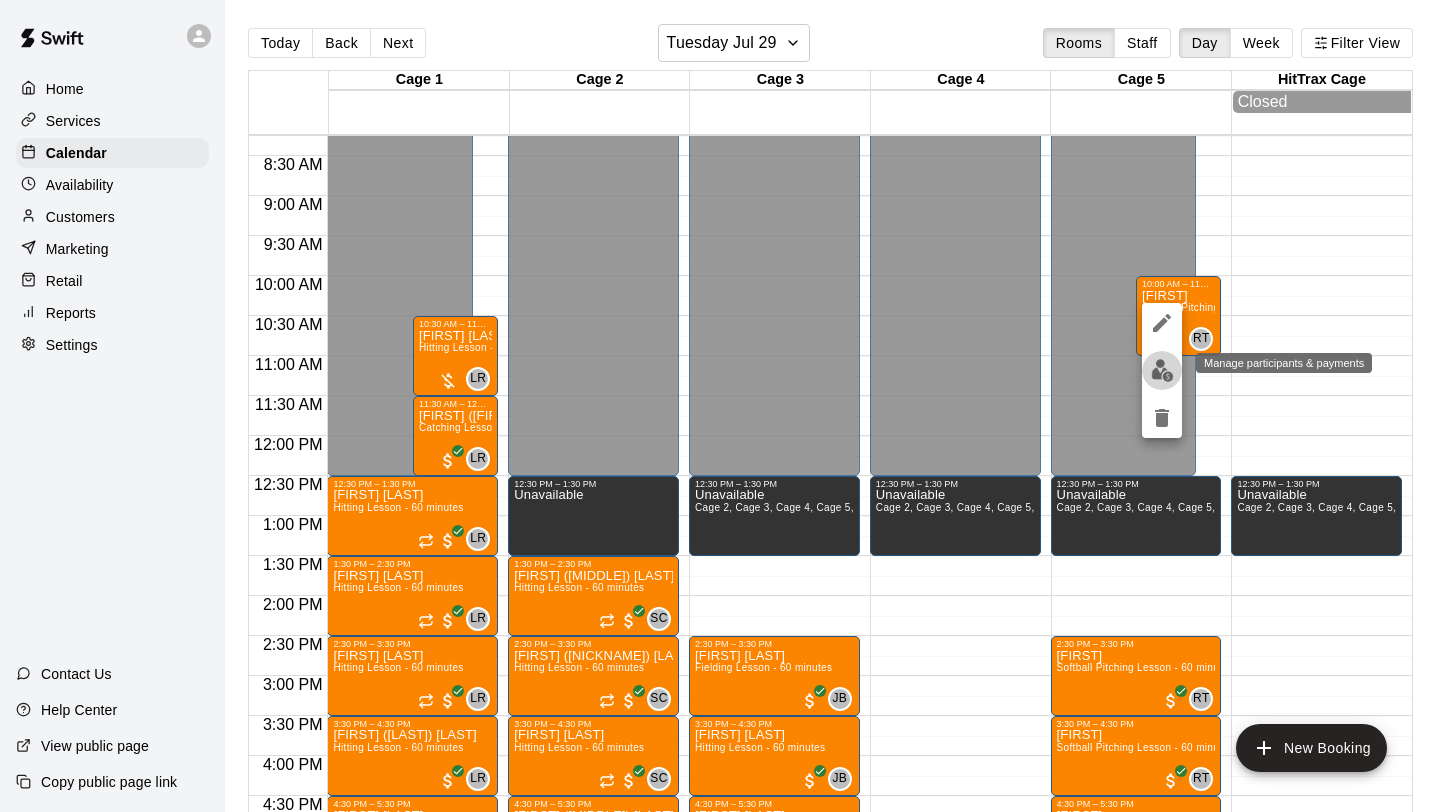 click at bounding box center [1162, 370] 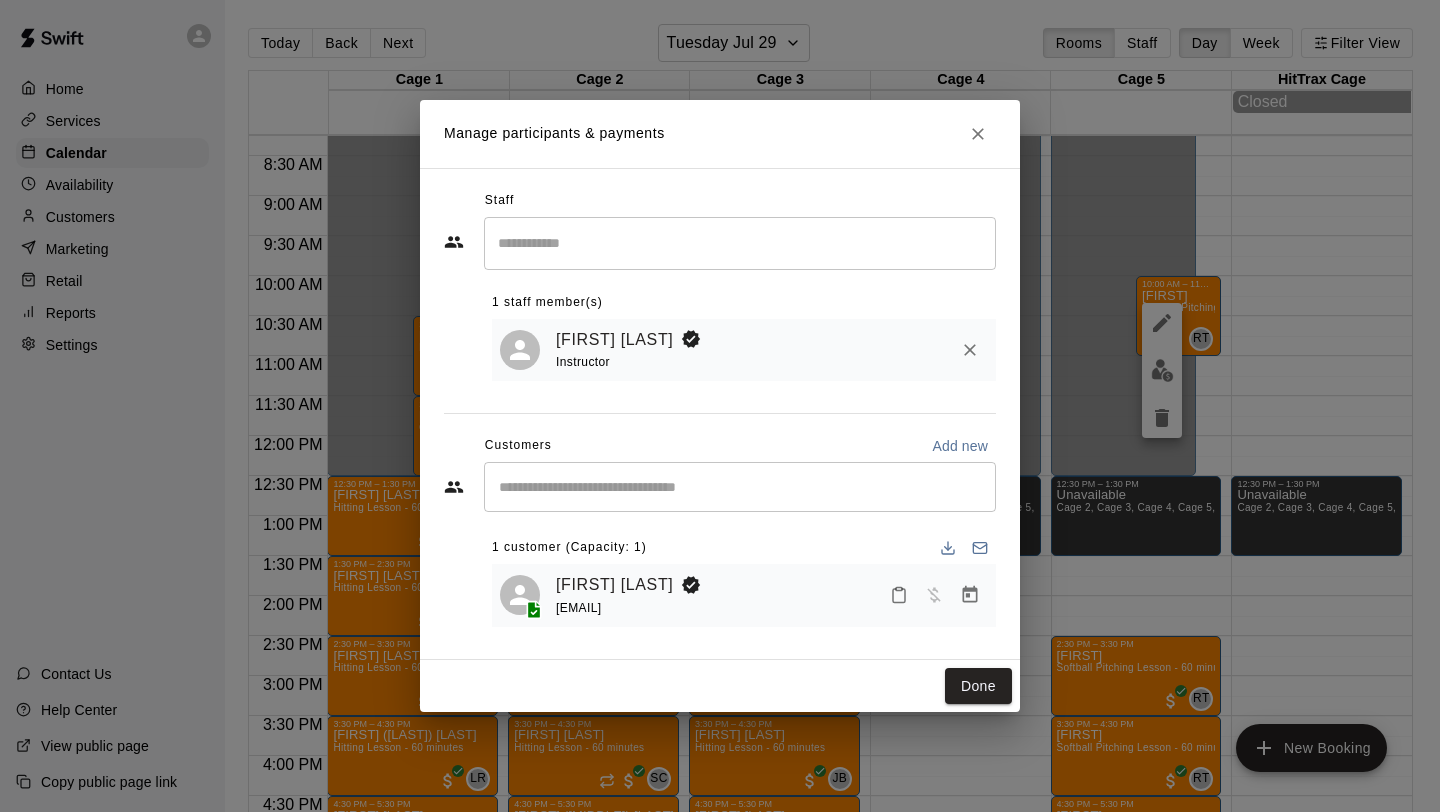 click 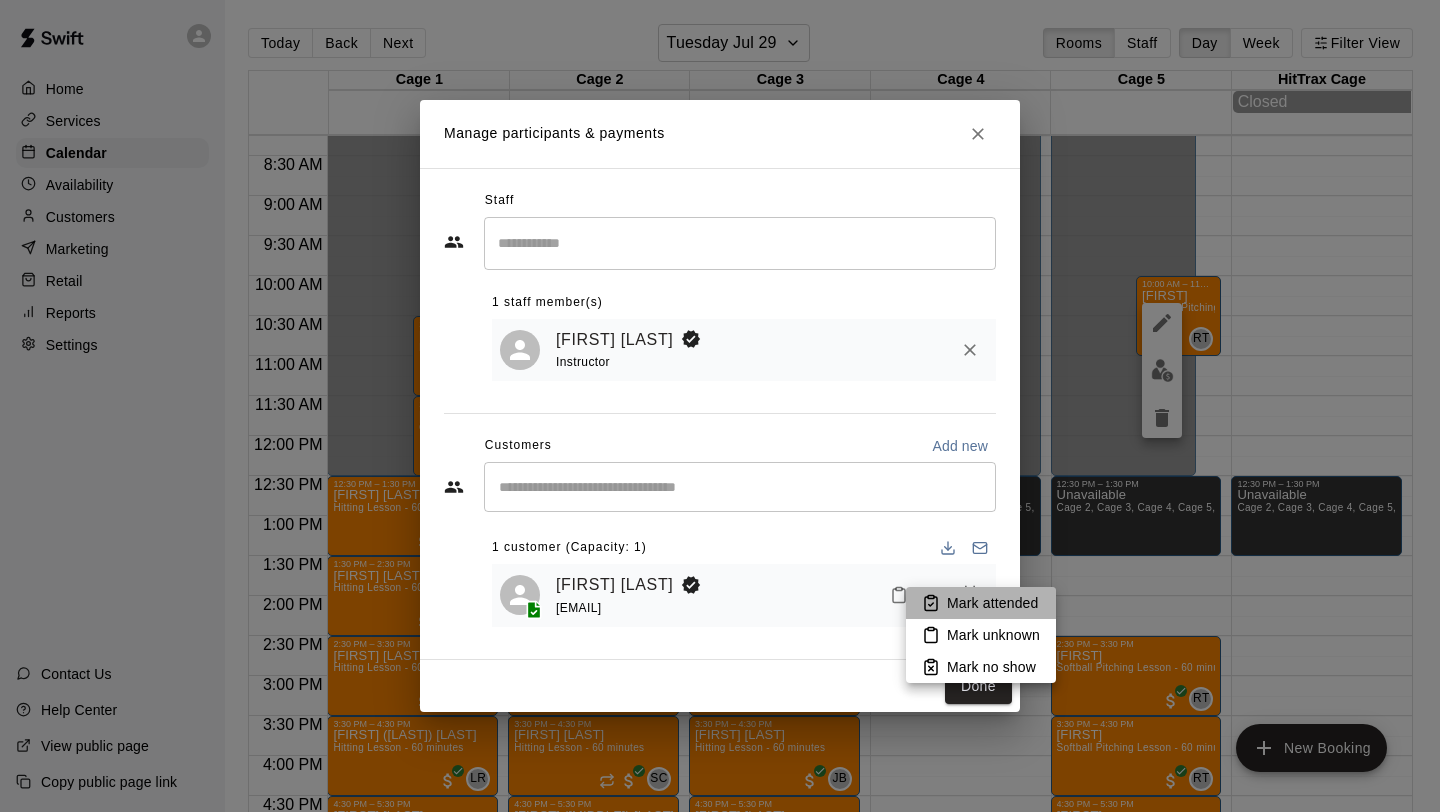 click on "Mark attended" at bounding box center [992, 603] 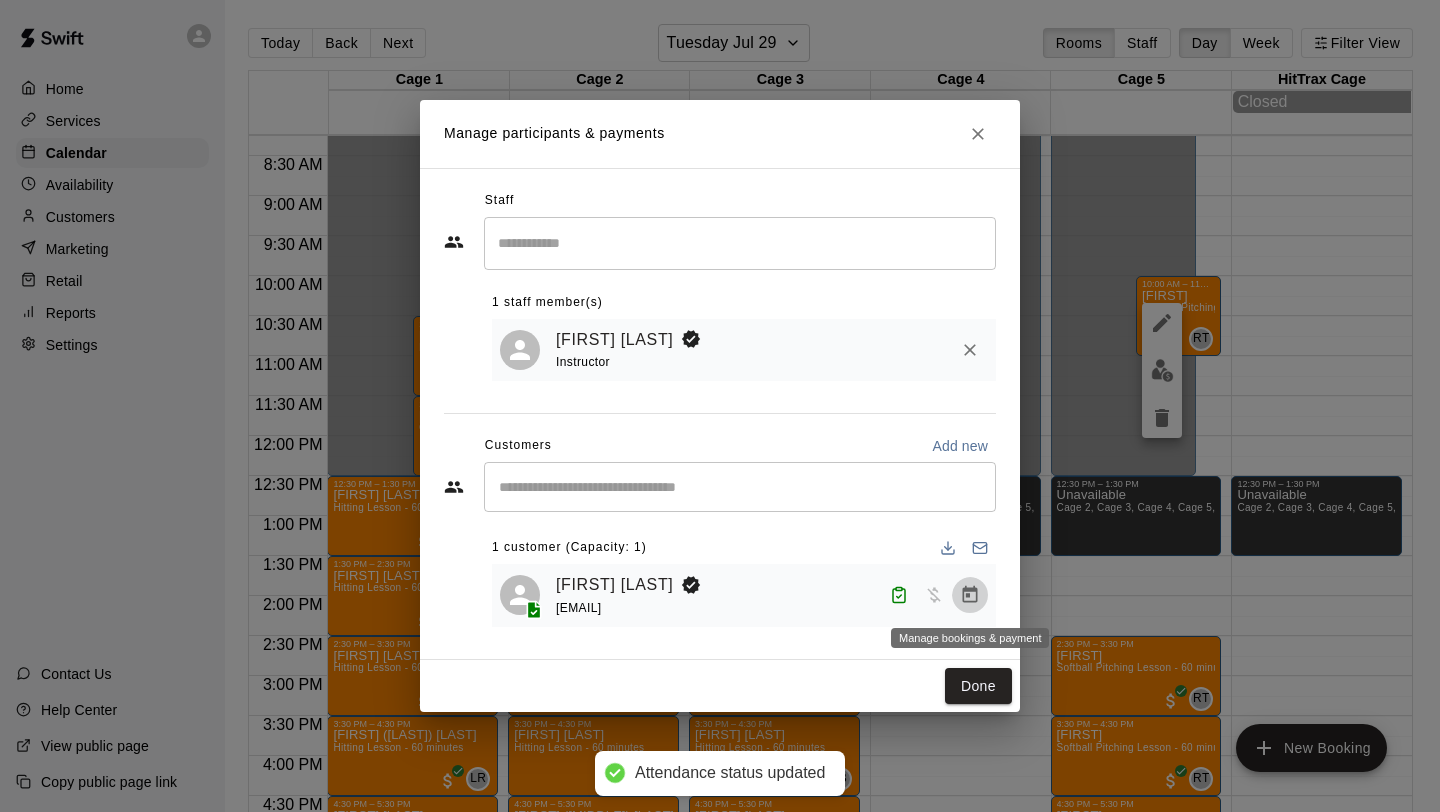 click at bounding box center [970, 595] 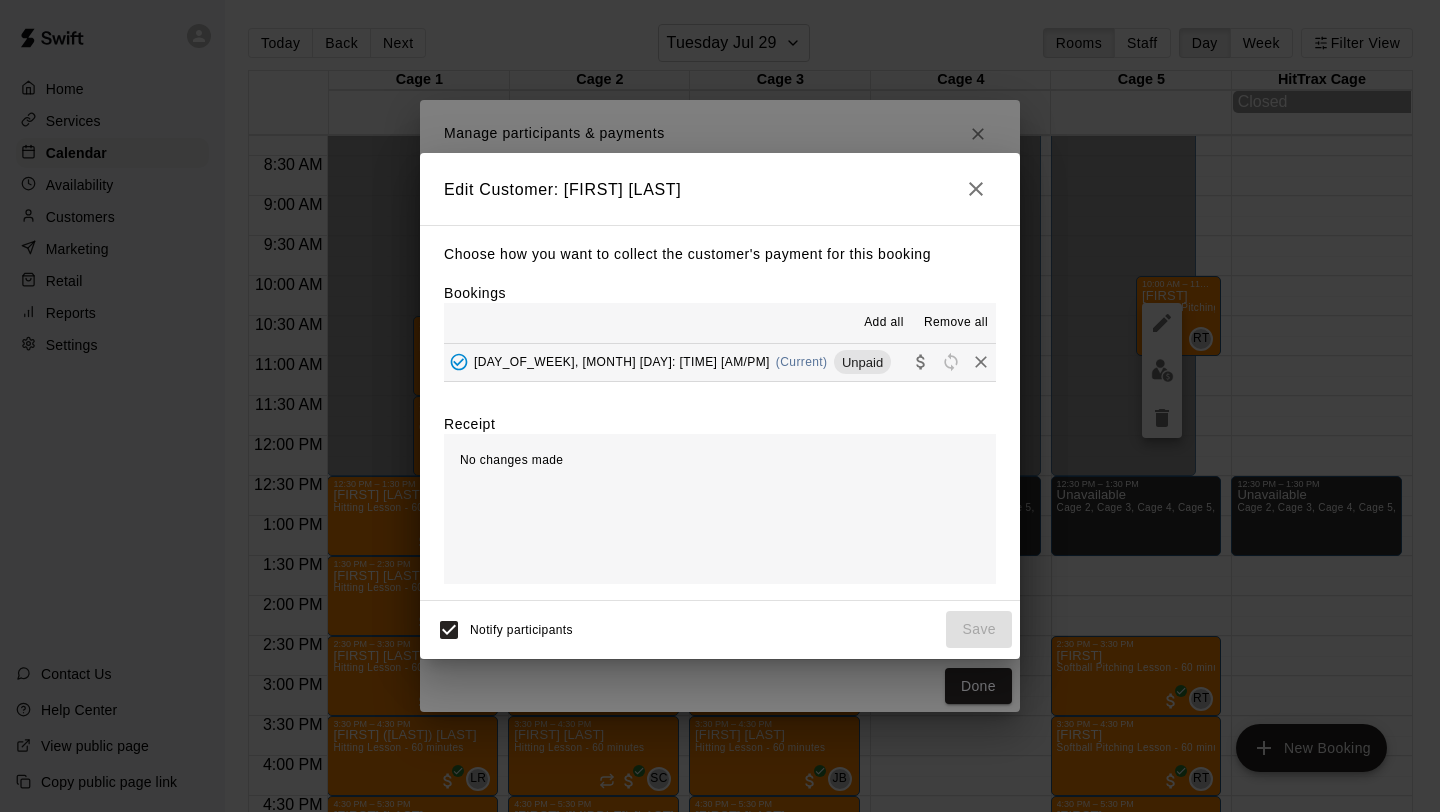 click on "[DAY], [MONTH] [DATE]: [TIME] (Current) Unpaid" at bounding box center (720, 362) 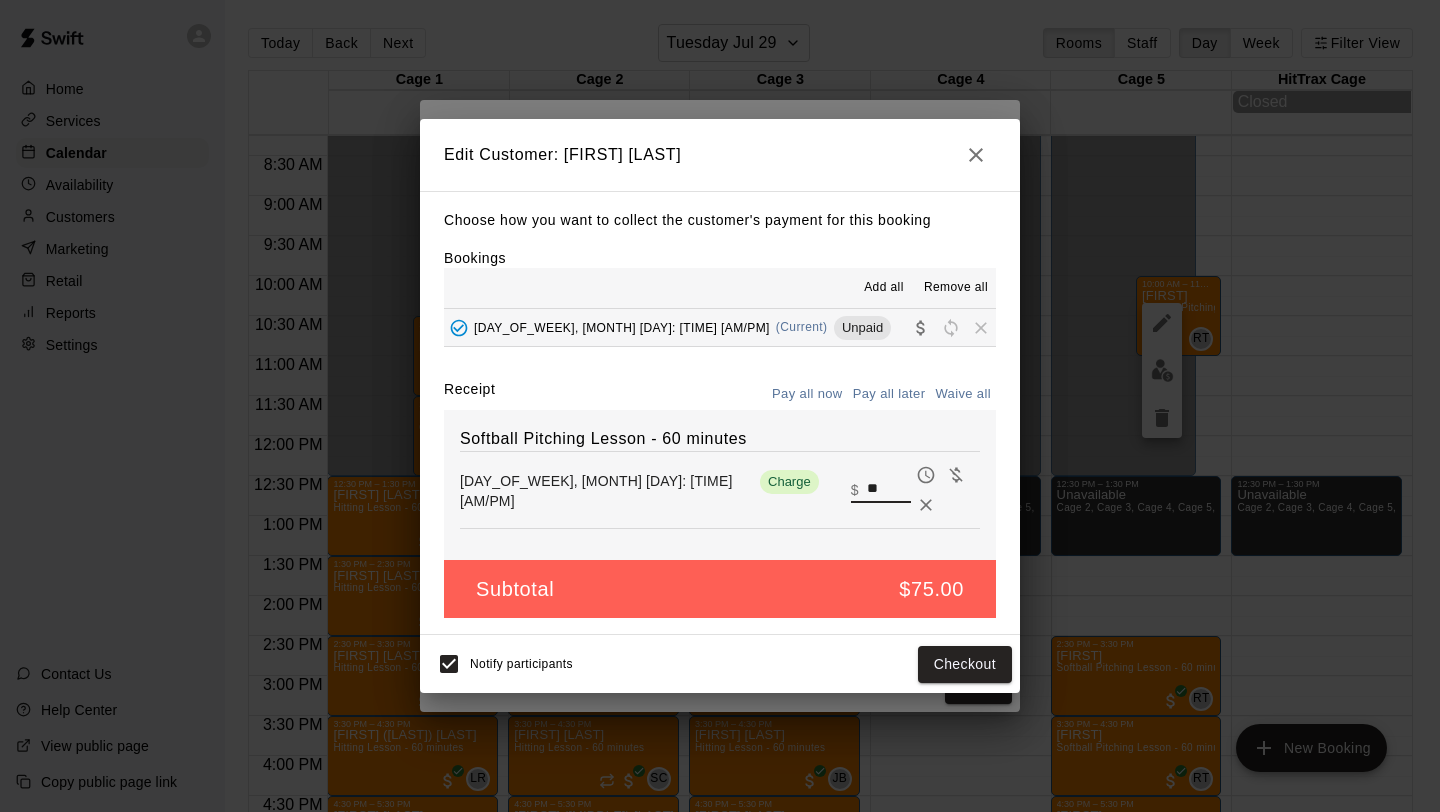 click on "**" at bounding box center [889, 490] 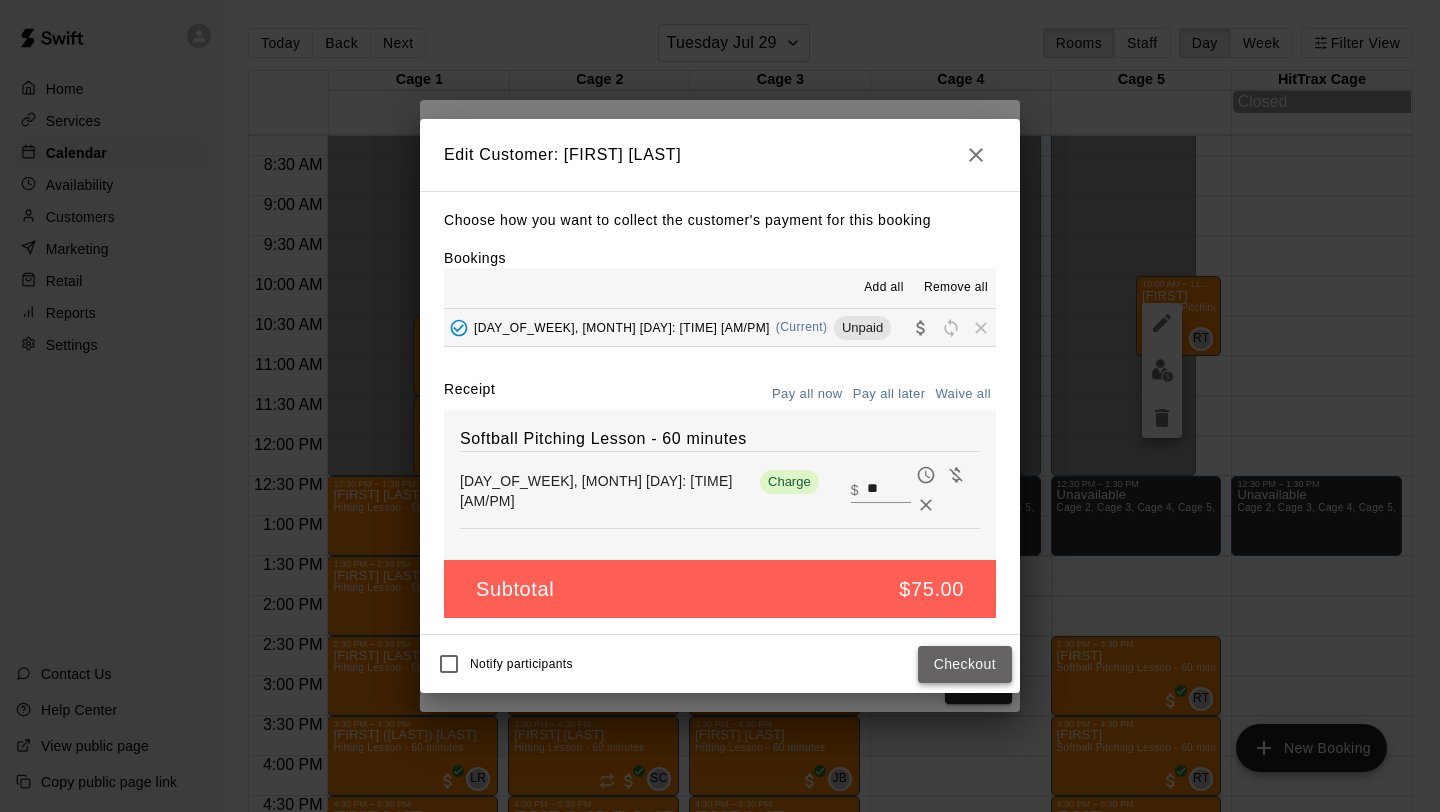 click on "Checkout" at bounding box center [965, 664] 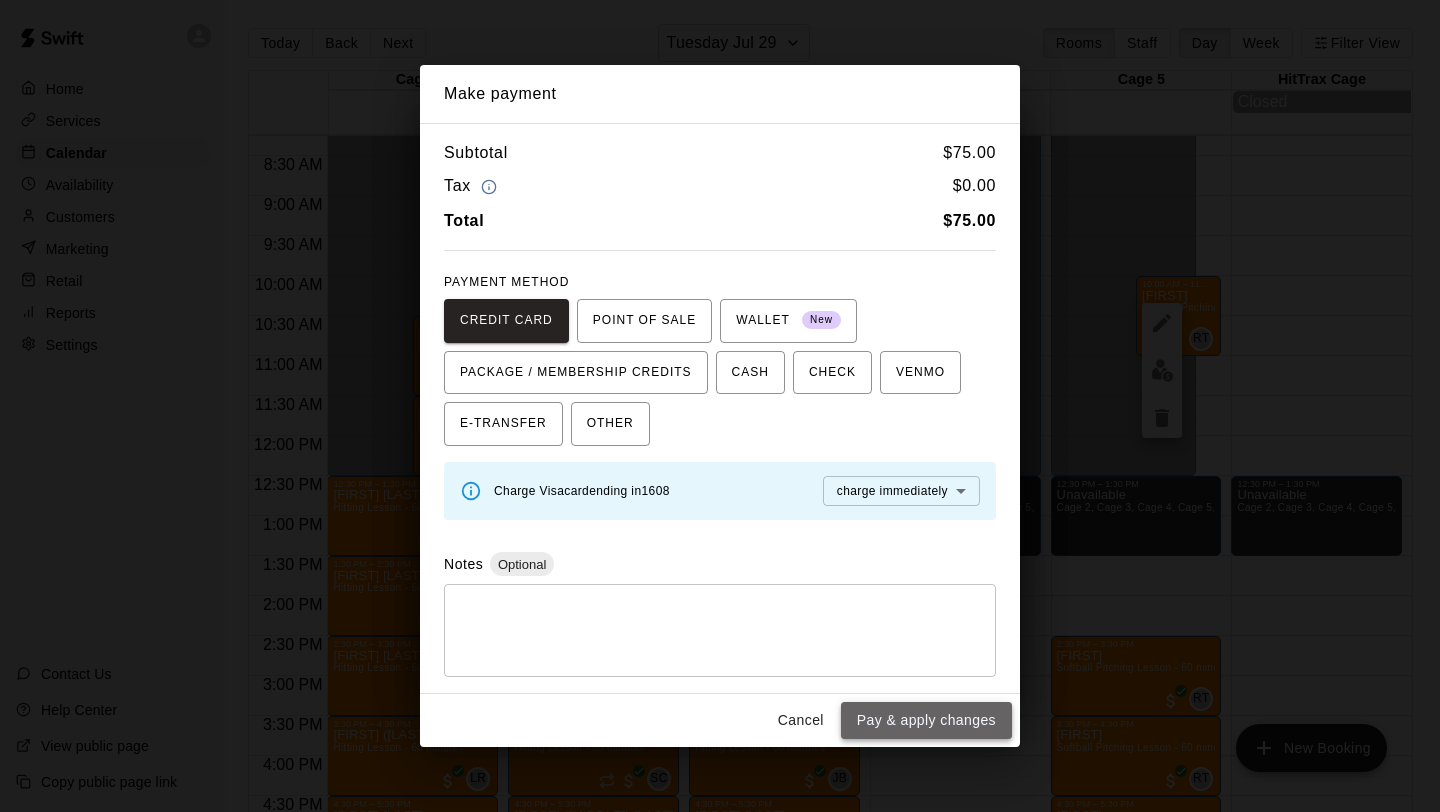 click on "Pay & apply changes" at bounding box center (926, 720) 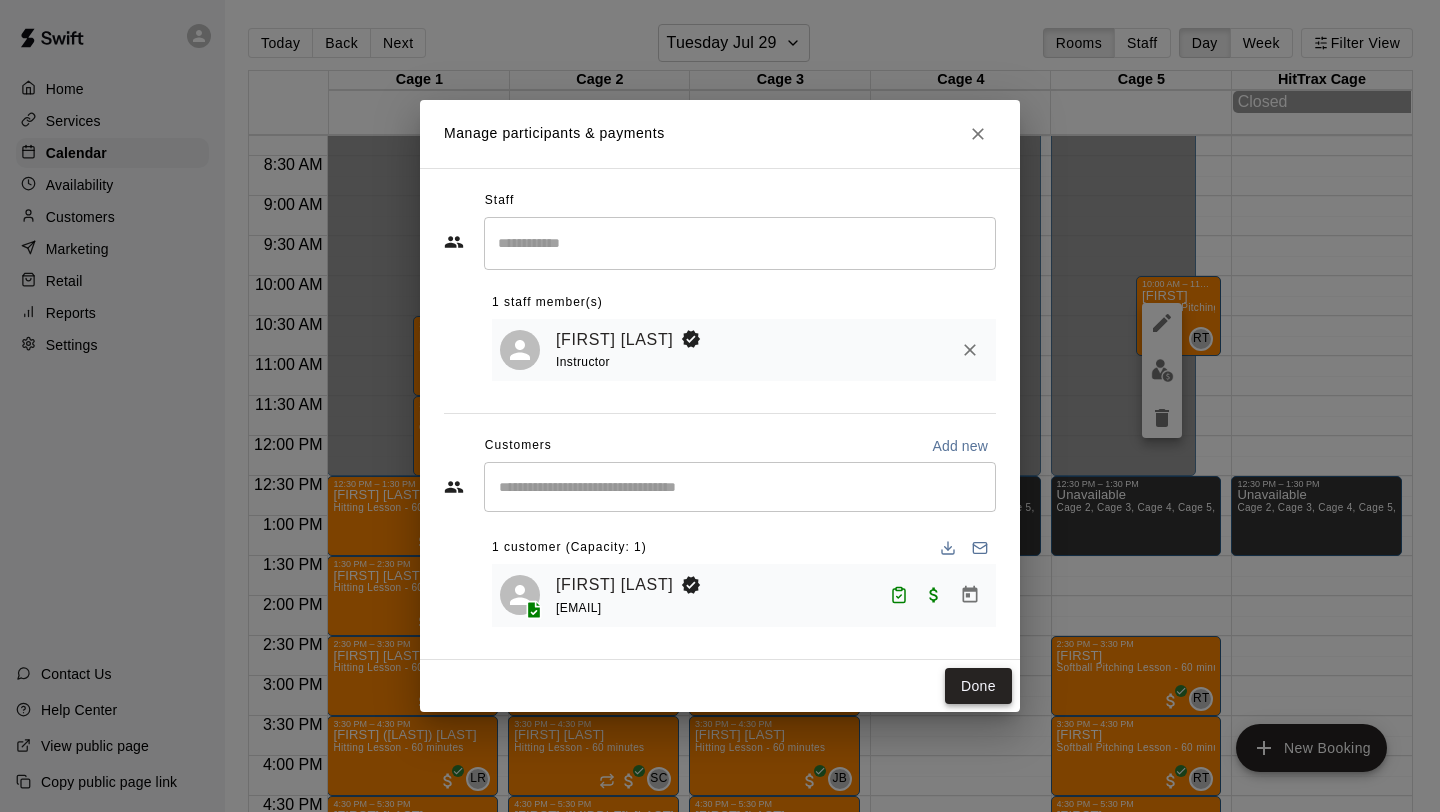 click on "Done" at bounding box center (978, 686) 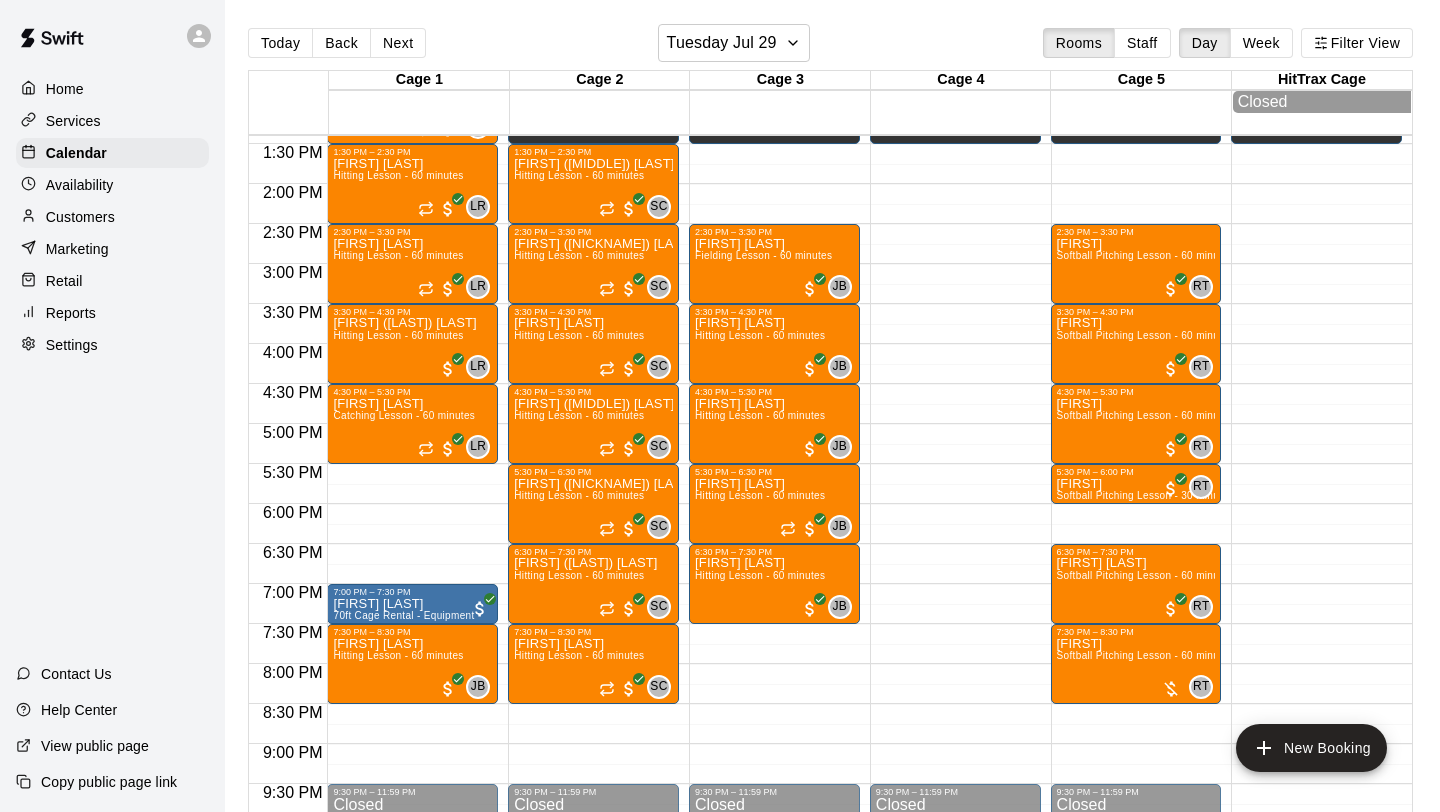 scroll, scrollTop: 1080, scrollLeft: 0, axis: vertical 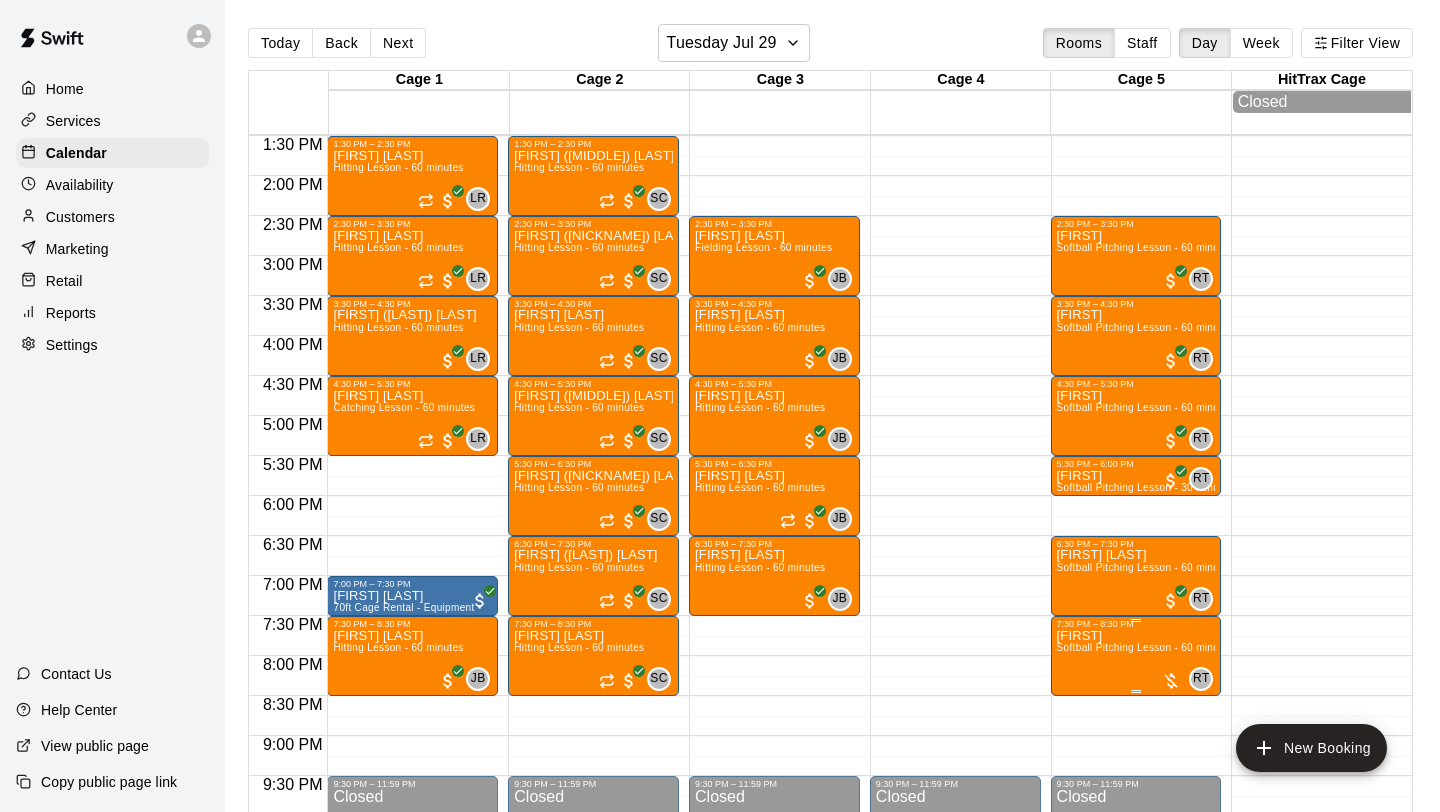 click on "[FIRST] Softball Pitching Lesson - 60 minutes" at bounding box center (1136, 1035) 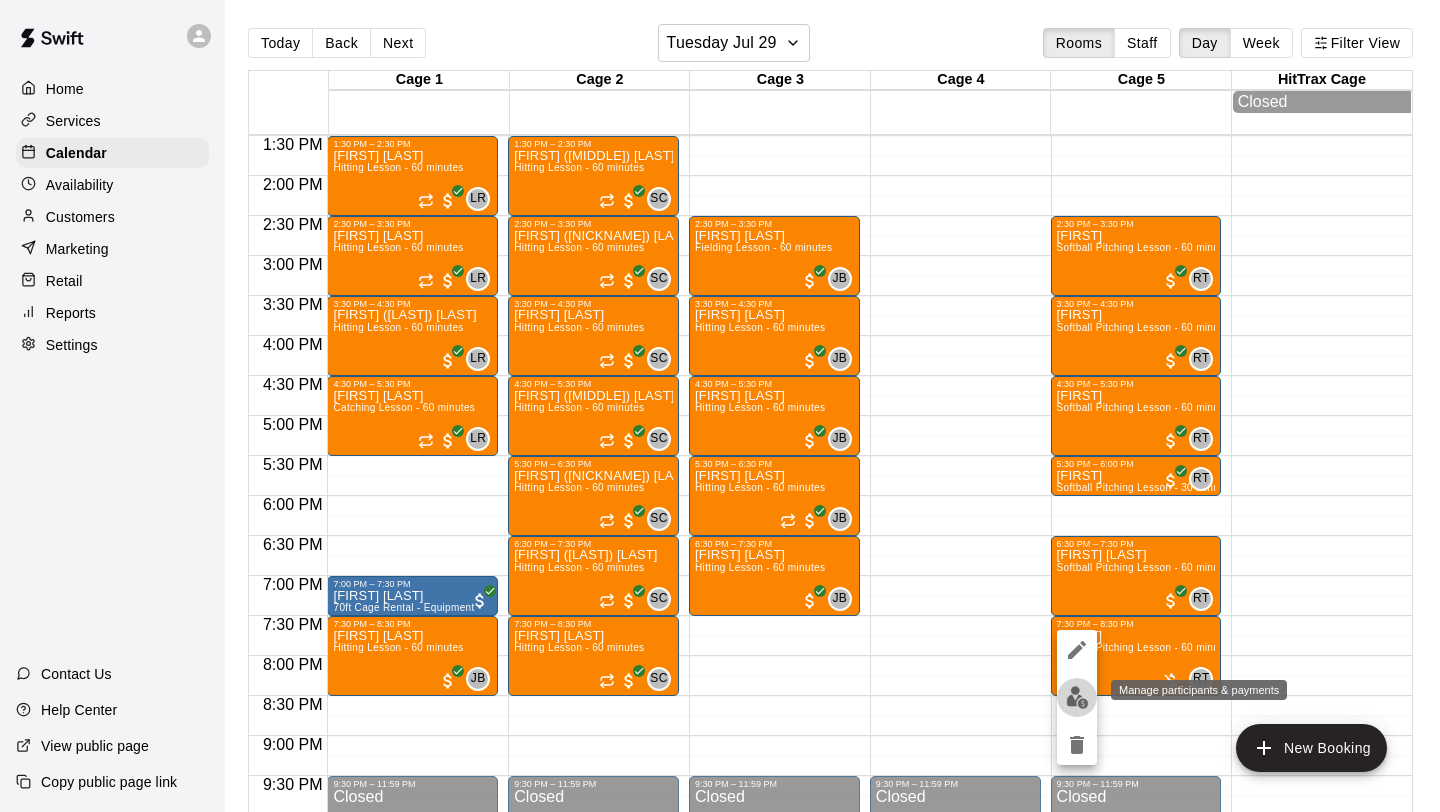 click at bounding box center [1077, 697] 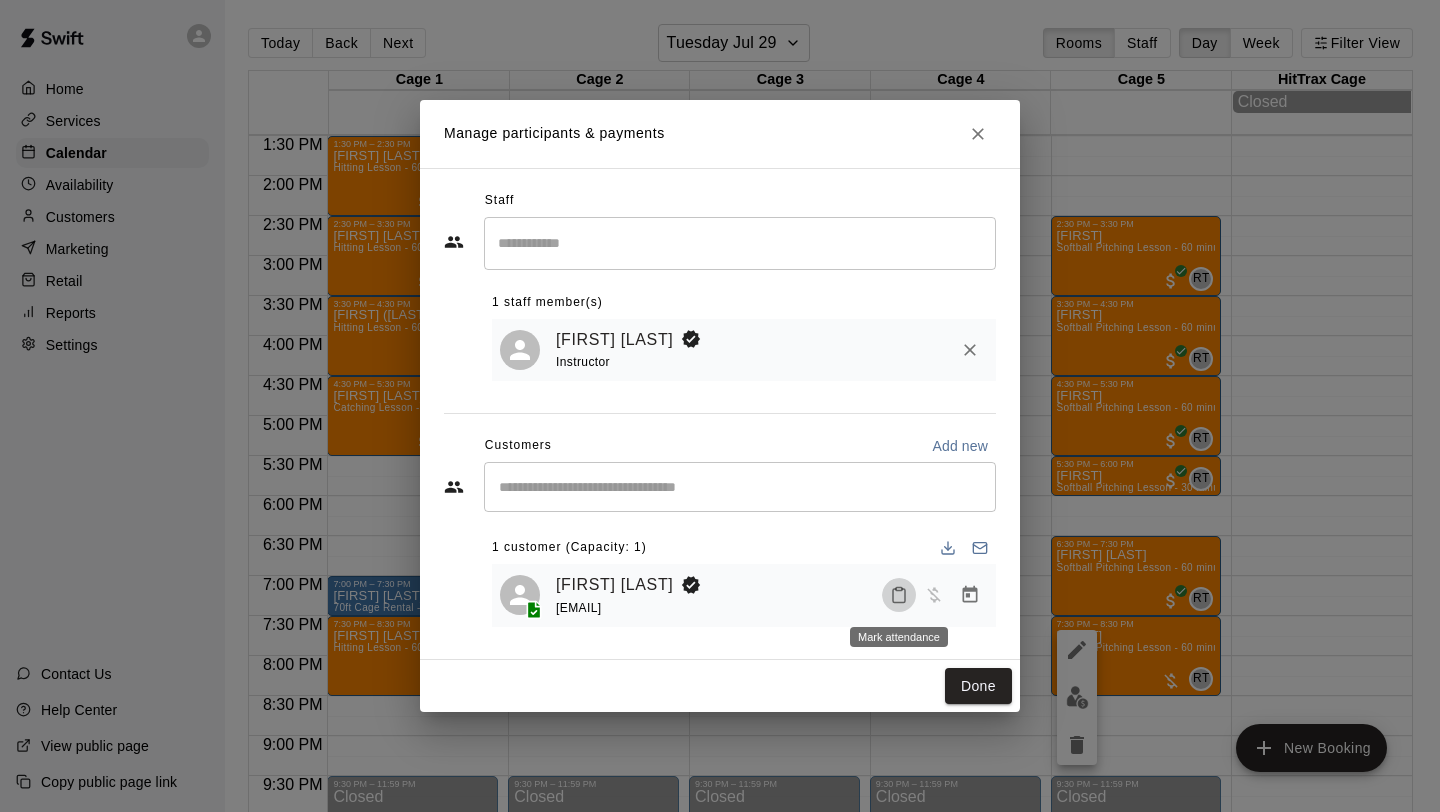 click 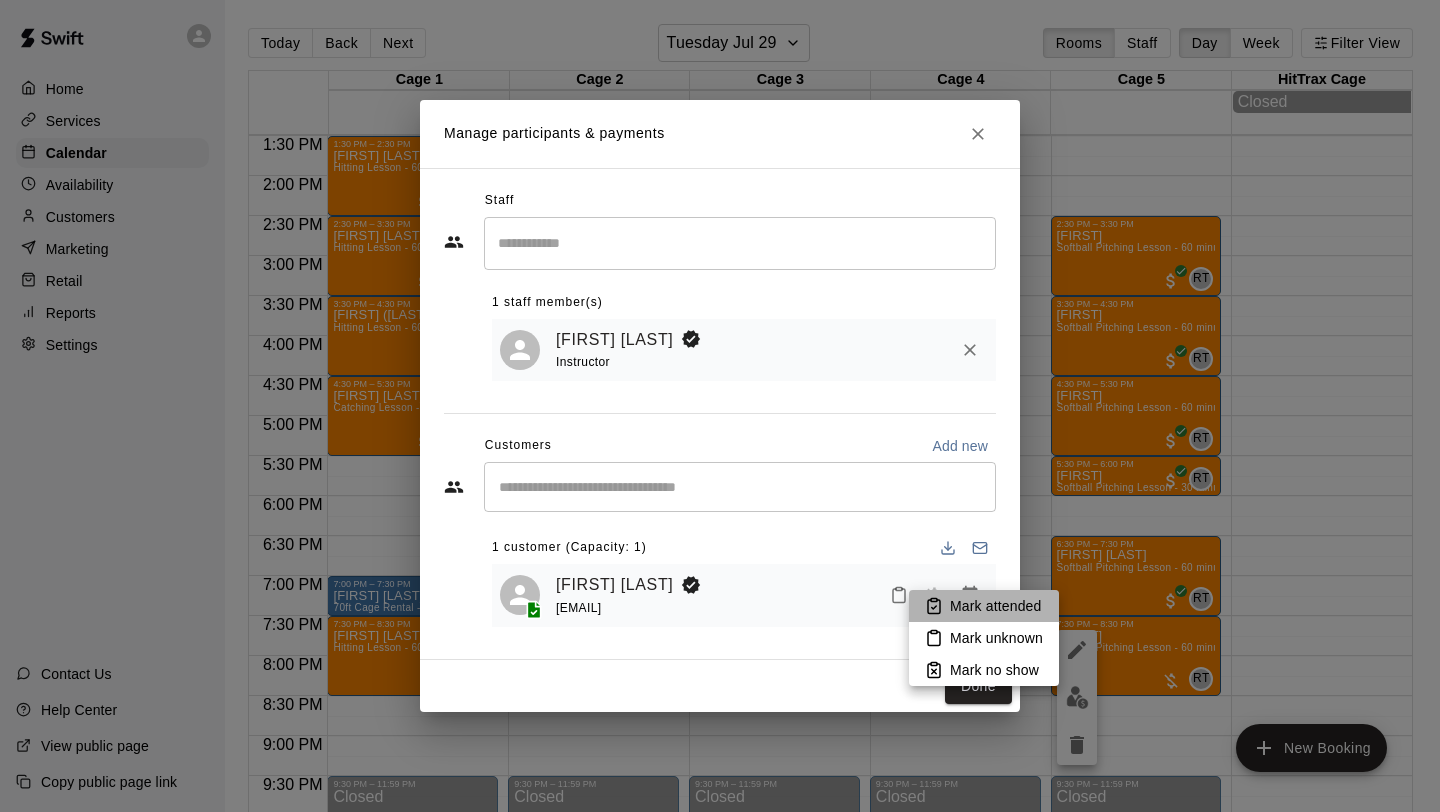 click on "Mark attended" at bounding box center [984, 606] 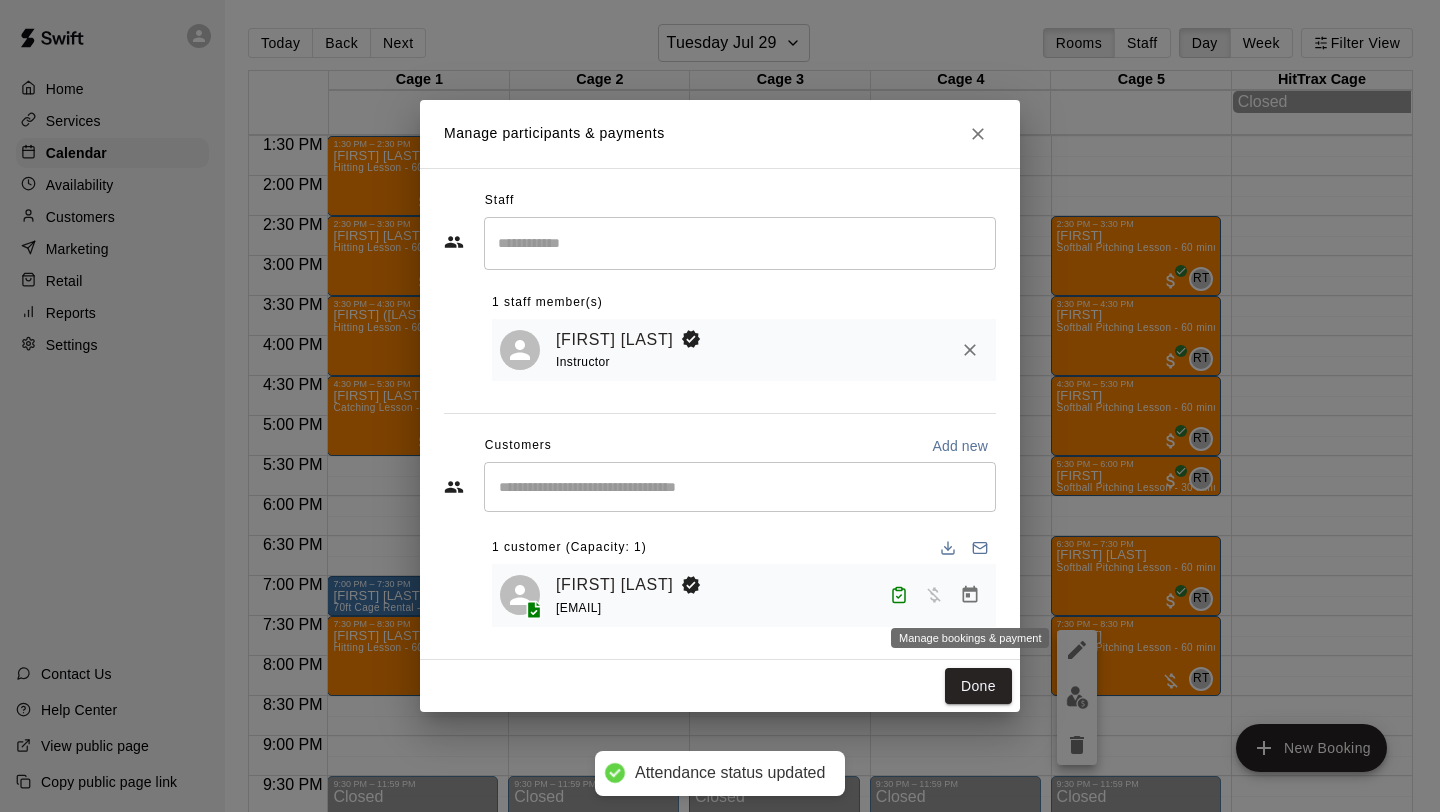 click 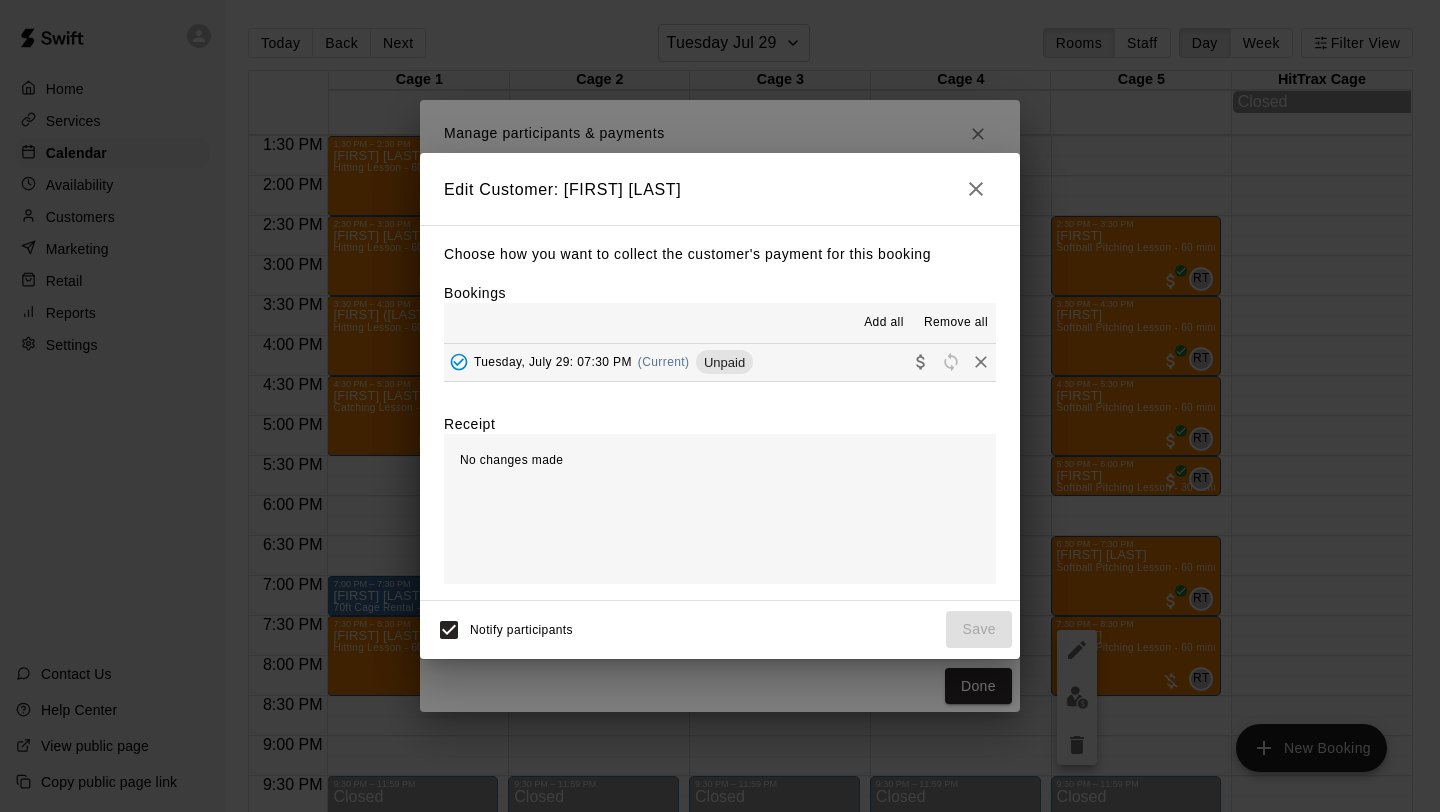 click on "[DAY], [MONTH] [NUMBER]: [TIME] (Current) Unpaid" at bounding box center [720, 362] 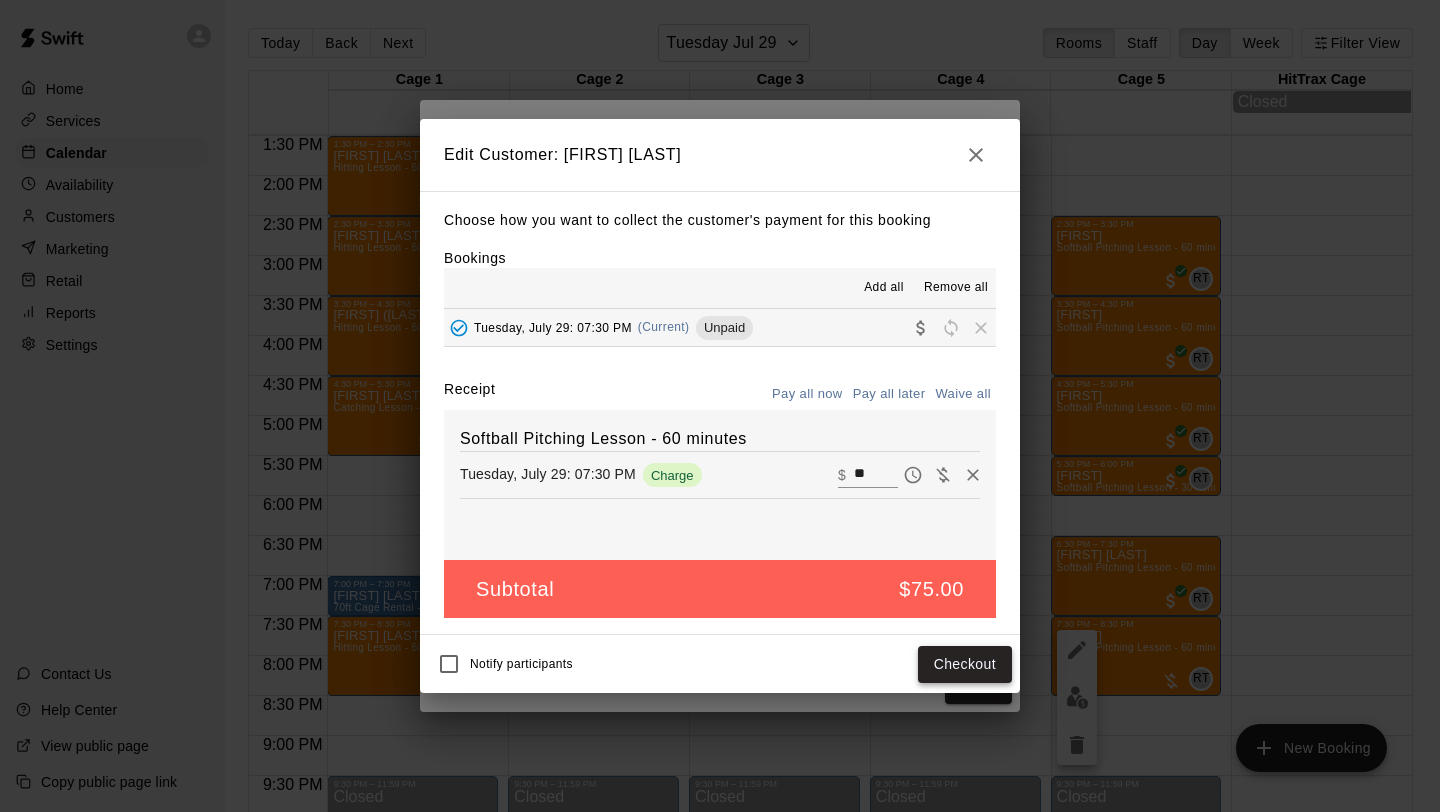 click on "Checkout" at bounding box center [965, 664] 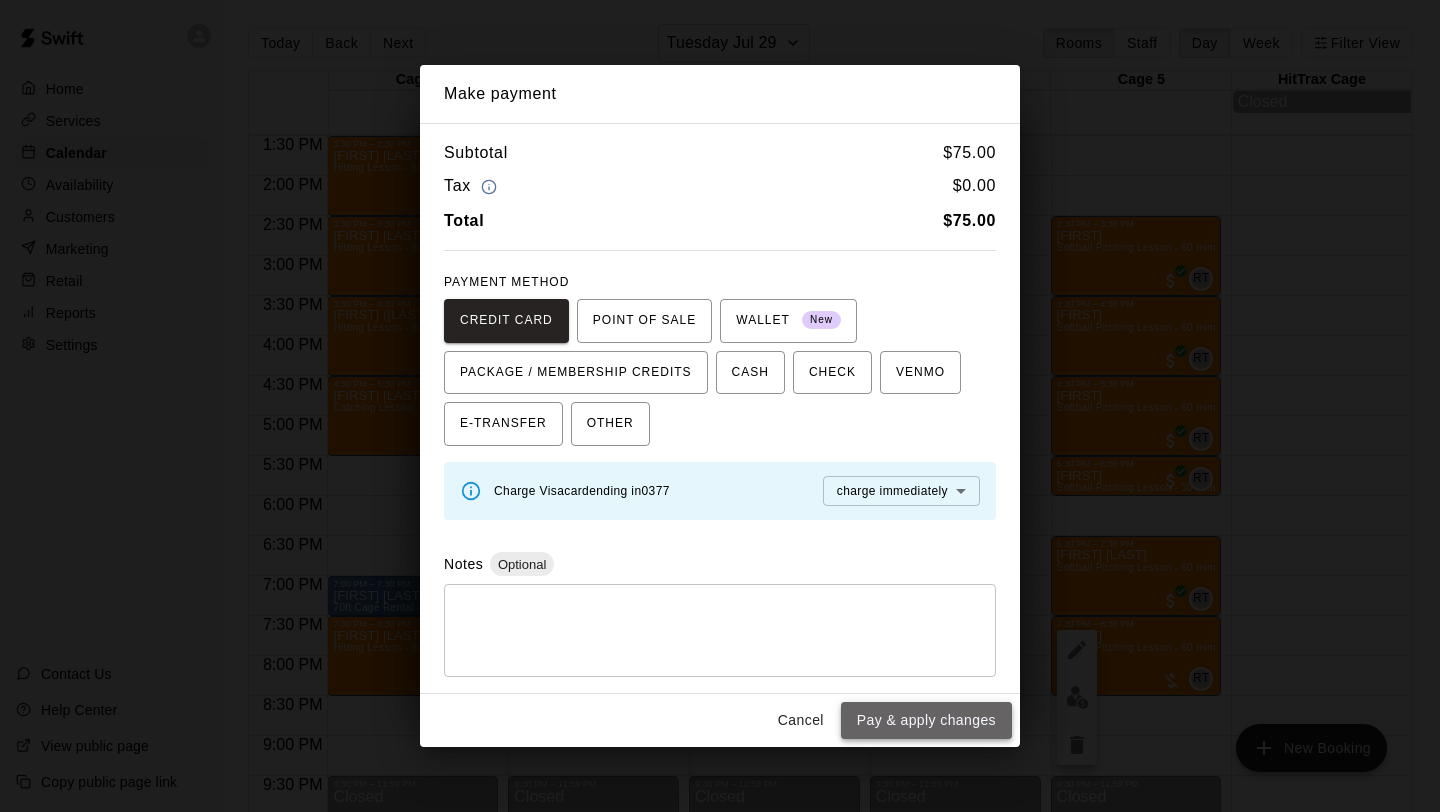 click on "Pay & apply changes" at bounding box center [926, 720] 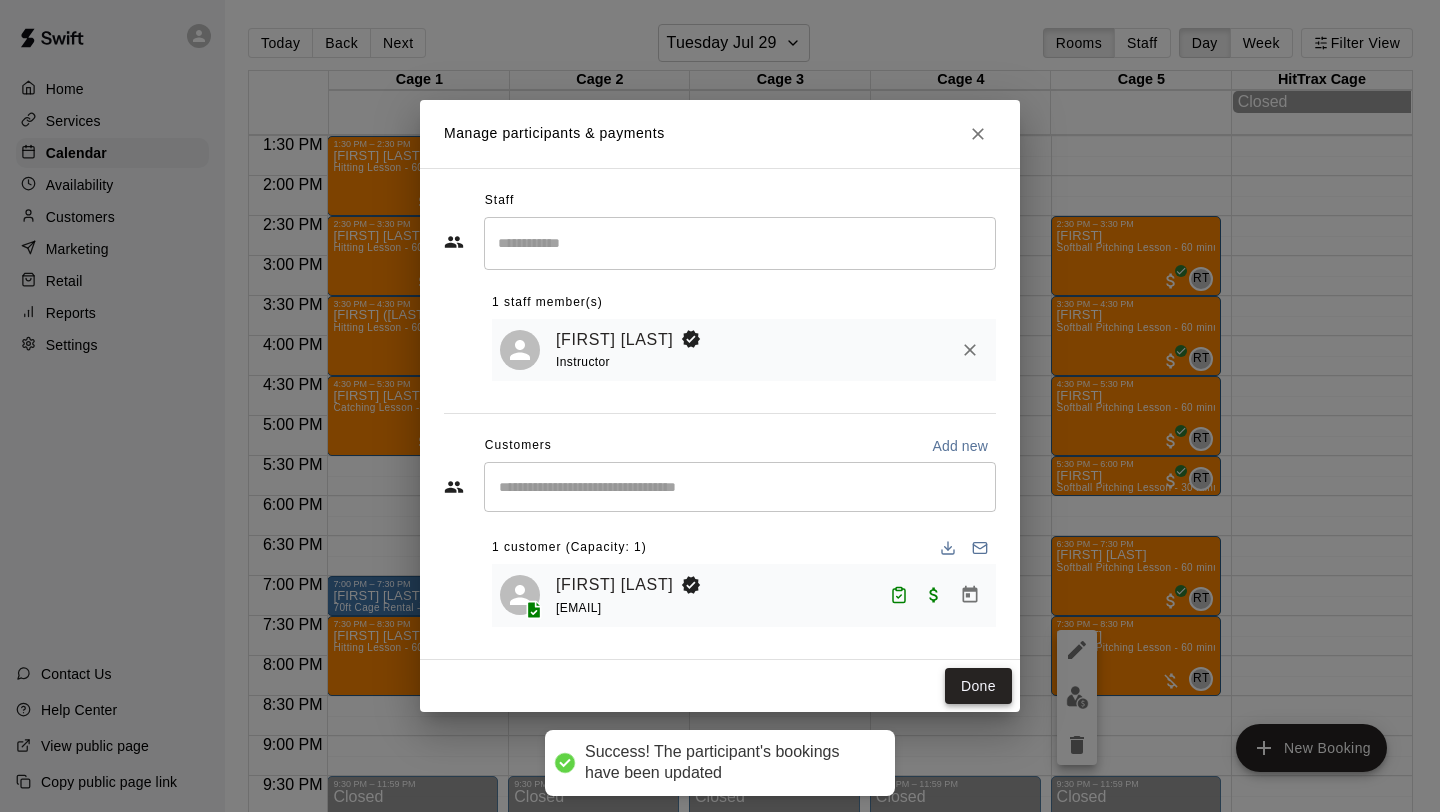 click on "Done" at bounding box center [978, 686] 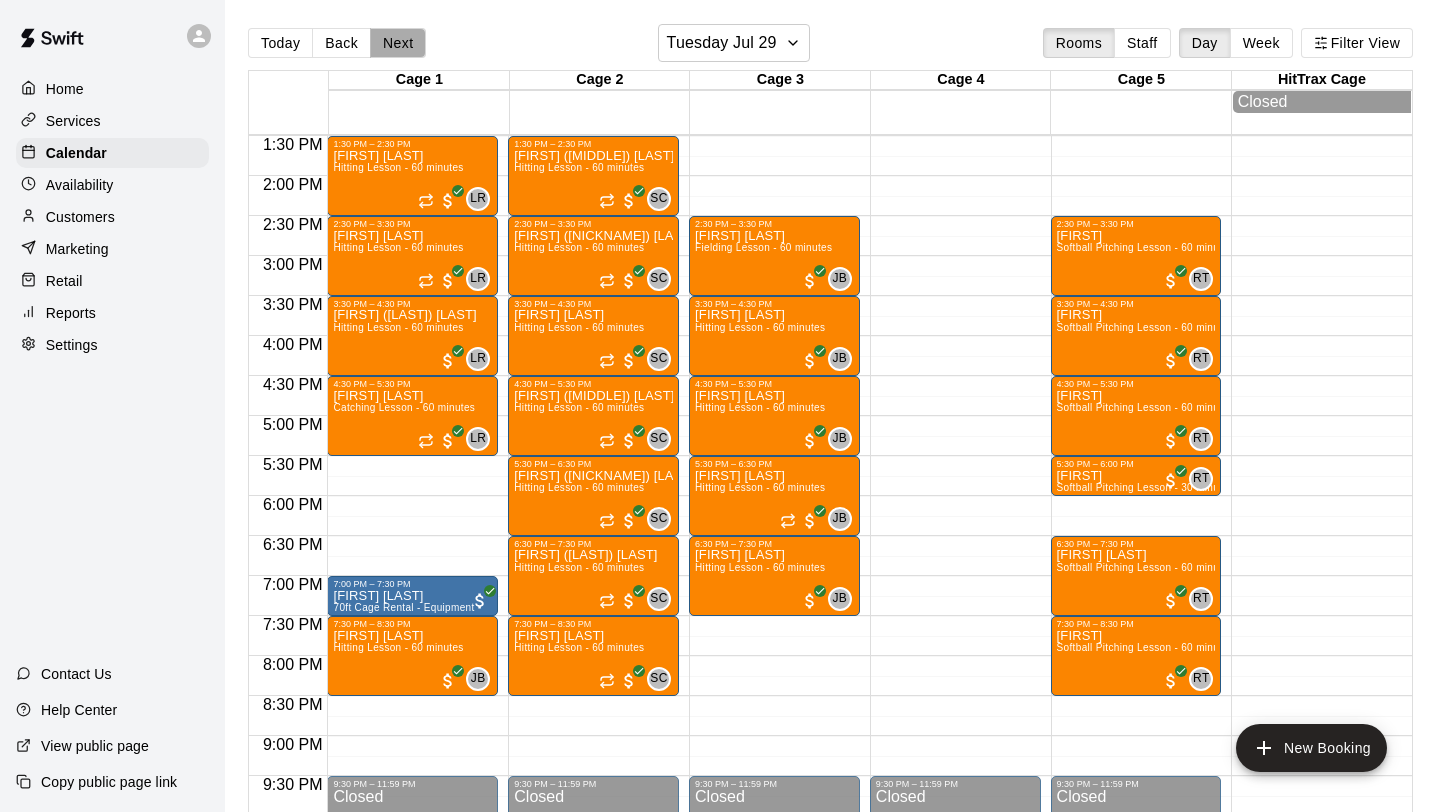 click on "Next" at bounding box center [398, 43] 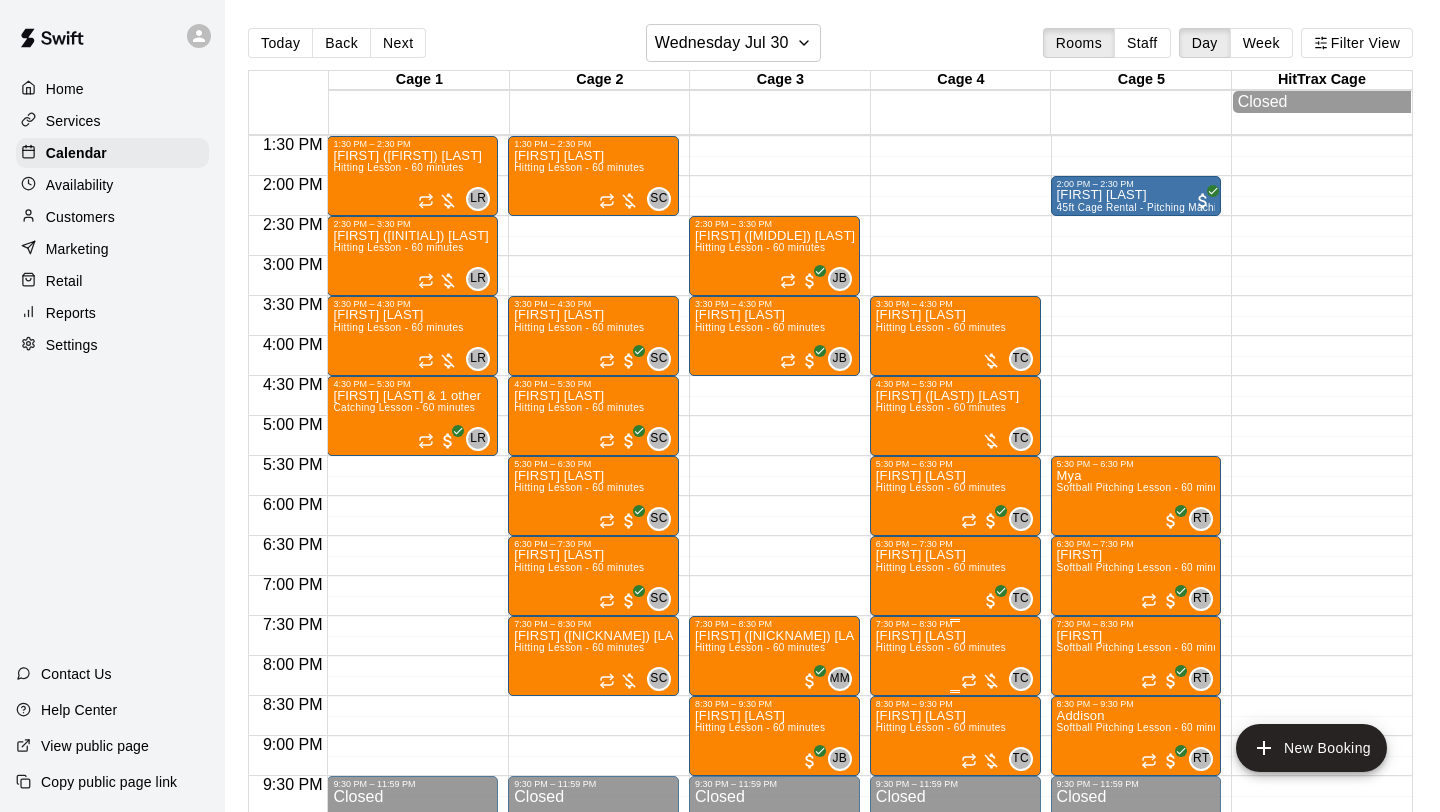 click on "Hitting Lesson - 60 minutes" at bounding box center (941, 647) 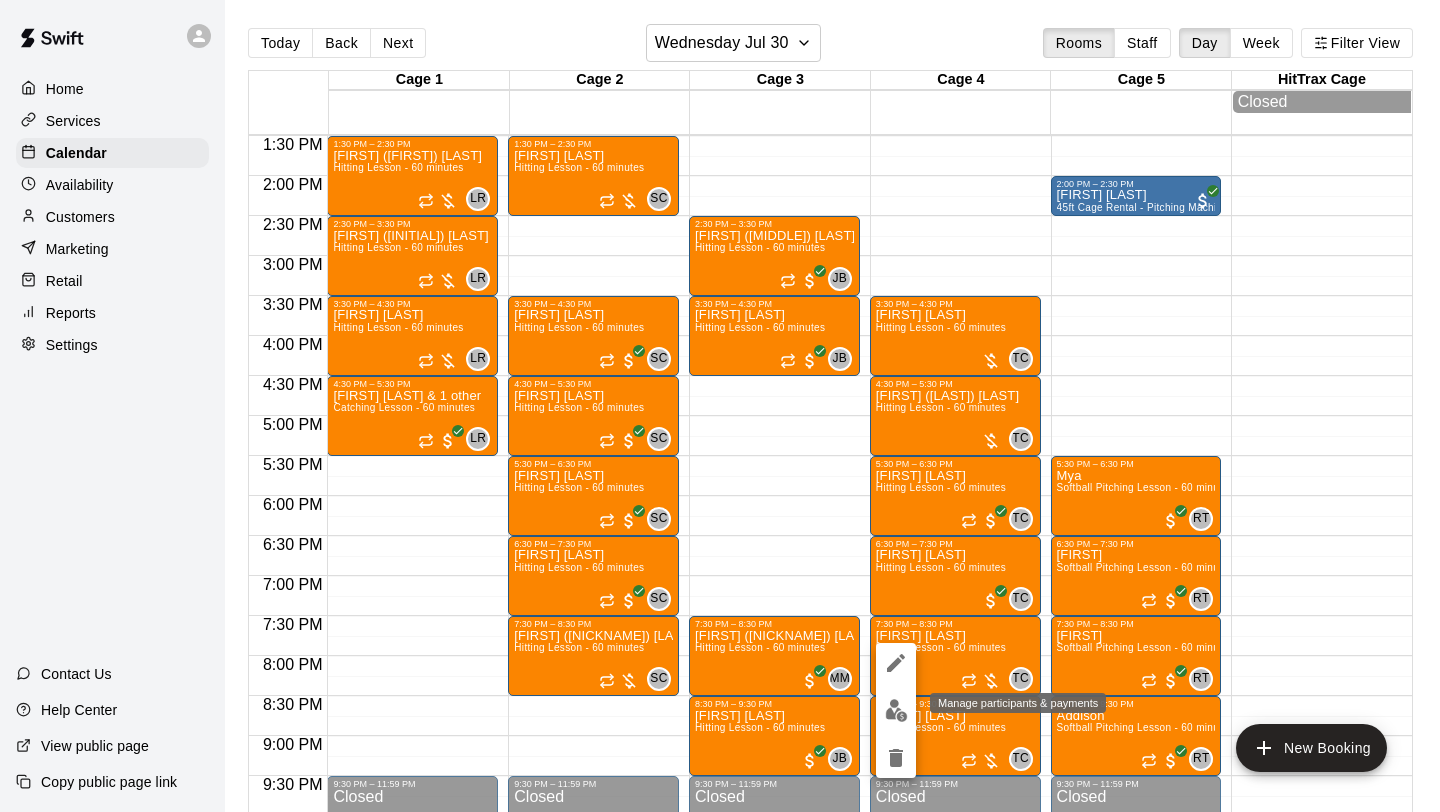 click at bounding box center [896, 710] 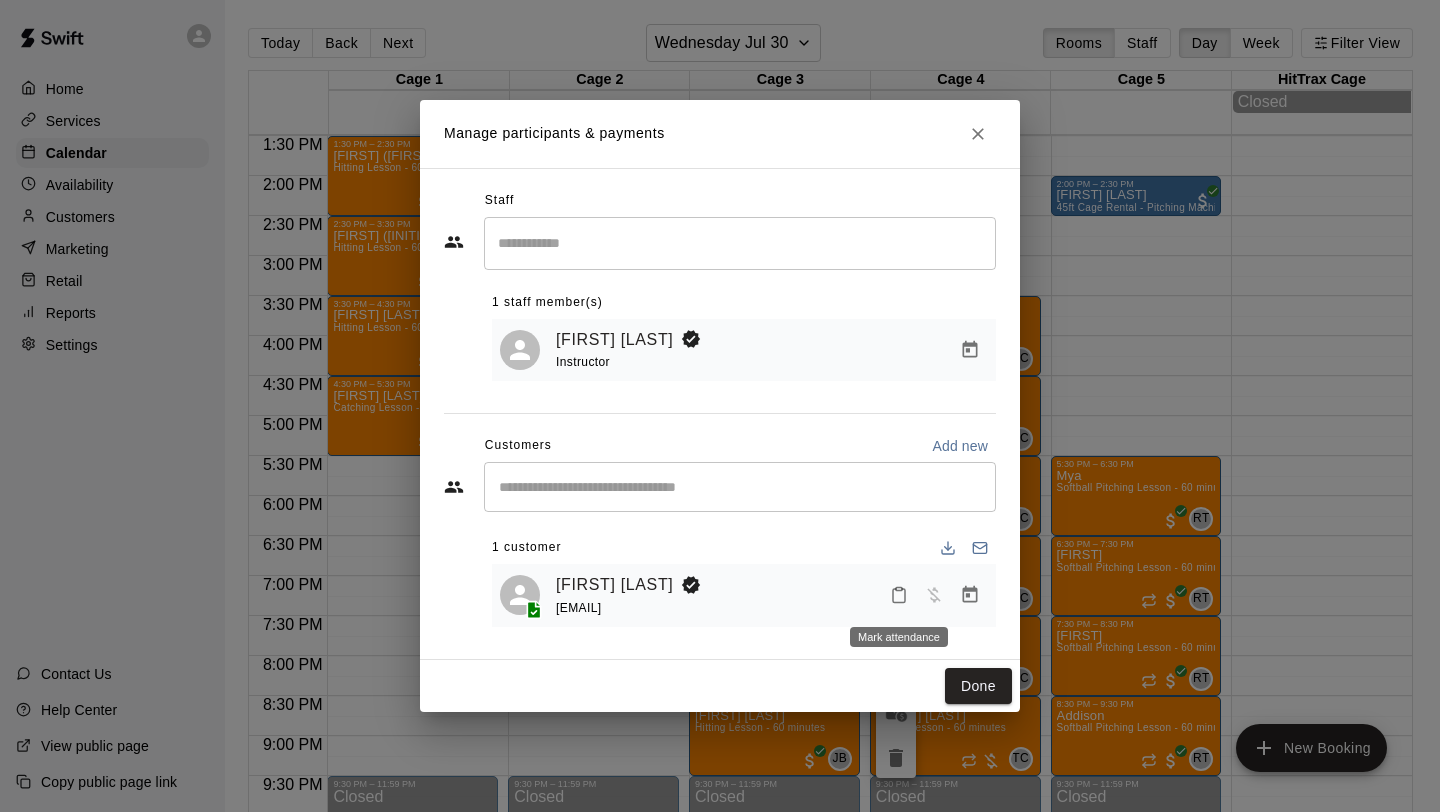 click 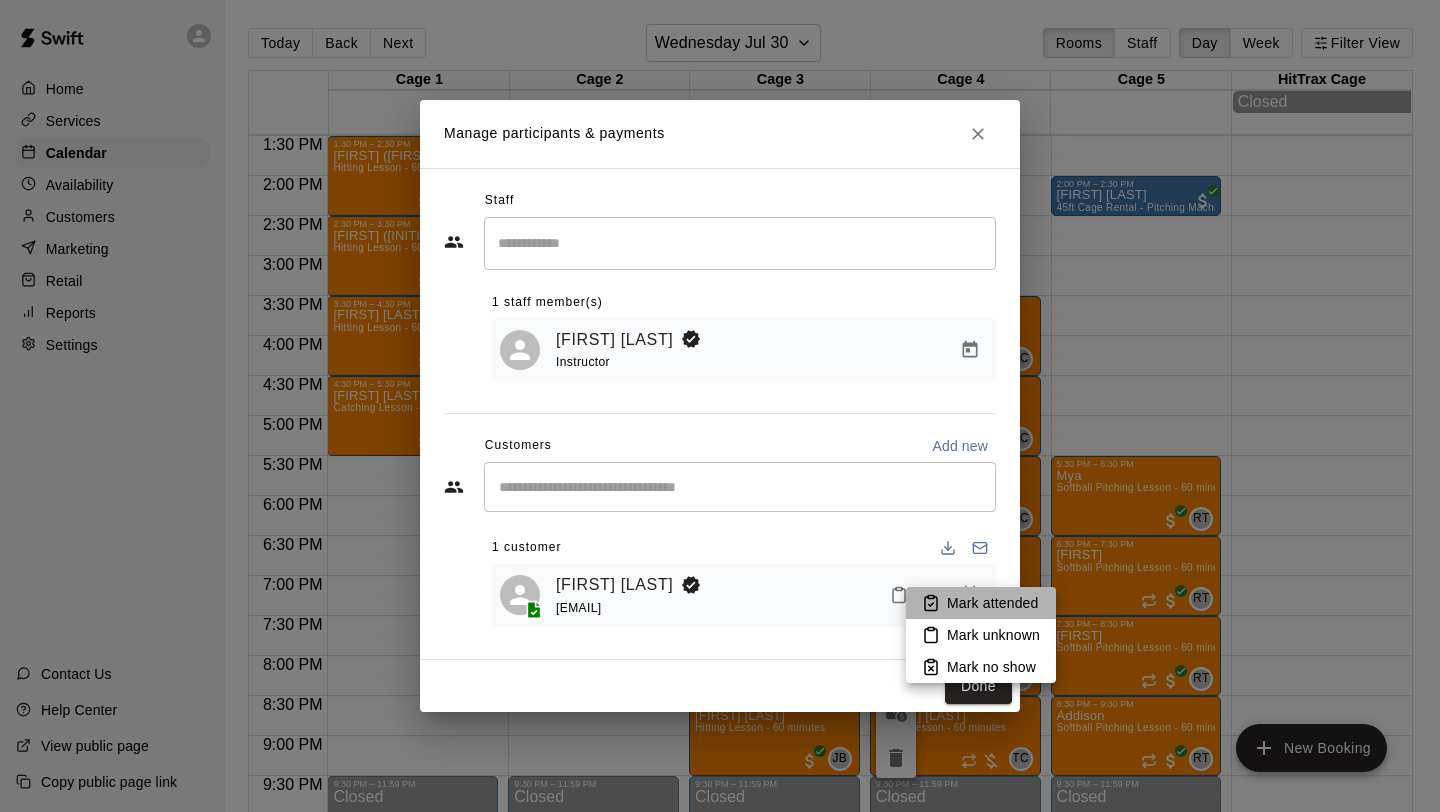 click 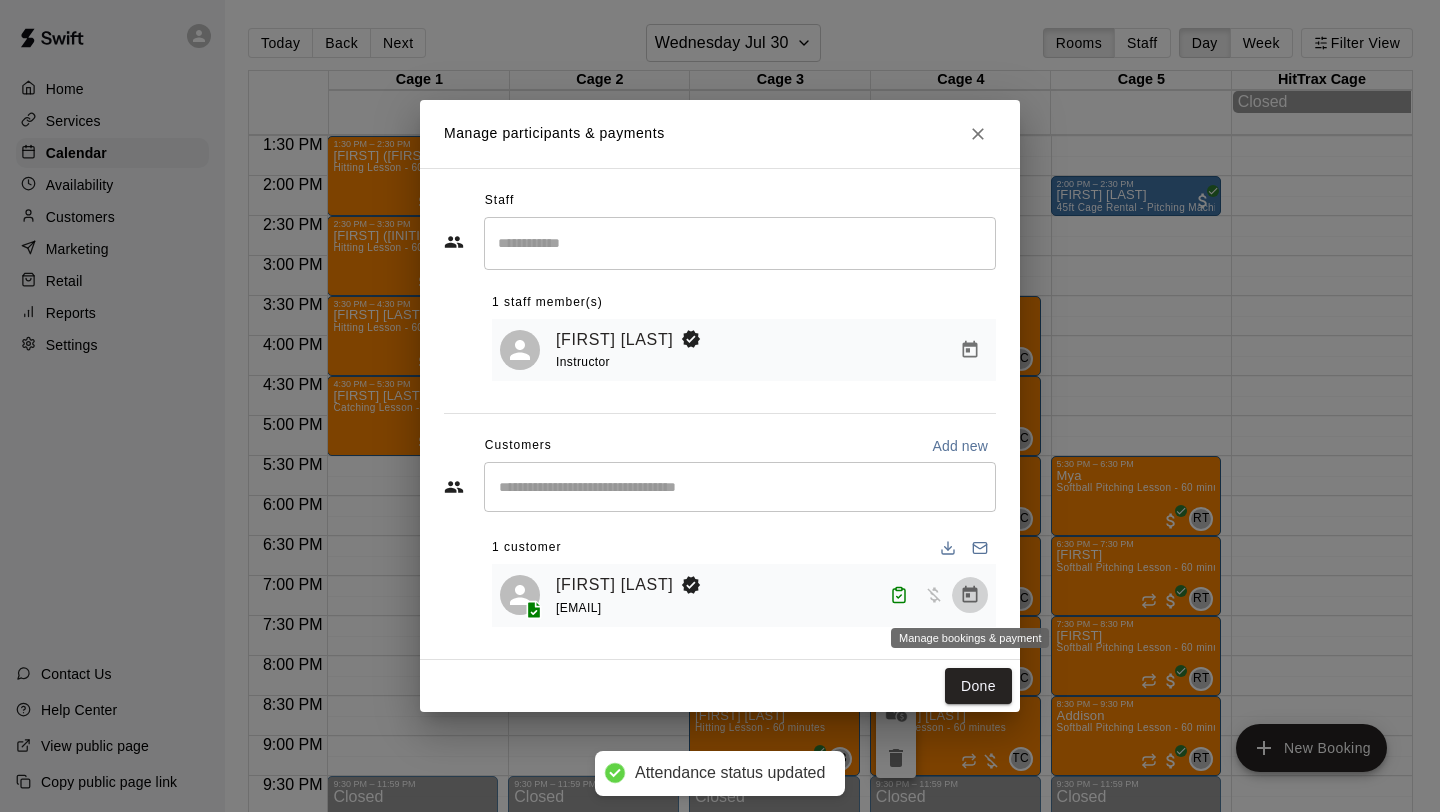 click at bounding box center (970, 595) 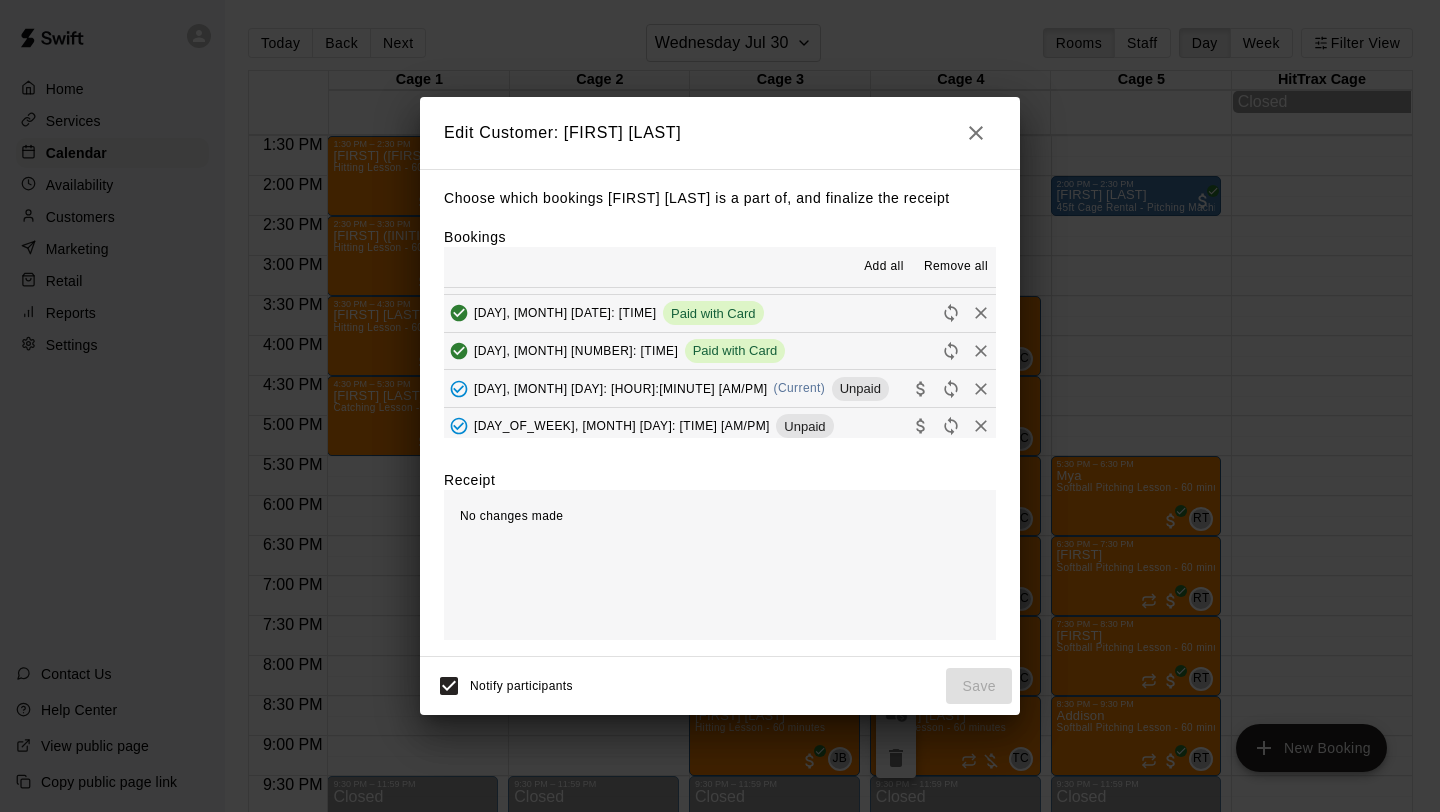 scroll, scrollTop: 211, scrollLeft: 0, axis: vertical 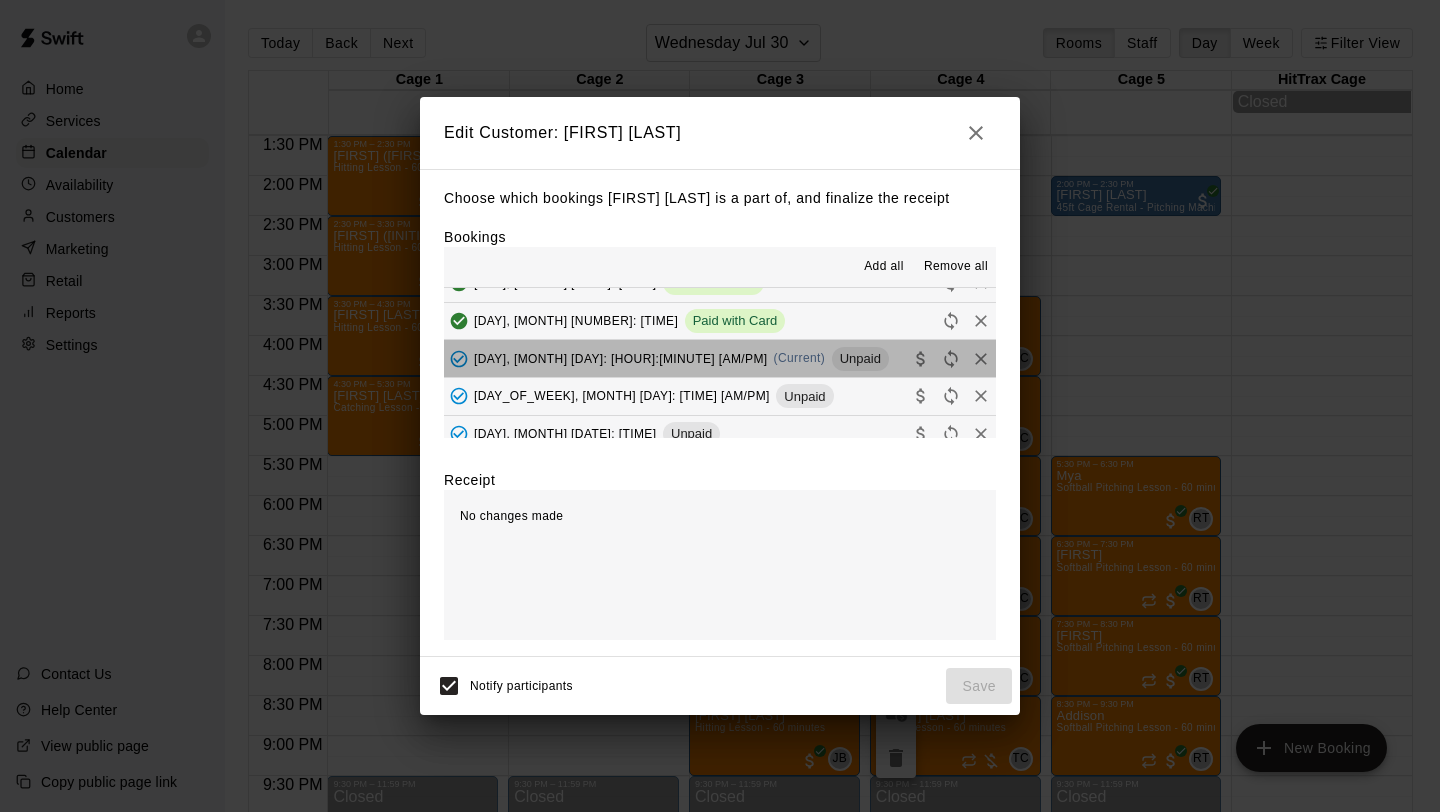 click on "[DAY], [MONTH] [DAY]: [HOUR]:[MINUTE] [AM/PM] (Current) Unpaid" at bounding box center (720, 358) 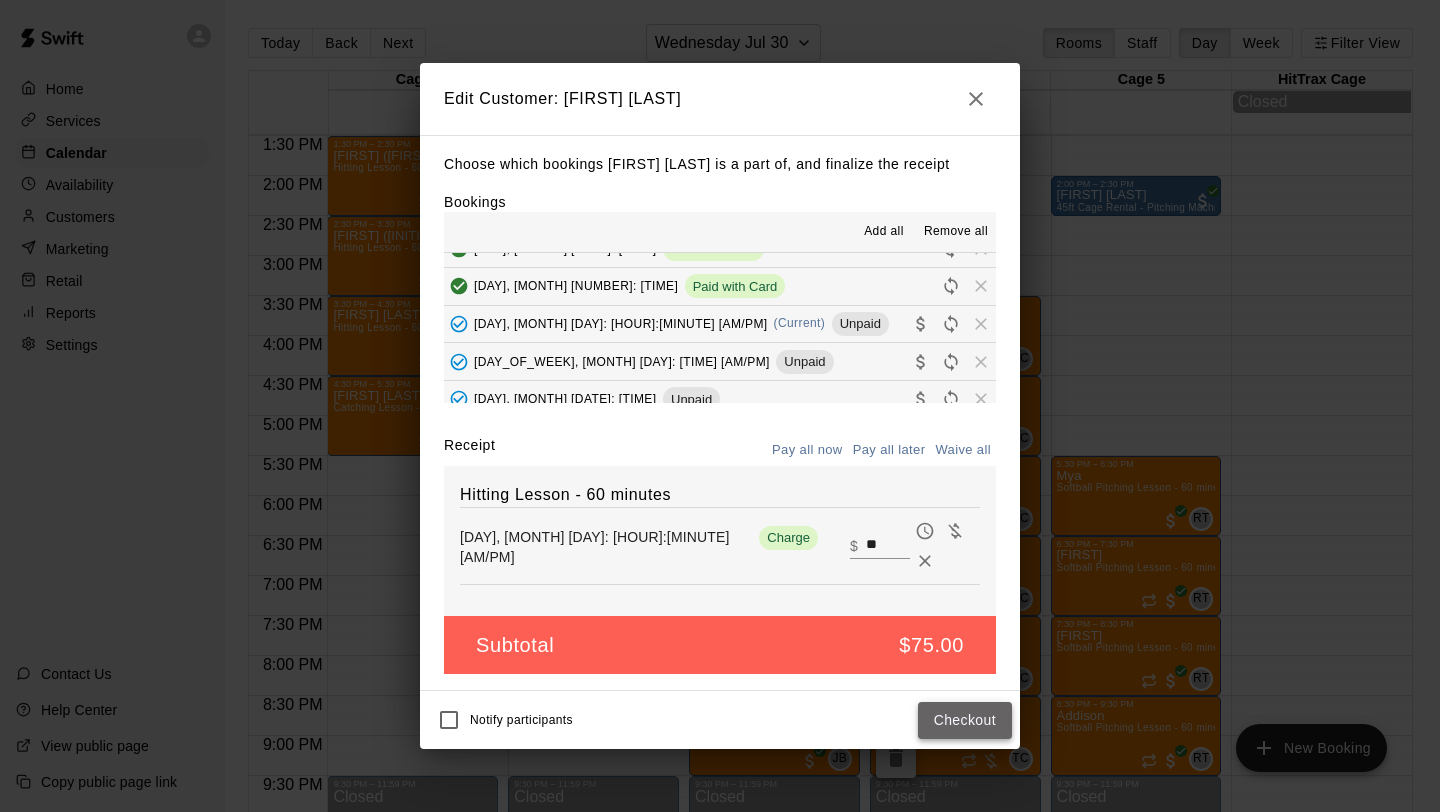 click on "Checkout" at bounding box center [965, 720] 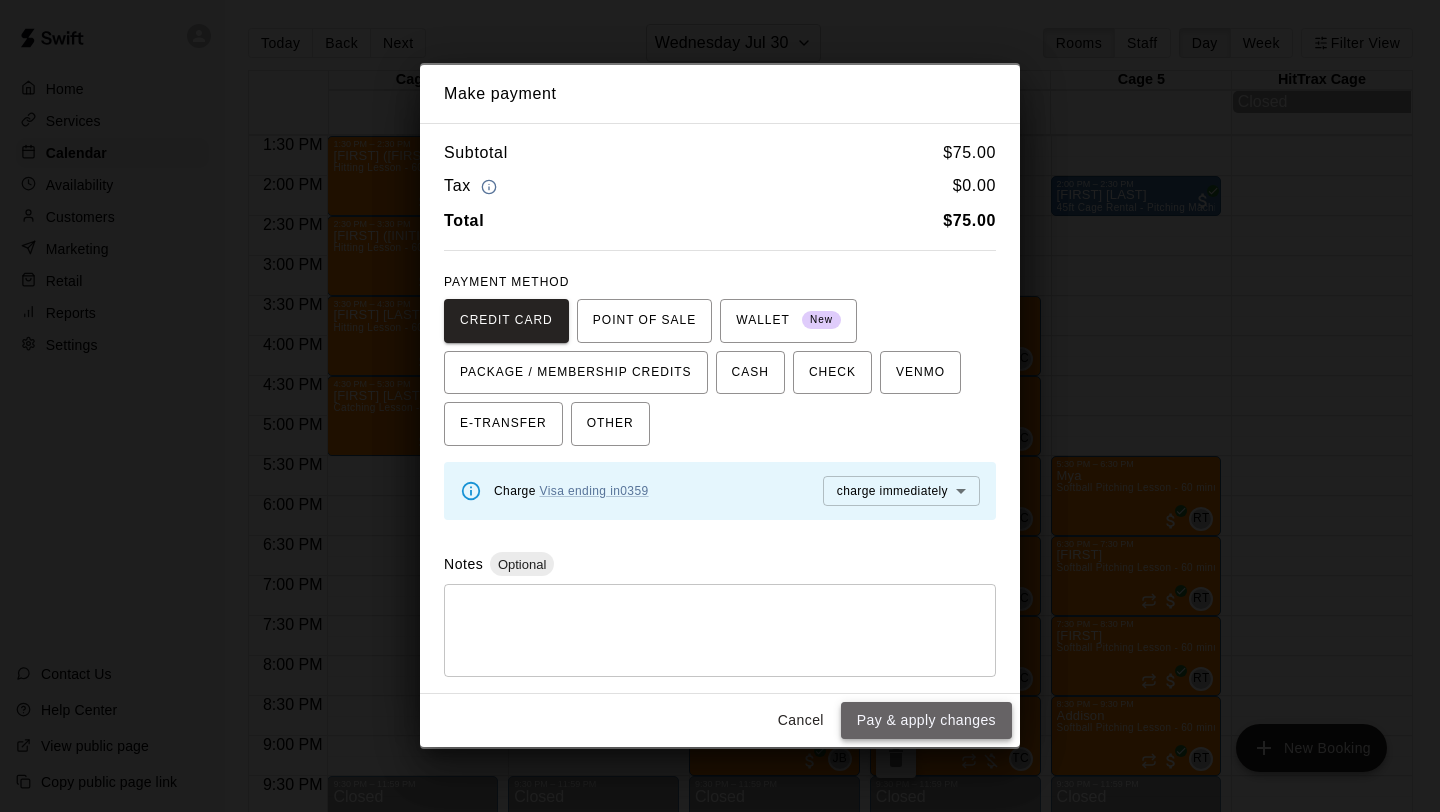 click on "Pay & apply changes" at bounding box center [926, 720] 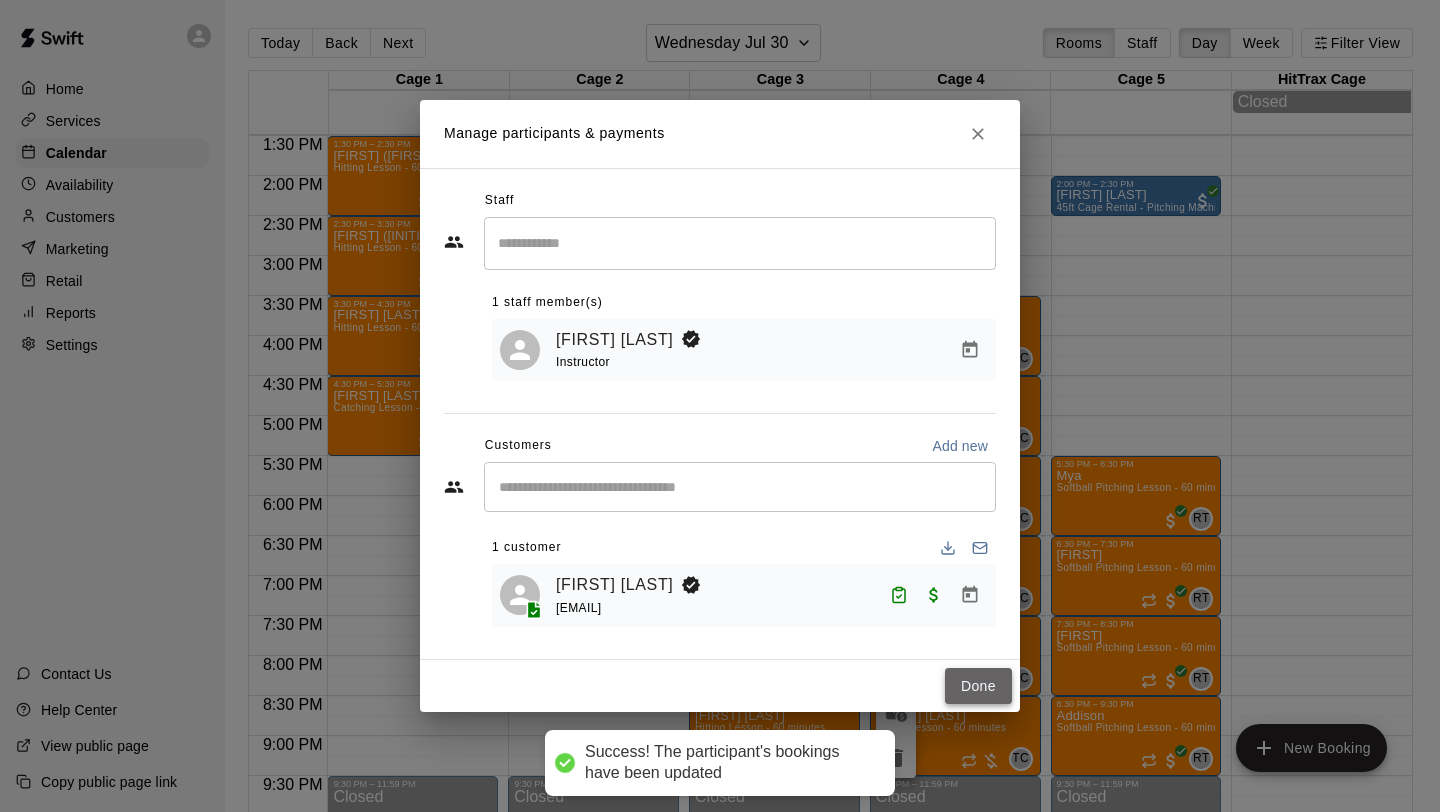 click on "Done" at bounding box center (978, 686) 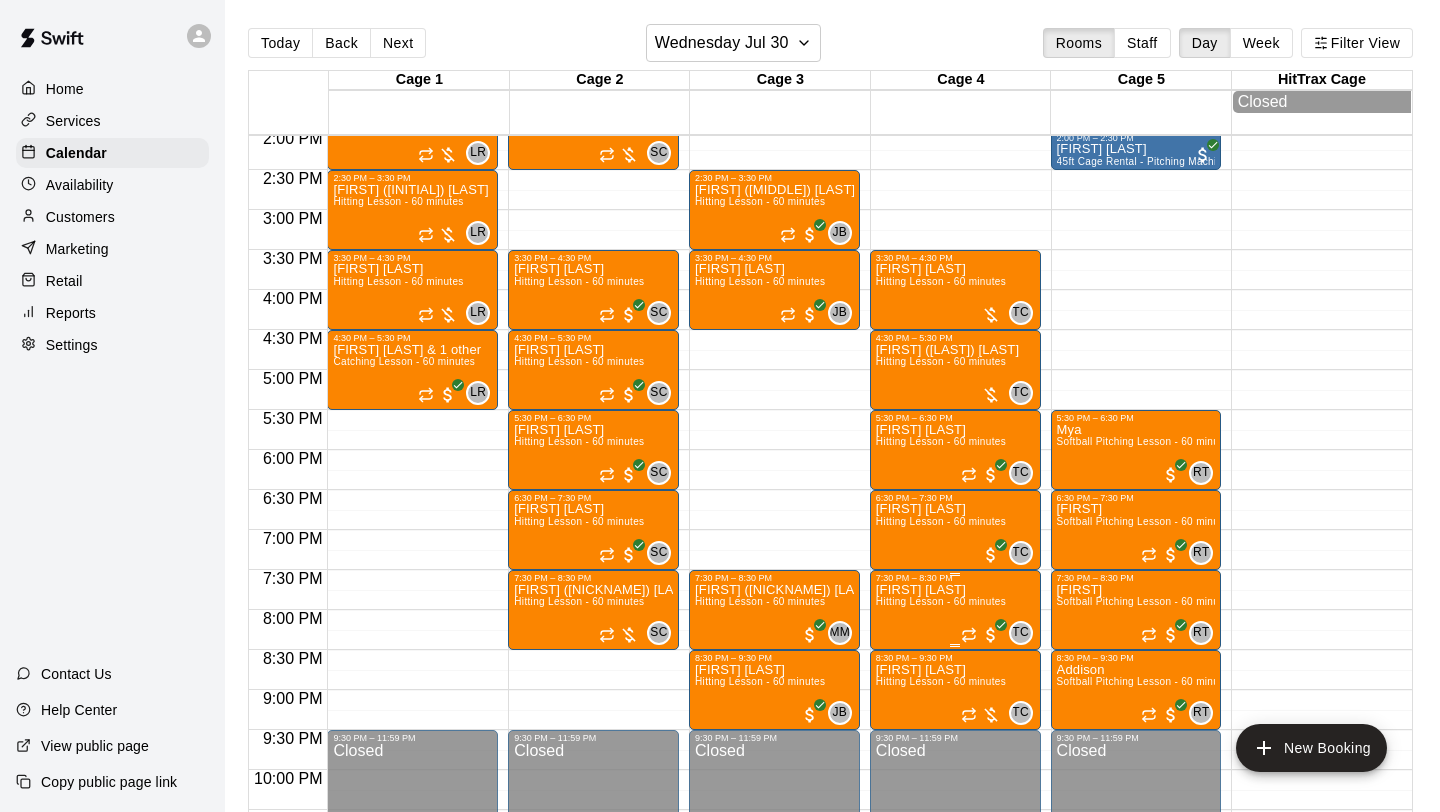 scroll, scrollTop: 1135, scrollLeft: 0, axis: vertical 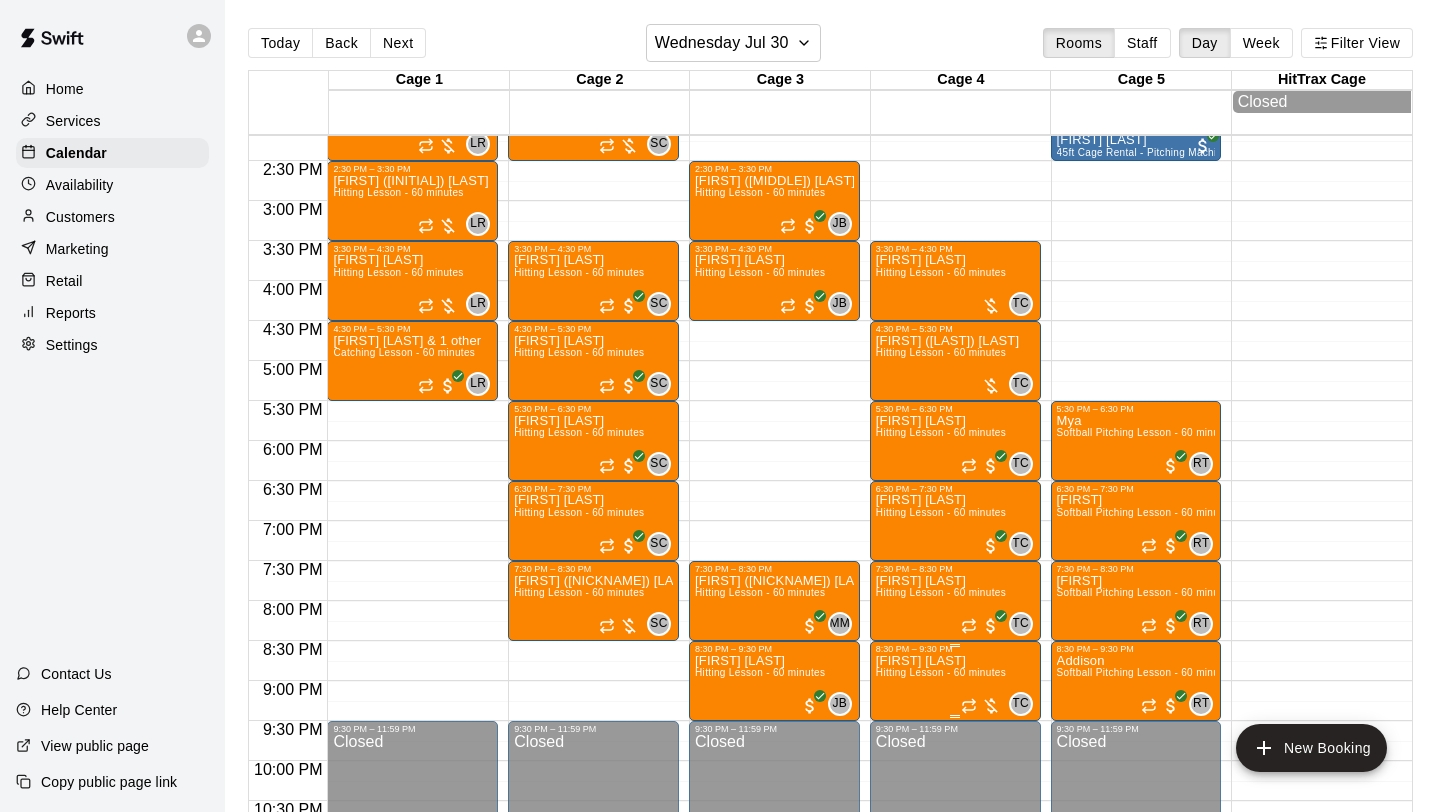 click on "Hitting Lesson - 60 minutes" at bounding box center [941, 672] 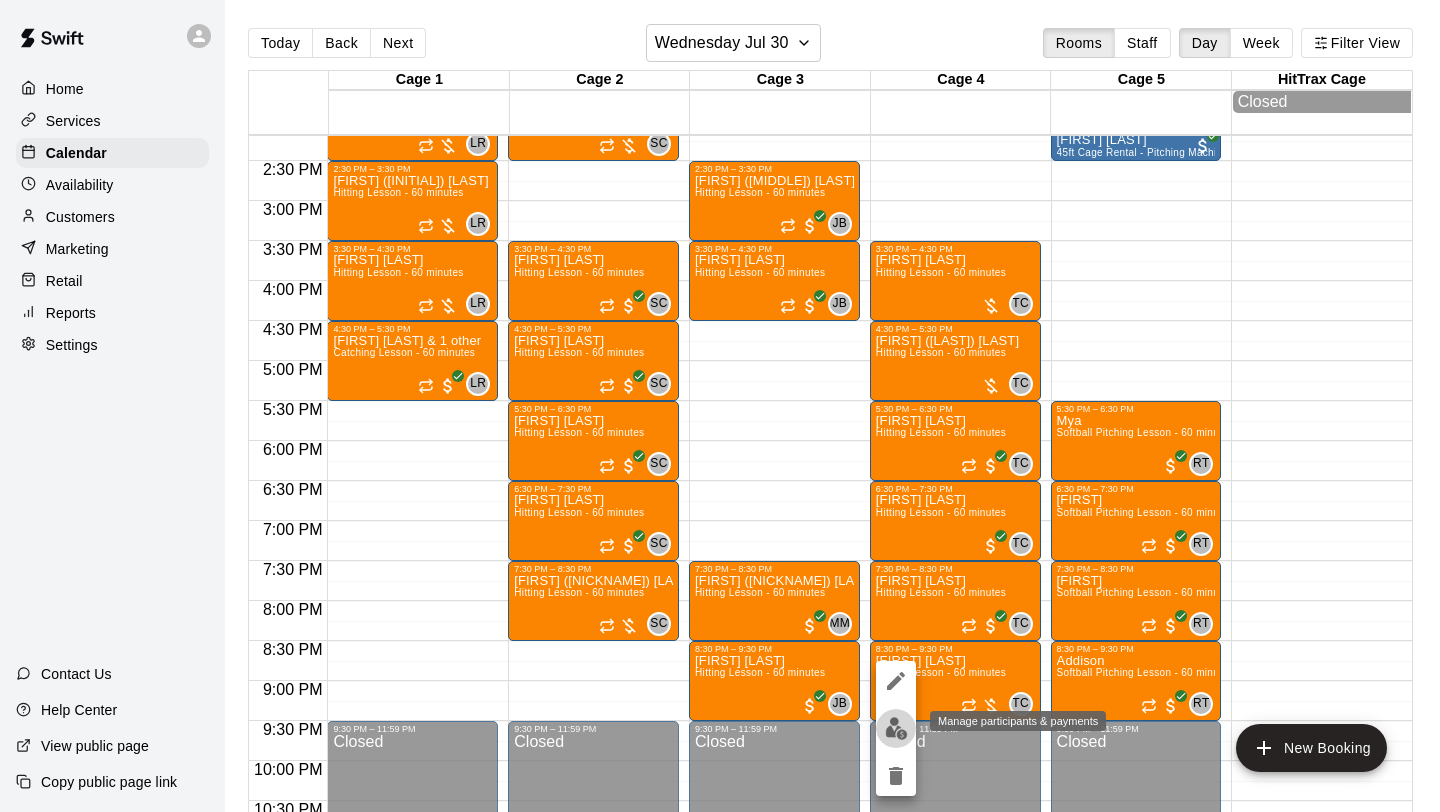 click at bounding box center (896, 728) 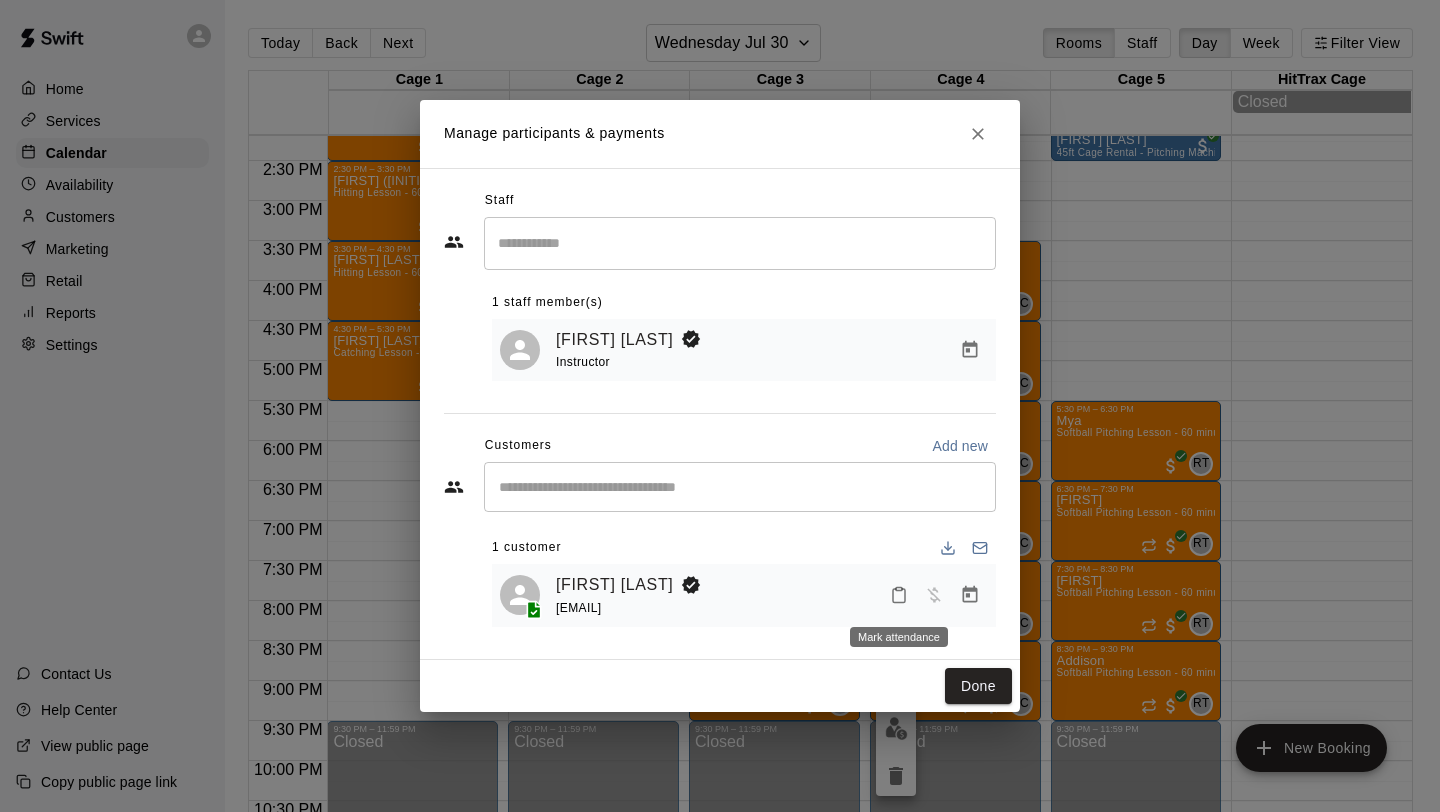 click 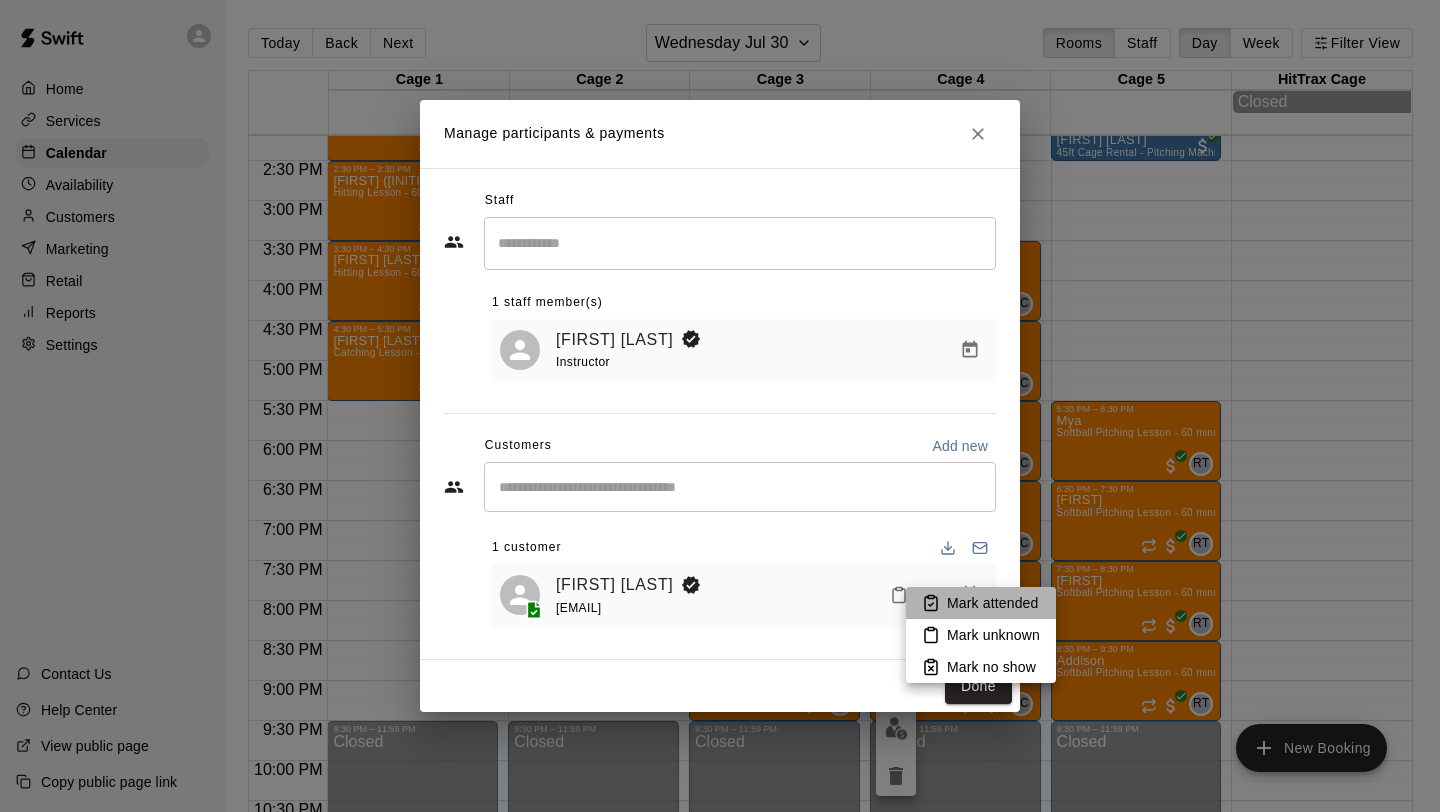 click on "Mark attended" at bounding box center (992, 603) 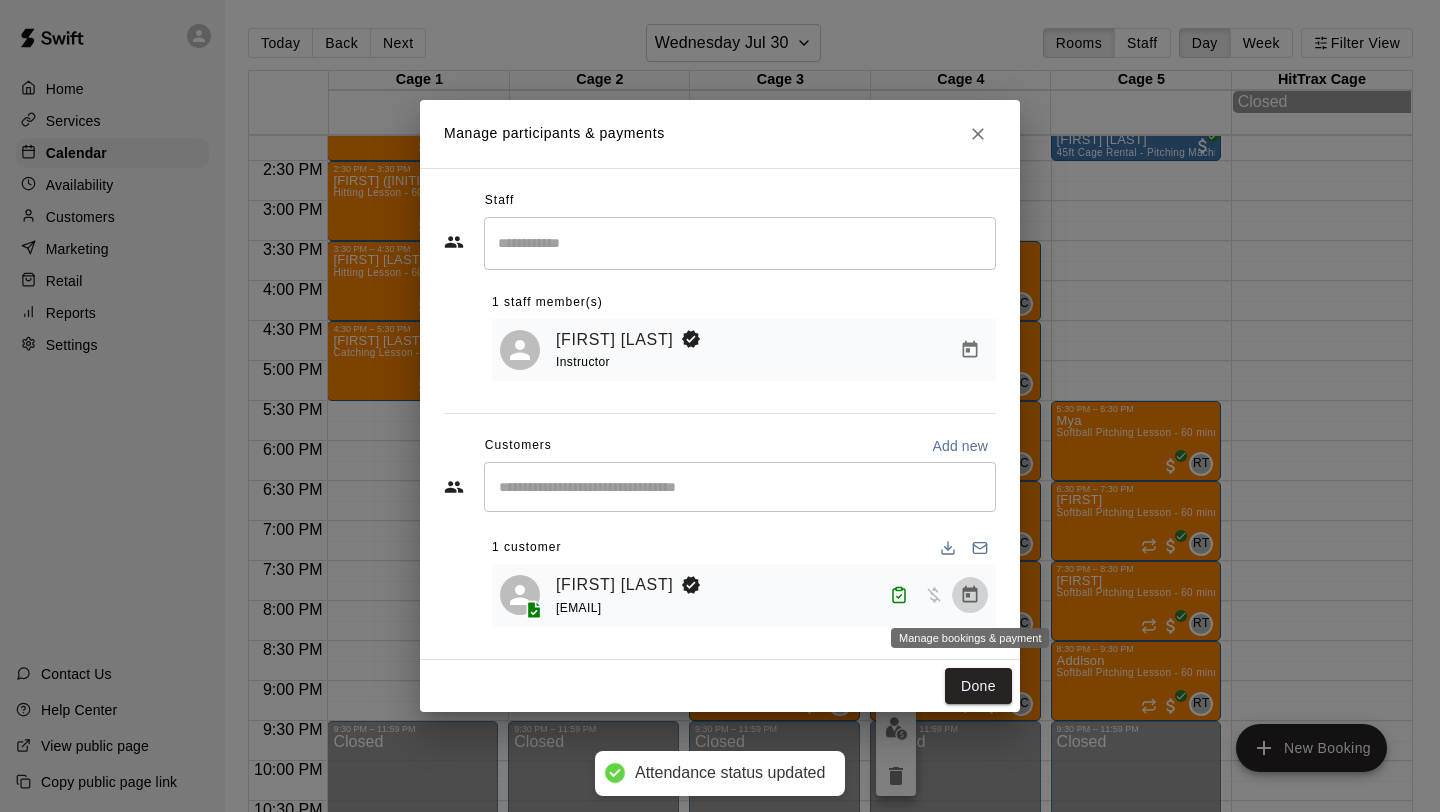 click 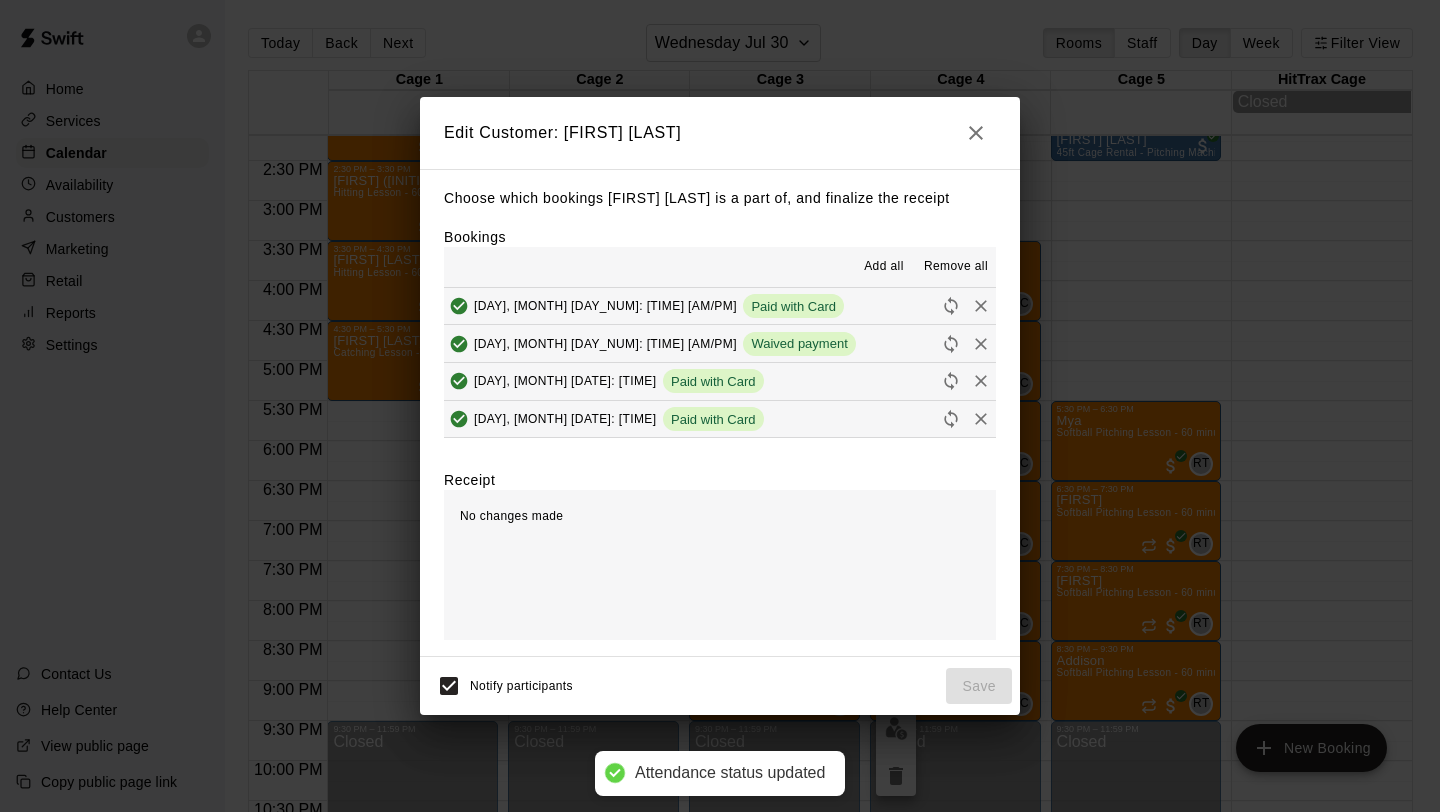 scroll, scrollTop: 113, scrollLeft: 0, axis: vertical 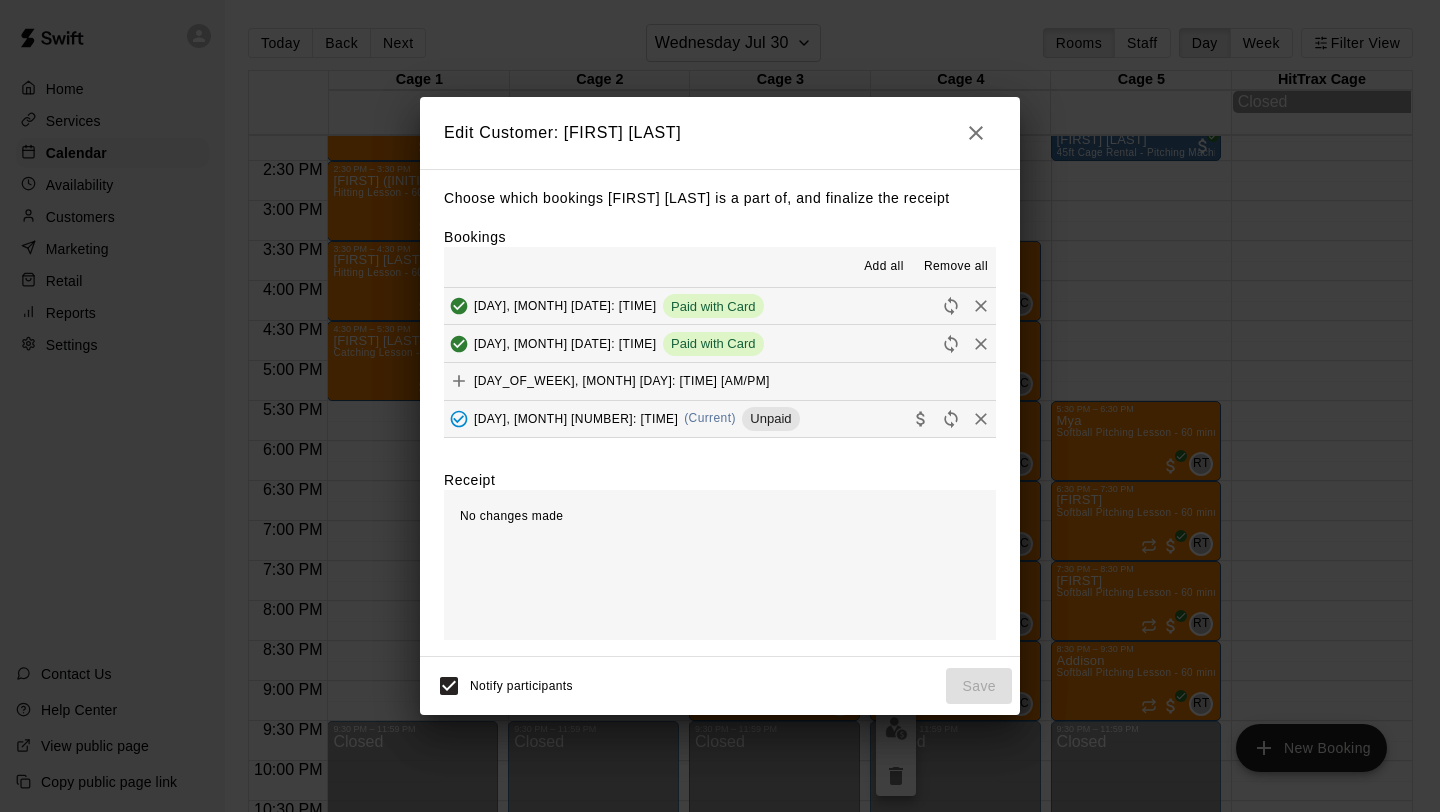 click on "[DAY], [MONTH] [DAY]: [HOUR]:[MINUTE] [AM/PM] (Current) Unpaid" at bounding box center [720, 419] 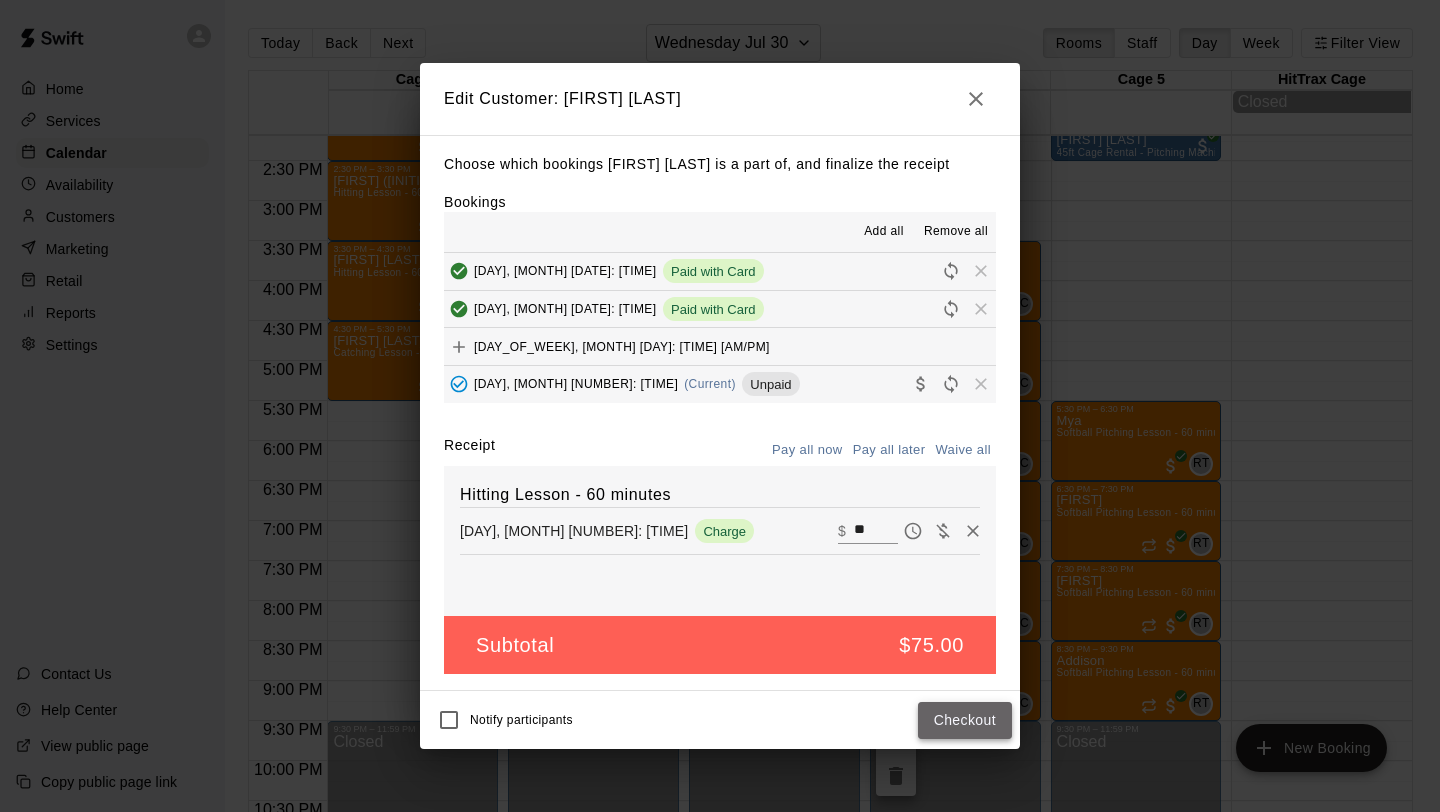 click on "Checkout" at bounding box center [965, 720] 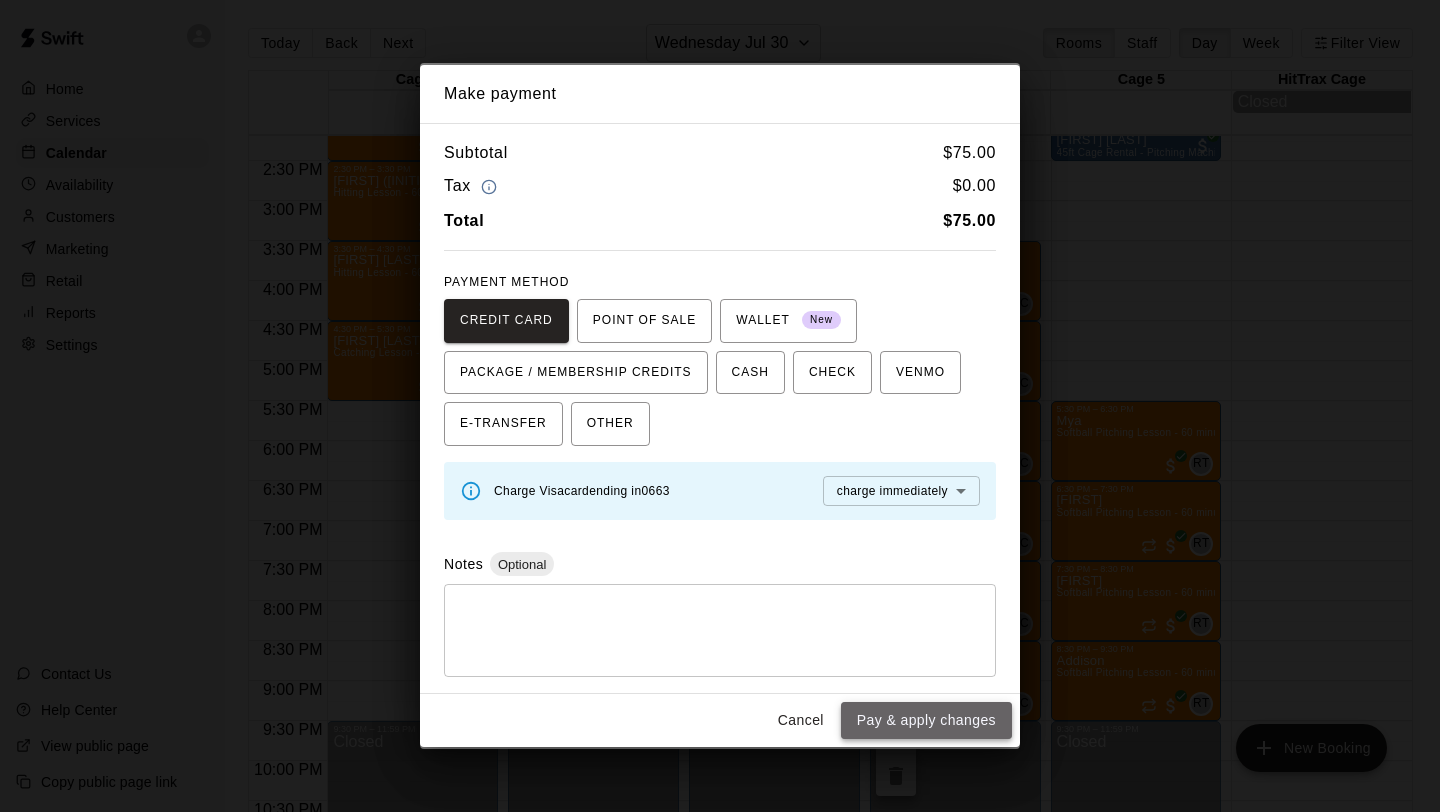 click on "Pay & apply changes" at bounding box center [926, 720] 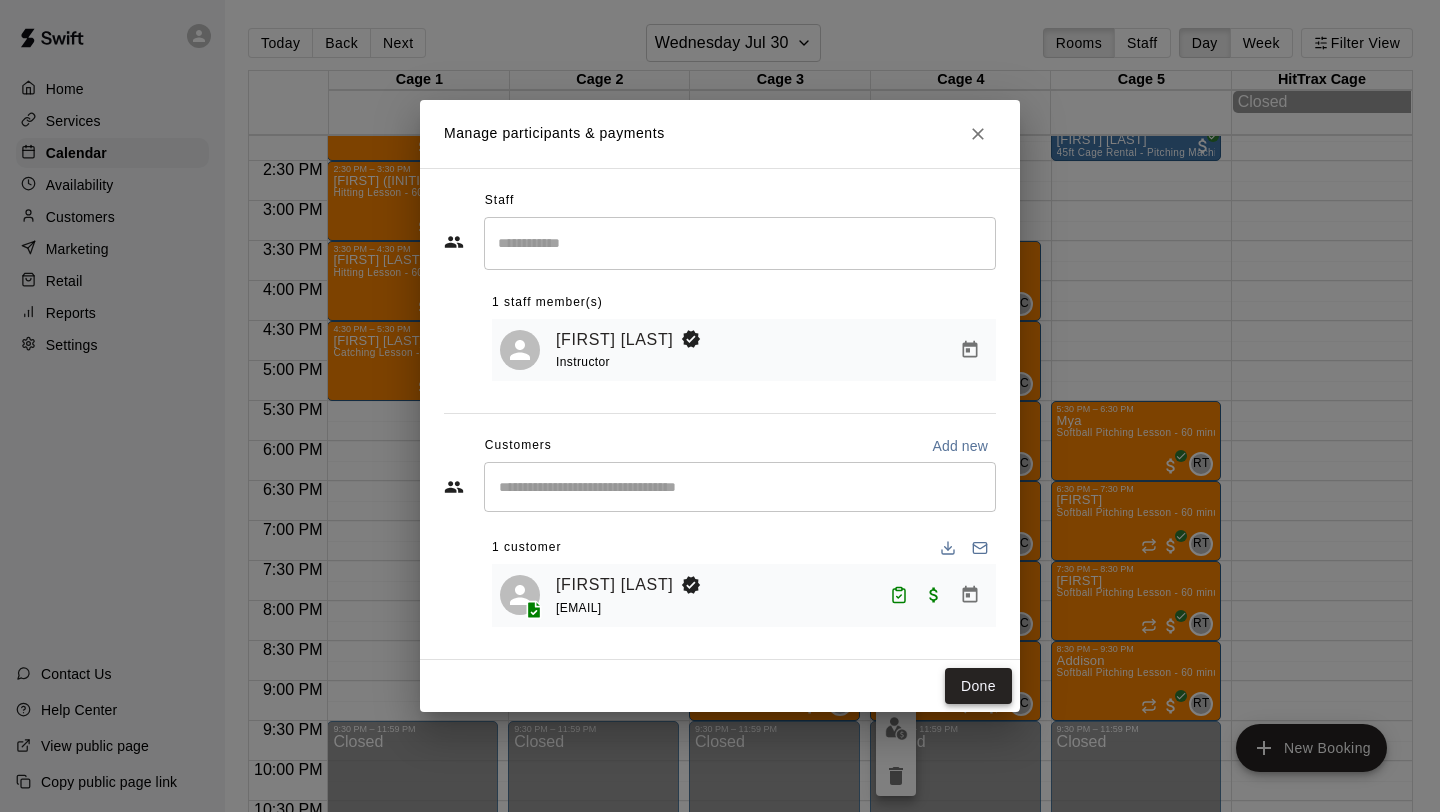 click on "Done" at bounding box center [978, 686] 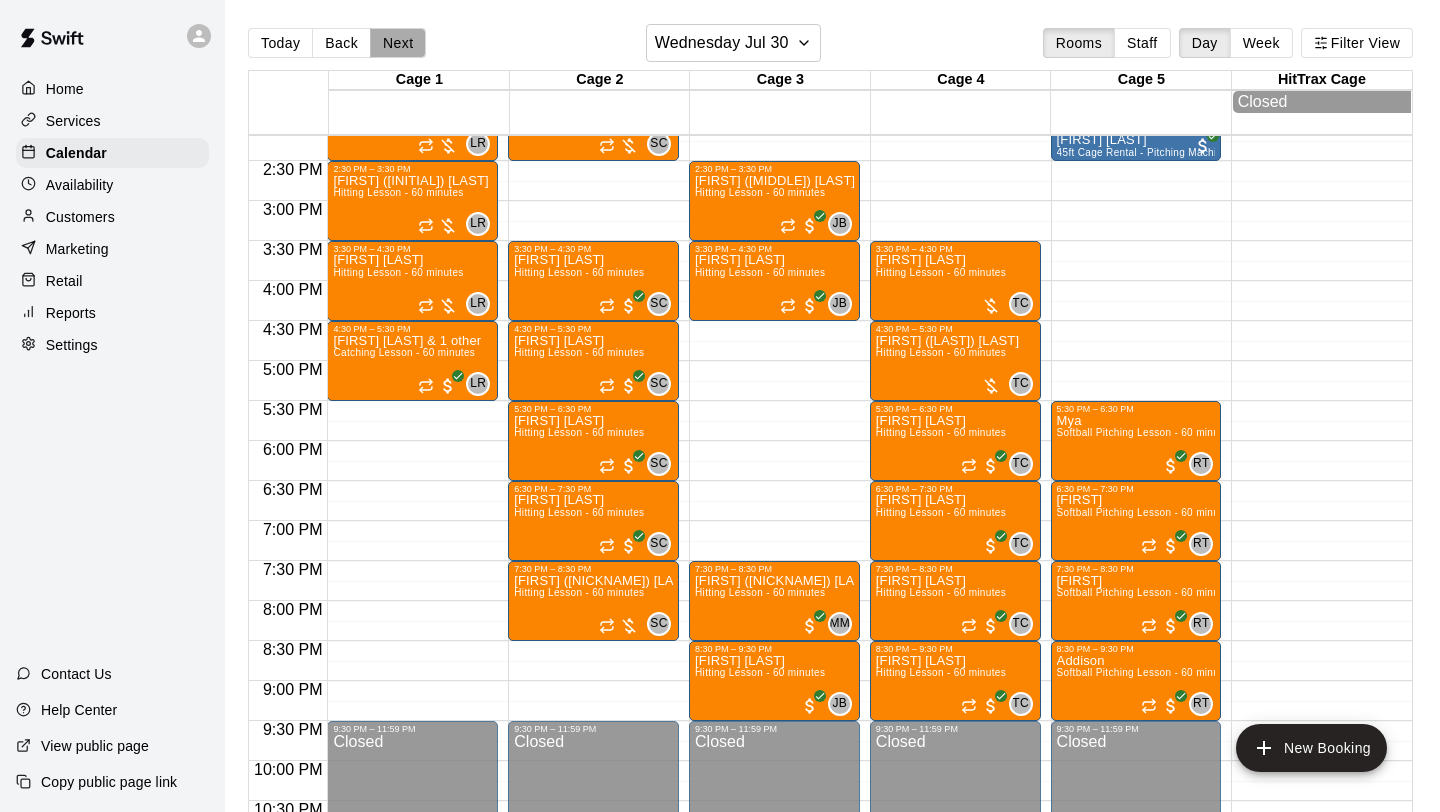 click on "Next" at bounding box center (398, 43) 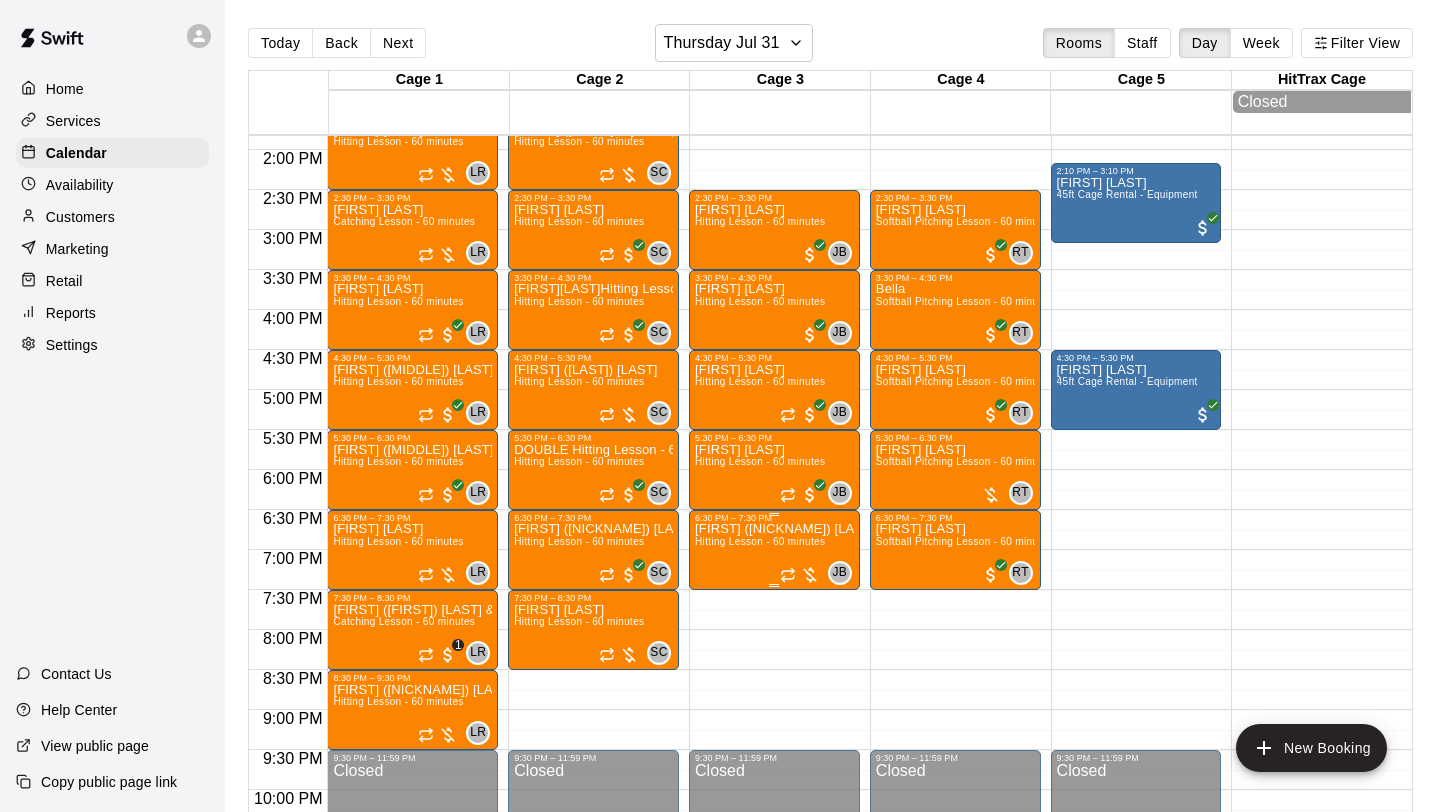 scroll, scrollTop: 1104, scrollLeft: 0, axis: vertical 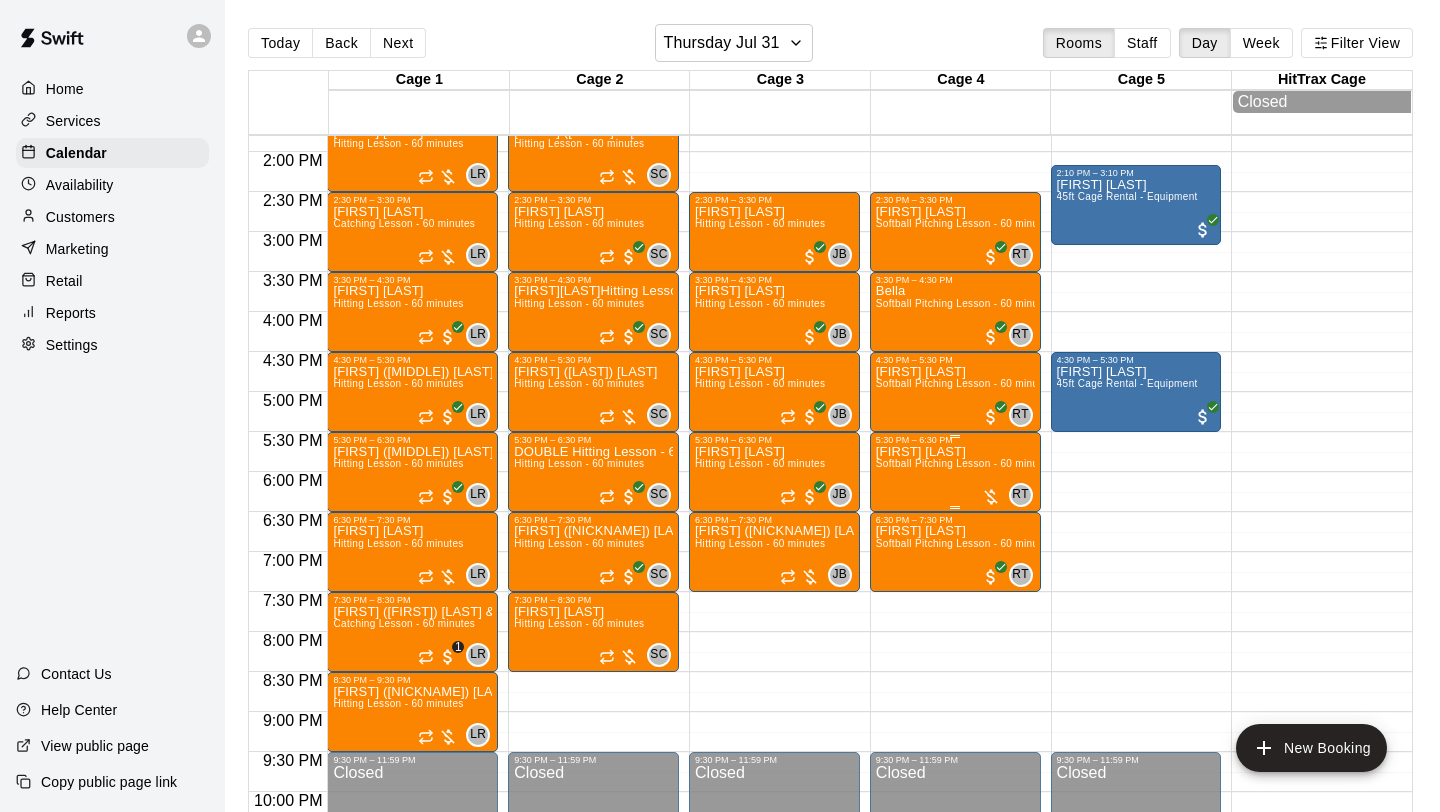click on "Softball Pitching Lesson - 60 minutes" at bounding box center [964, 463] 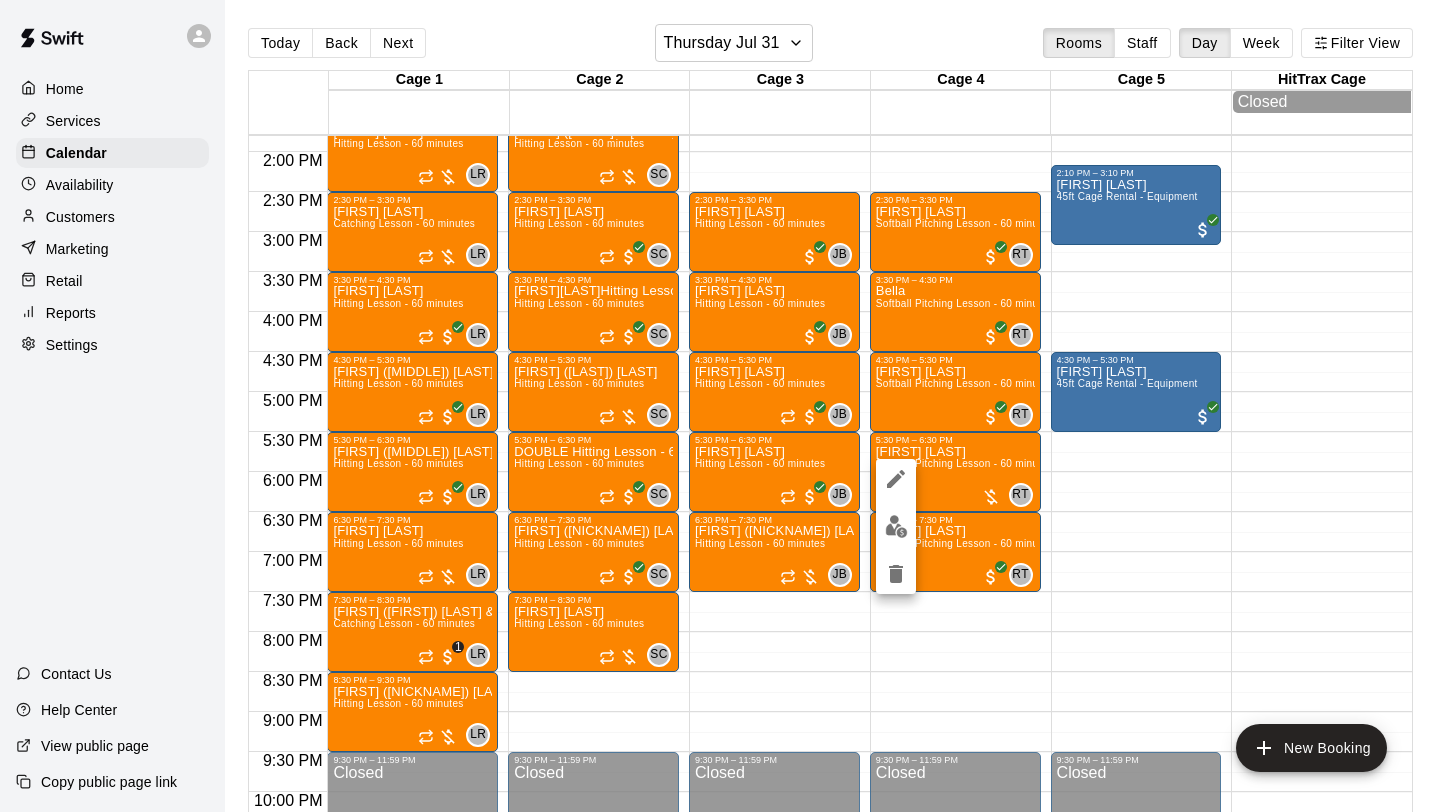 click at bounding box center [720, 406] 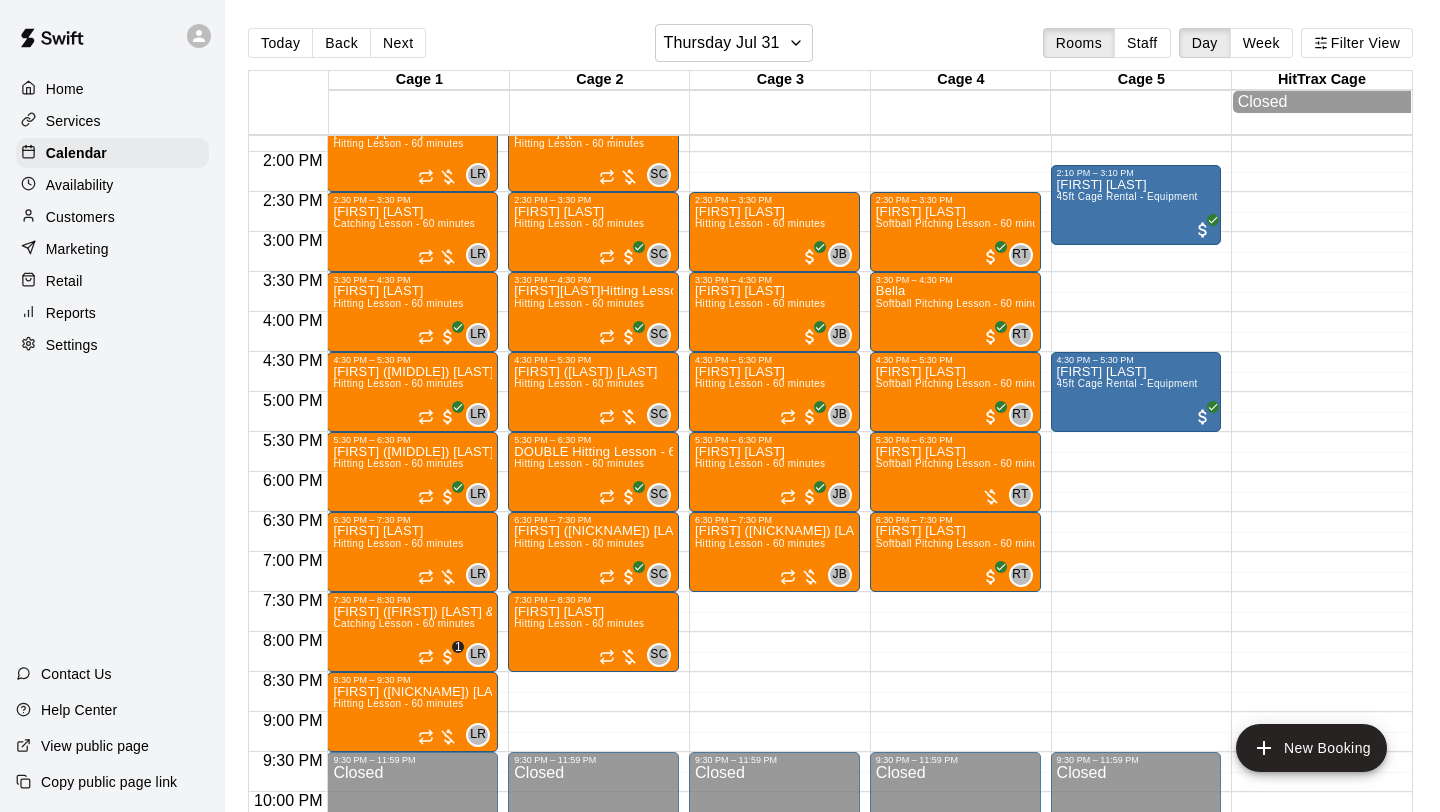 click on "Customers" at bounding box center (80, 217) 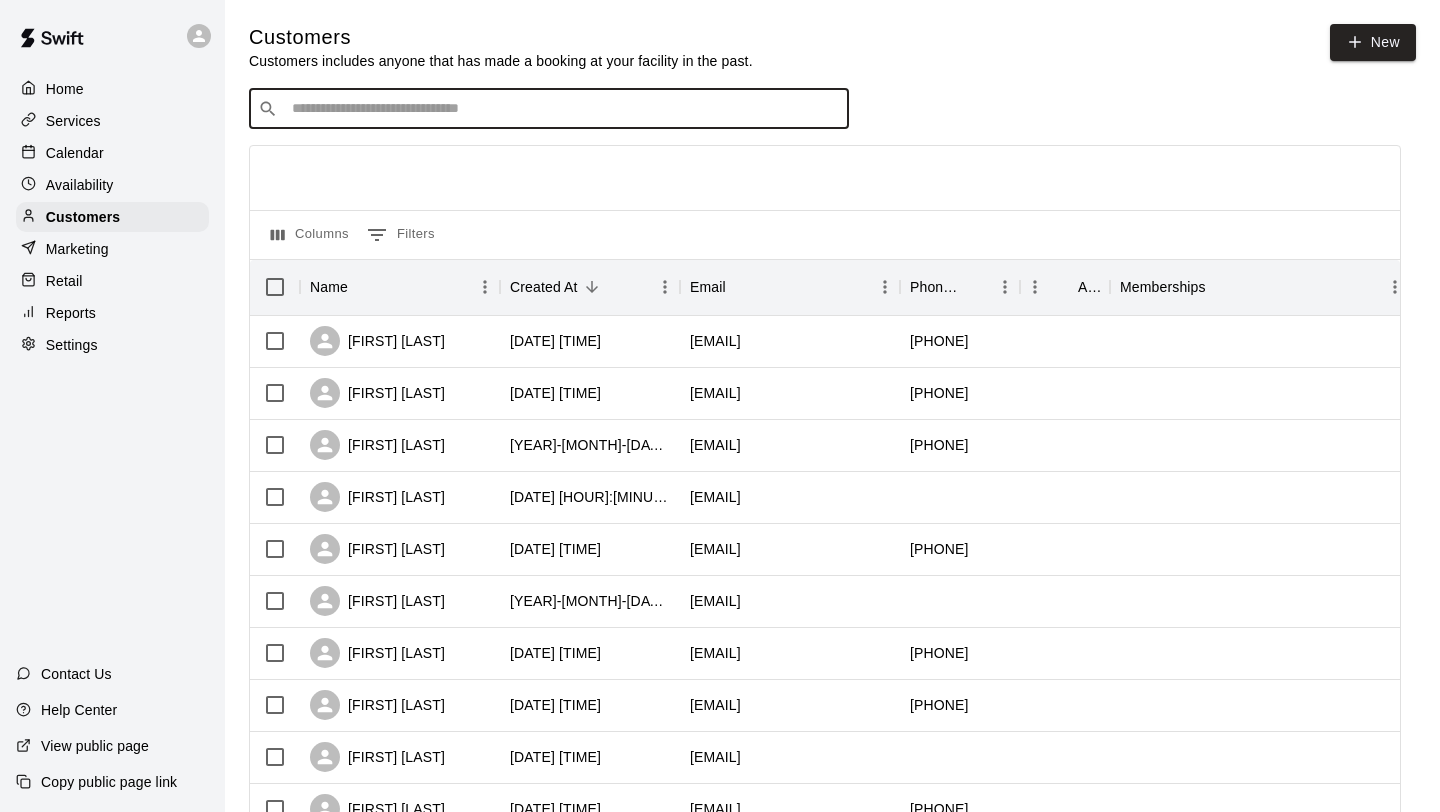click at bounding box center (563, 109) 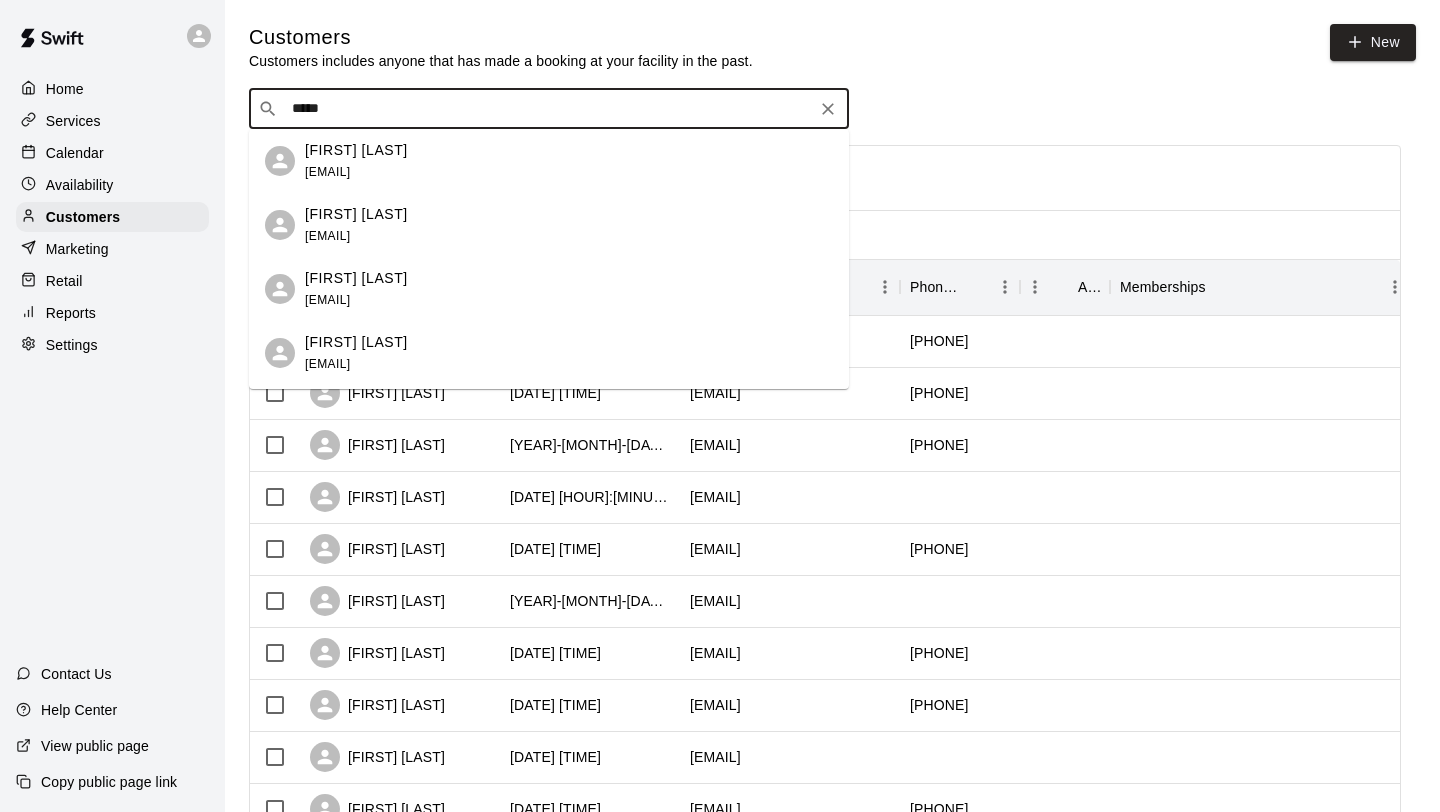 type on "******" 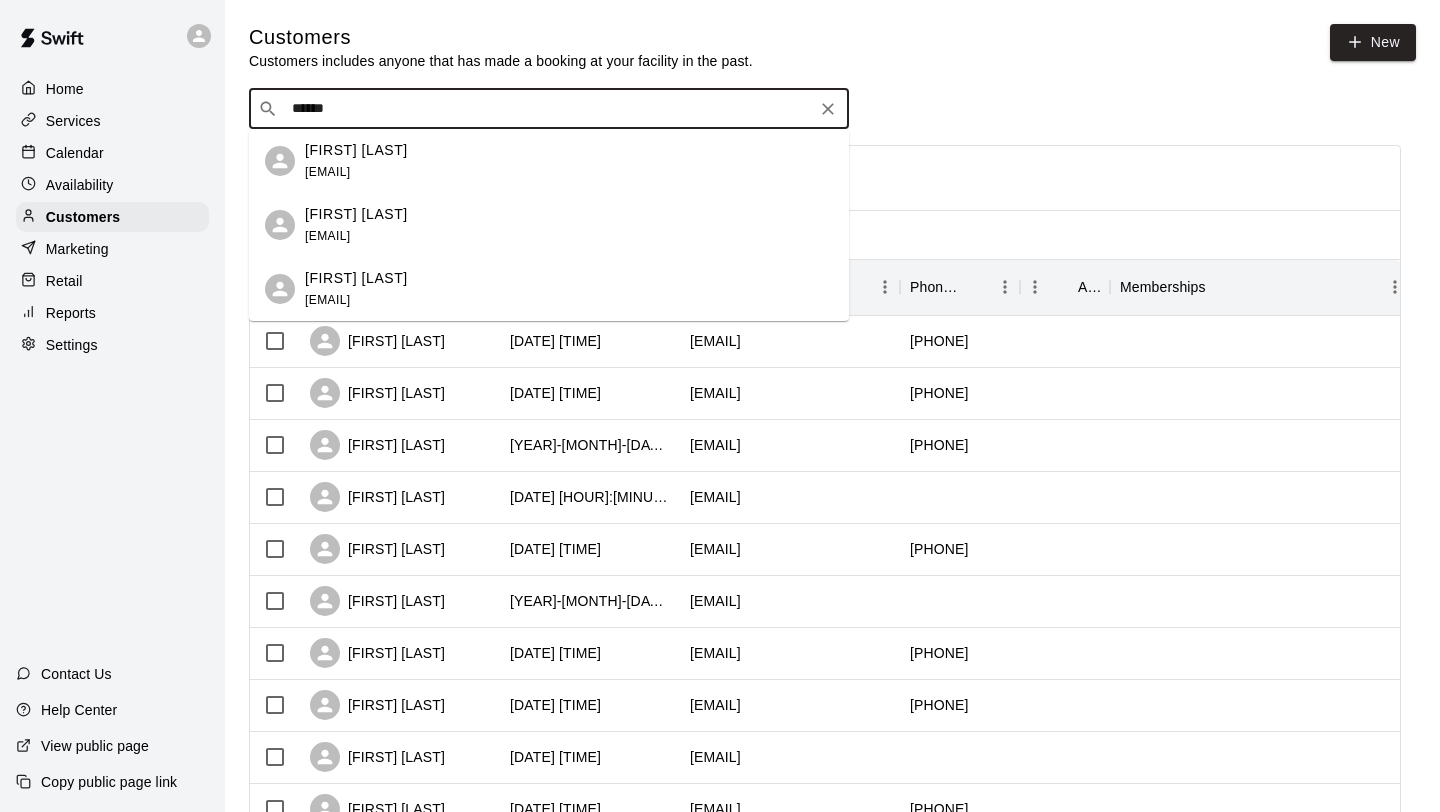 click on "[EMAIL]" at bounding box center (327, 236) 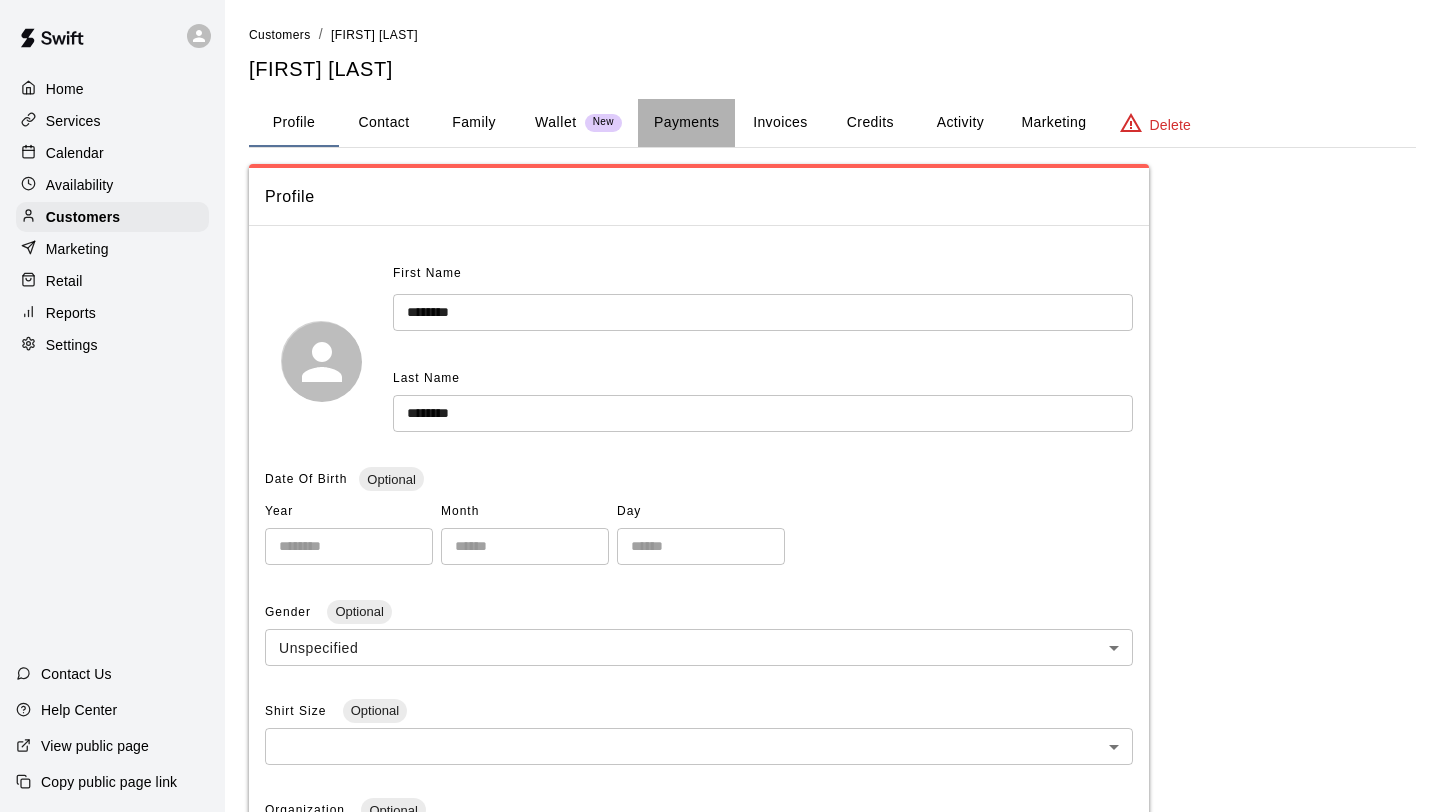 click on "Payments" at bounding box center [686, 123] 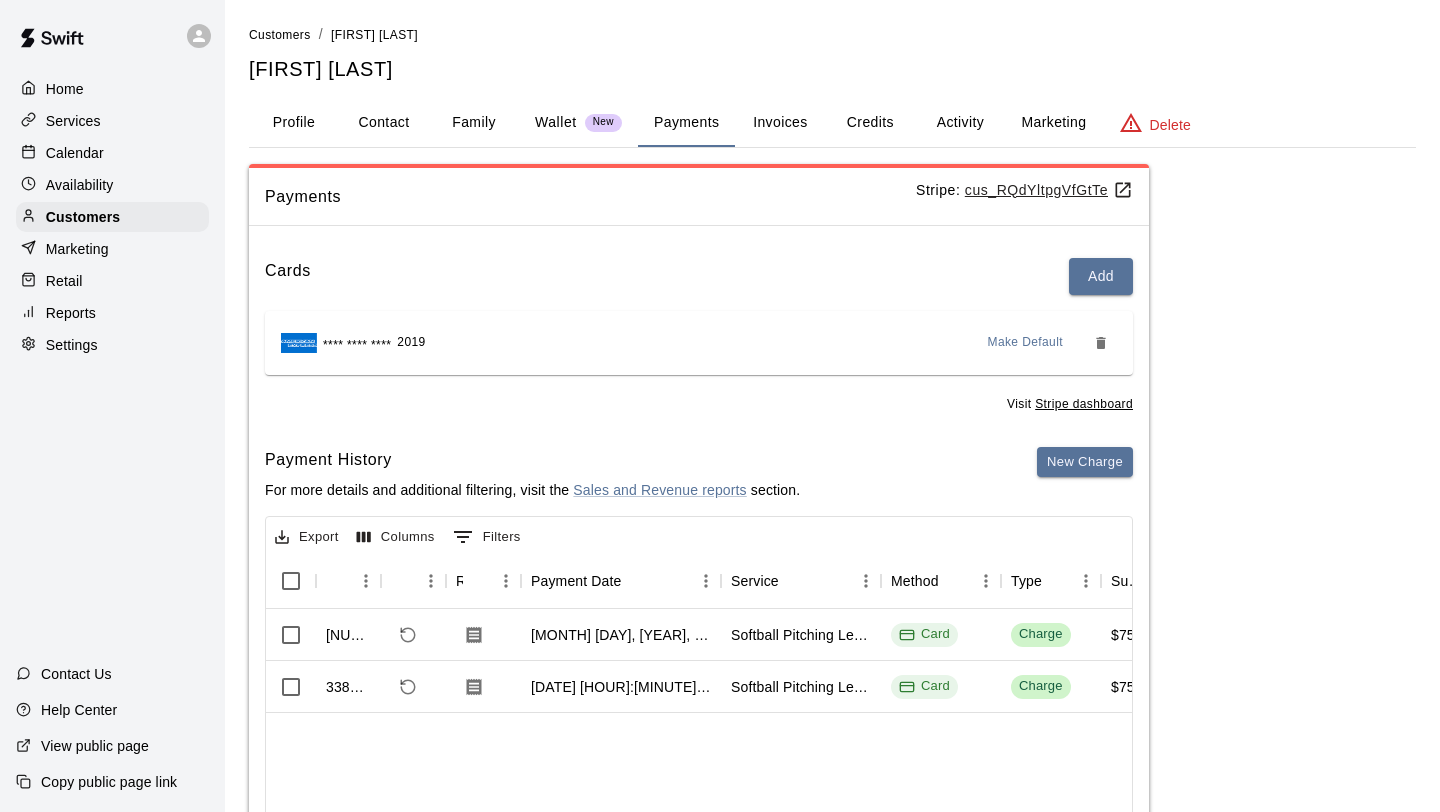 click on "Calendar" at bounding box center [75, 153] 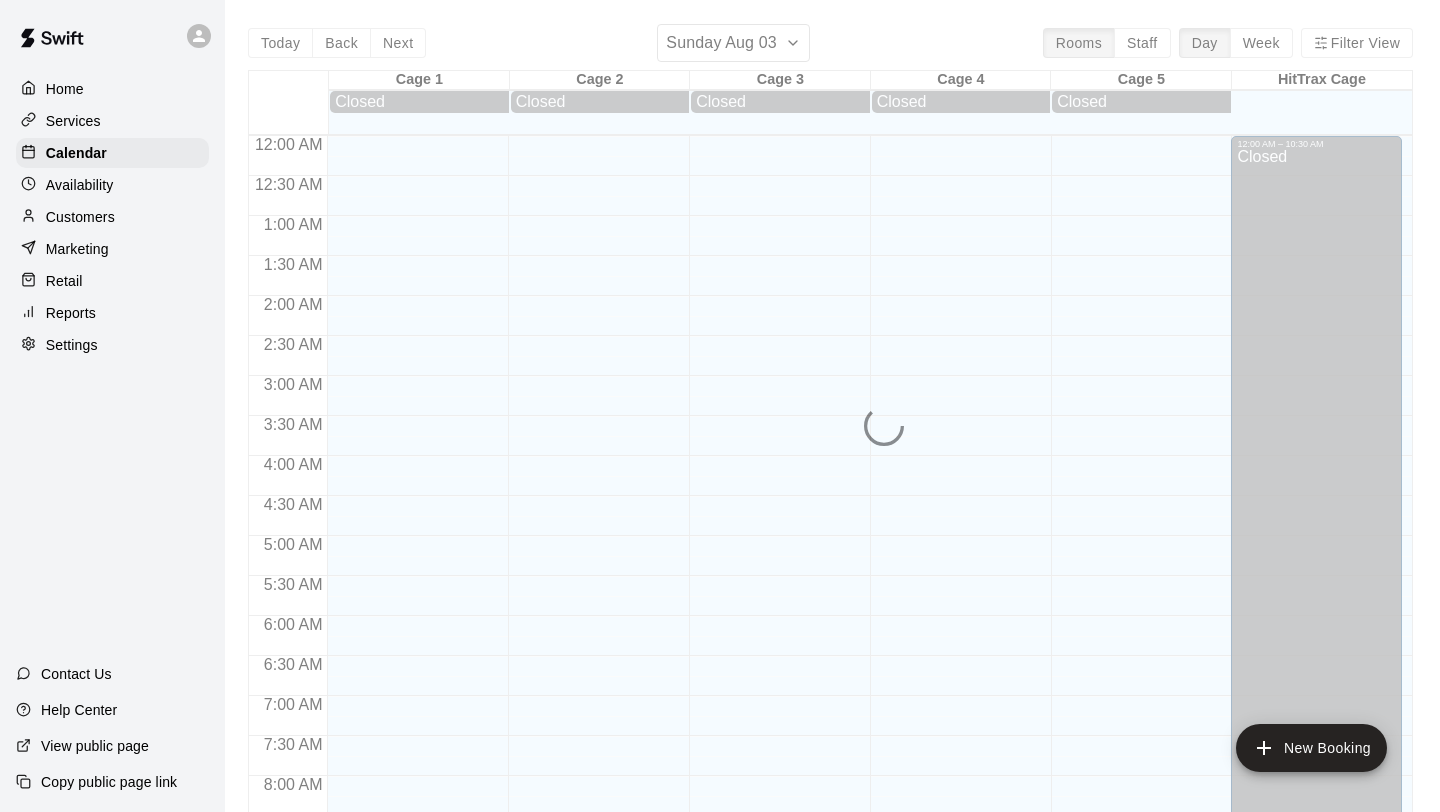 scroll, scrollTop: 1158, scrollLeft: 0, axis: vertical 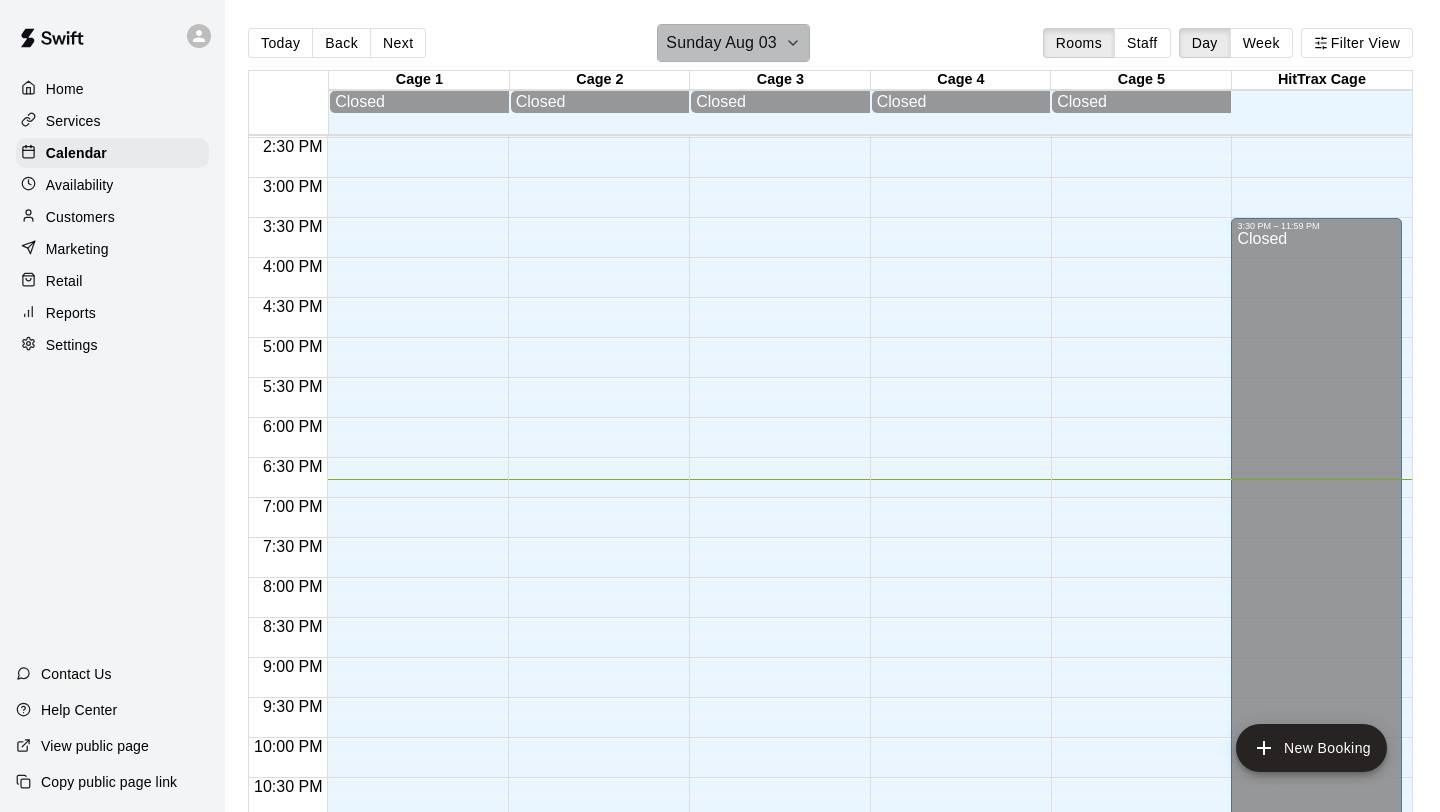 click on "Sunday Aug 03" at bounding box center [733, 43] 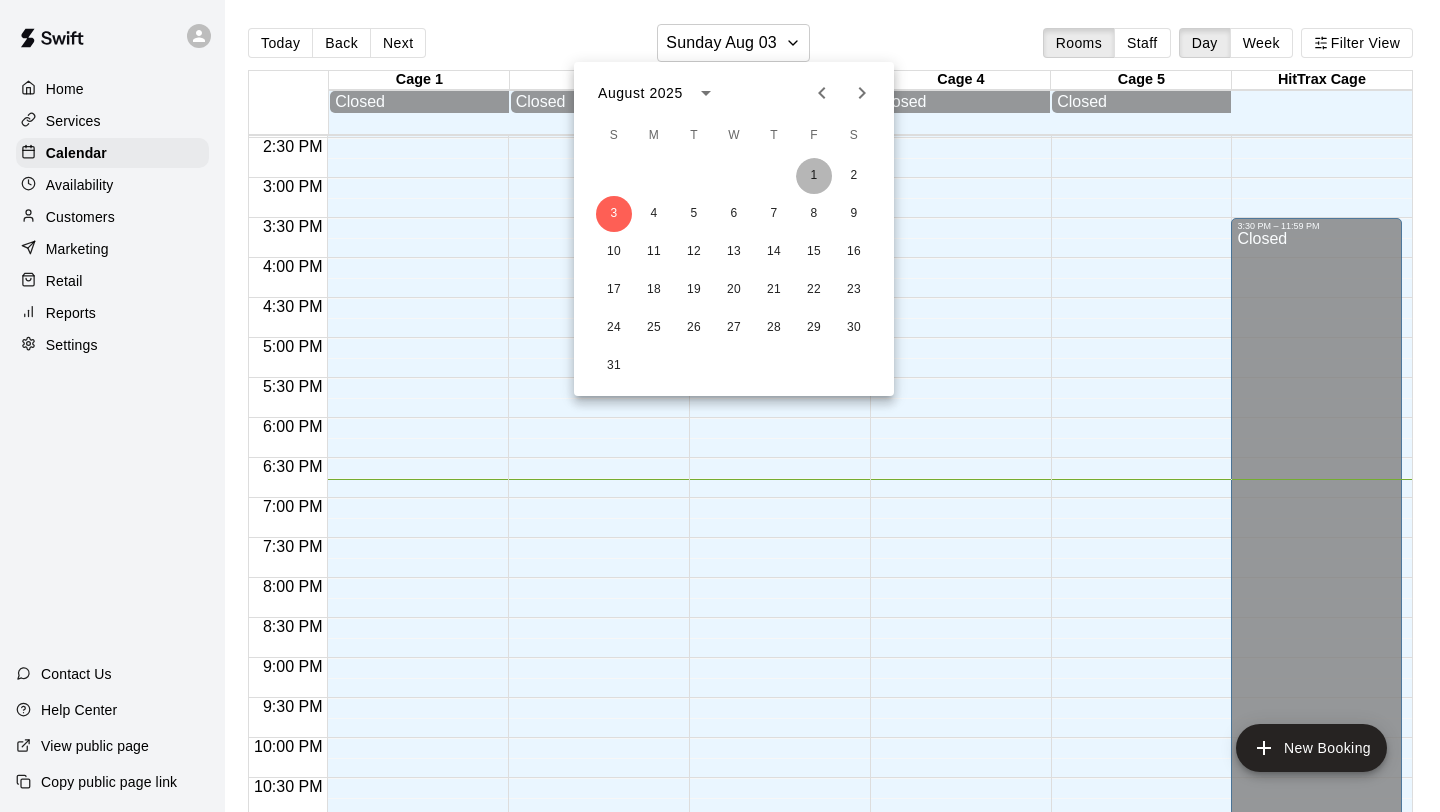 click on "1" at bounding box center (814, 176) 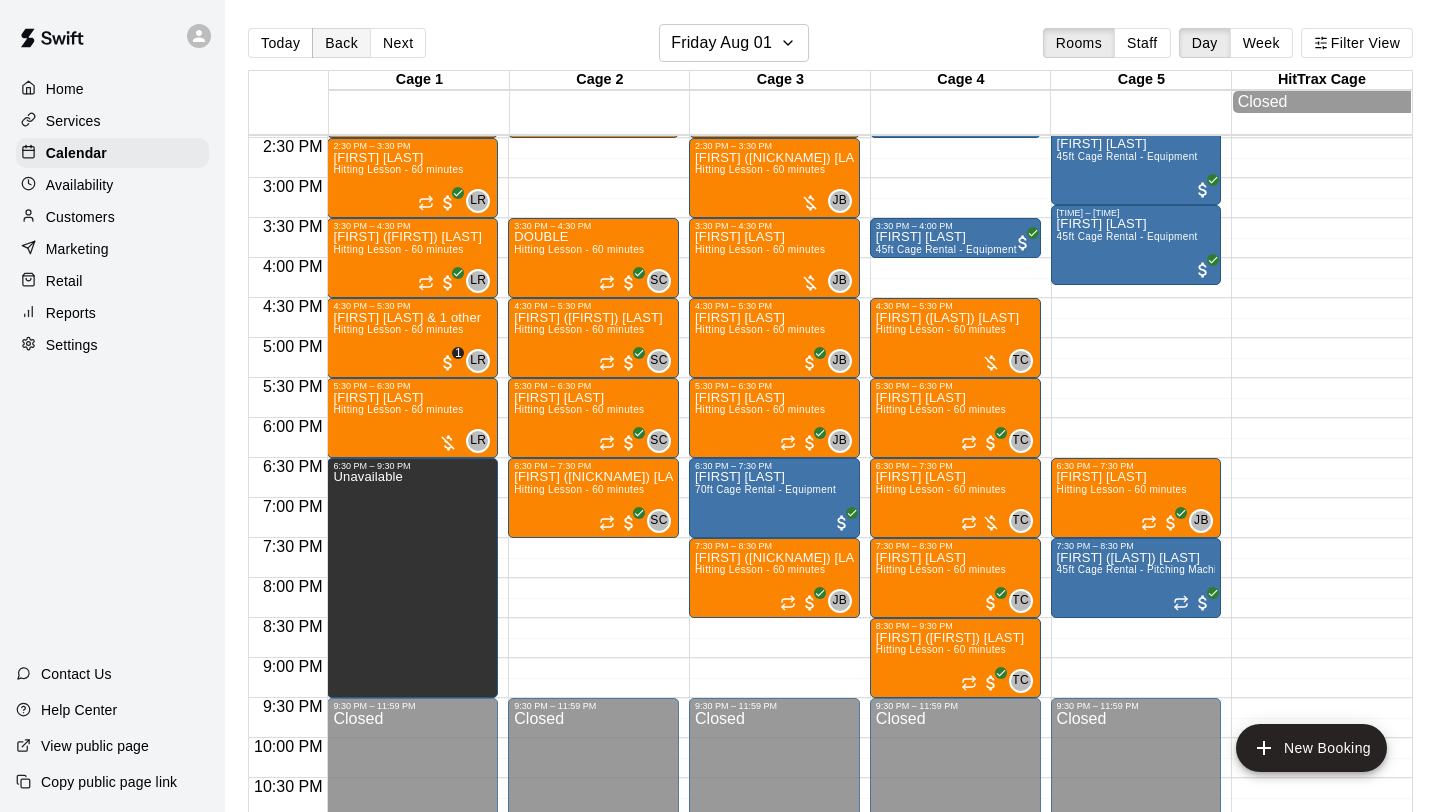 click on "Back" at bounding box center [341, 43] 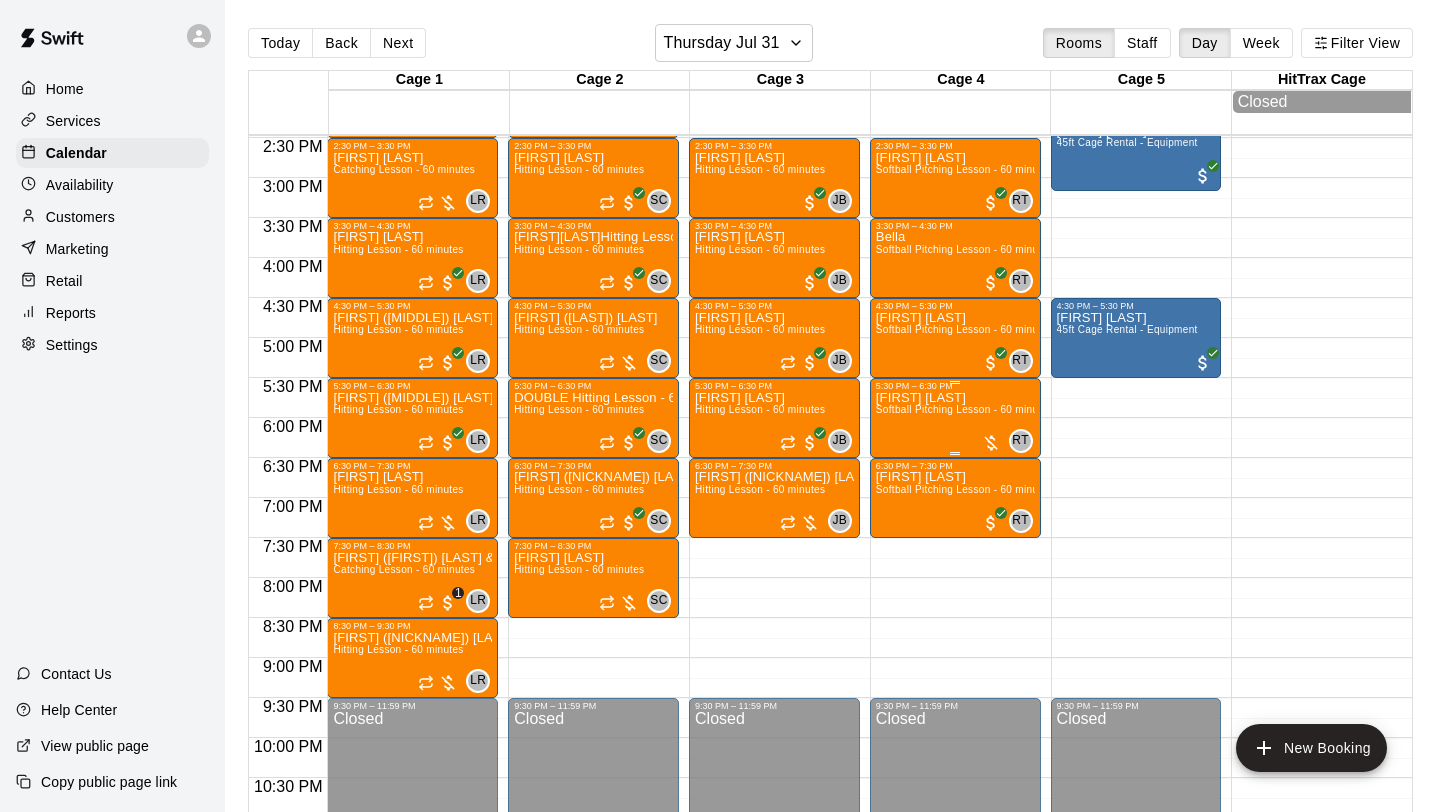 click on "[FIRST] [LAST] Softball Pitching Lesson - 60 minutes" at bounding box center (955, 797) 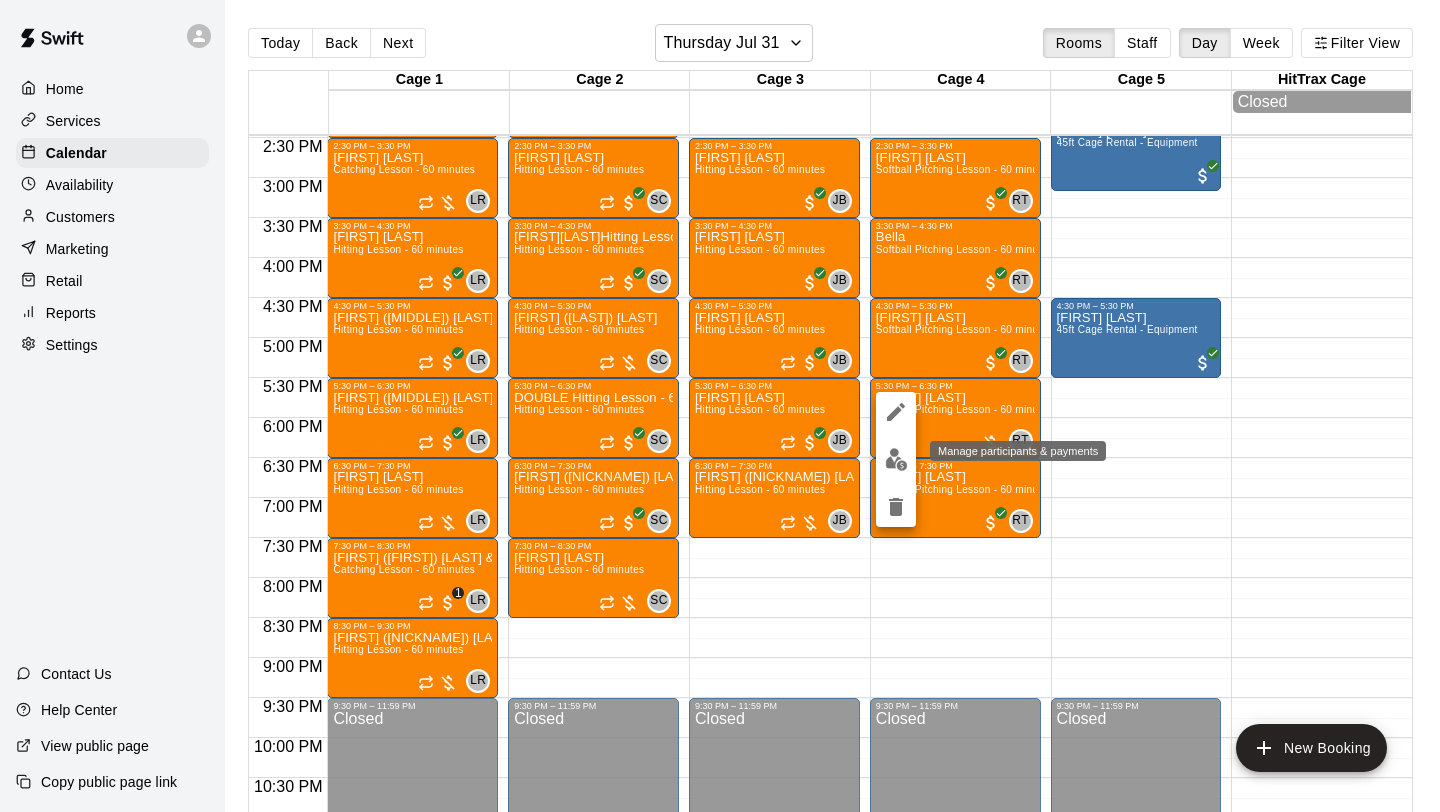 click at bounding box center [896, 459] 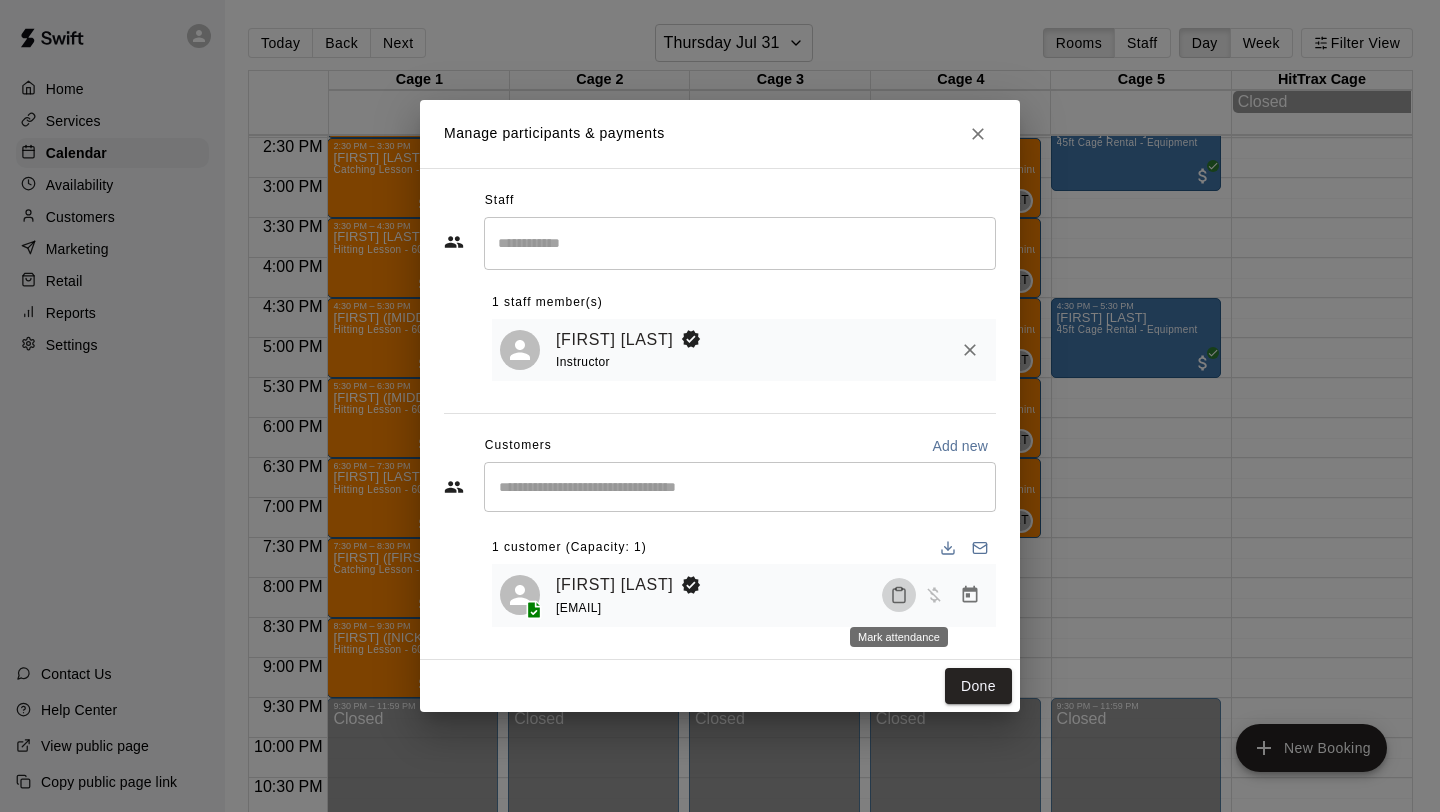 click 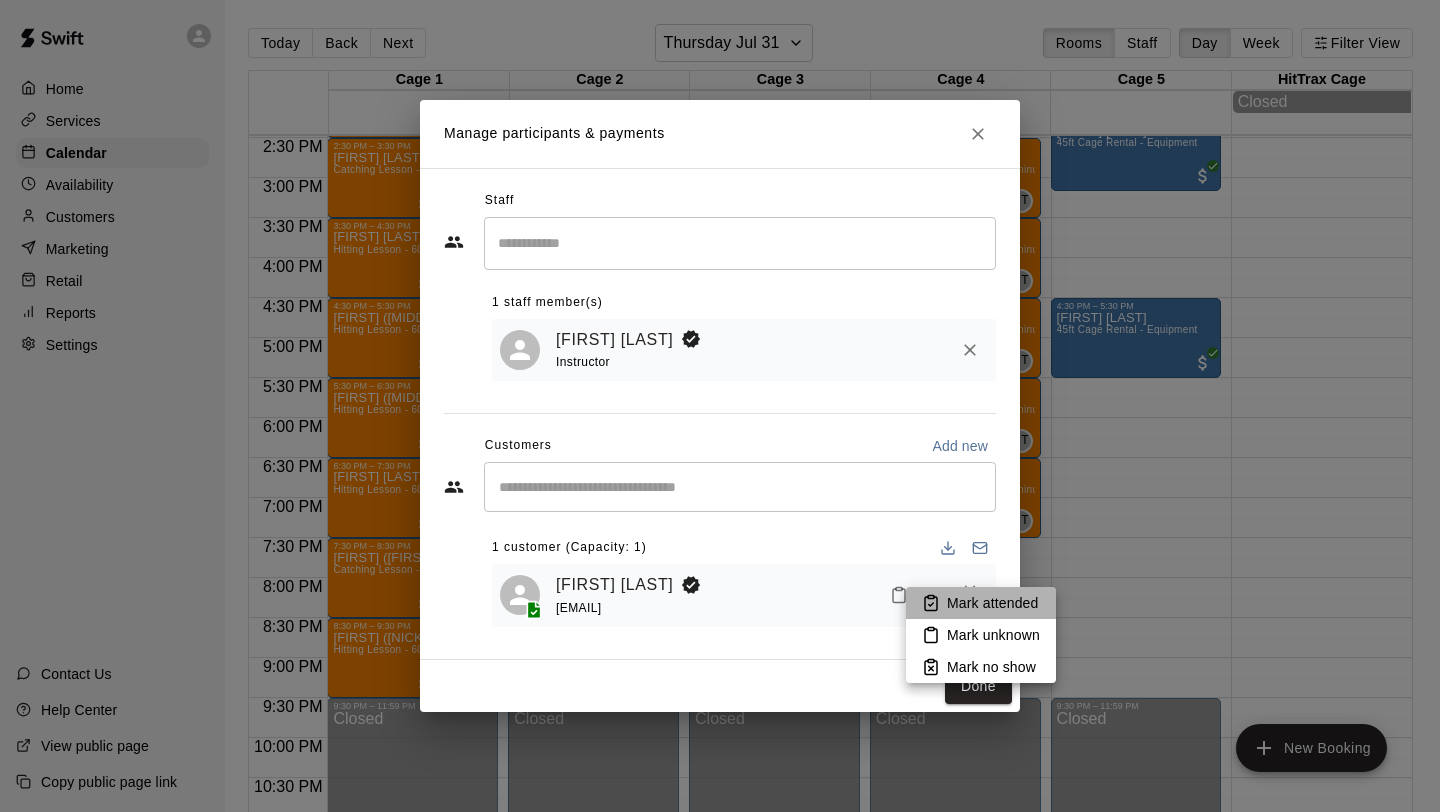click on "Mark attended" at bounding box center (992, 603) 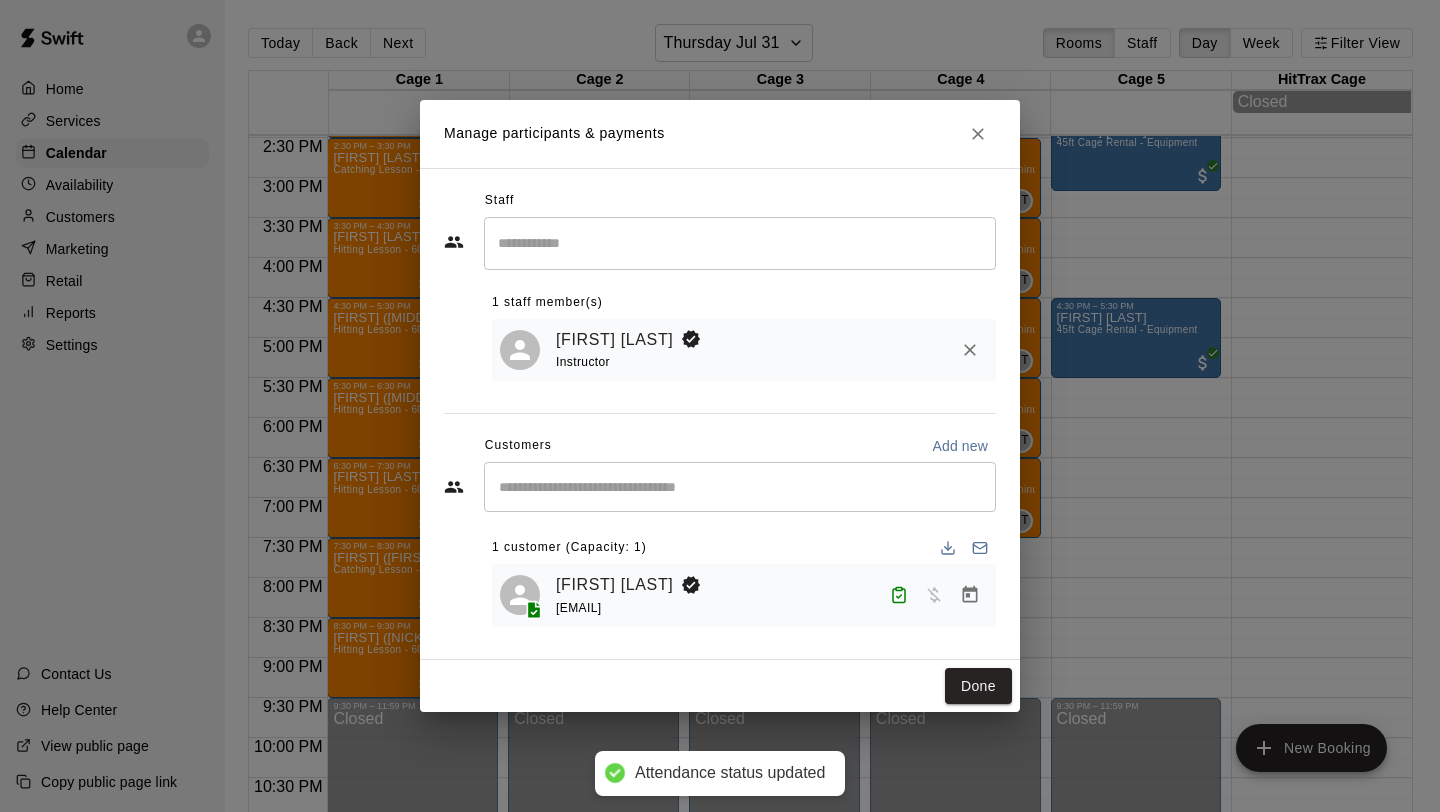 click 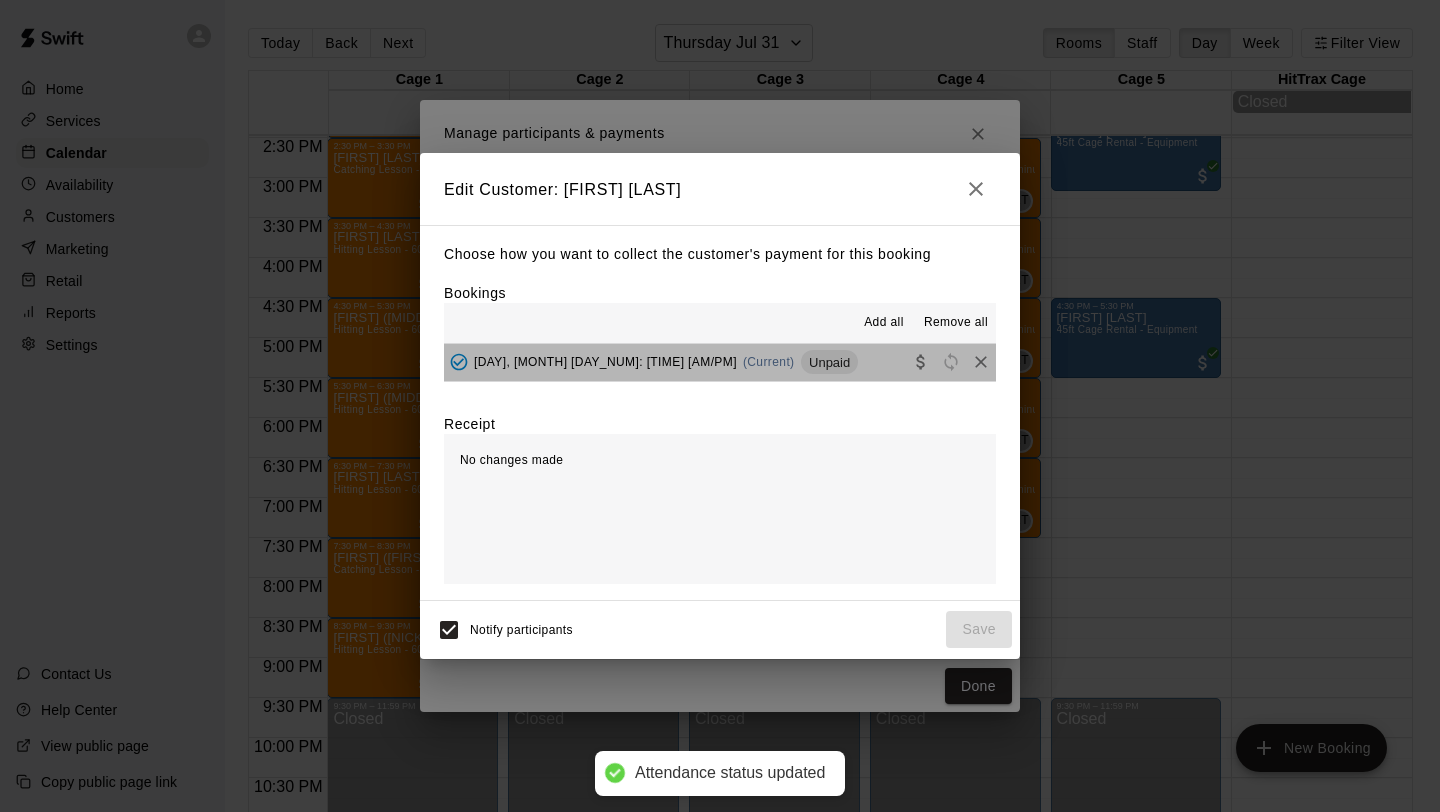 click on "[DAY], [MONTH] [DAY_NUM]: [TIME] [AM/PM] (Current) Unpaid" at bounding box center [720, 362] 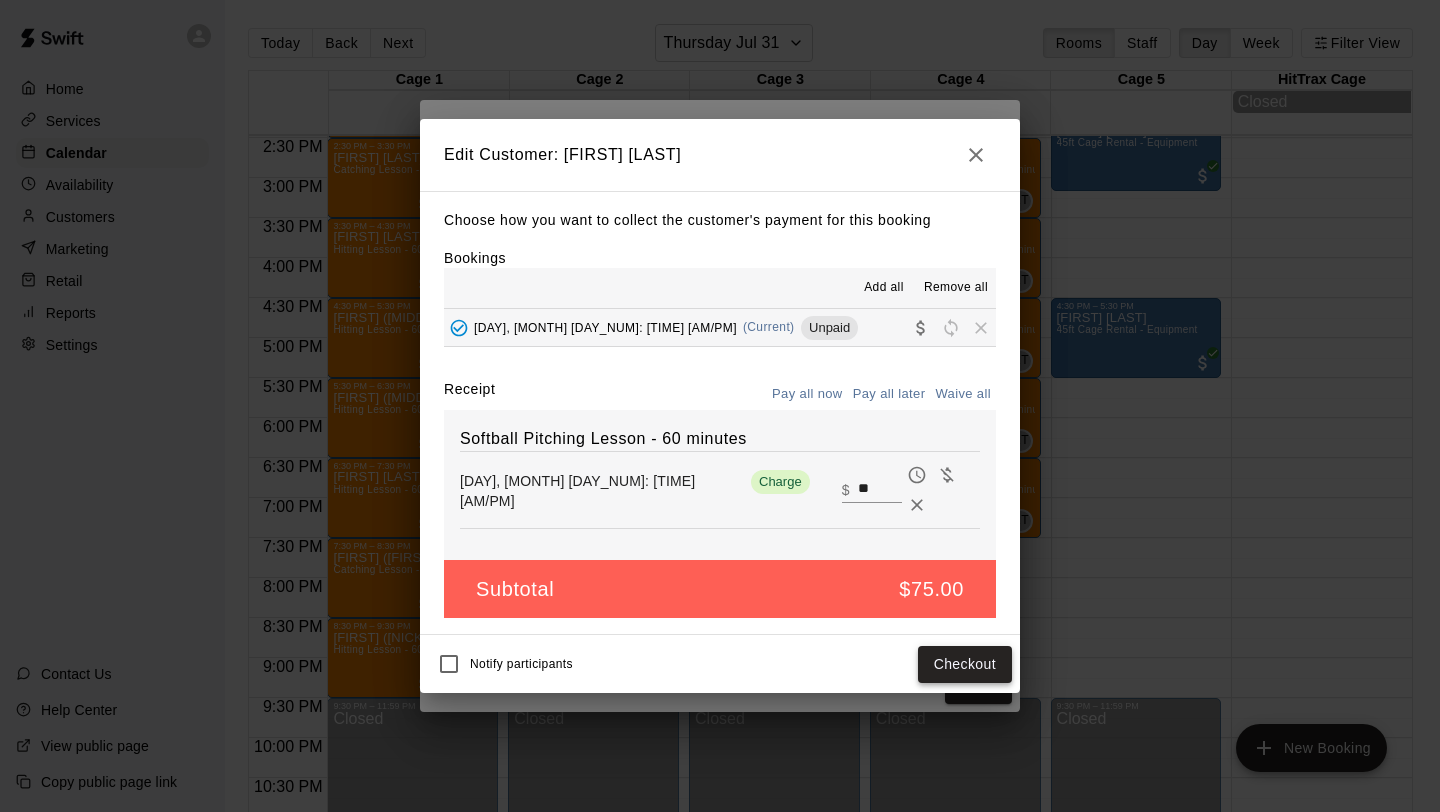 click on "Checkout" at bounding box center [965, 664] 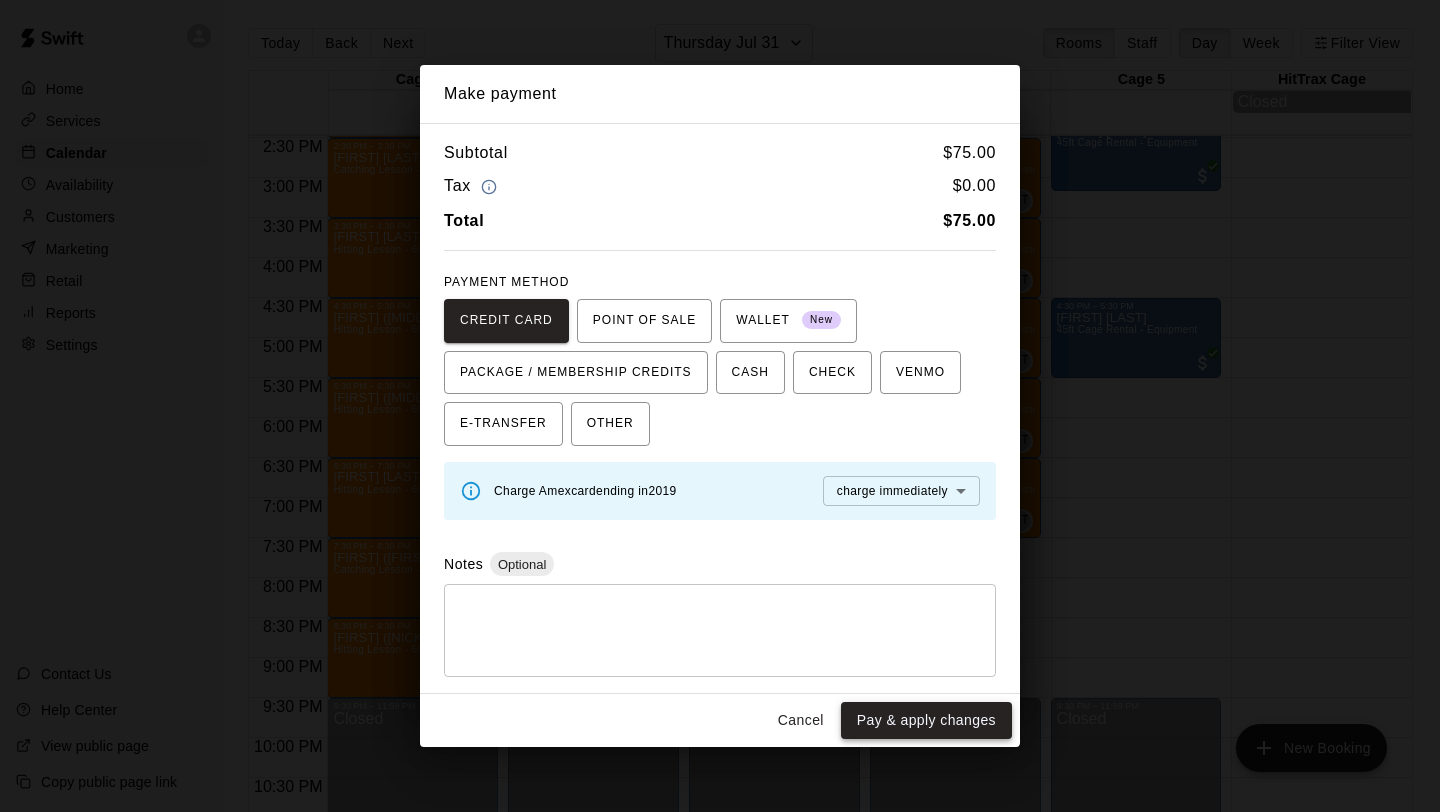 click on "Pay & apply changes" at bounding box center [926, 720] 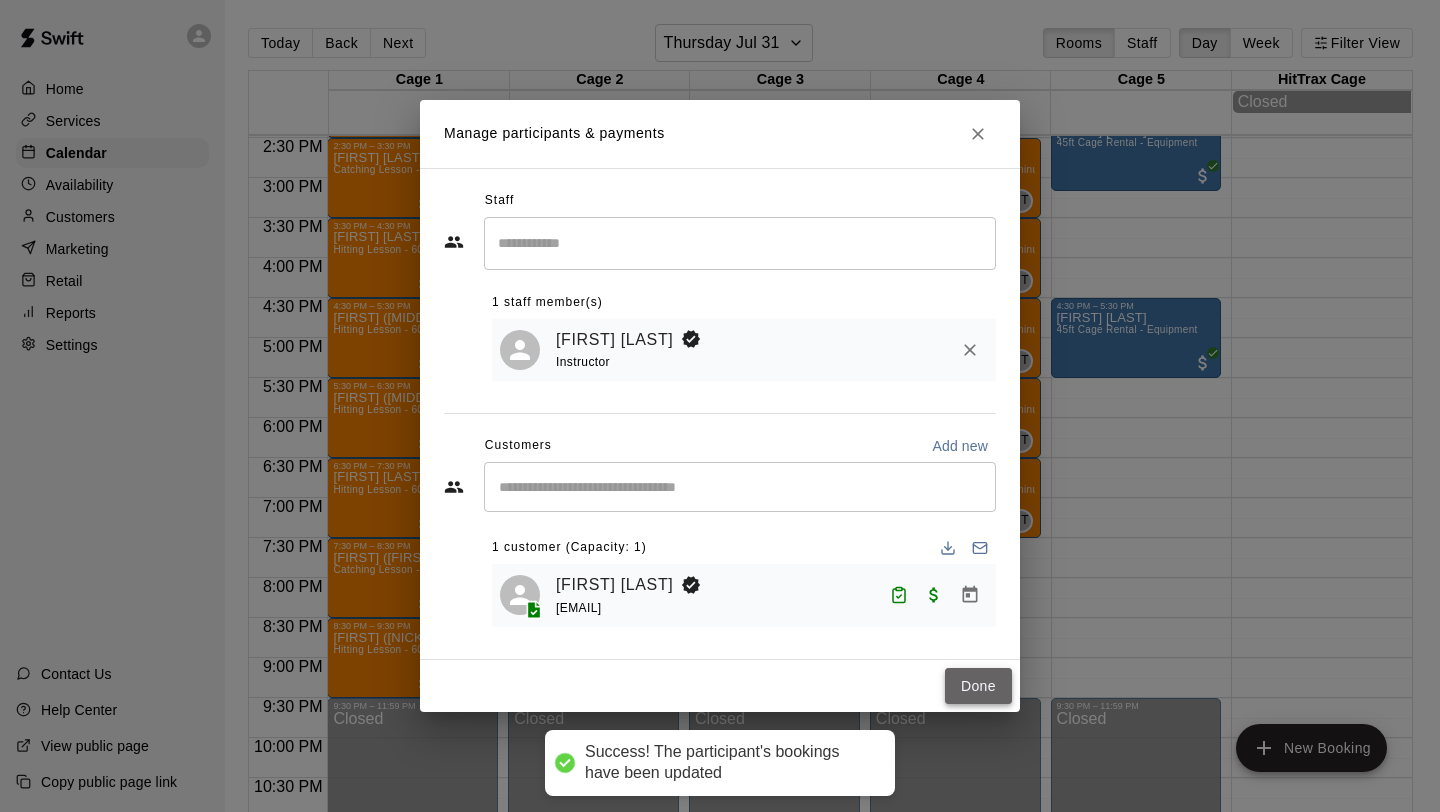 click on "Done" at bounding box center (978, 686) 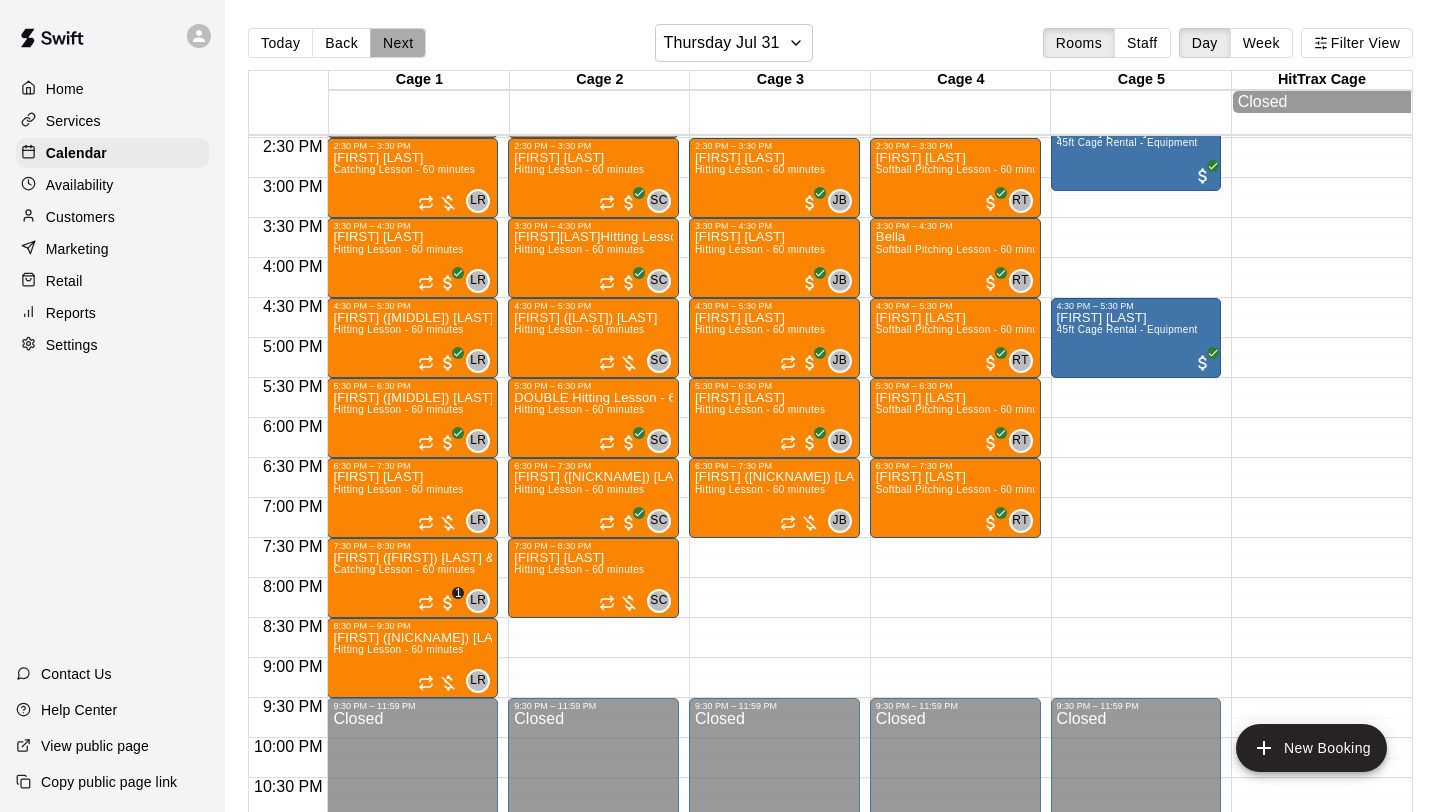 click on "Next" at bounding box center [398, 43] 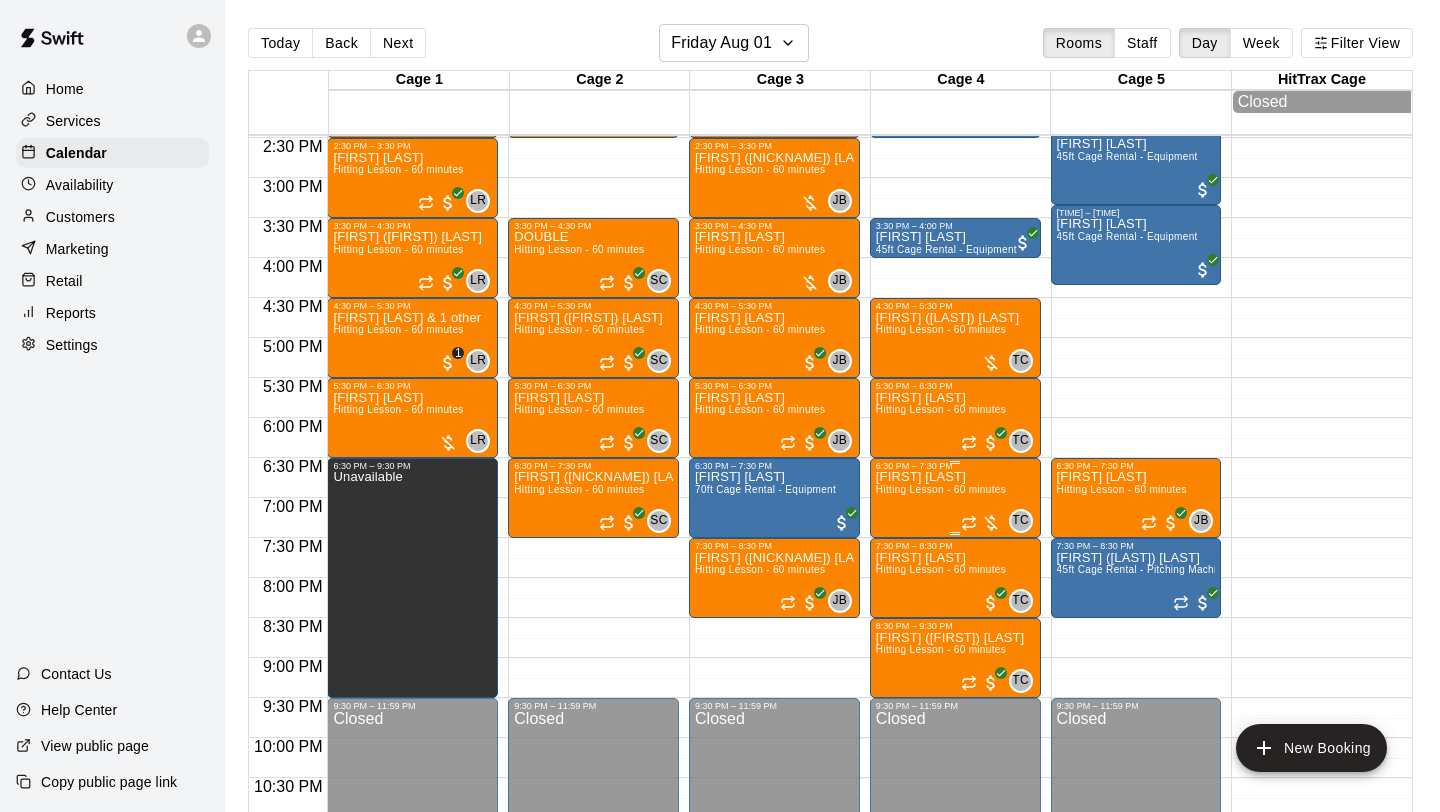 click on "[FIRST] [LAST] Hitting Lesson - 60 minutes" at bounding box center [941, 877] 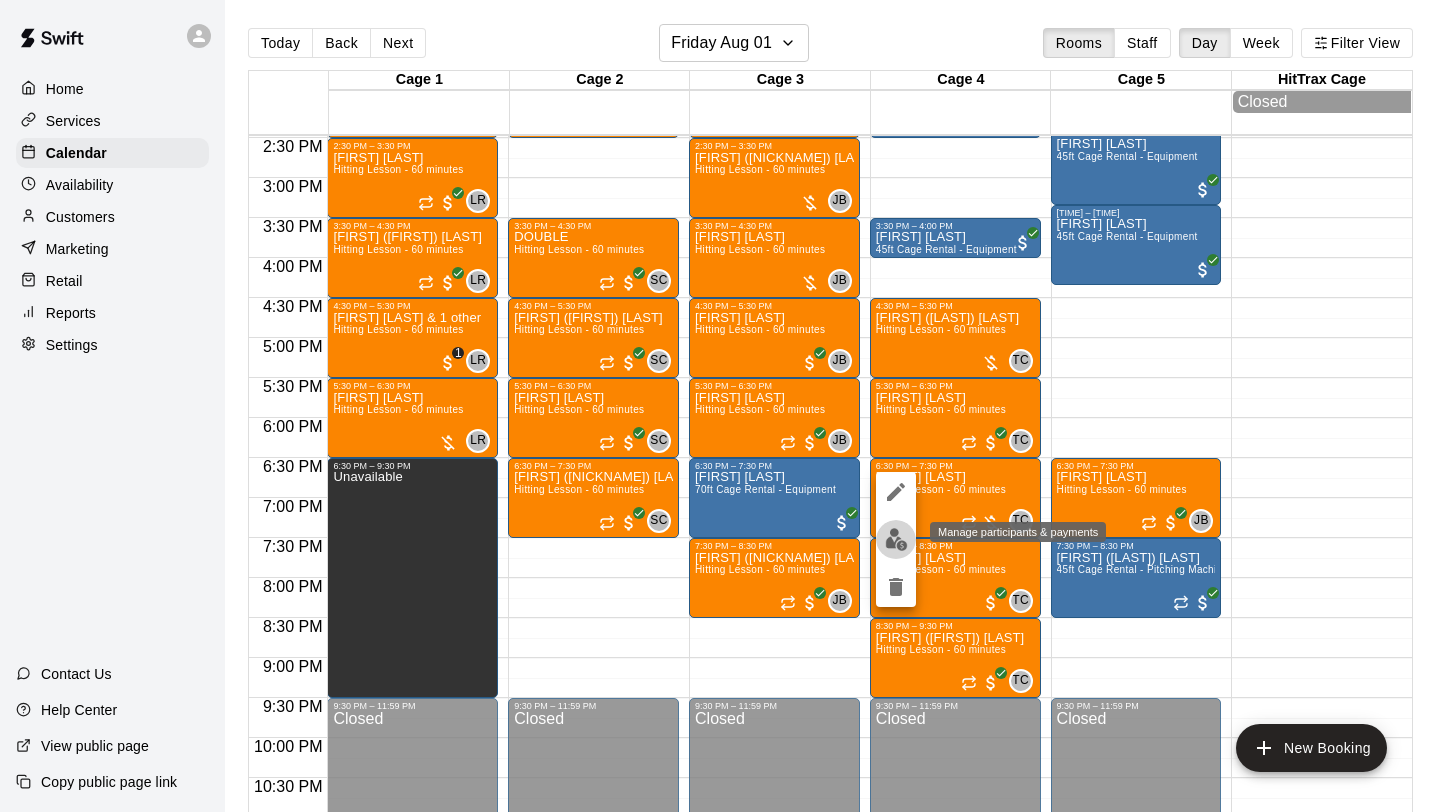 click at bounding box center [896, 539] 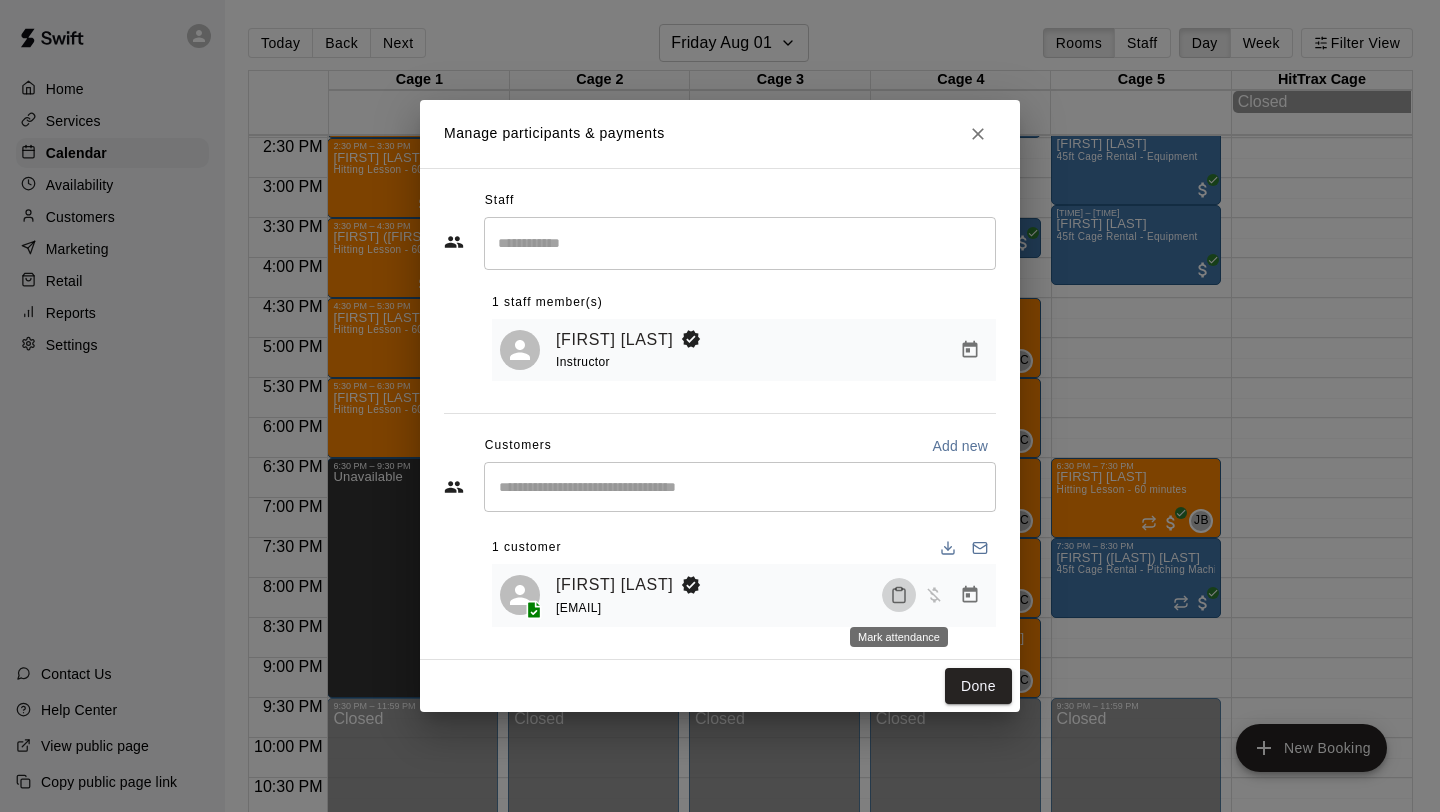 click 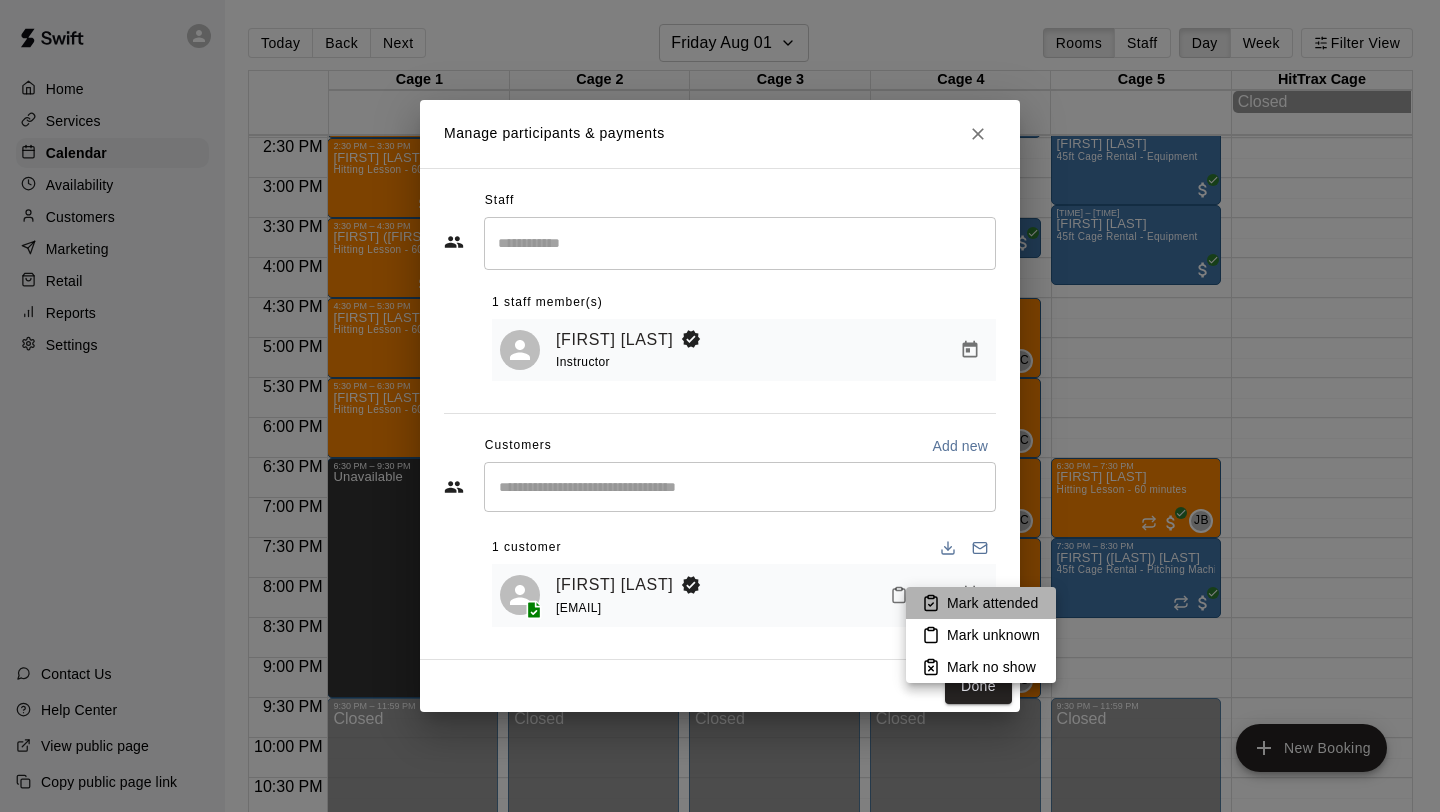 click on "Mark attended" at bounding box center [992, 603] 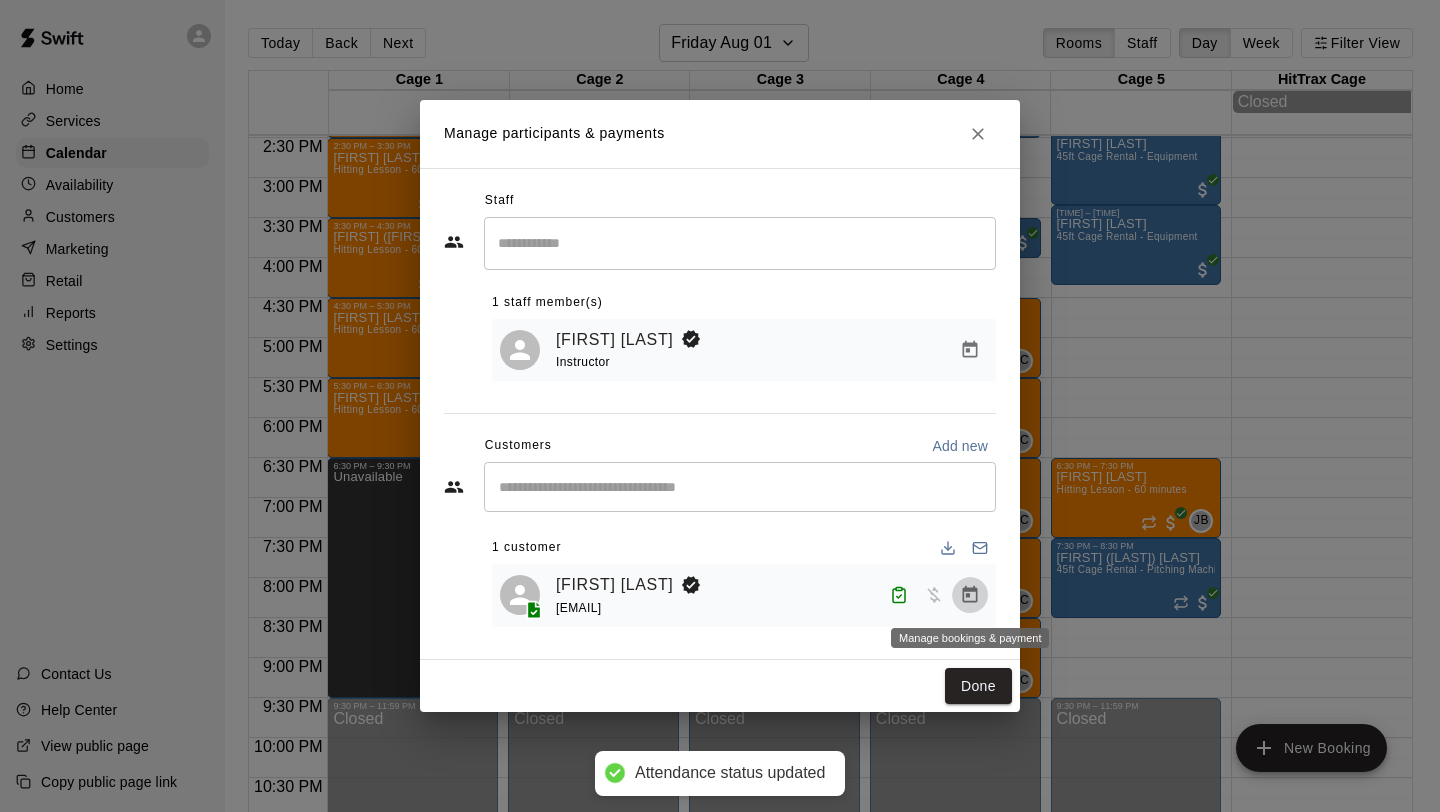 click at bounding box center (970, 595) 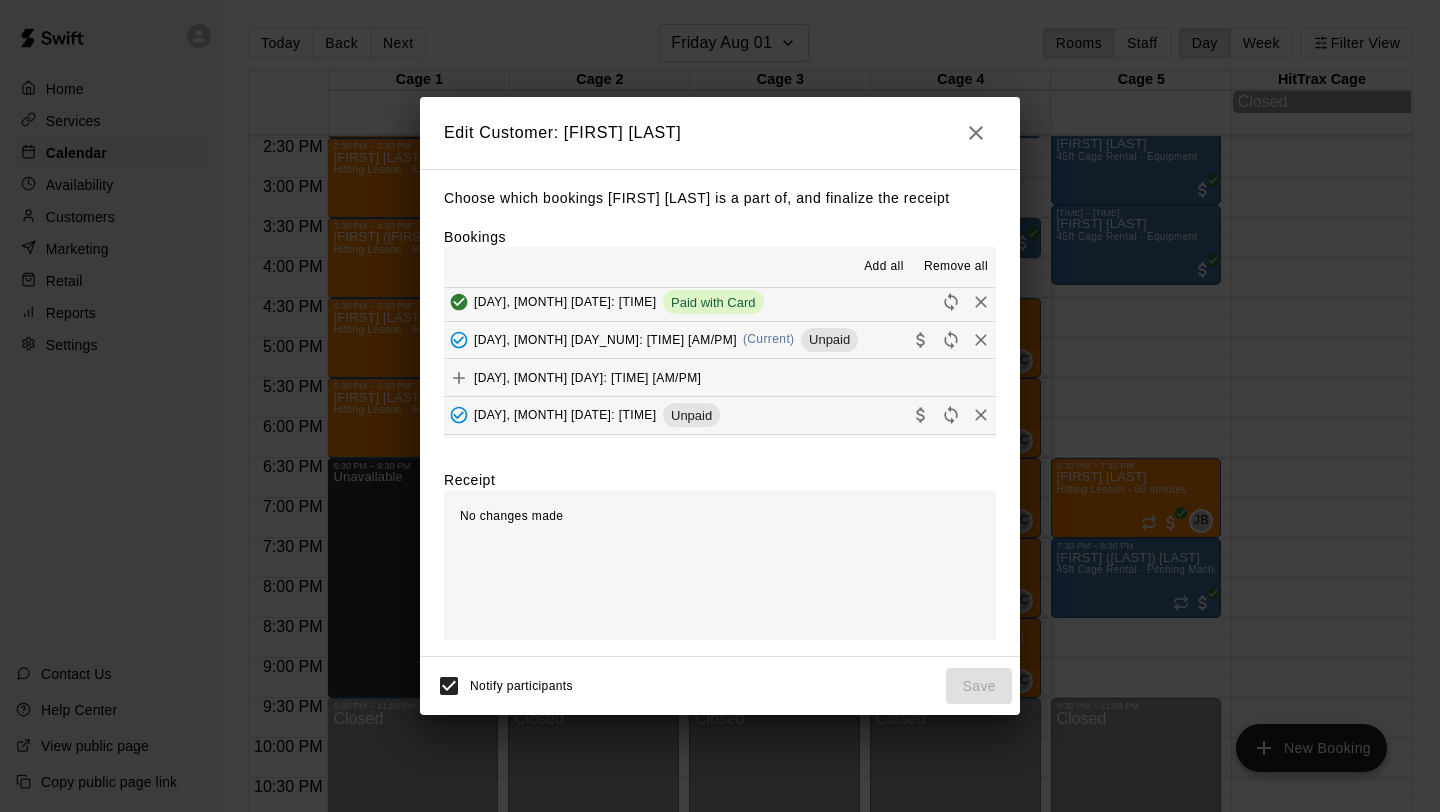scroll, scrollTop: 193, scrollLeft: 0, axis: vertical 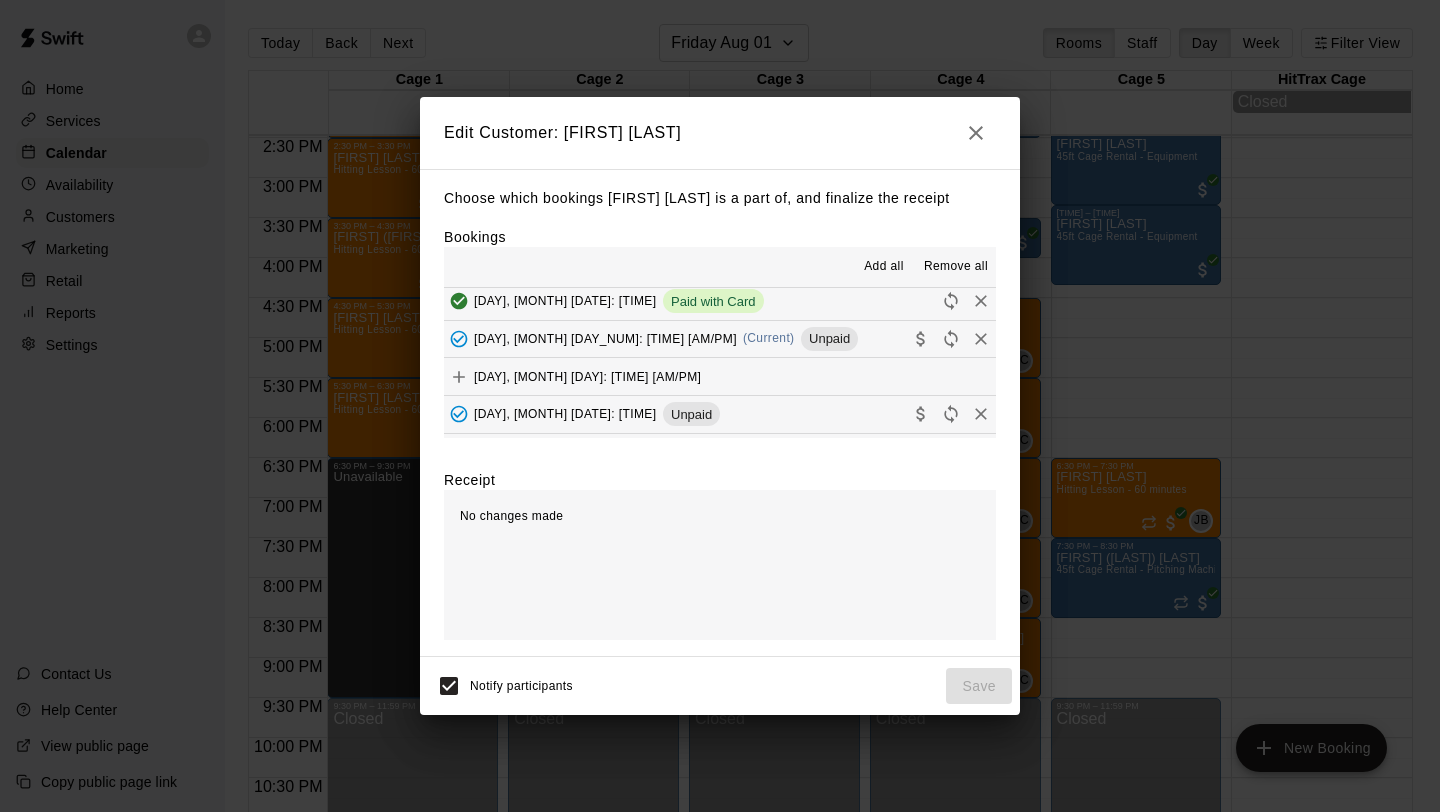 click on "[DAY], [MONTH] [NUMBER]: [TIME] (Current) Unpaid" at bounding box center (720, 339) 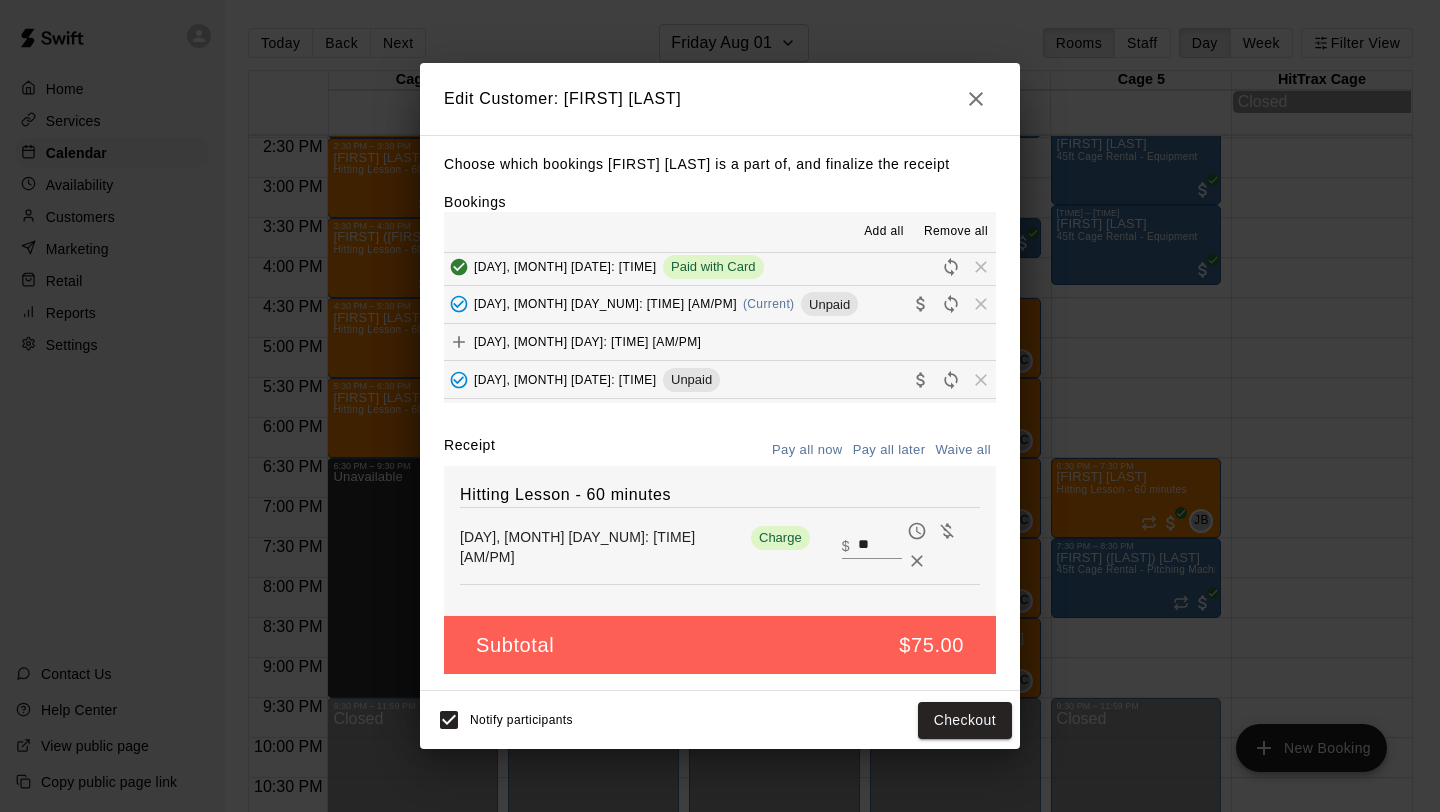 click on "**" at bounding box center [880, 546] 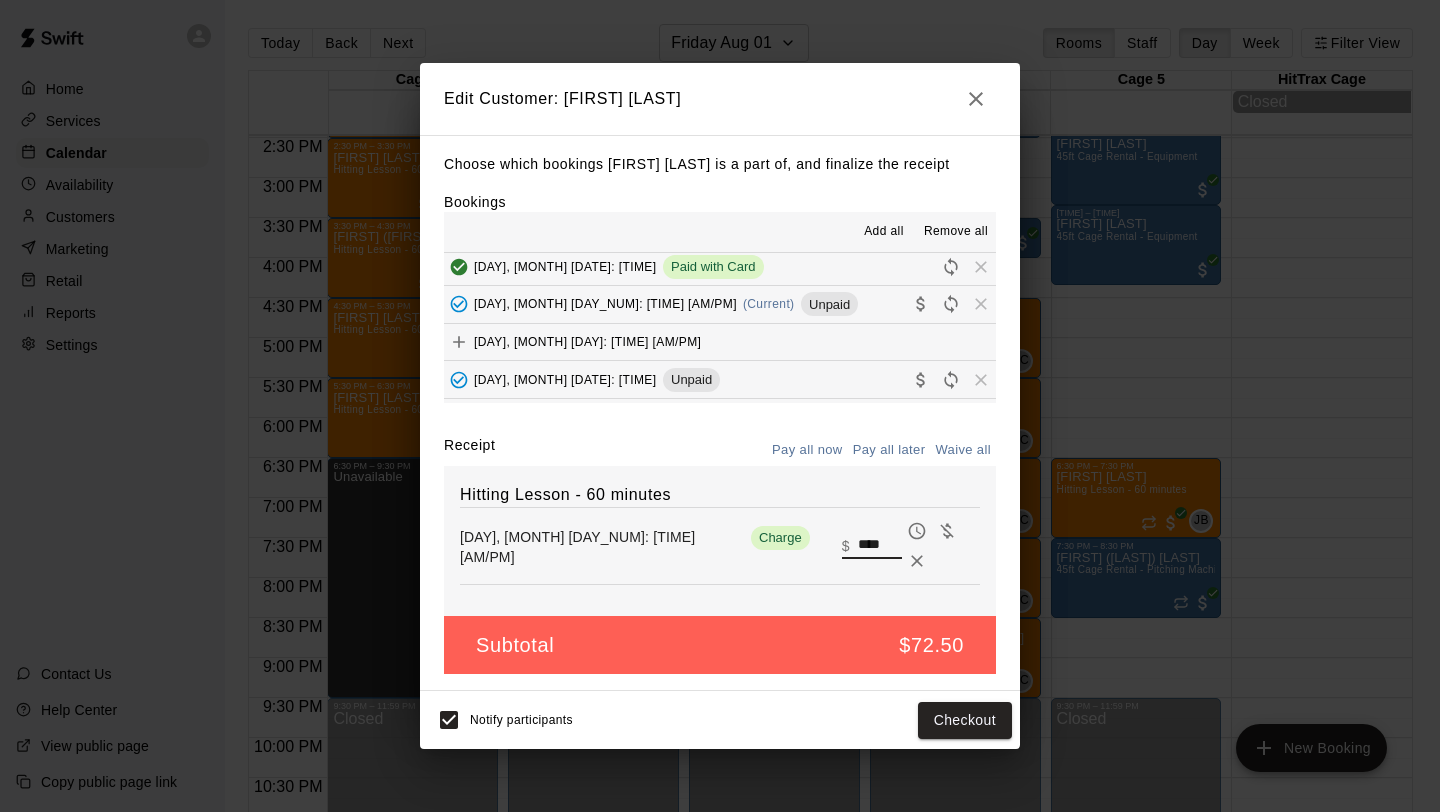 type on "****" 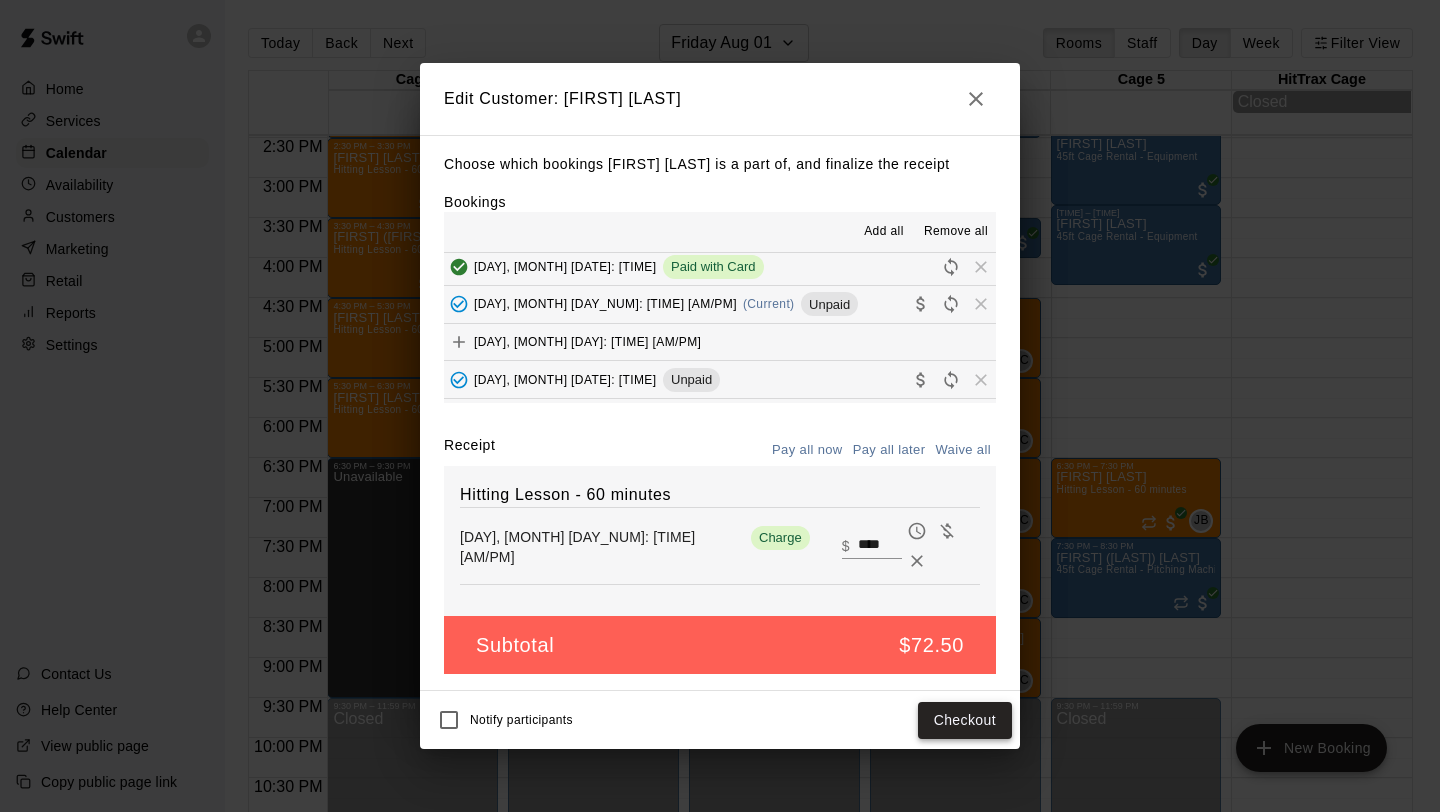 click on "Checkout" at bounding box center (965, 720) 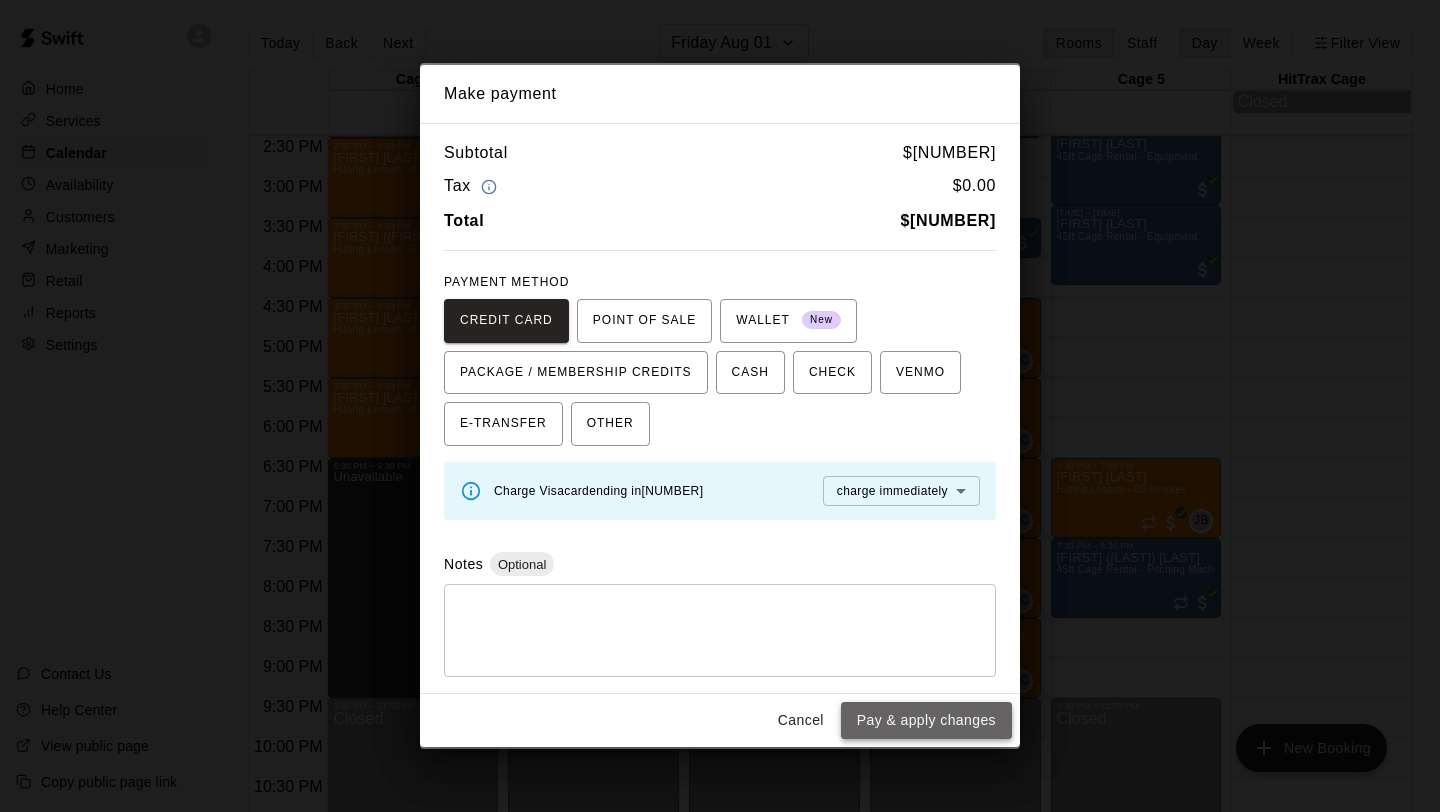 click on "Pay & apply changes" at bounding box center [926, 720] 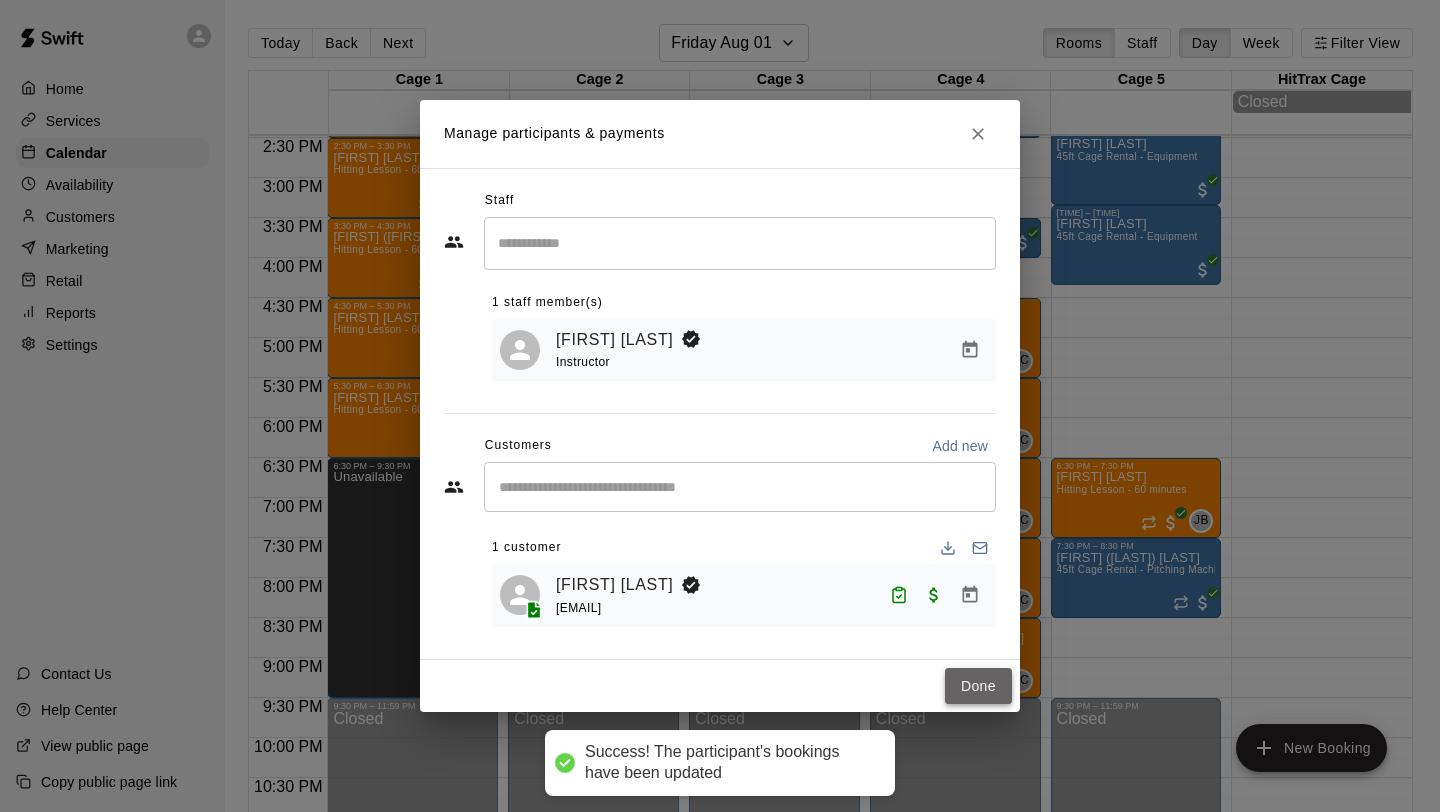 click on "Done" at bounding box center [978, 686] 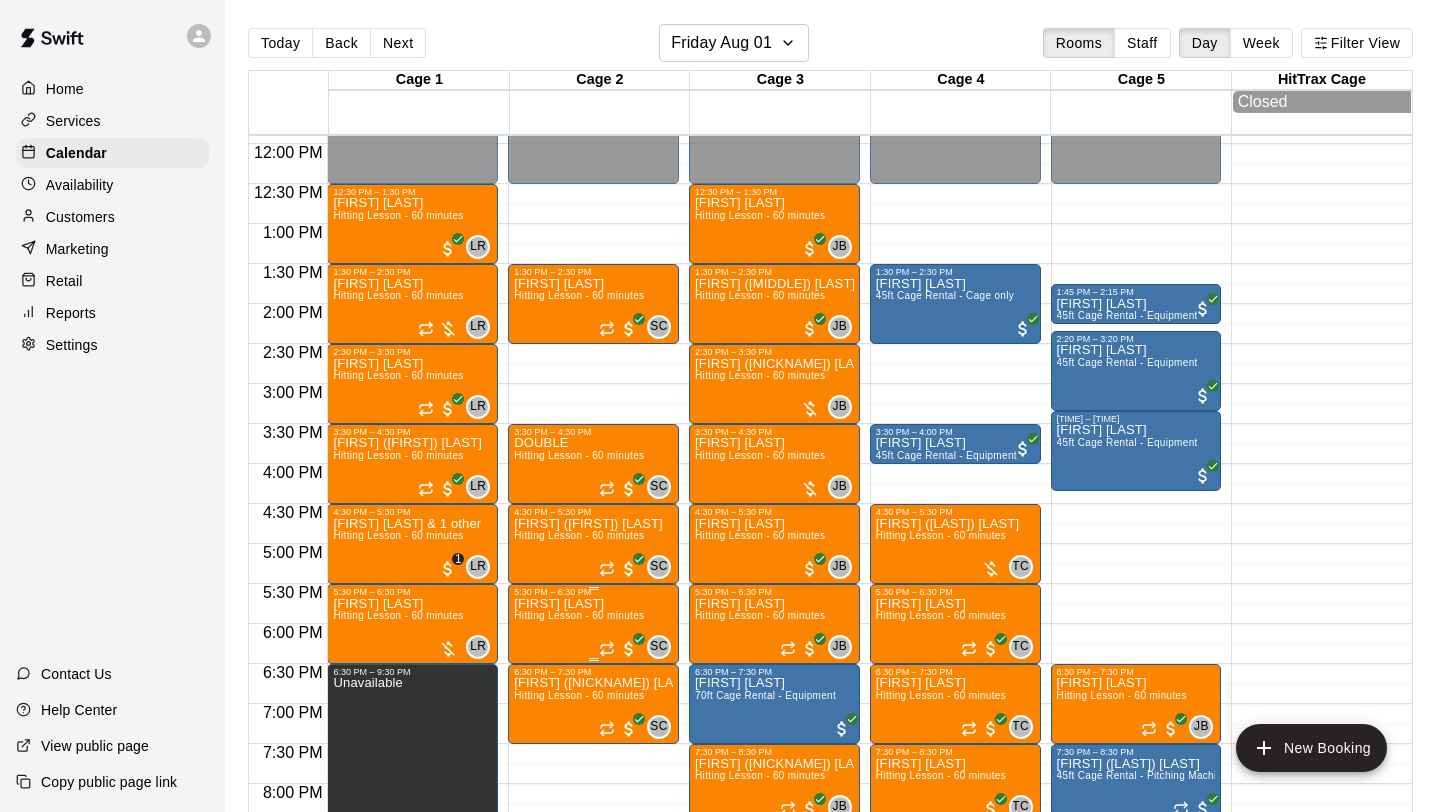 scroll, scrollTop: 951, scrollLeft: 0, axis: vertical 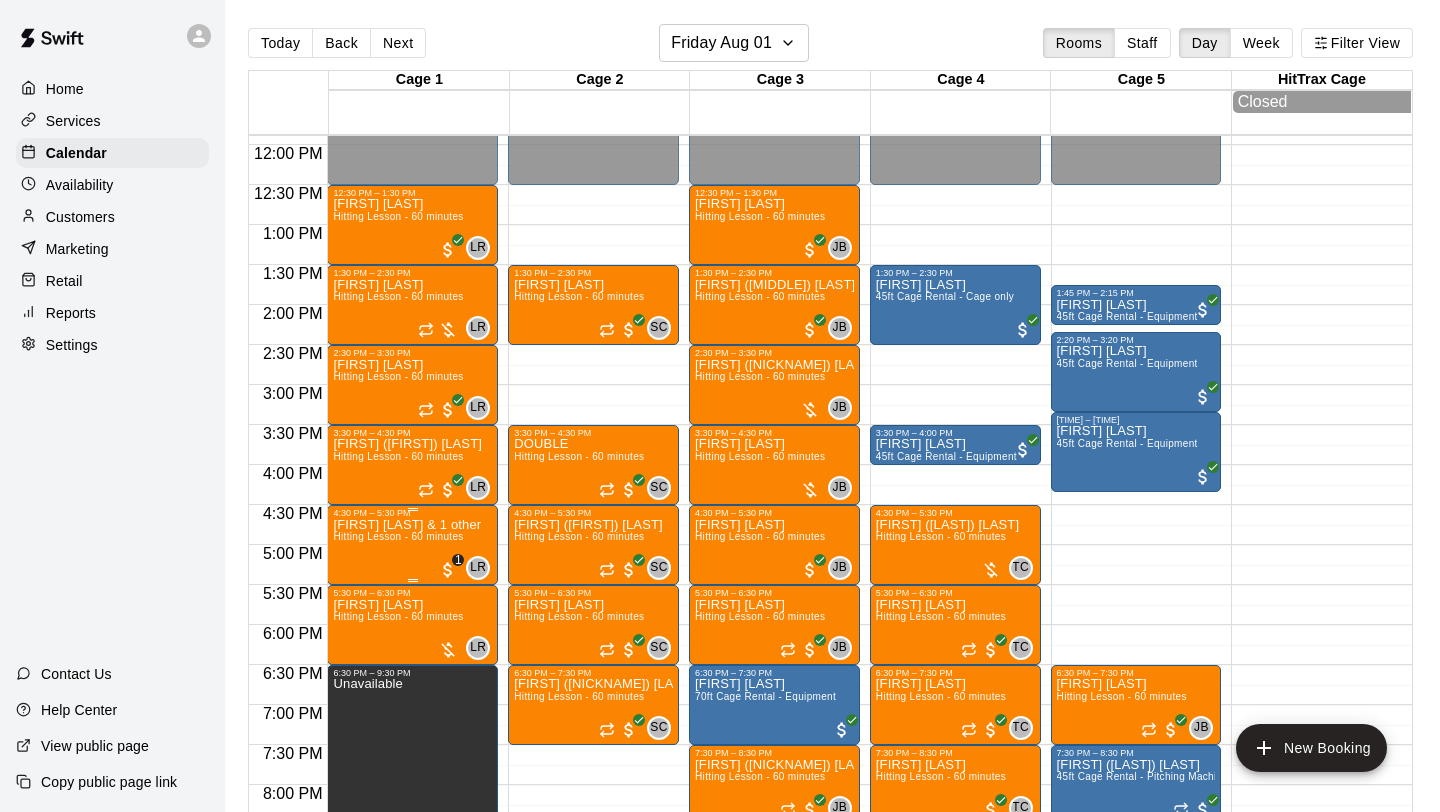 click on "[FIRST] [LAST] & 1 other Hitting Lesson - 60 minutes" at bounding box center [407, 924] 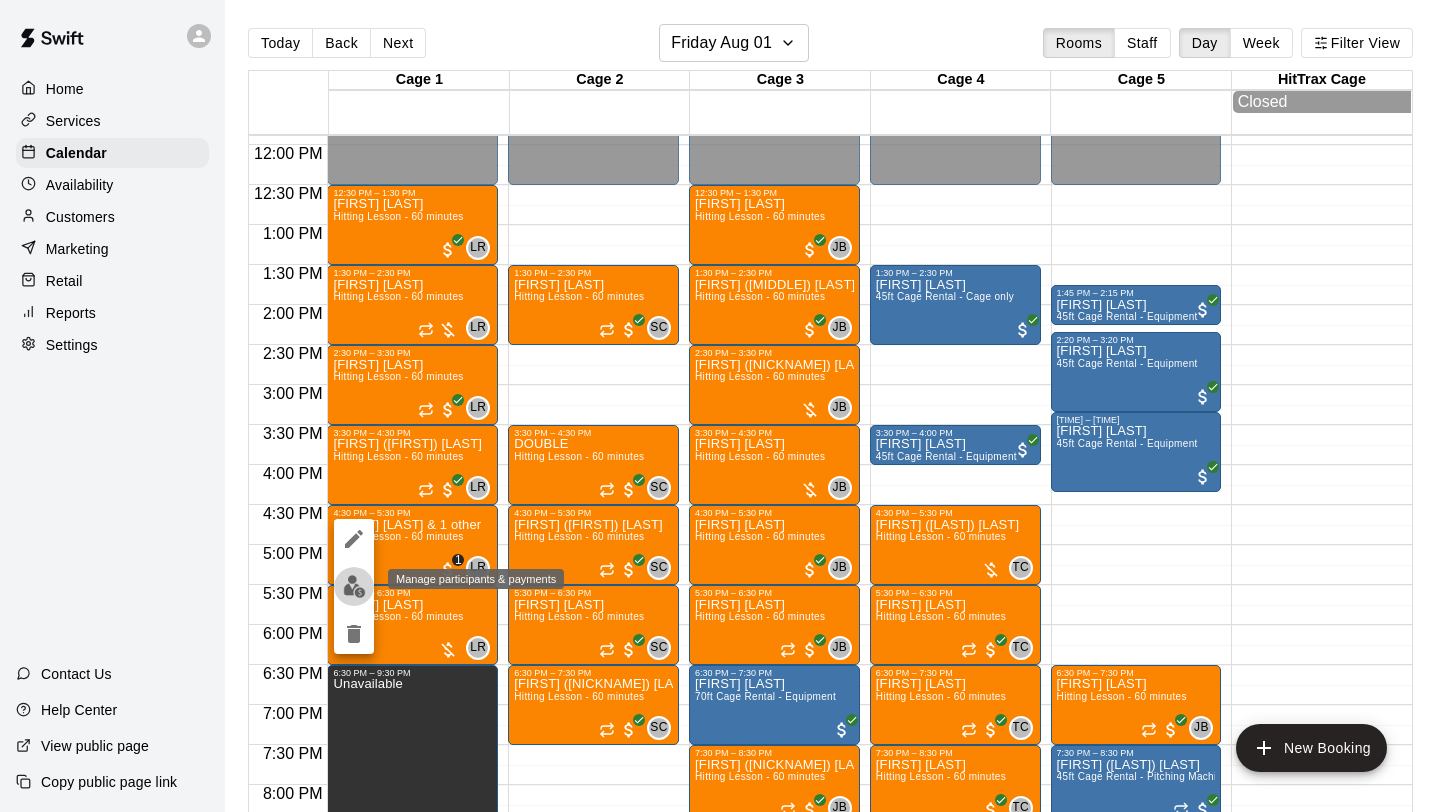 click at bounding box center [354, 586] 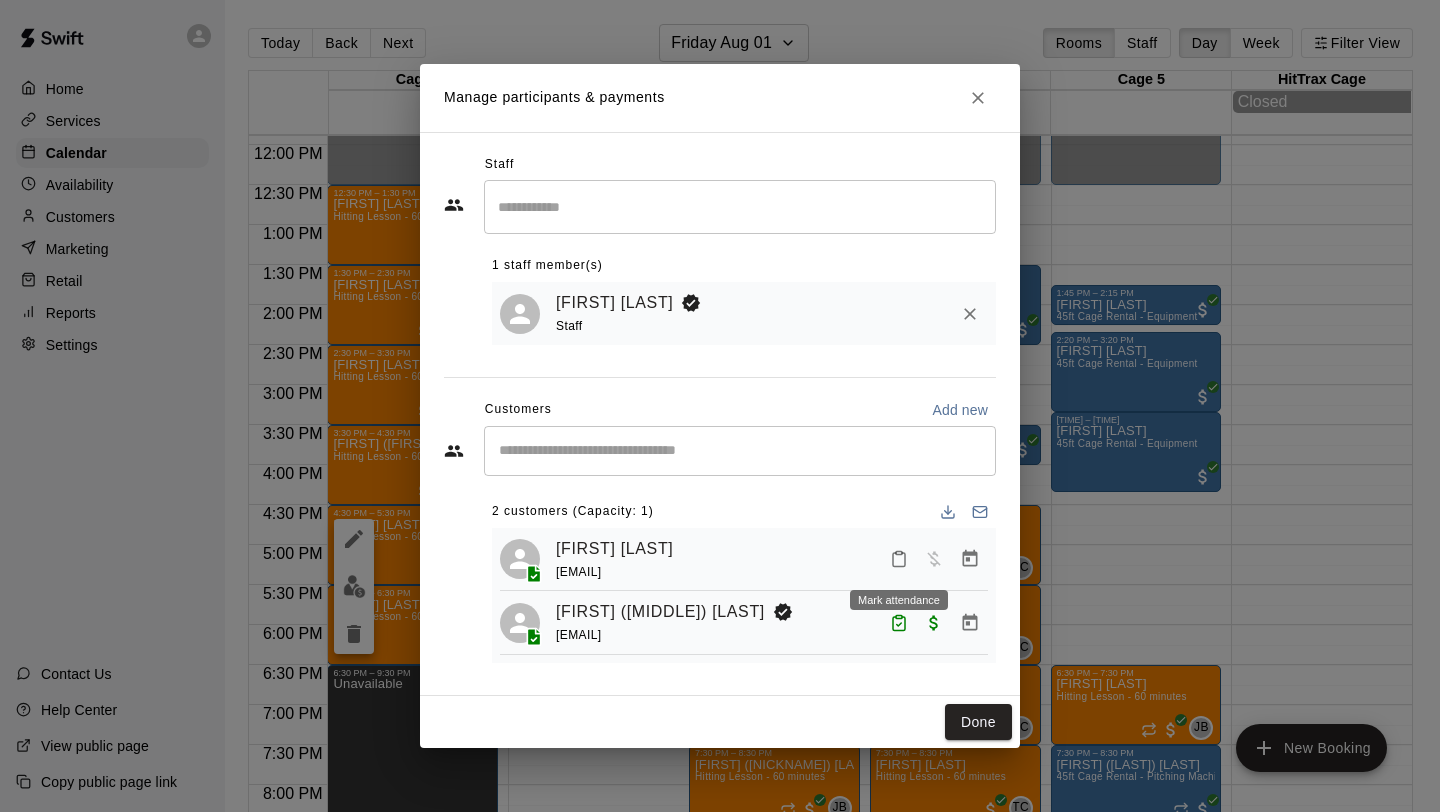 click 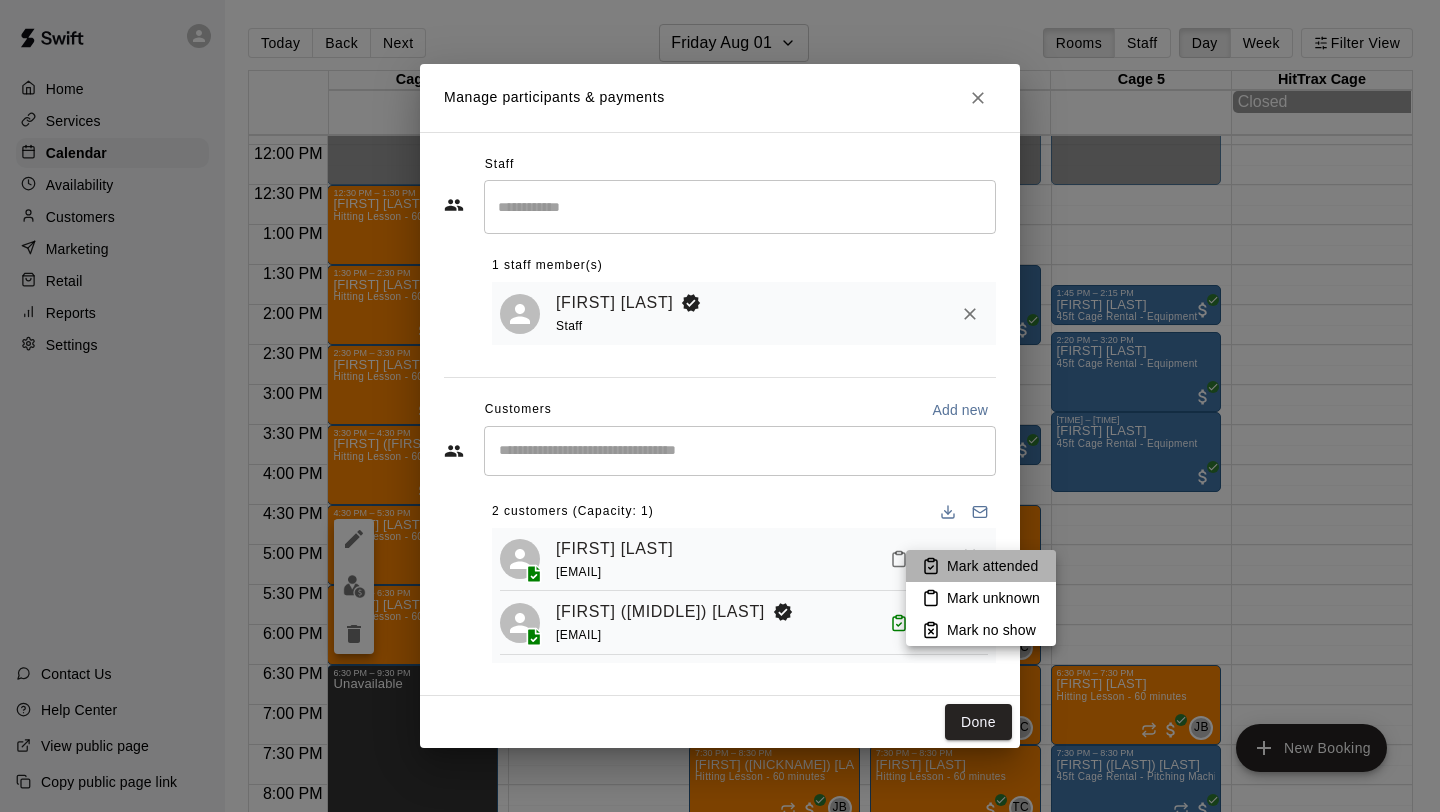 click on "Mark attended" at bounding box center (981, 566) 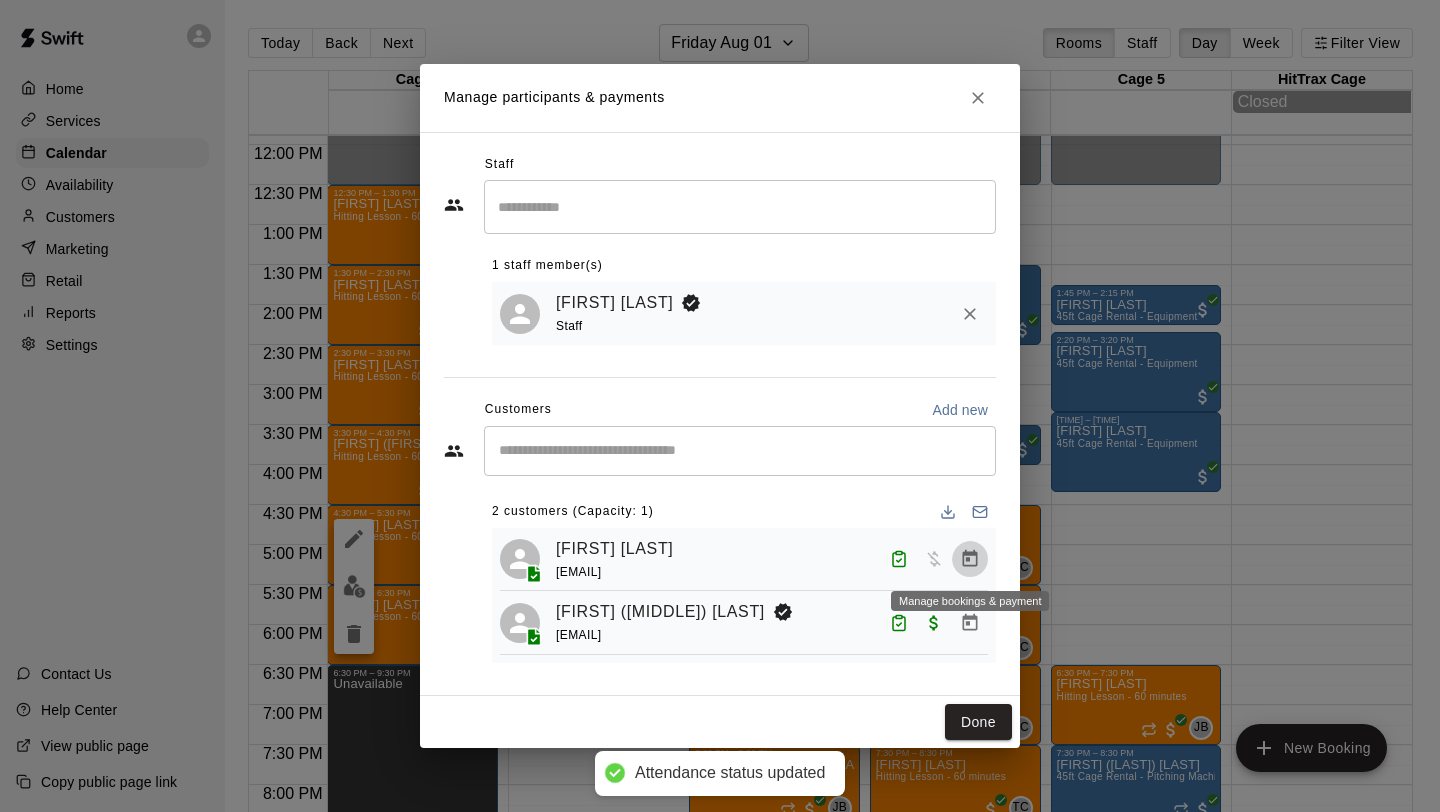click 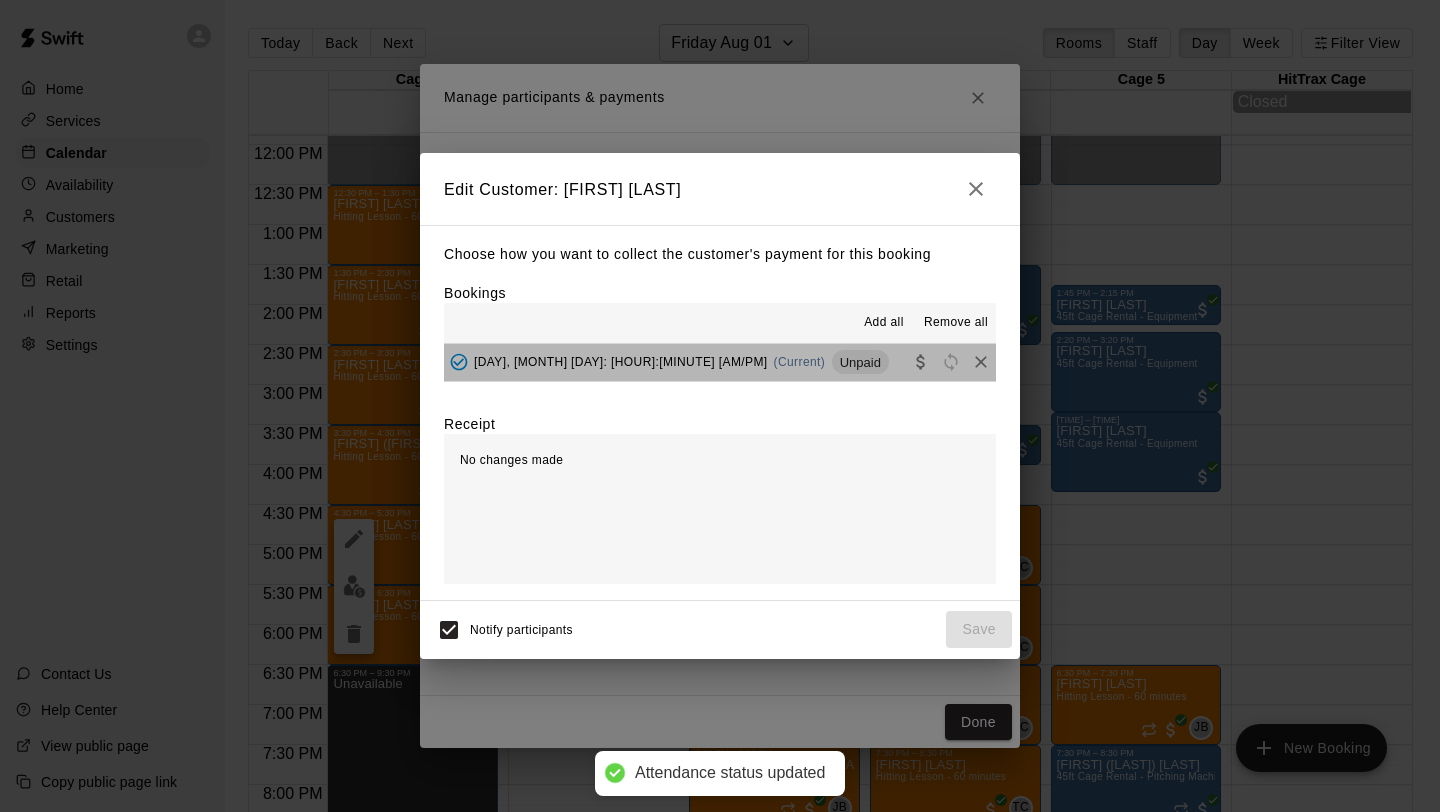 click on "[DAY], [MONTH] [DATE]: [TIME] (Current) Unpaid" at bounding box center (720, 362) 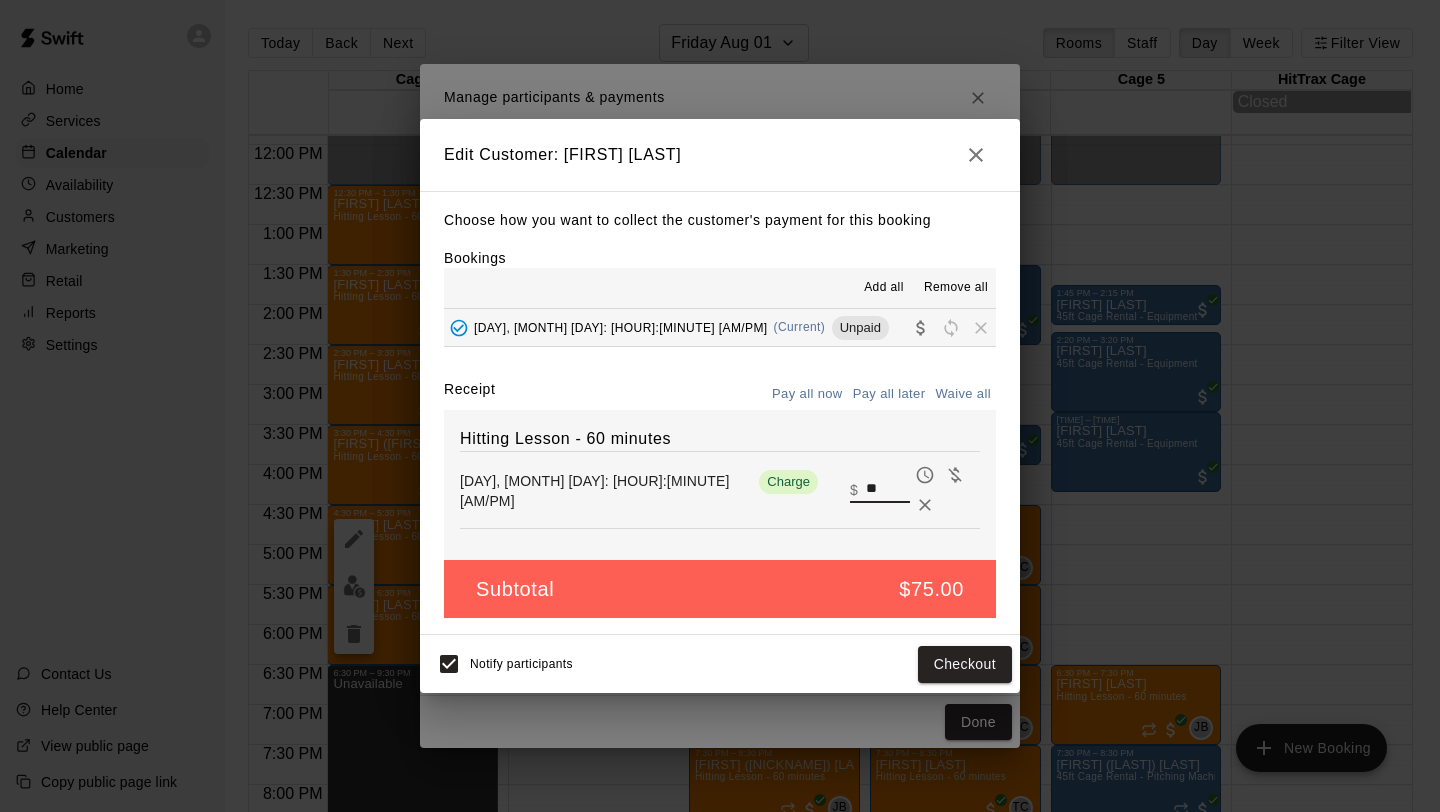 drag, startPoint x: 872, startPoint y: 476, endPoint x: 774, endPoint y: 419, distance: 113.37107 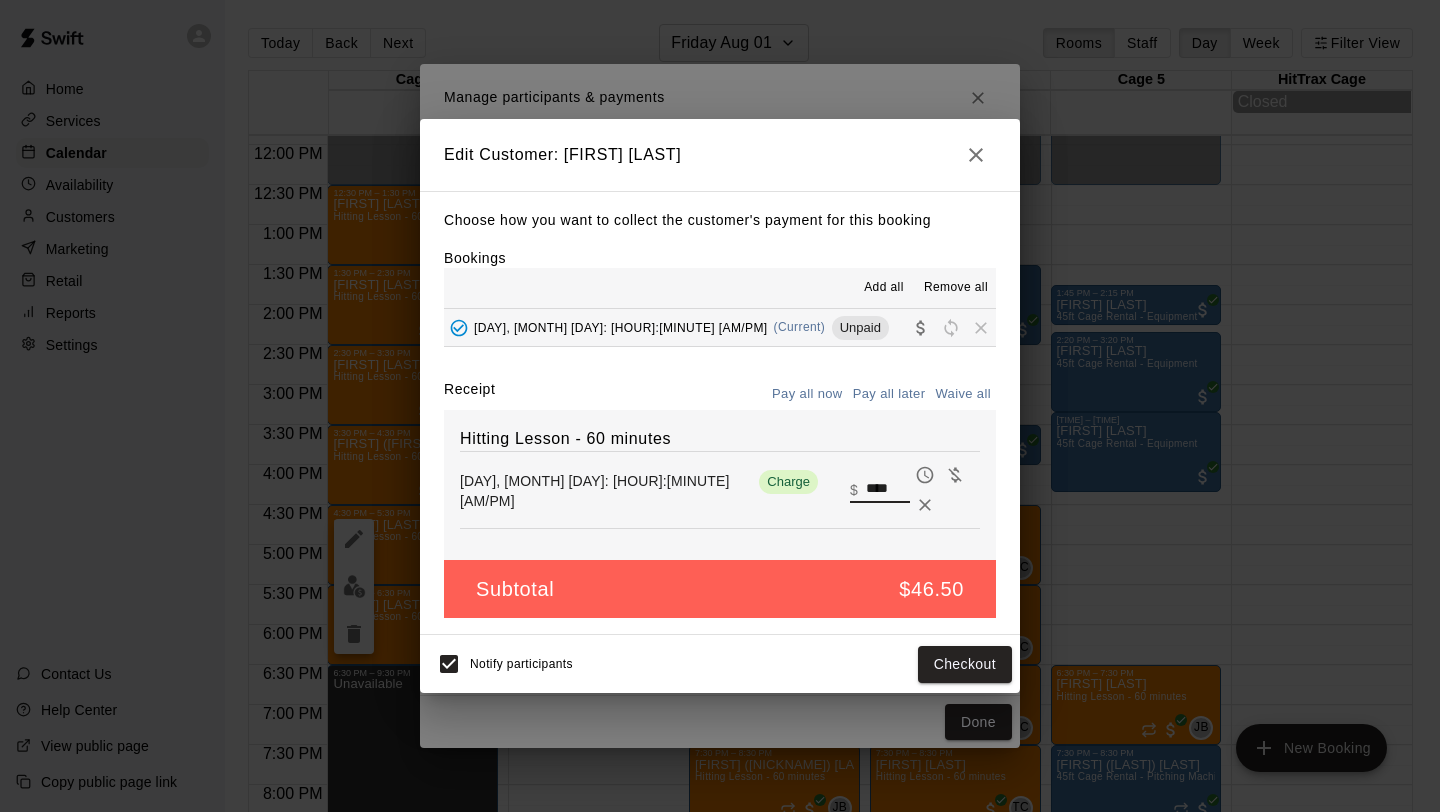type on "****" 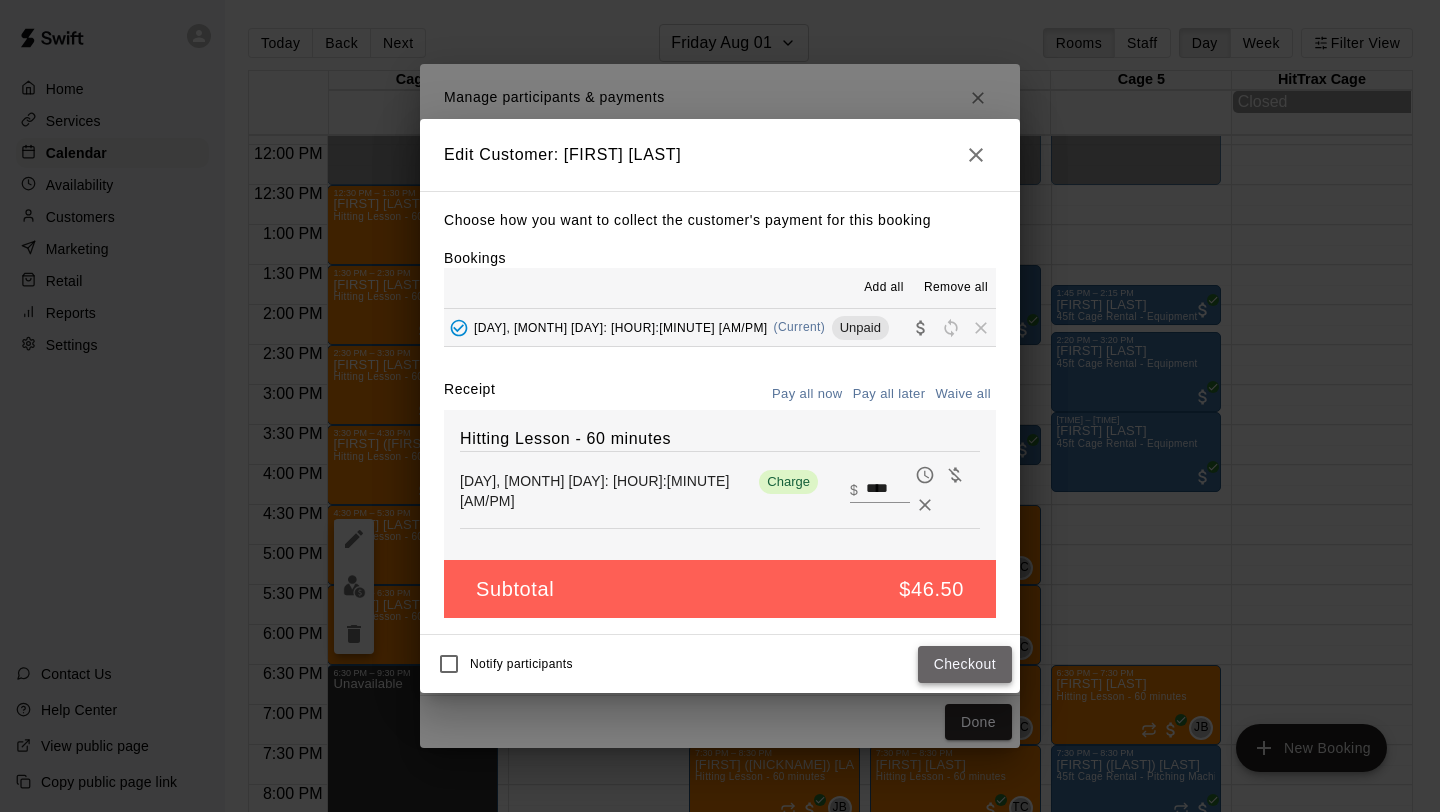 click on "Checkout" at bounding box center [965, 664] 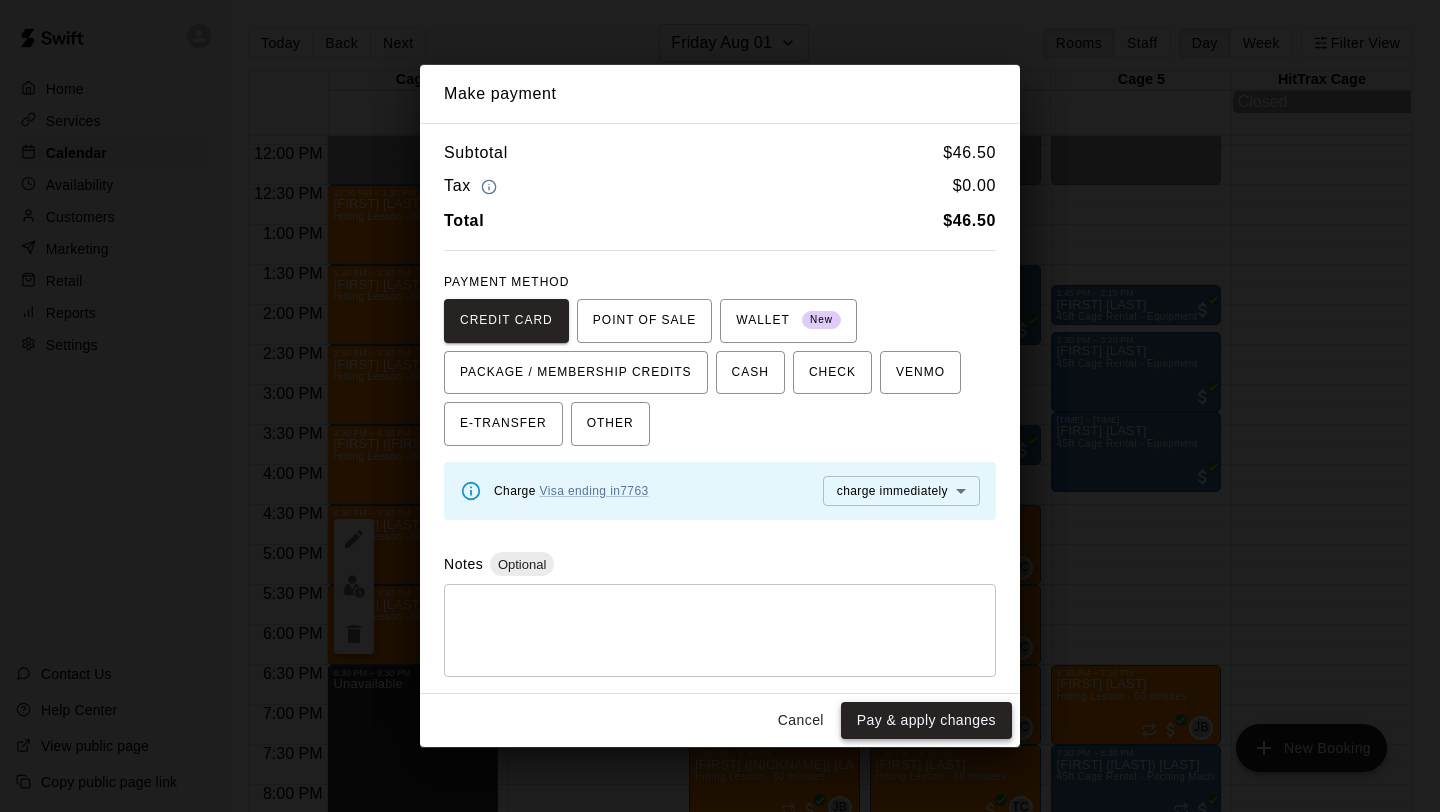 click on "Pay & apply changes" at bounding box center [926, 720] 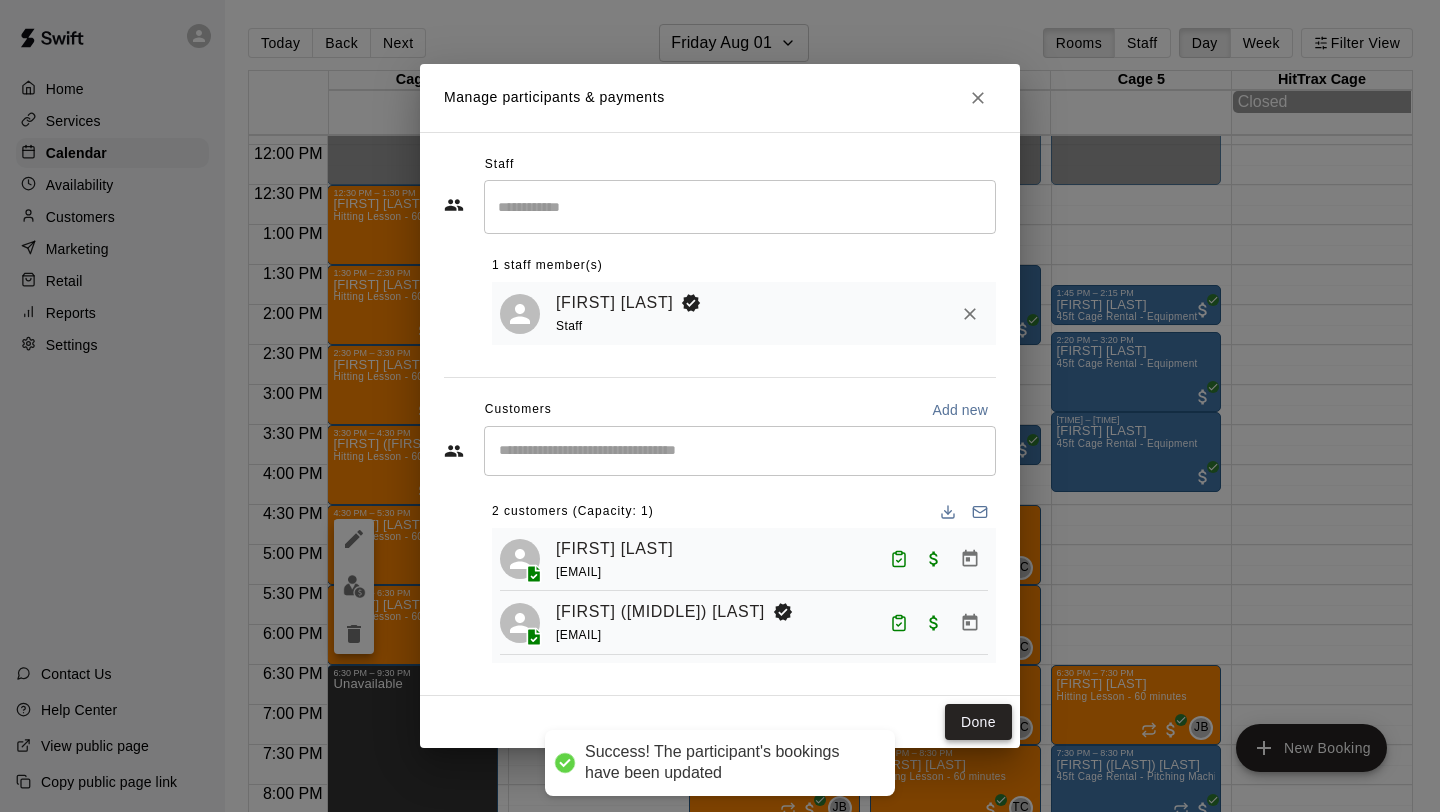 click on "Done" at bounding box center [978, 722] 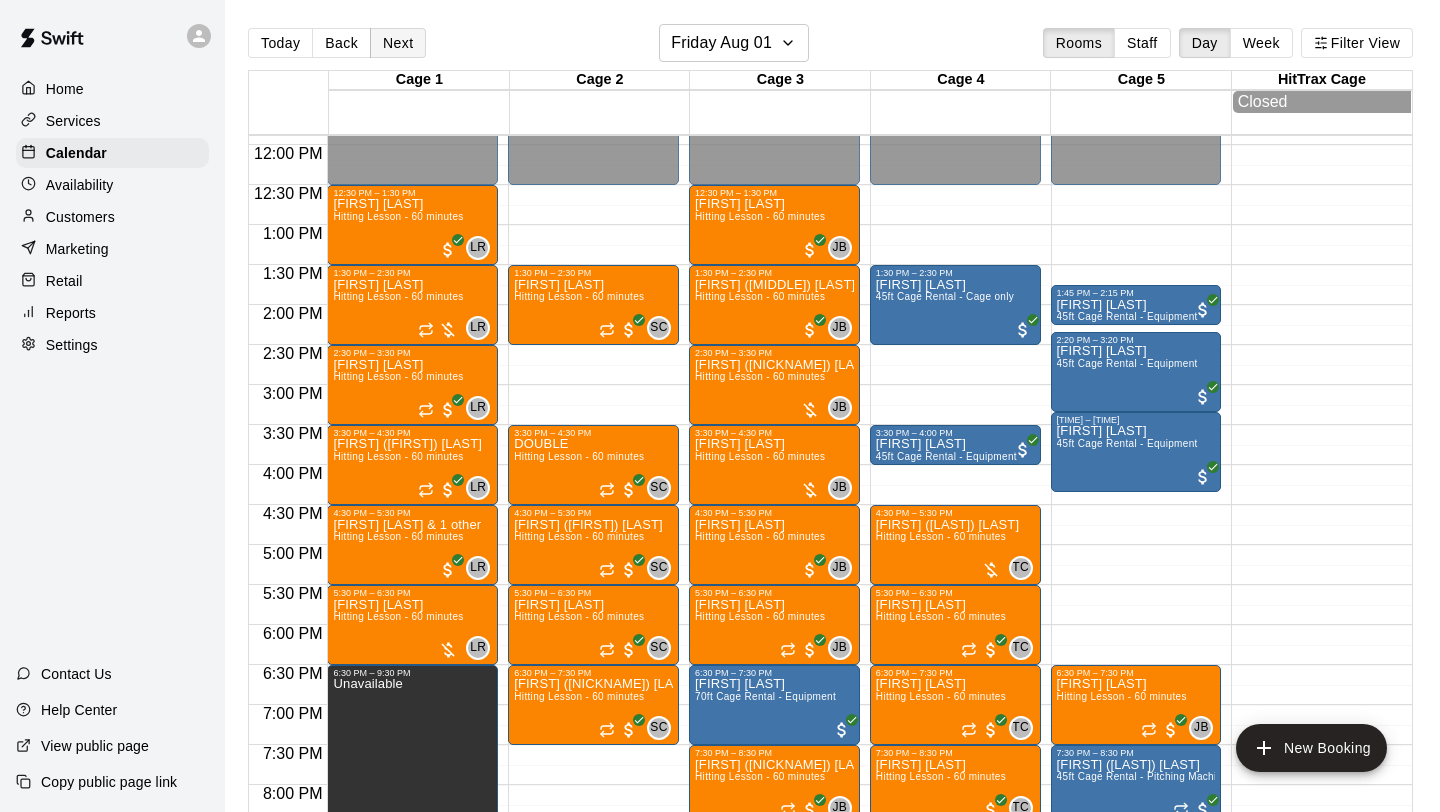 click on "Next" at bounding box center [398, 43] 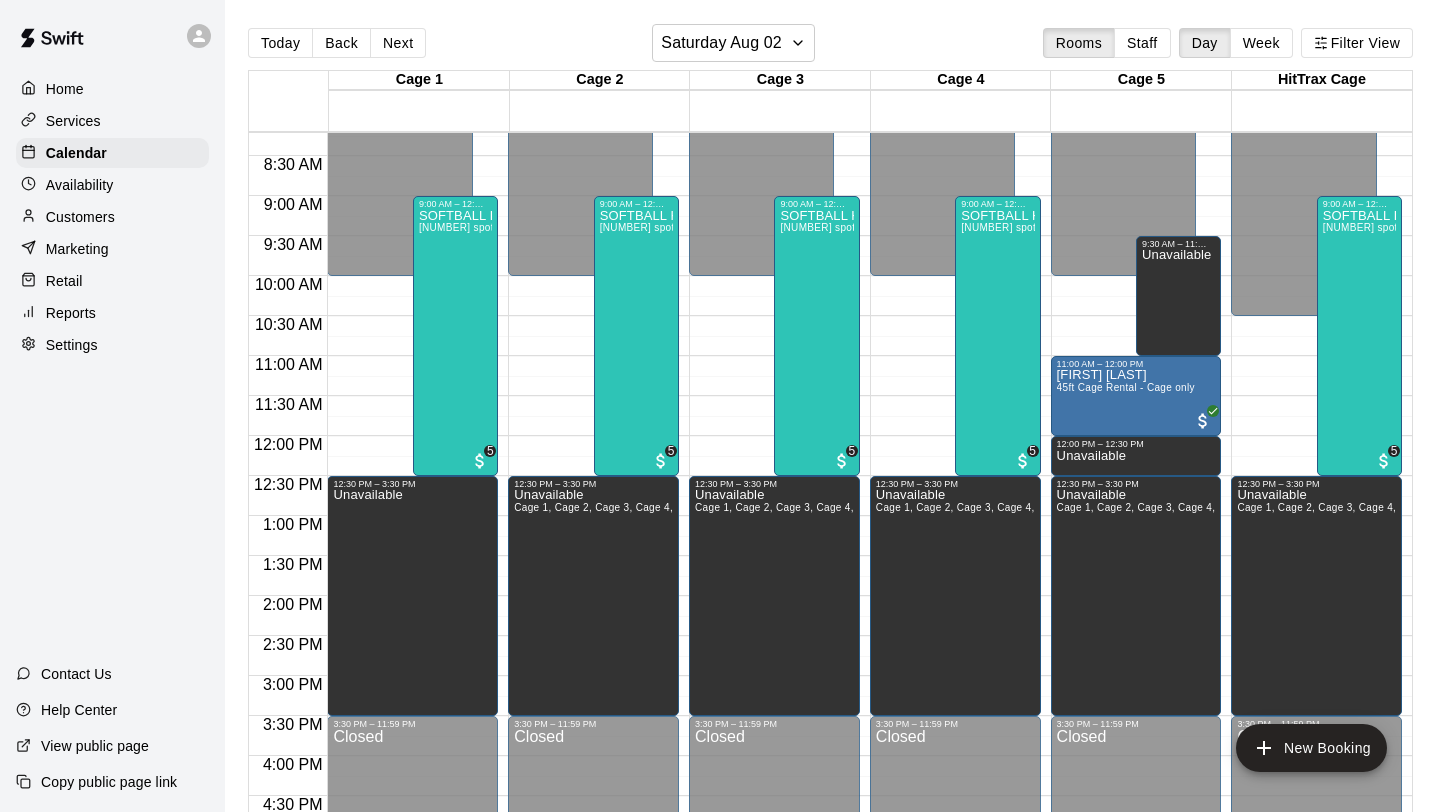 scroll, scrollTop: 650, scrollLeft: 0, axis: vertical 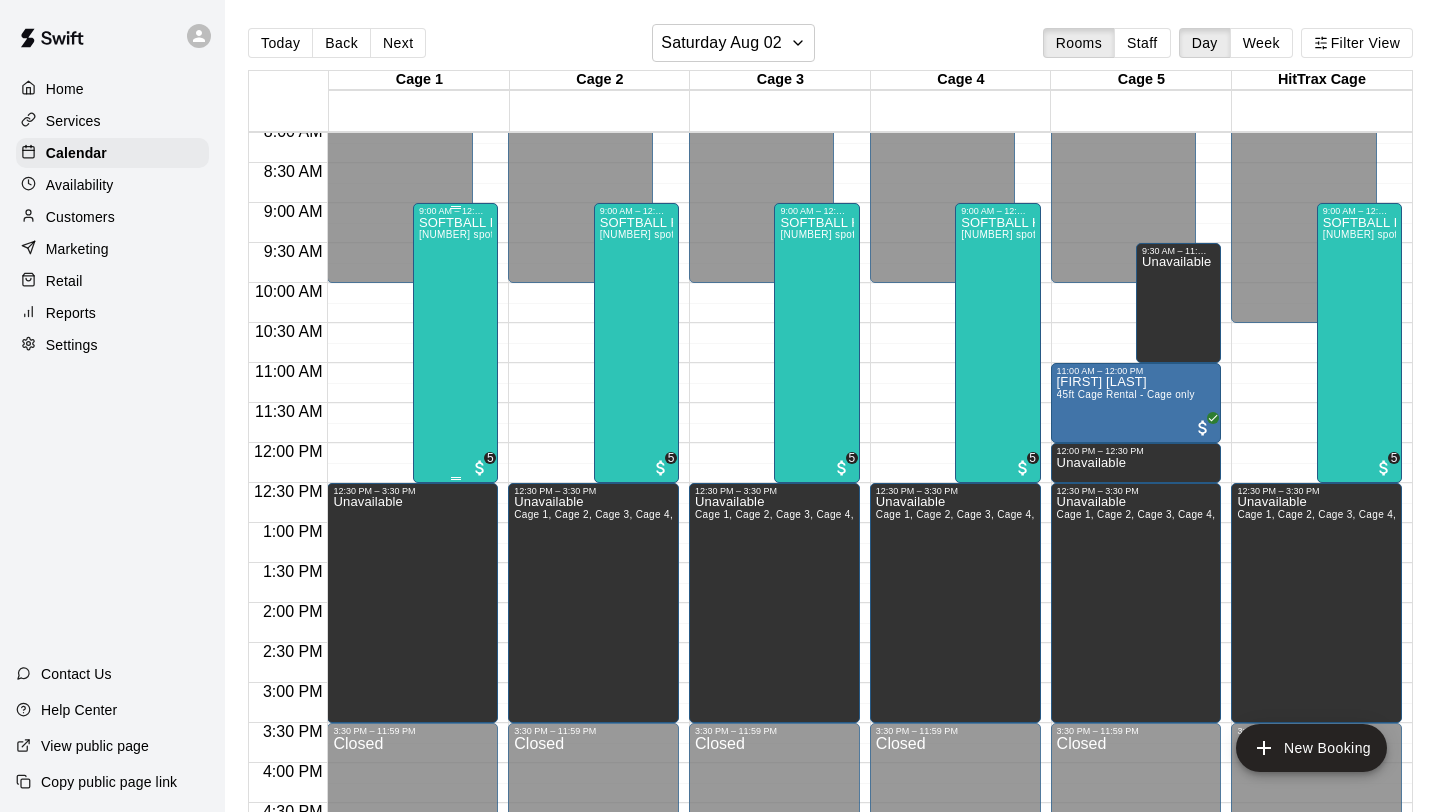 click on "SOFTBALL HITTING CAMP [FIRST] [LAST] / LADY VOLS (TENNESSEE) [NUMBER]/[NUMBER] spots" at bounding box center (455, 622) 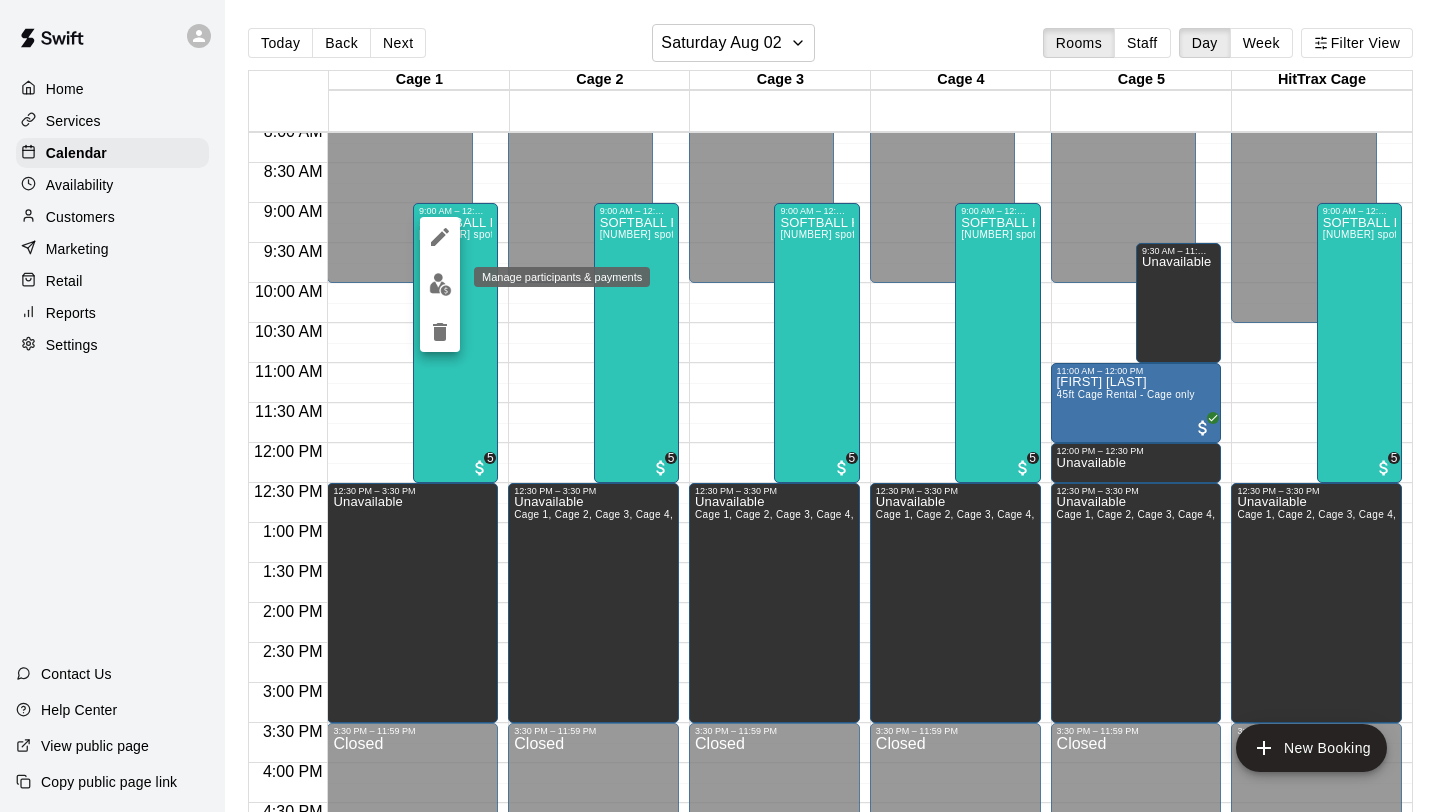 click at bounding box center [440, 284] 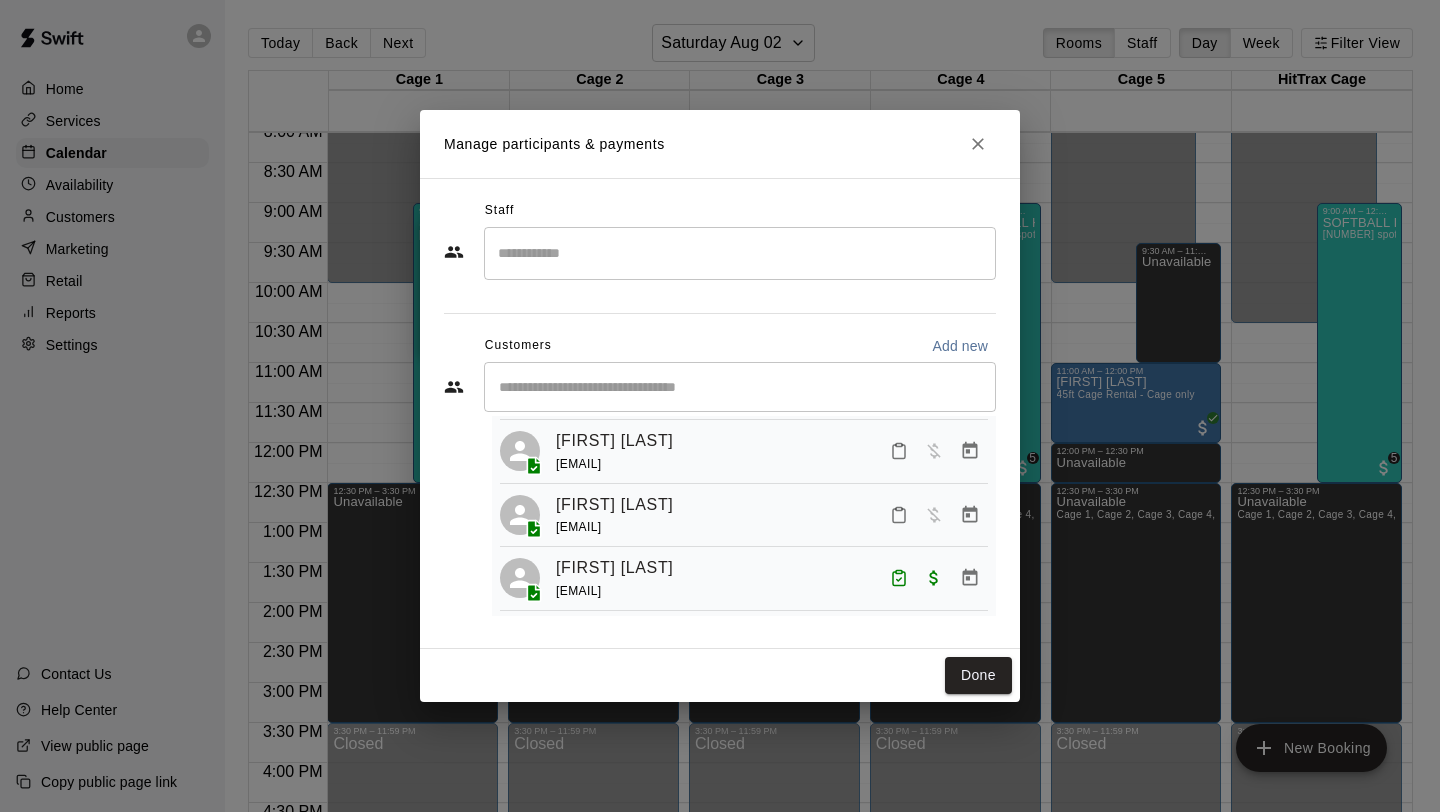 scroll, scrollTop: 187, scrollLeft: 0, axis: vertical 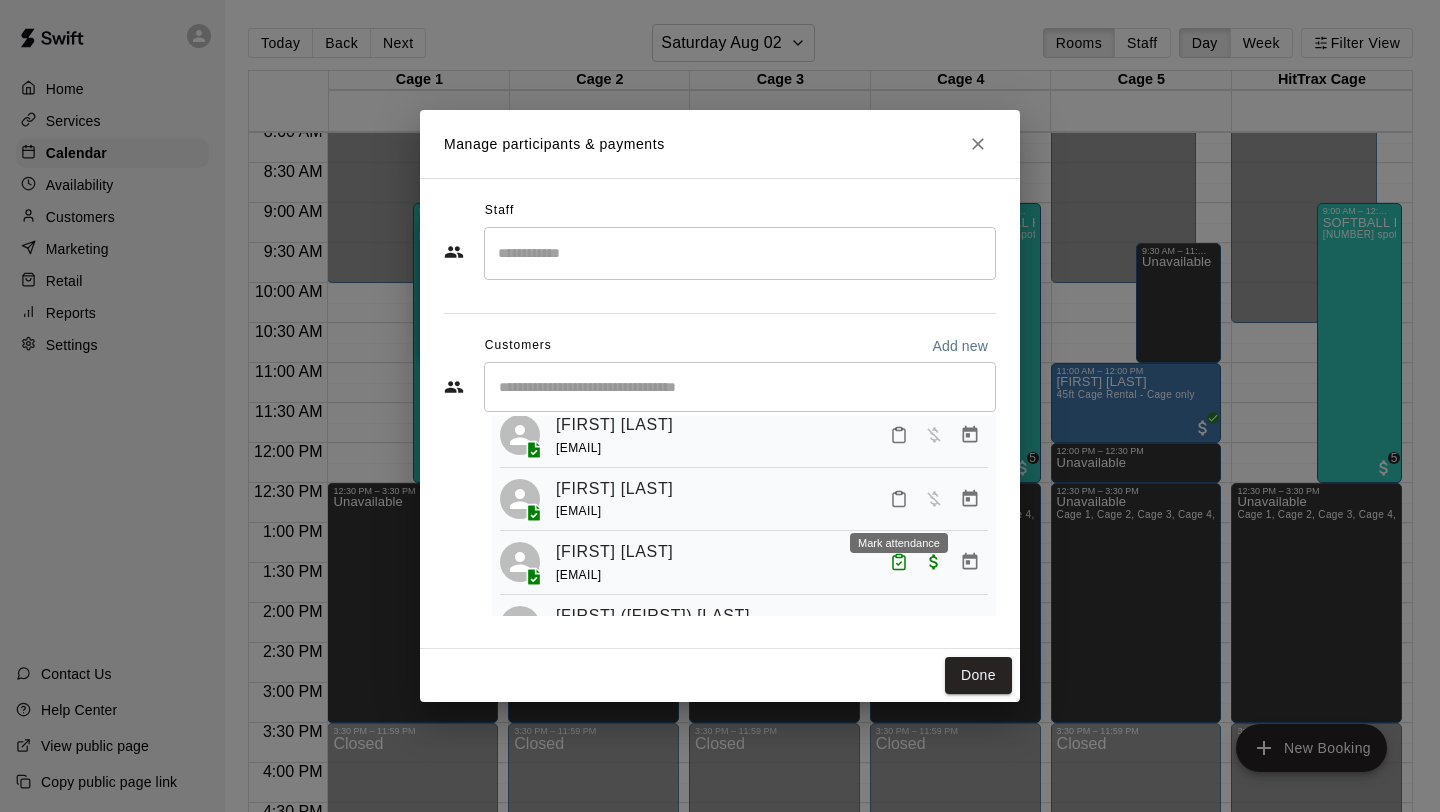 click 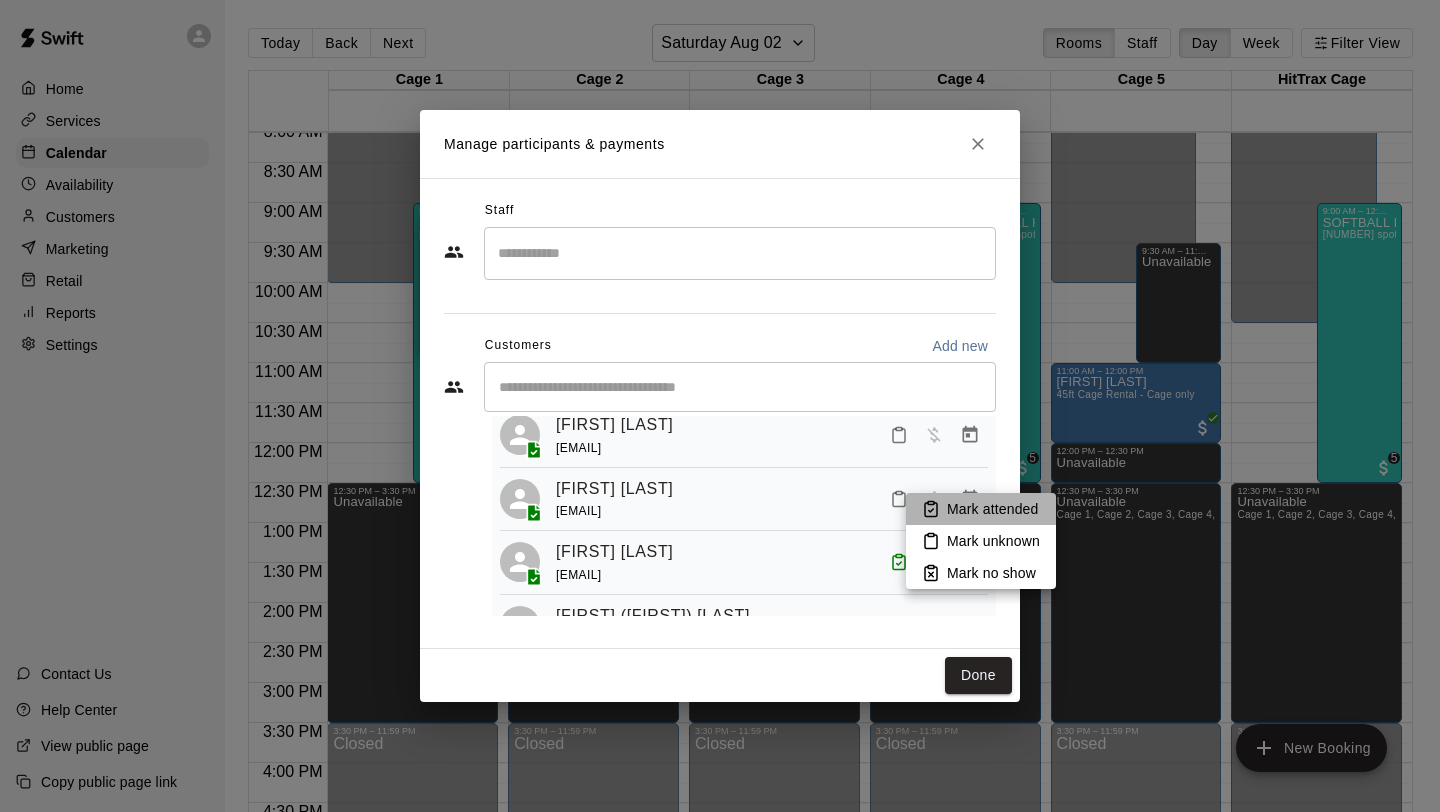 click on "Mark attended" at bounding box center [981, 509] 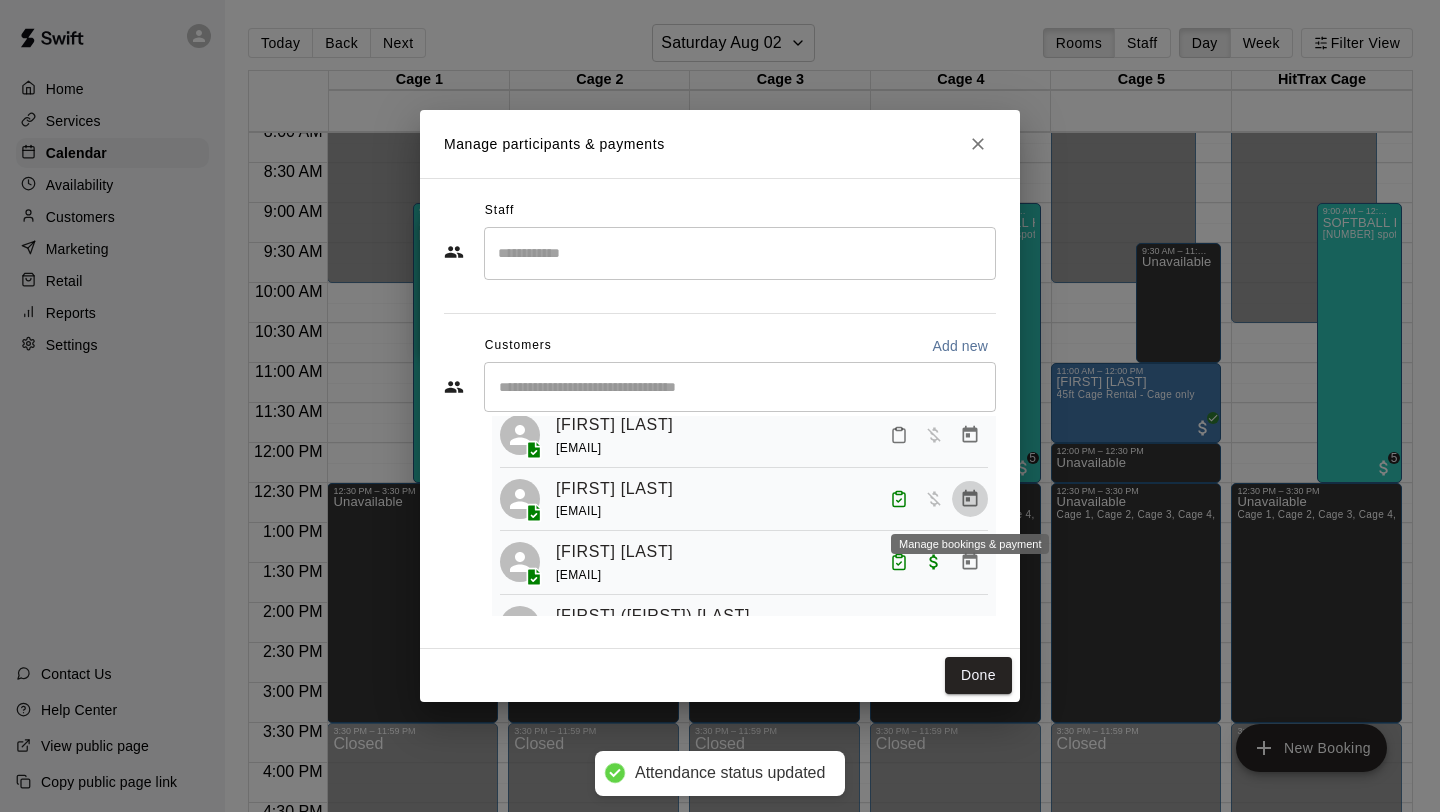 click 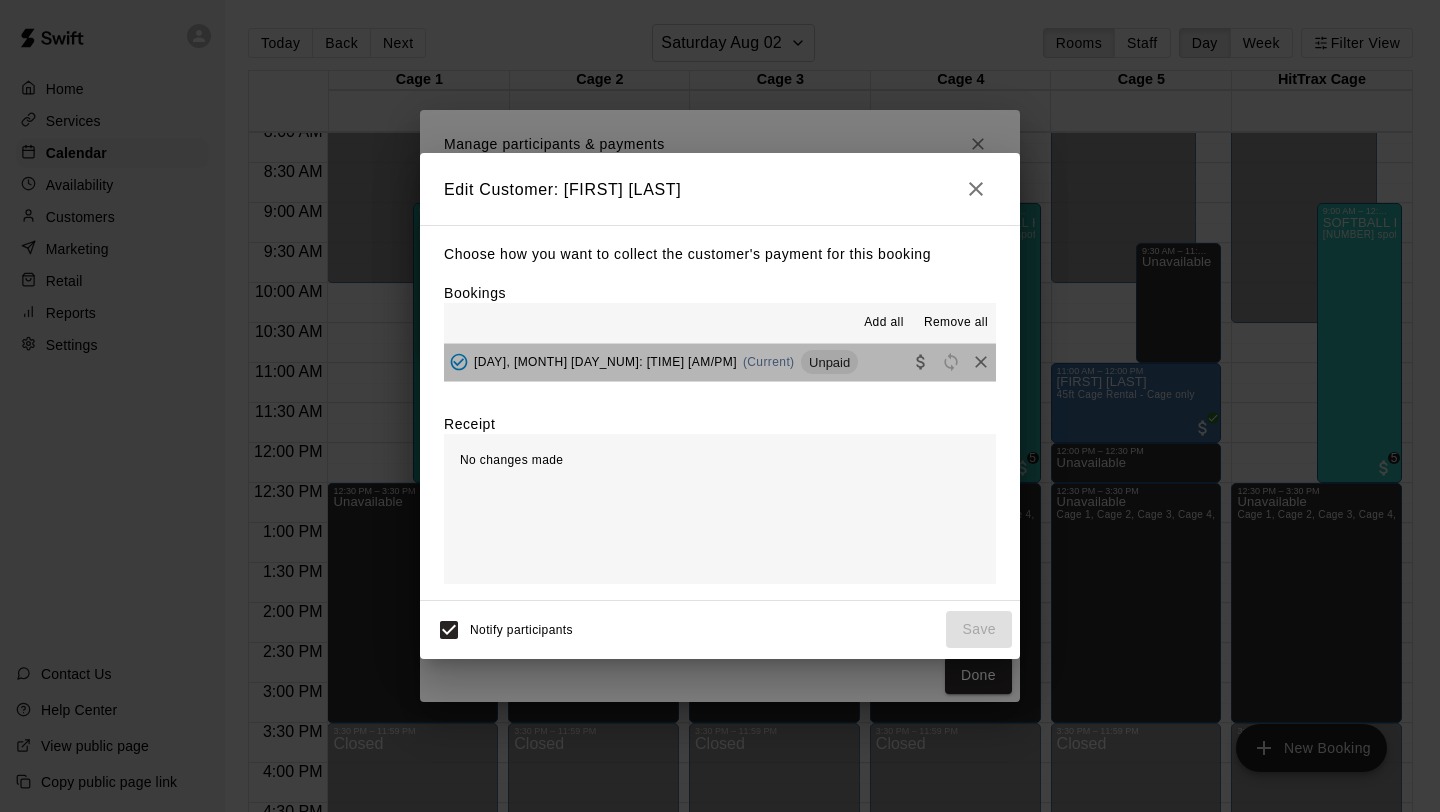 click on "[DAY_OF_WEEK], [MONTH] [DAY]: [TIME] [AM/PM] (Current) Unpaid" at bounding box center (720, 362) 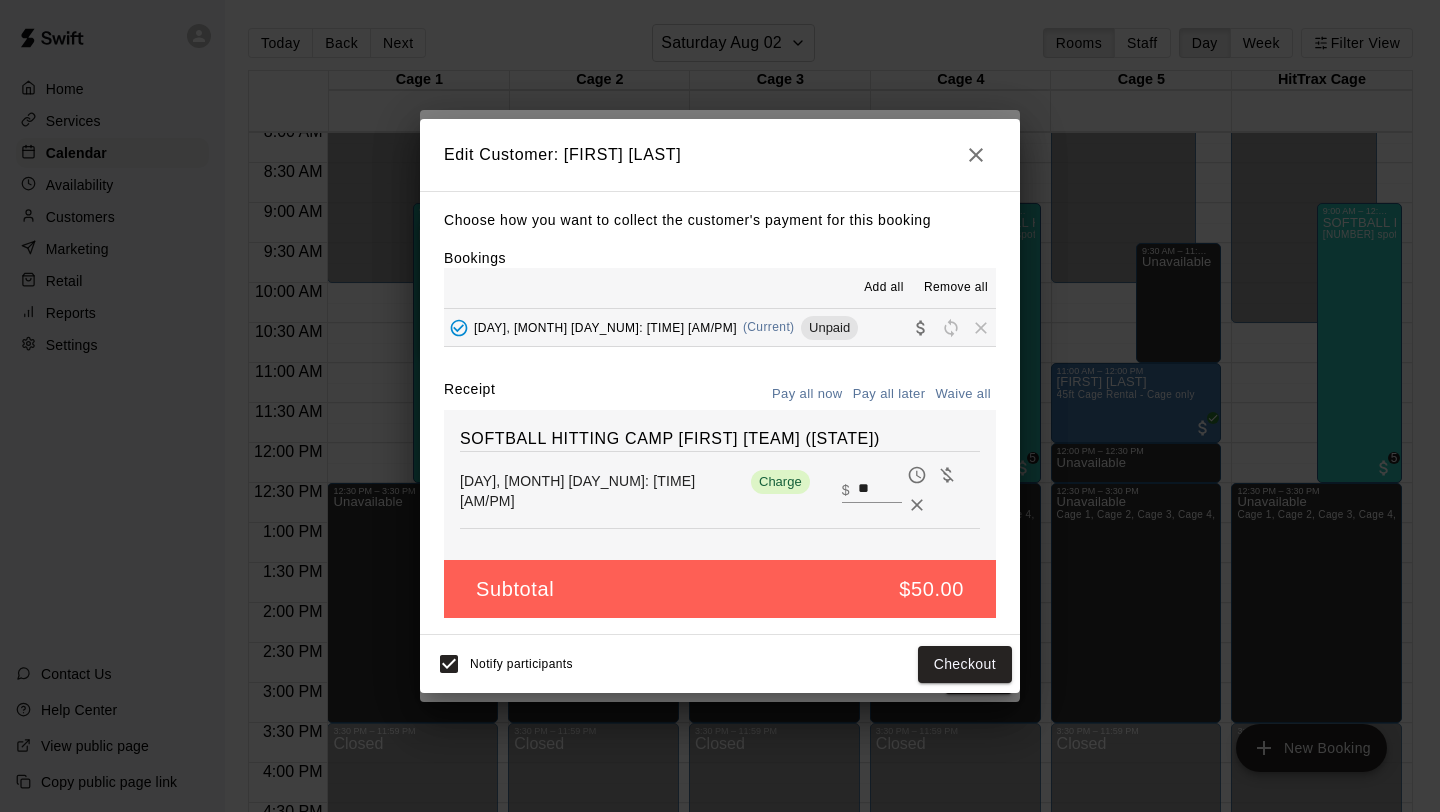 click on "**" at bounding box center [880, 490] 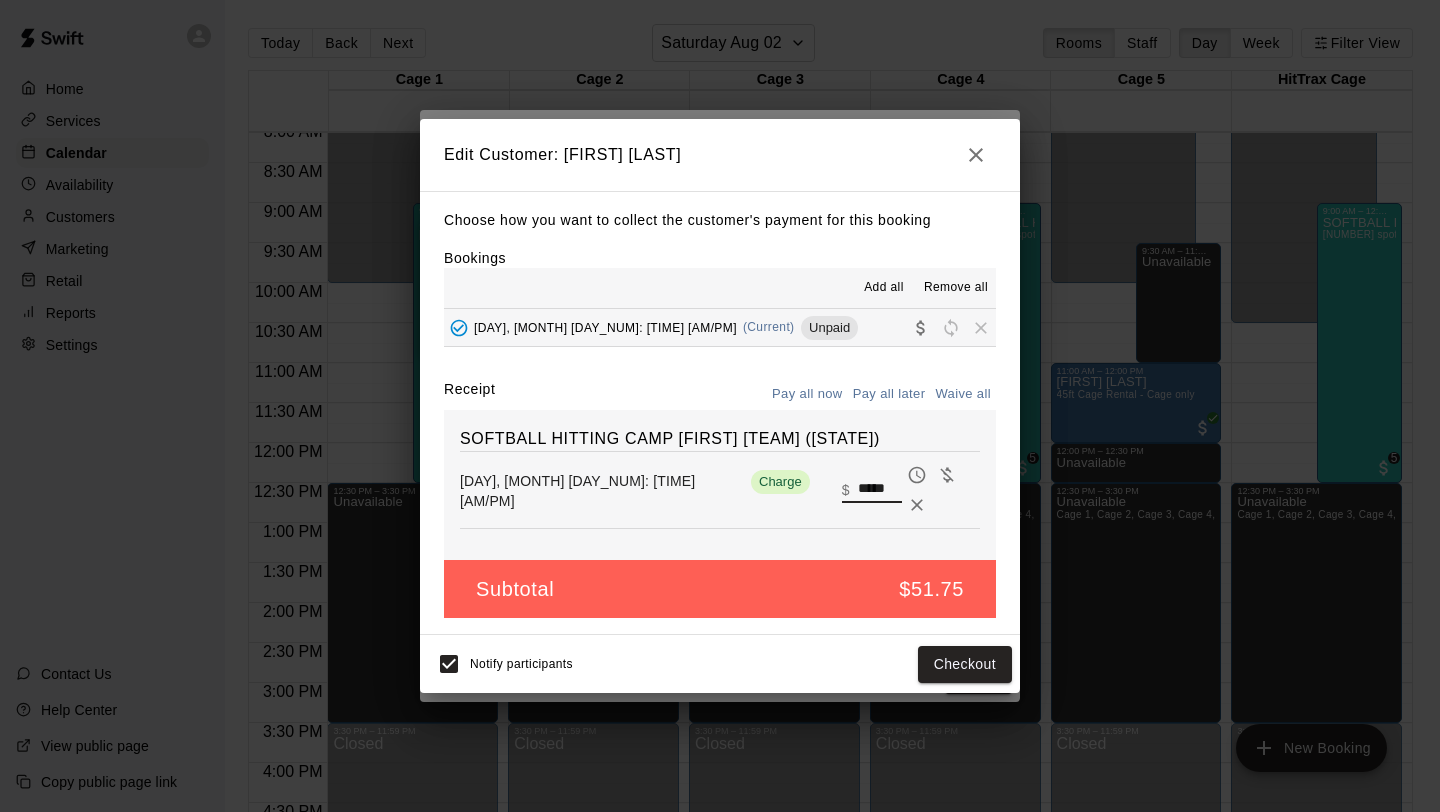 type on "*****" 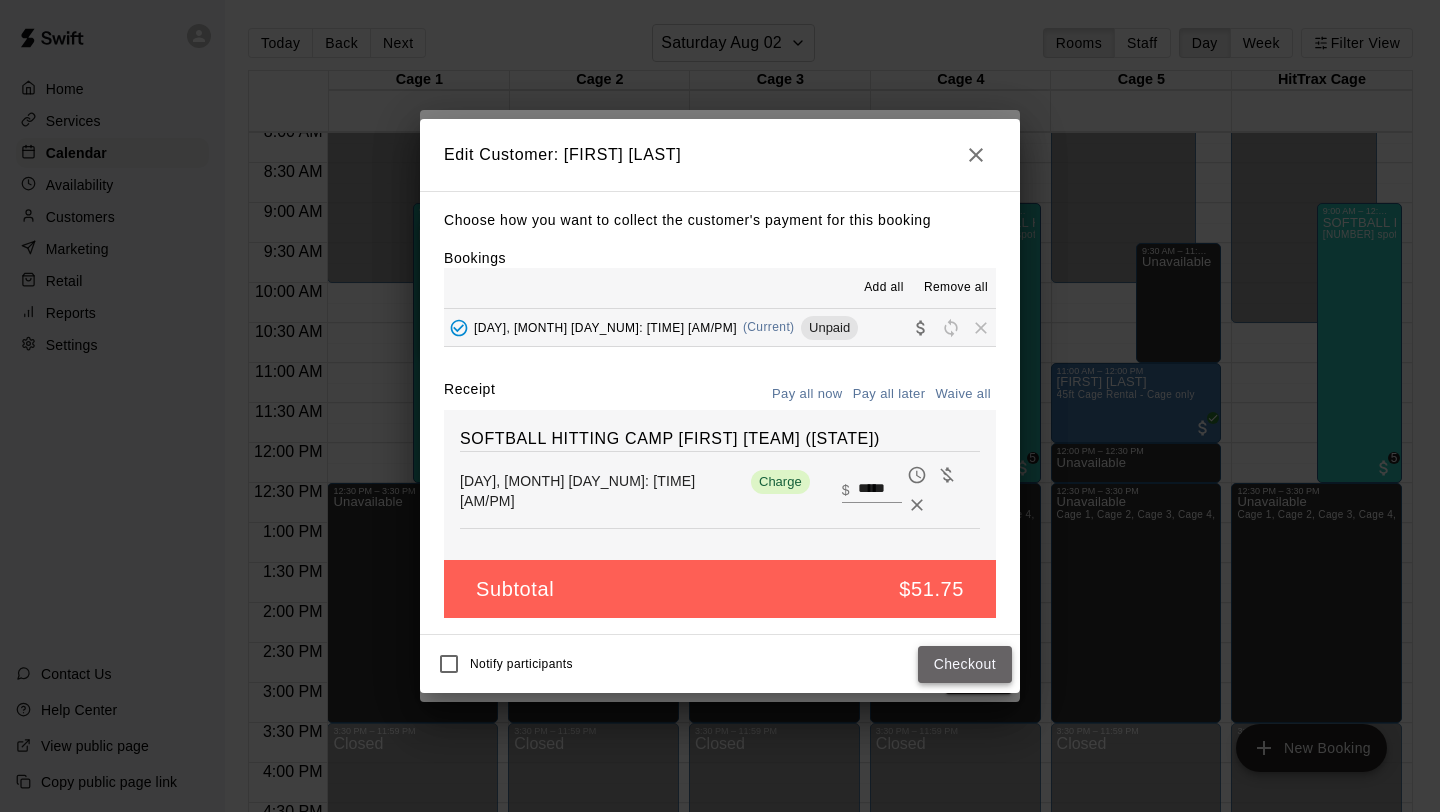 click on "Checkout" at bounding box center [965, 664] 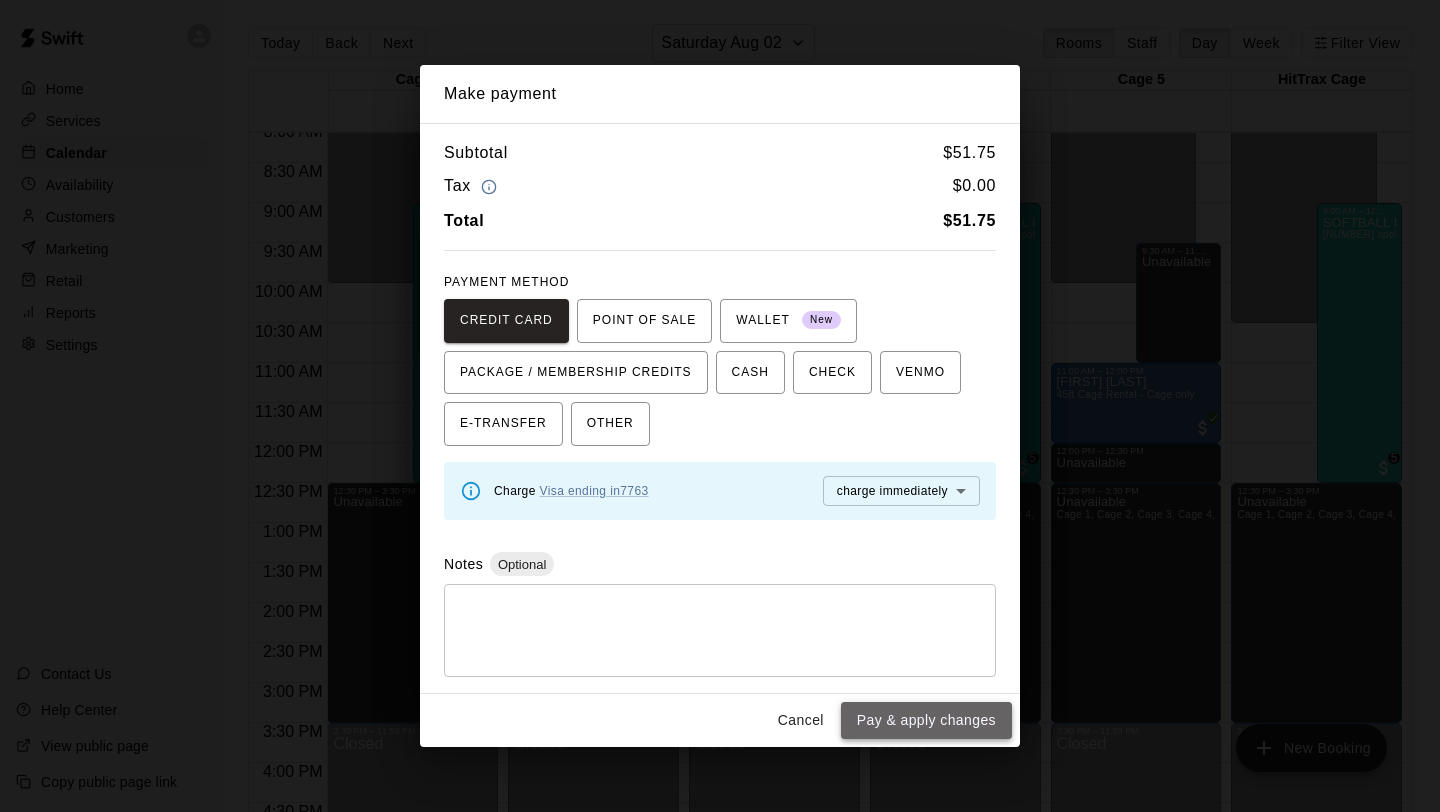 click on "Pay & apply changes" at bounding box center (926, 720) 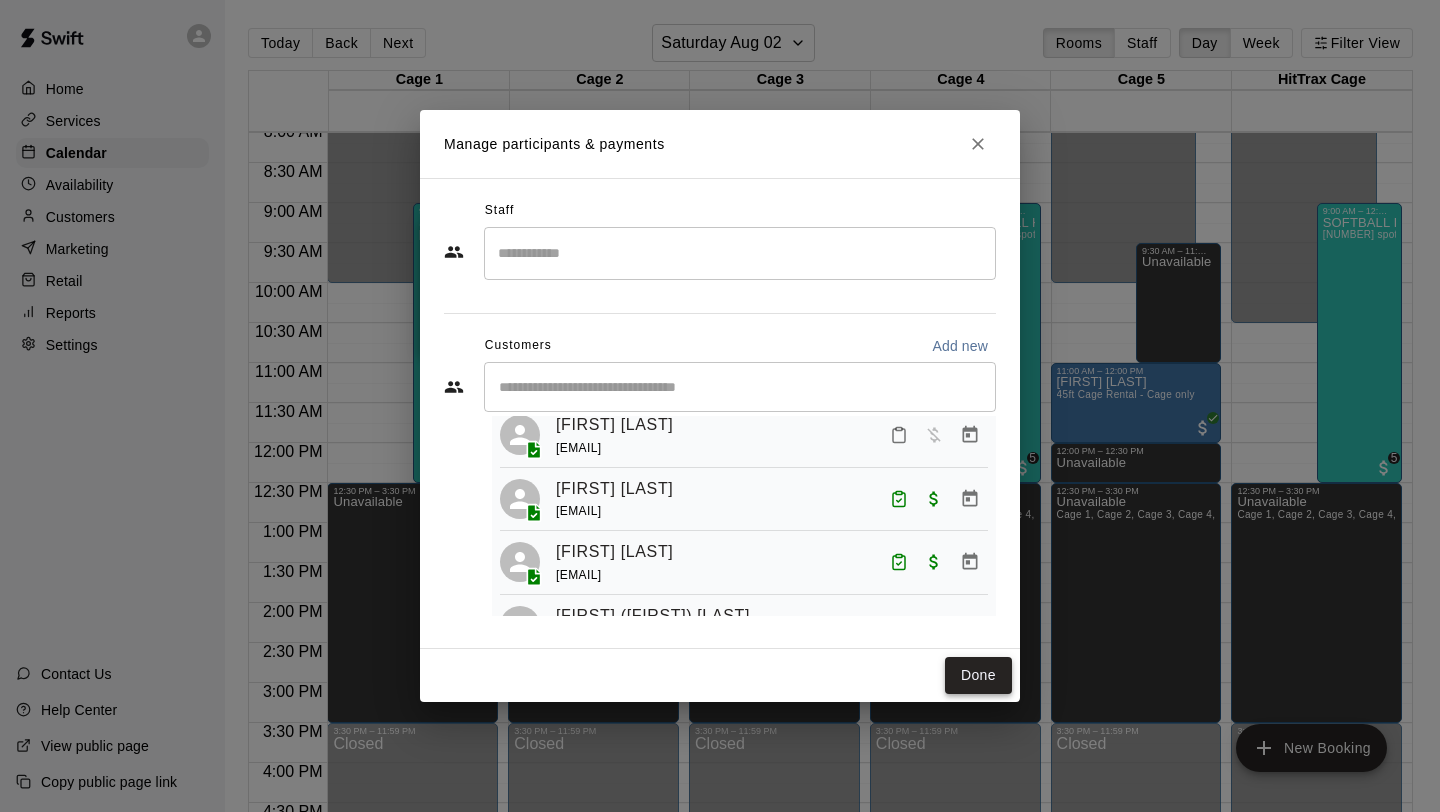 click on "Done" at bounding box center [978, 675] 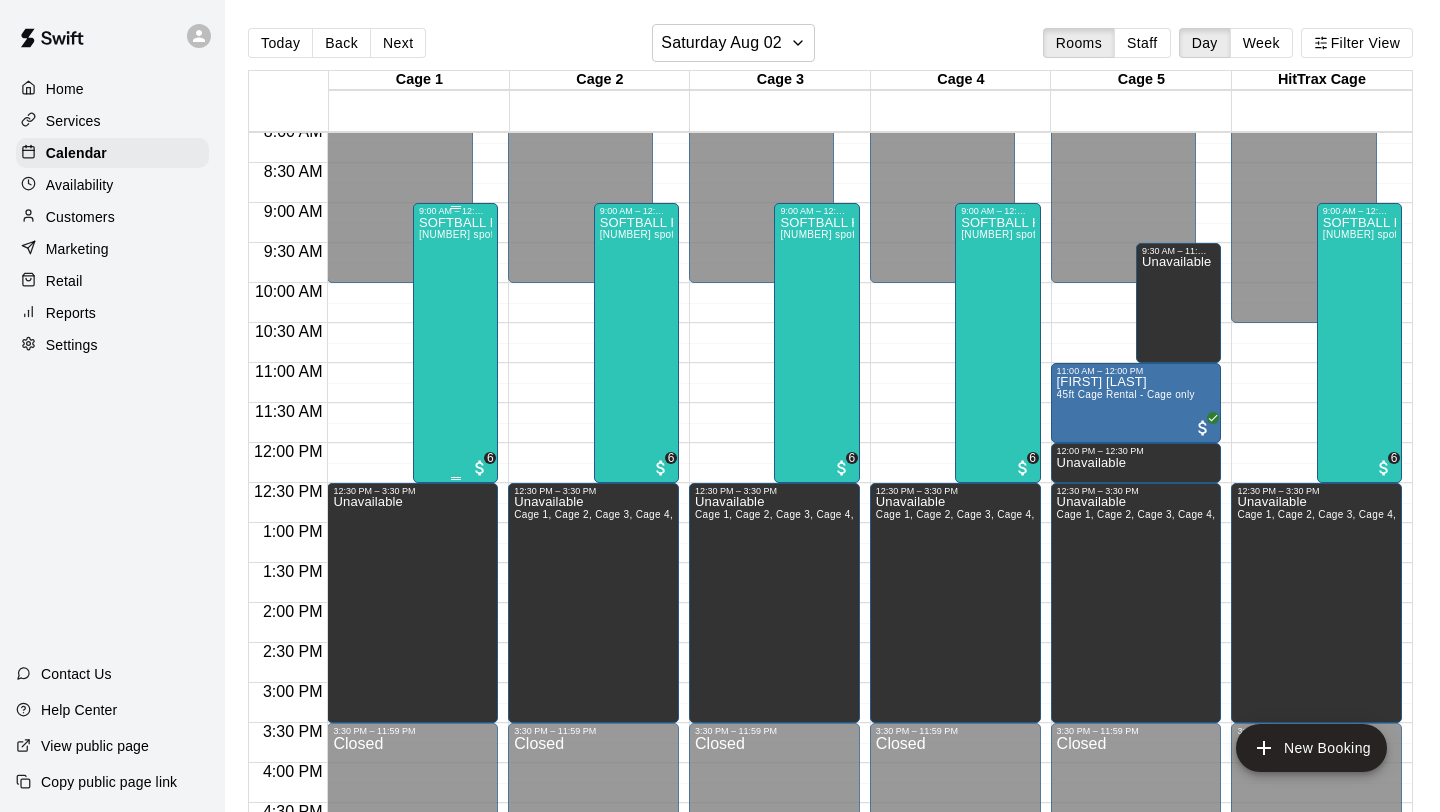 click on "SOFTBALL HITTING CAMP [FIRST] [LAST] / LADY VOLS (TENNESSEE) [NUMBER]/[NUMBER] spots" at bounding box center [455, 622] 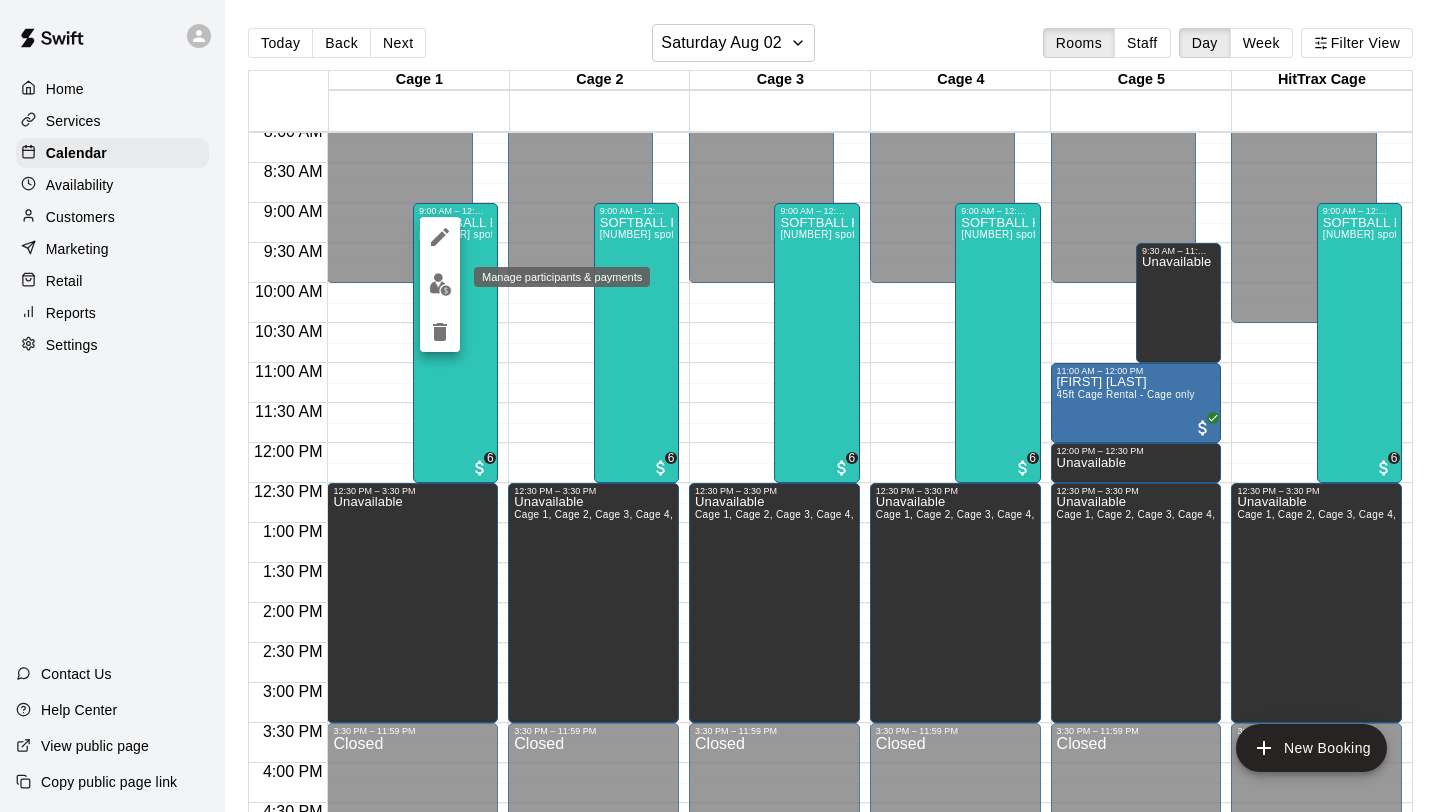 click at bounding box center [440, 284] 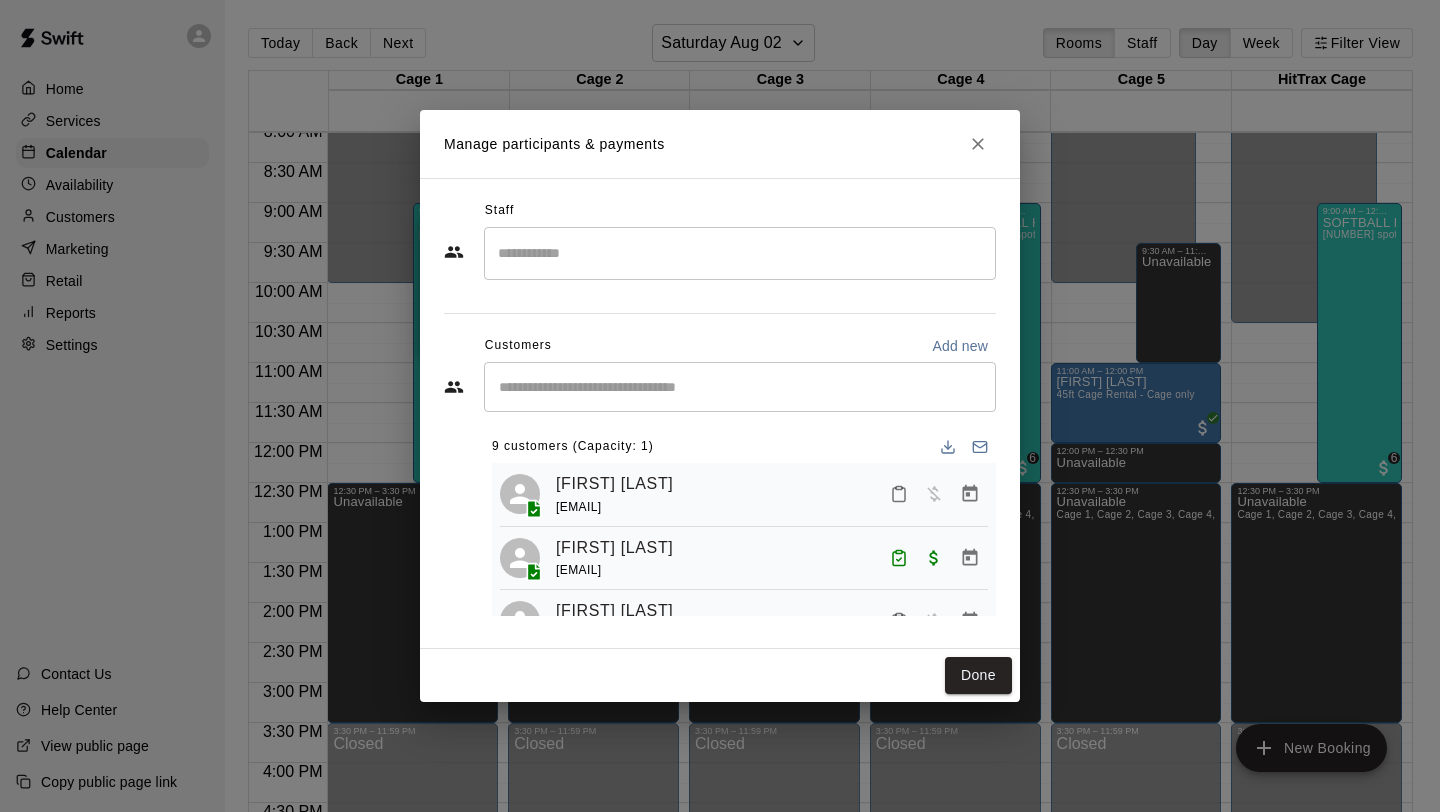 scroll, scrollTop: 0, scrollLeft: 0, axis: both 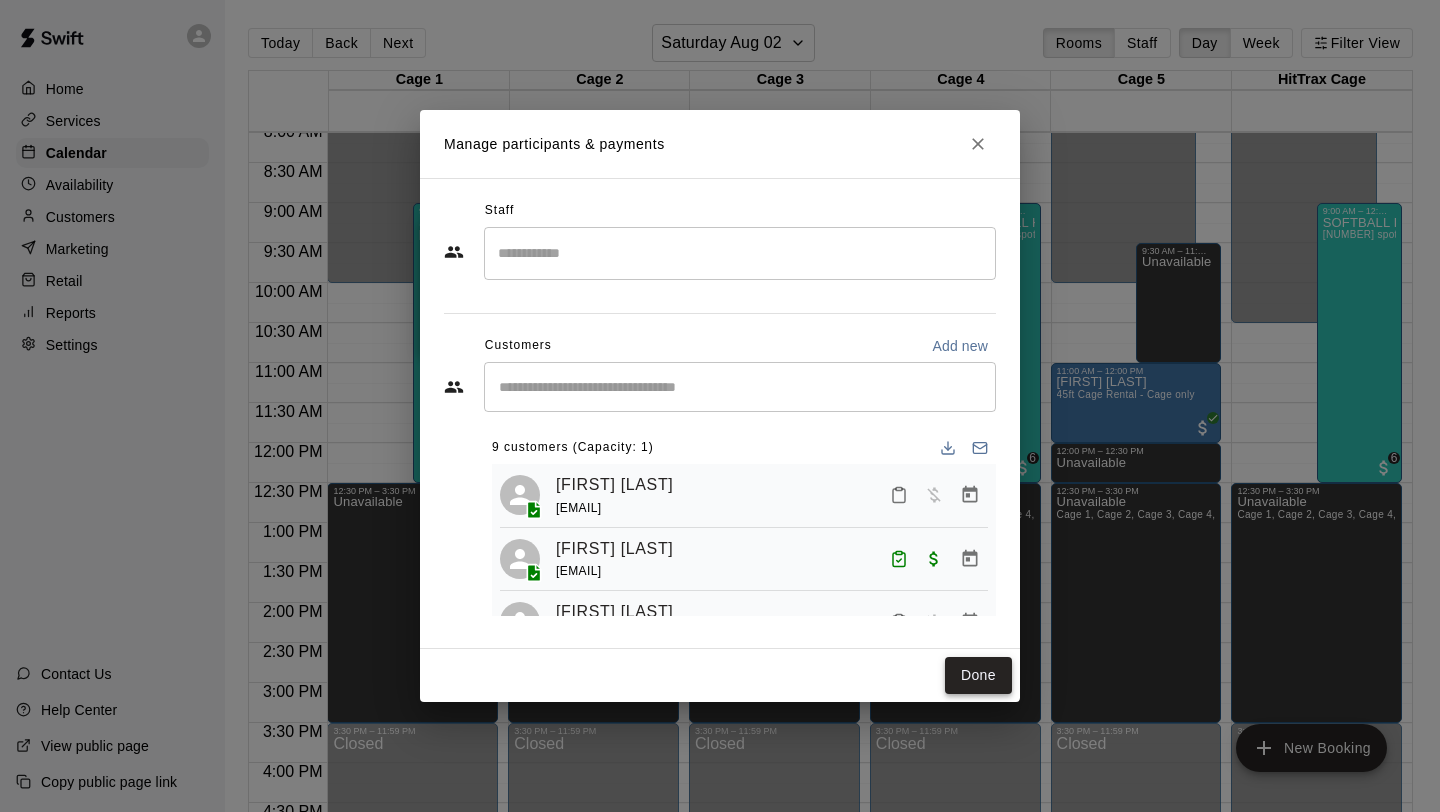 click on "Done" at bounding box center [978, 675] 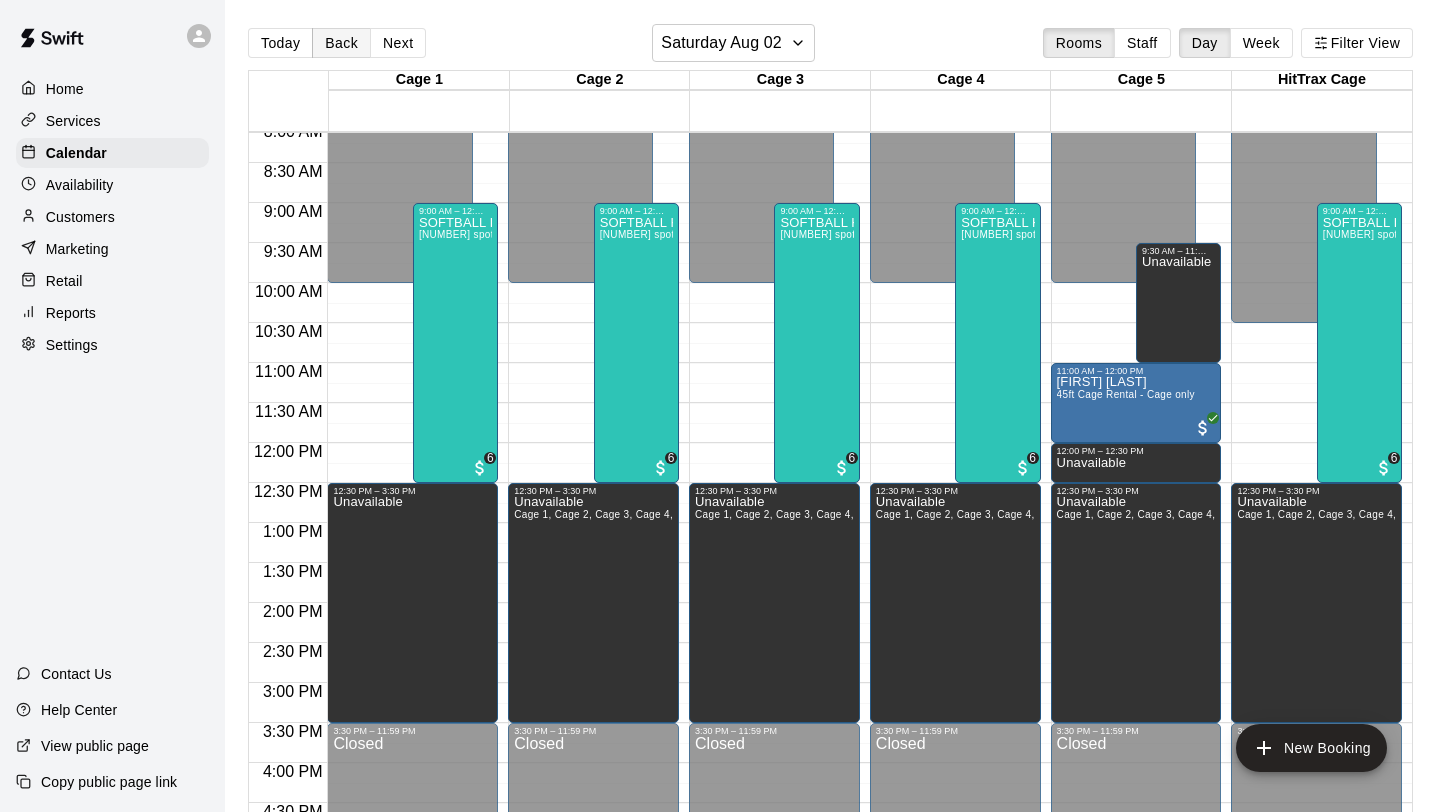 click on "Back" at bounding box center (341, 43) 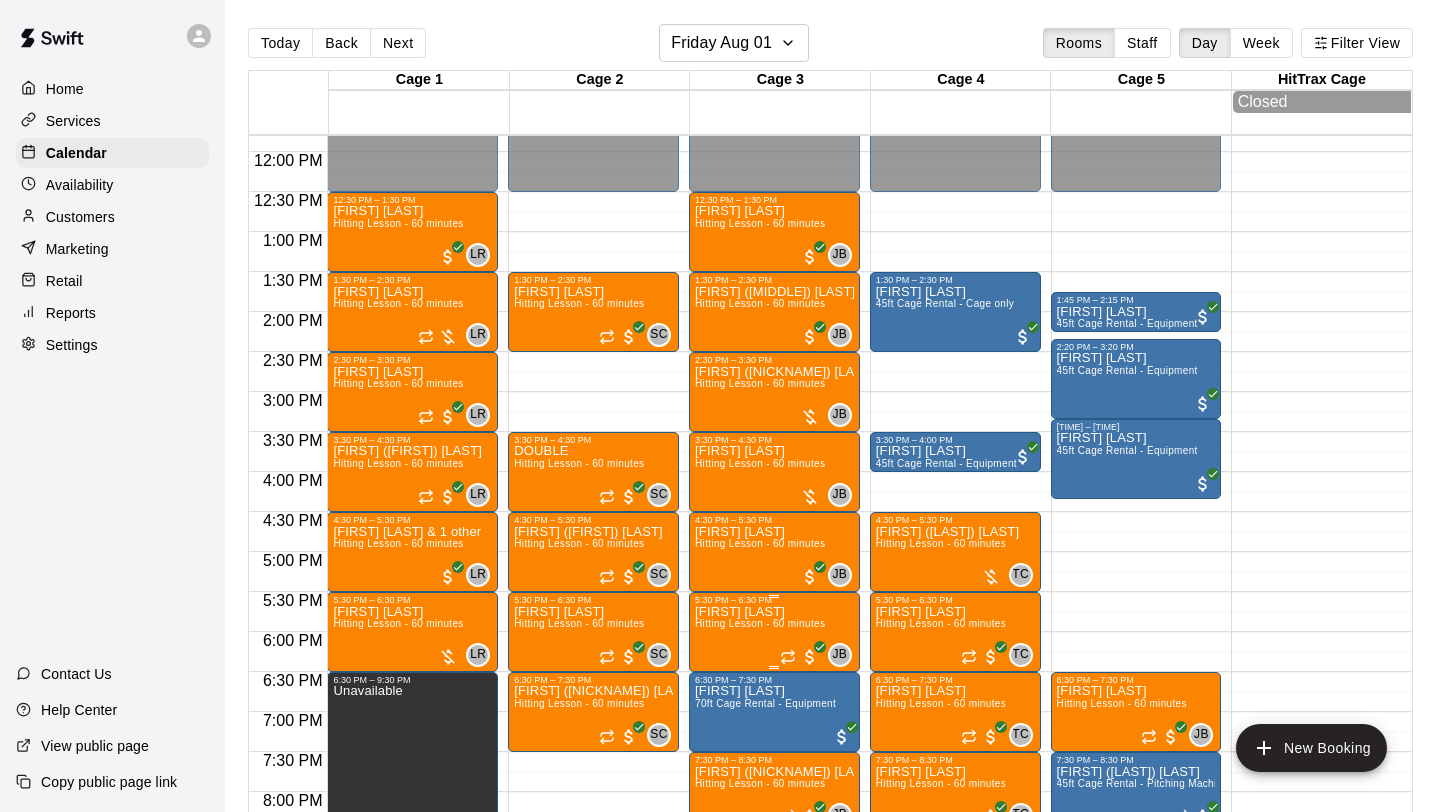 scroll, scrollTop: 941, scrollLeft: 0, axis: vertical 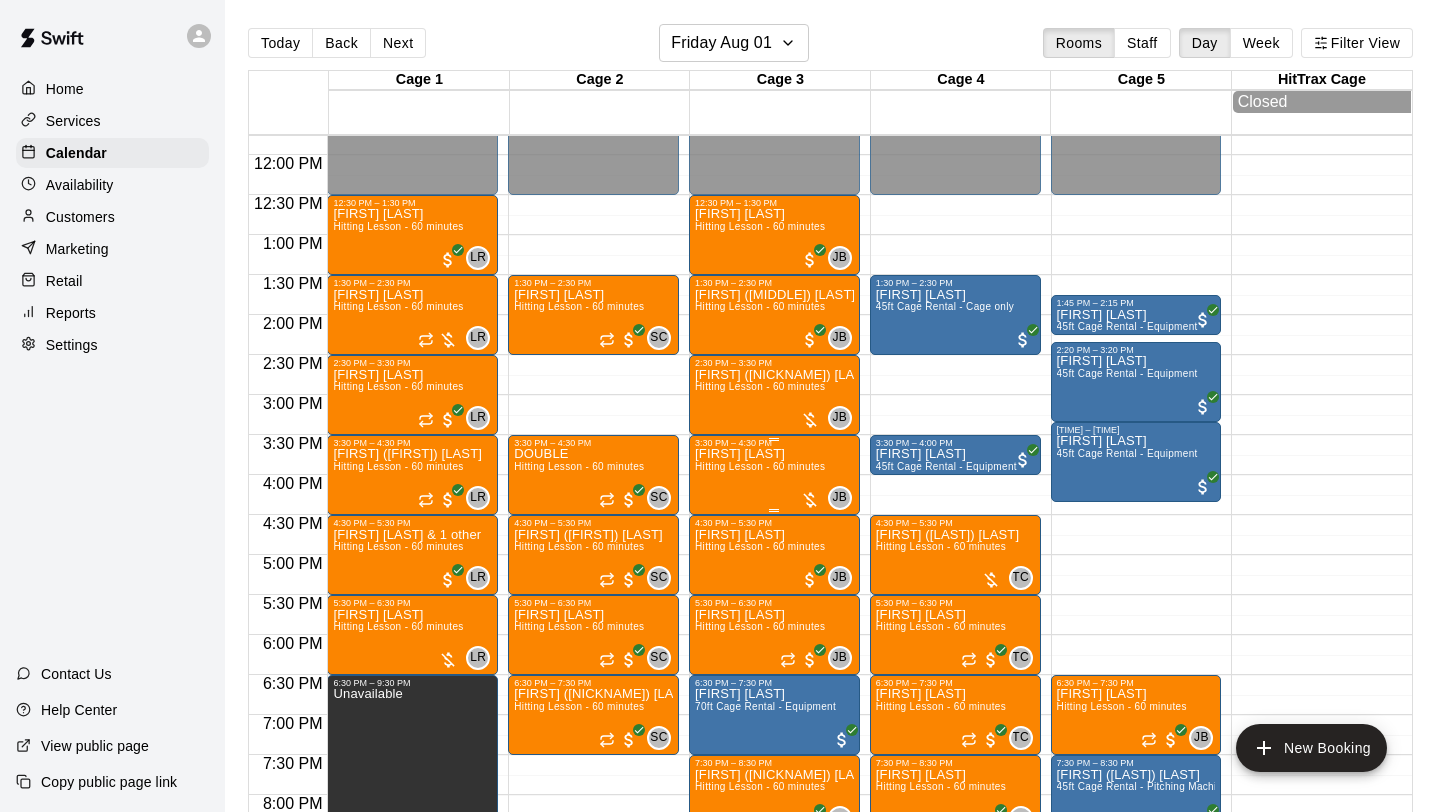 click on "Hitting Lesson - 60 minutes" at bounding box center (760, 466) 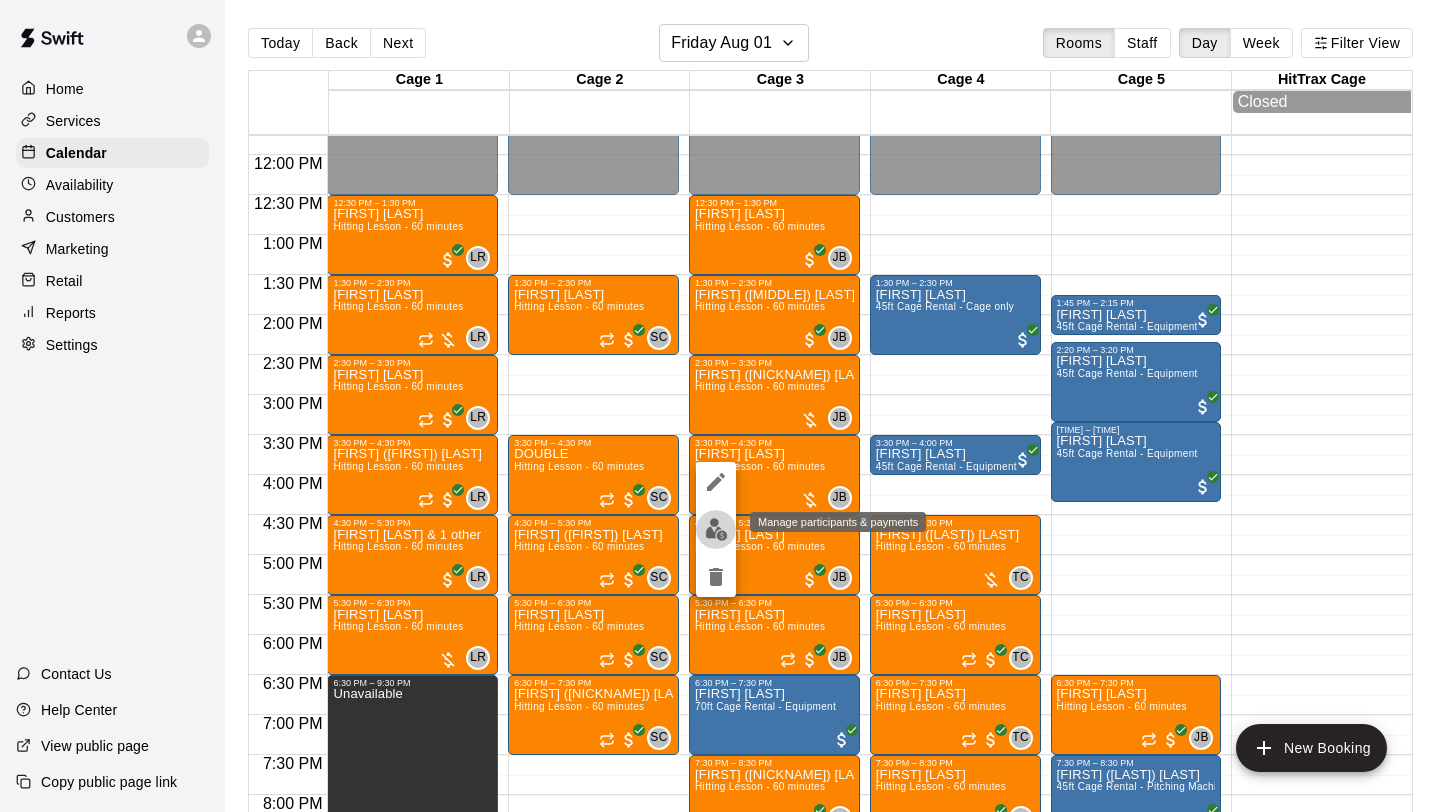 click at bounding box center [716, 529] 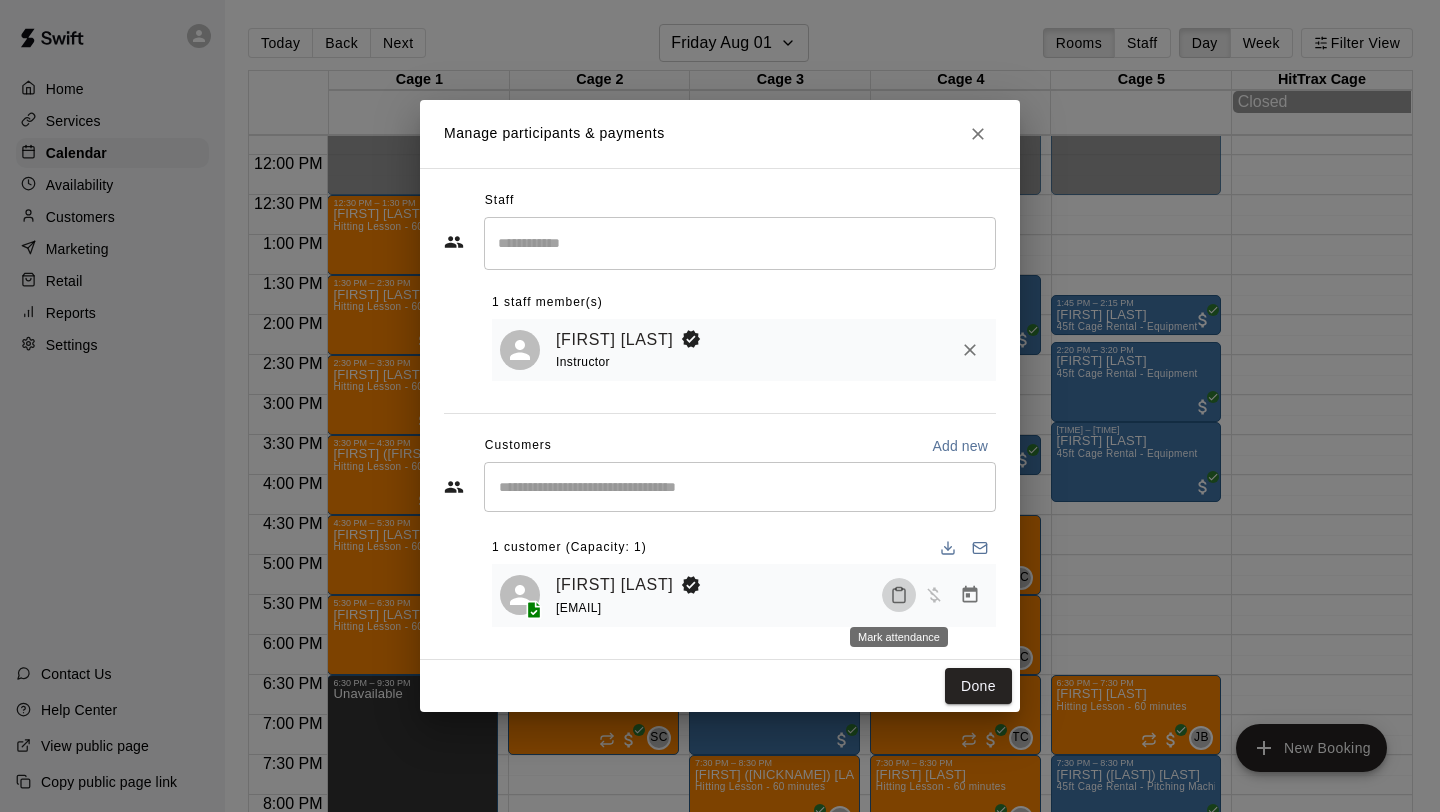 click 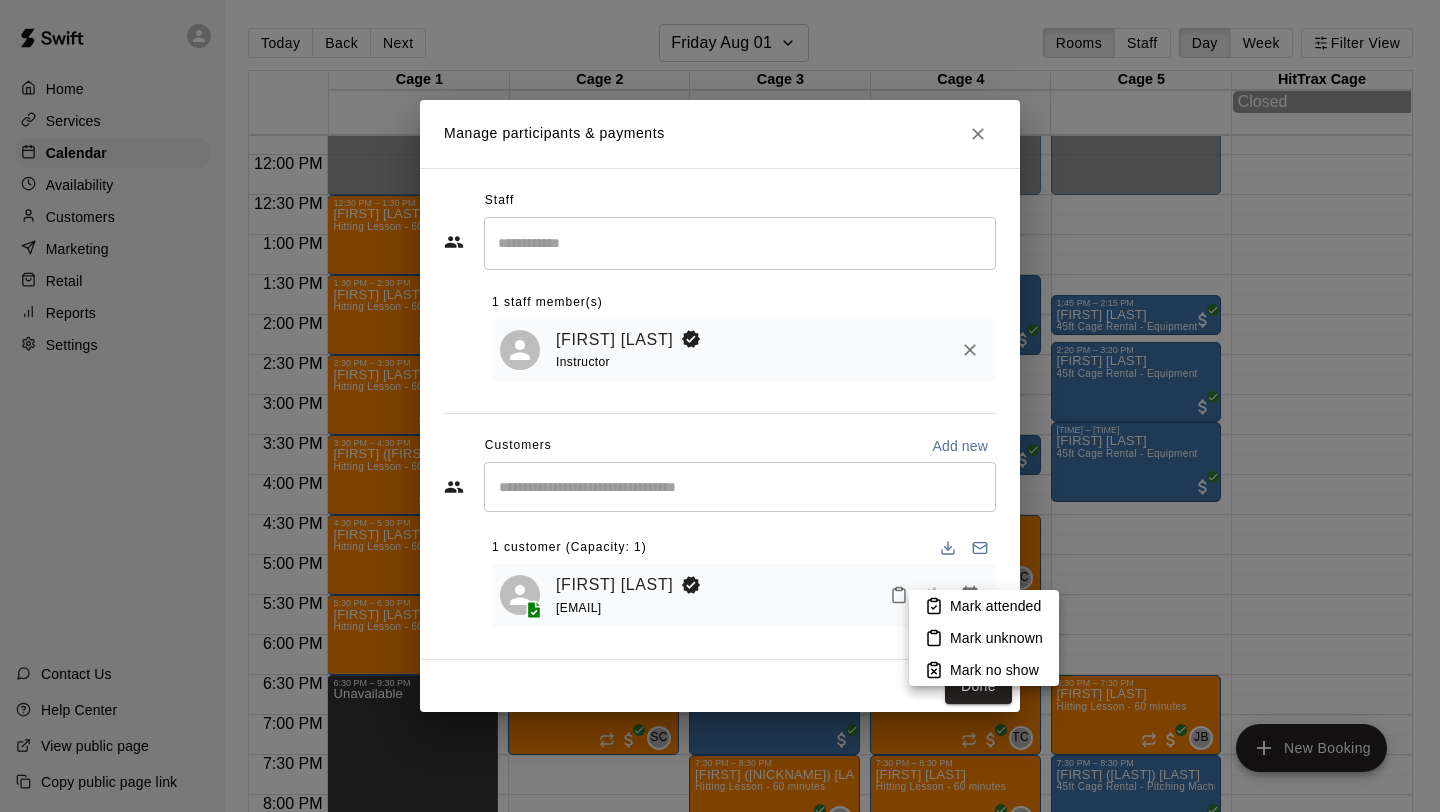 click on "Mark attended" at bounding box center [995, 606] 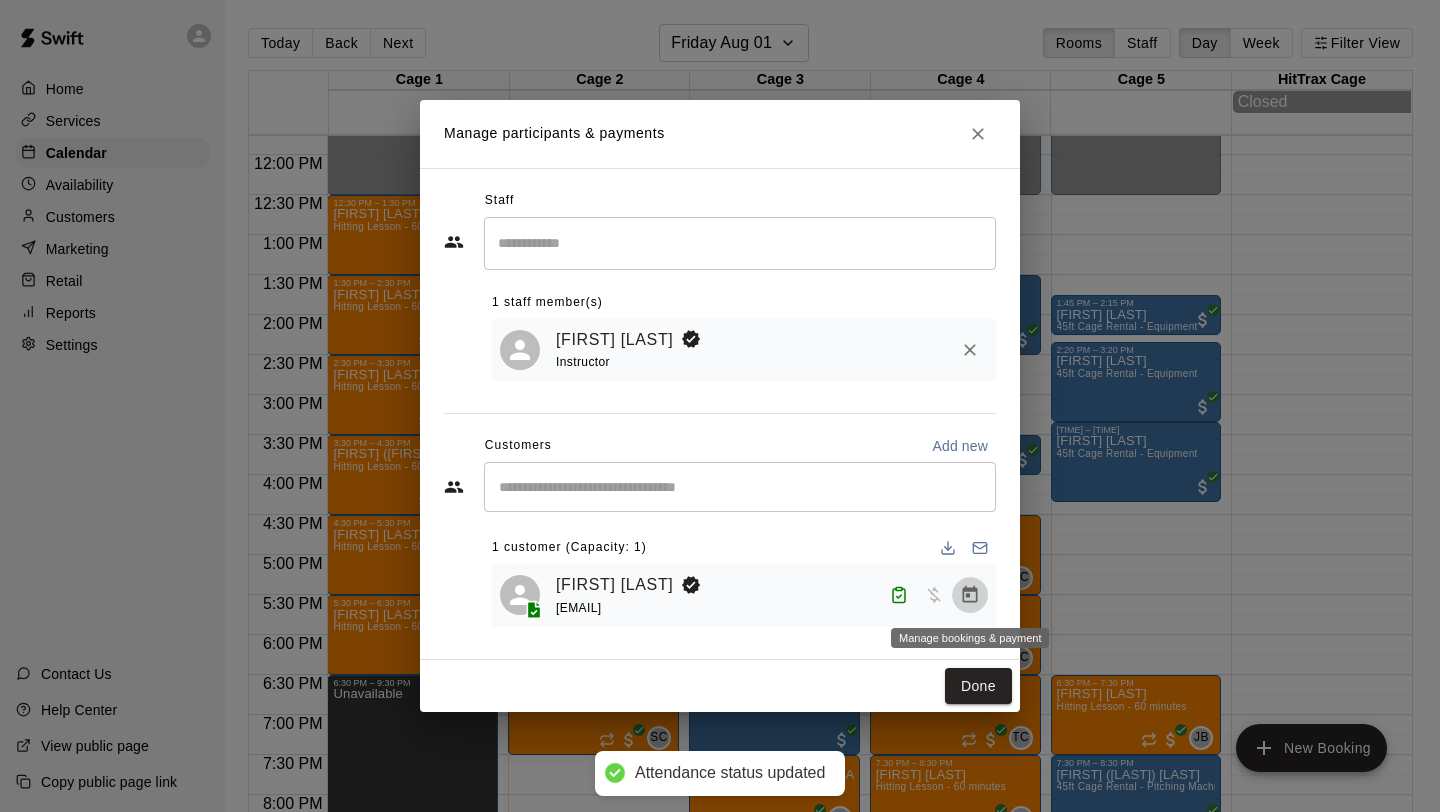 click 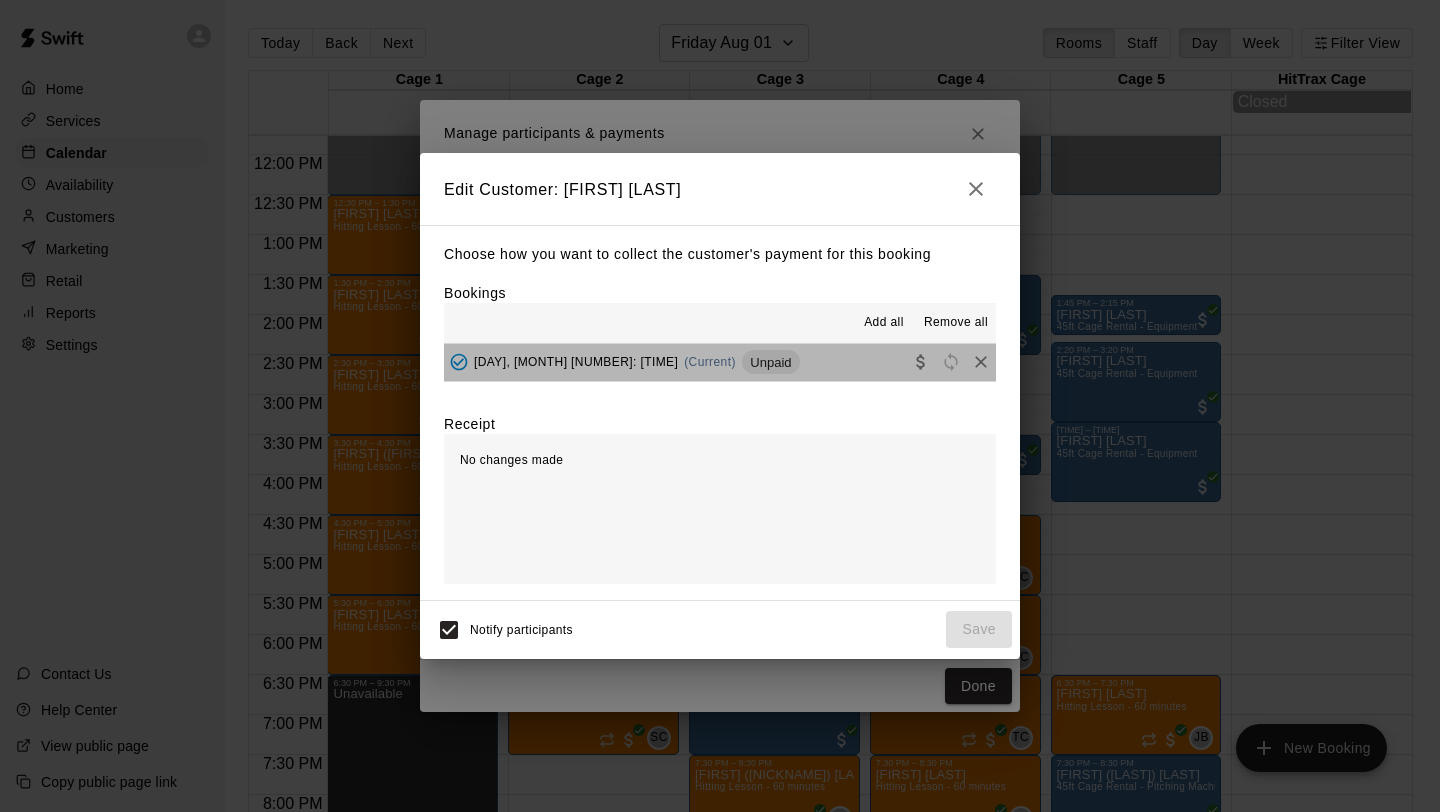 click on "[DAY], [MONTH] [DAY_NUM]: [TIME] [AM/PM] (Current) Unpaid" at bounding box center [720, 362] 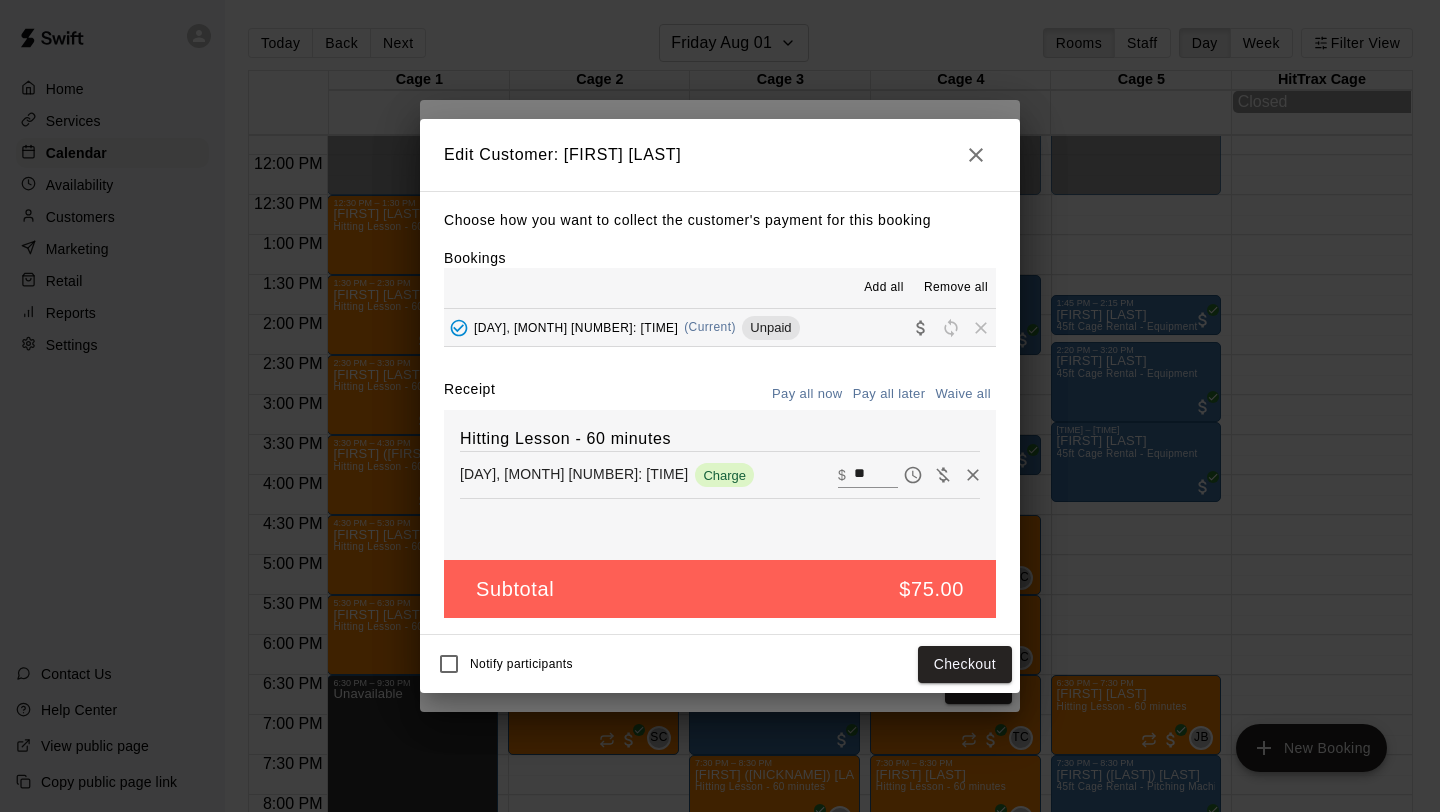 click on "Notify participants Checkout" at bounding box center [720, 664] 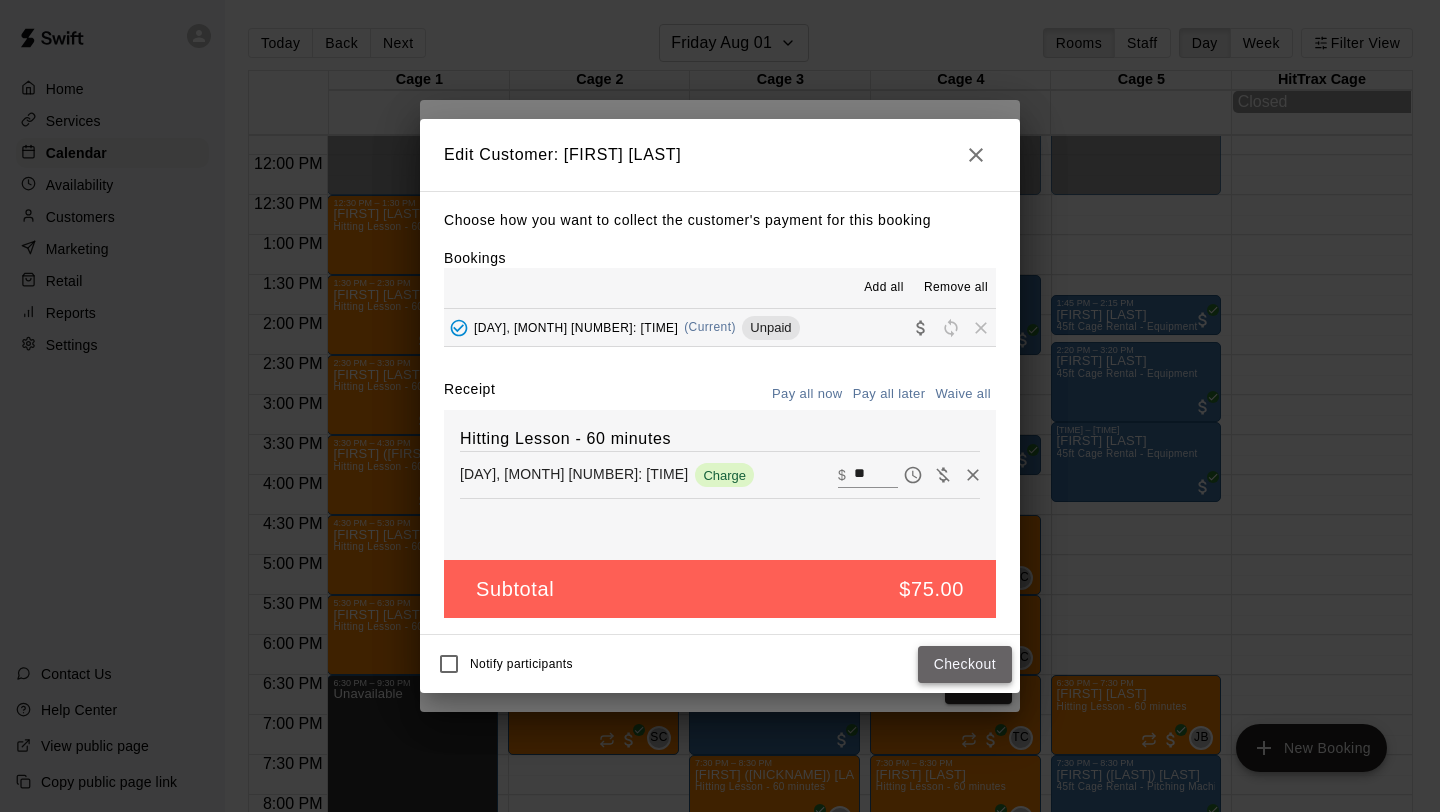 click on "Checkout" at bounding box center [965, 664] 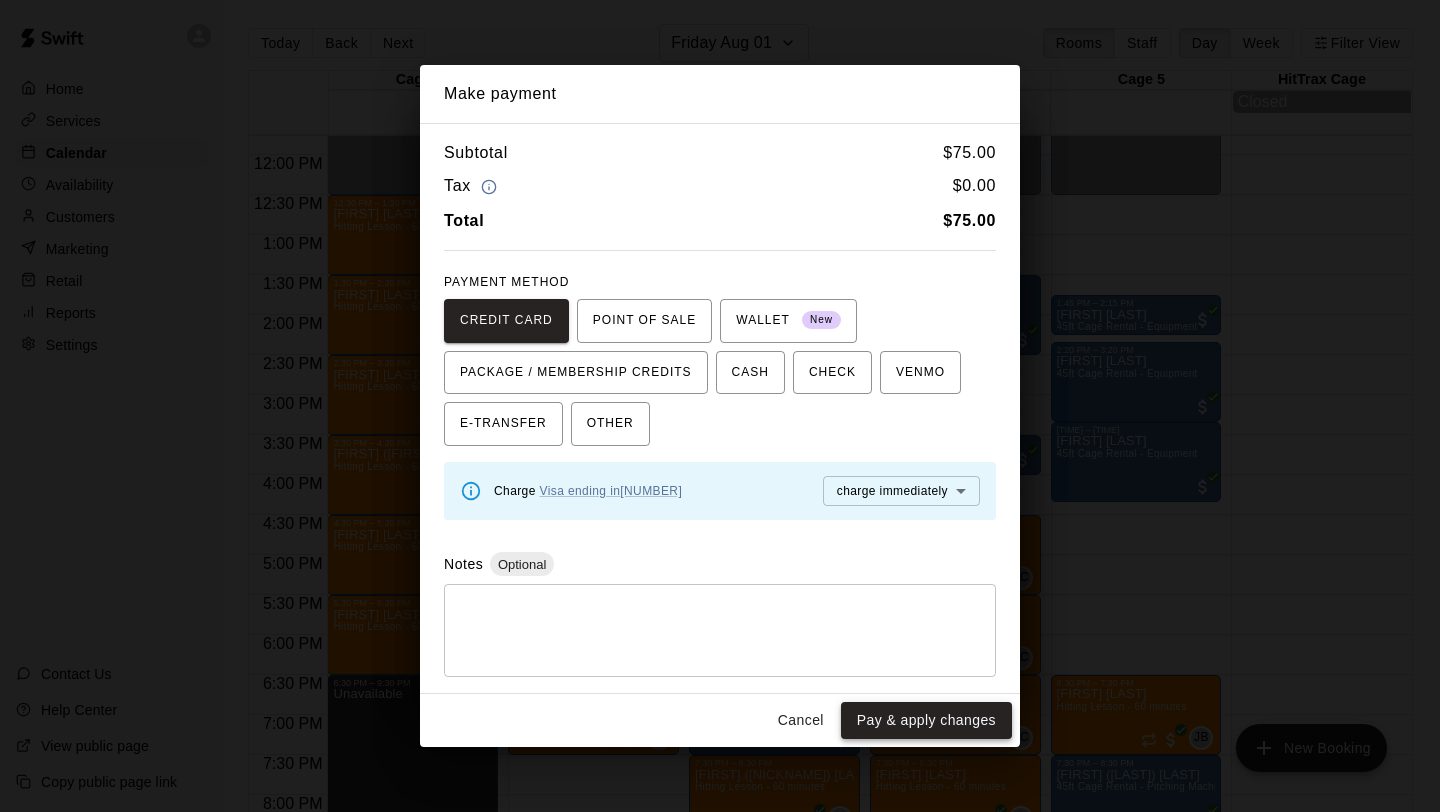 click on "Pay & apply changes" at bounding box center [926, 720] 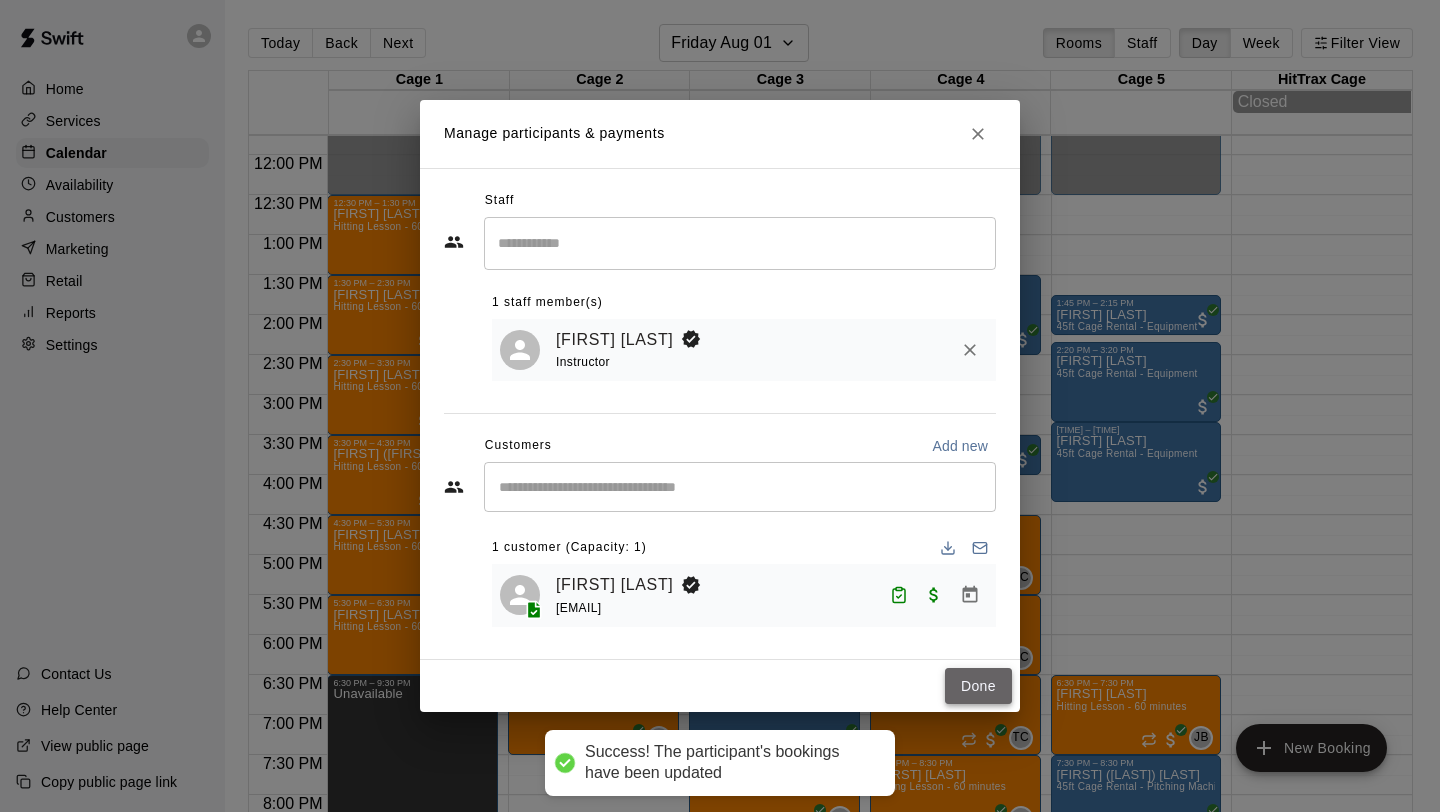 click on "Done" at bounding box center [978, 686] 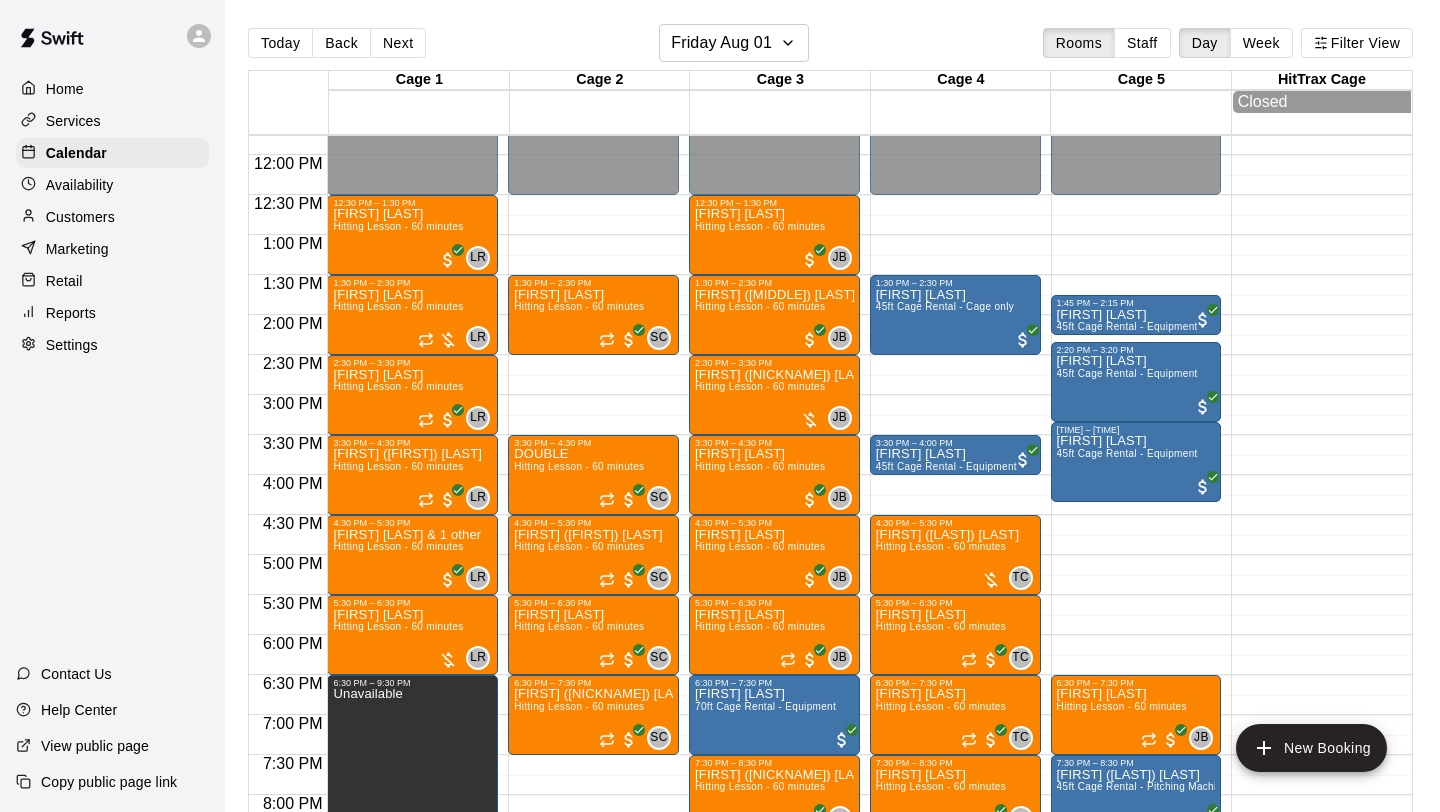 click on "Customers" at bounding box center (80, 217) 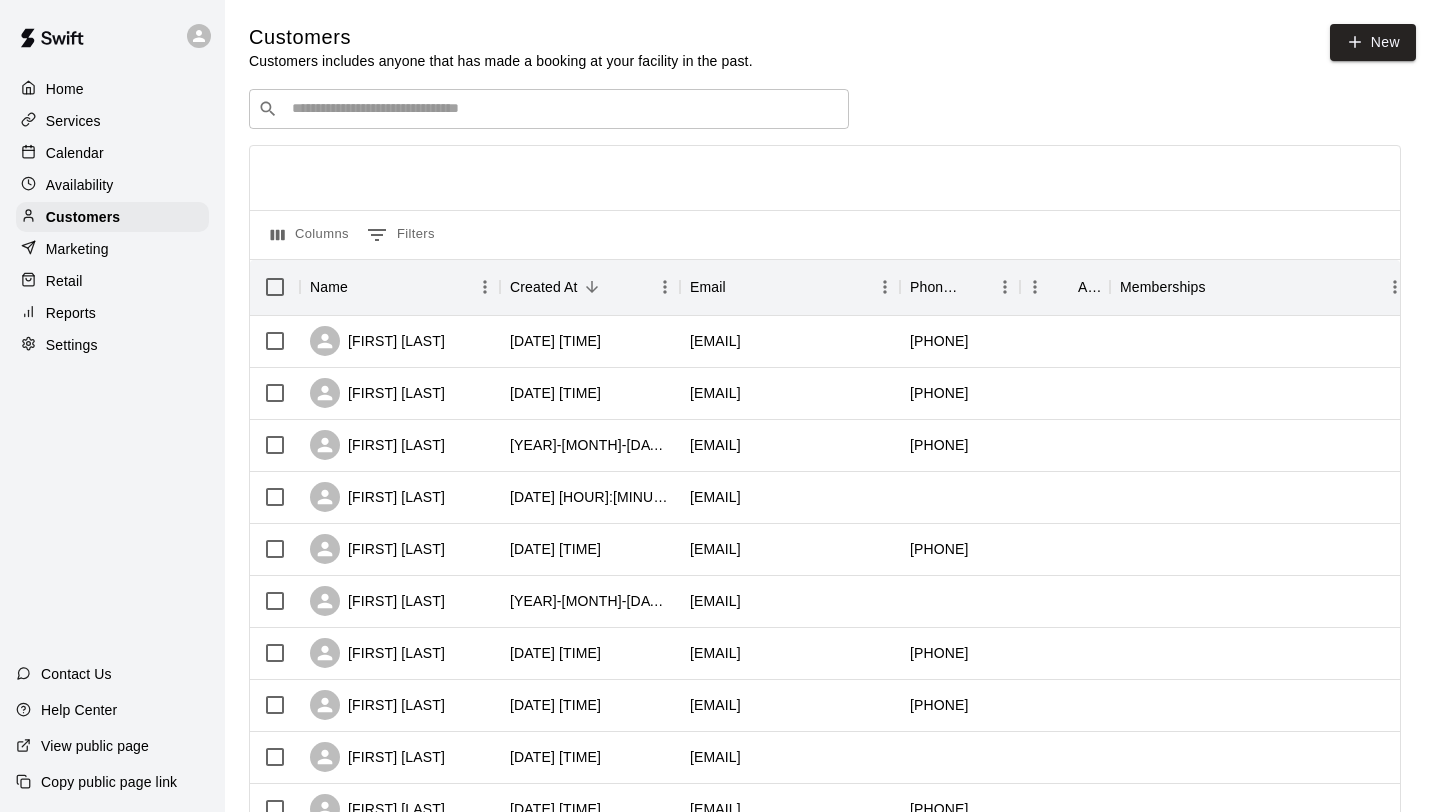 click at bounding box center (563, 109) 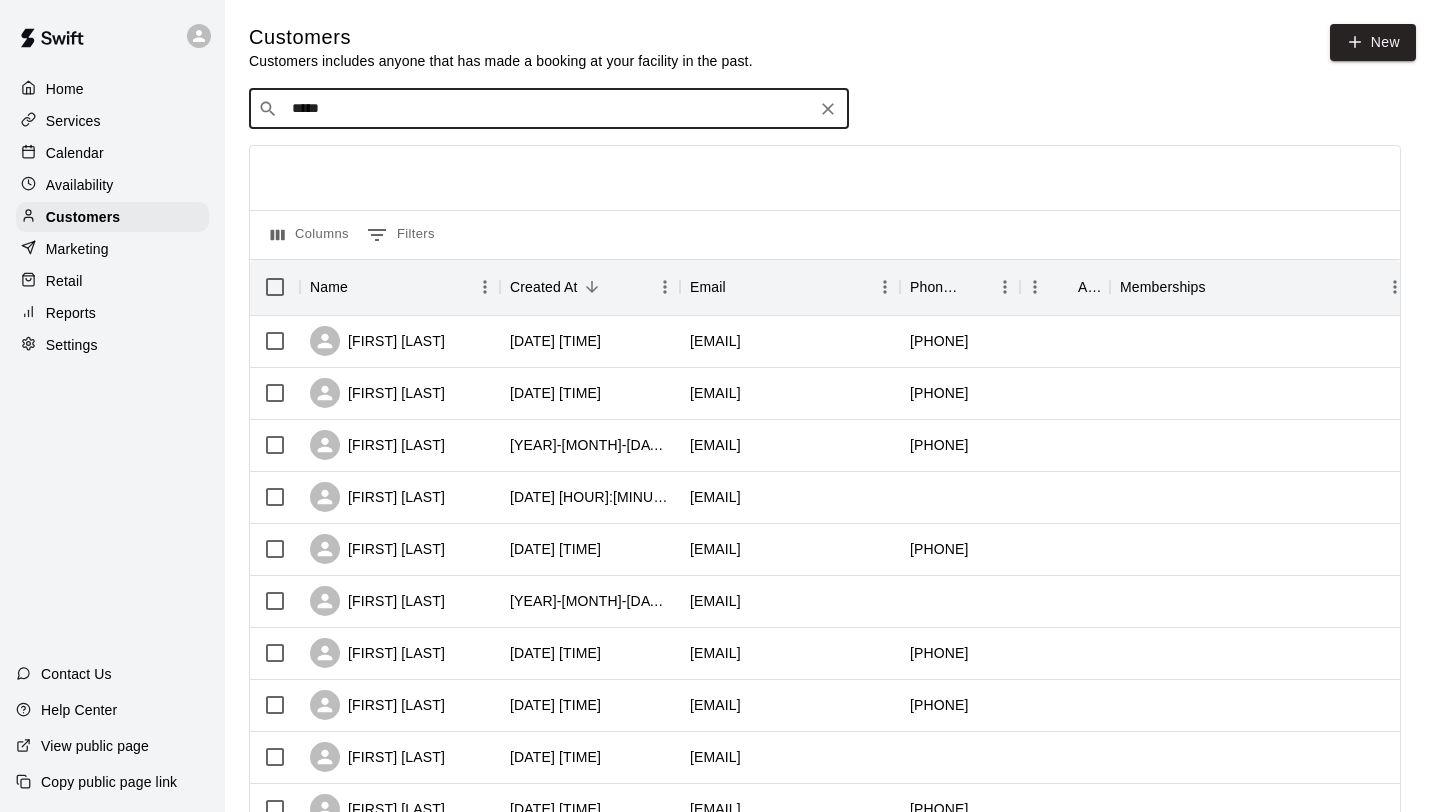 type on "******" 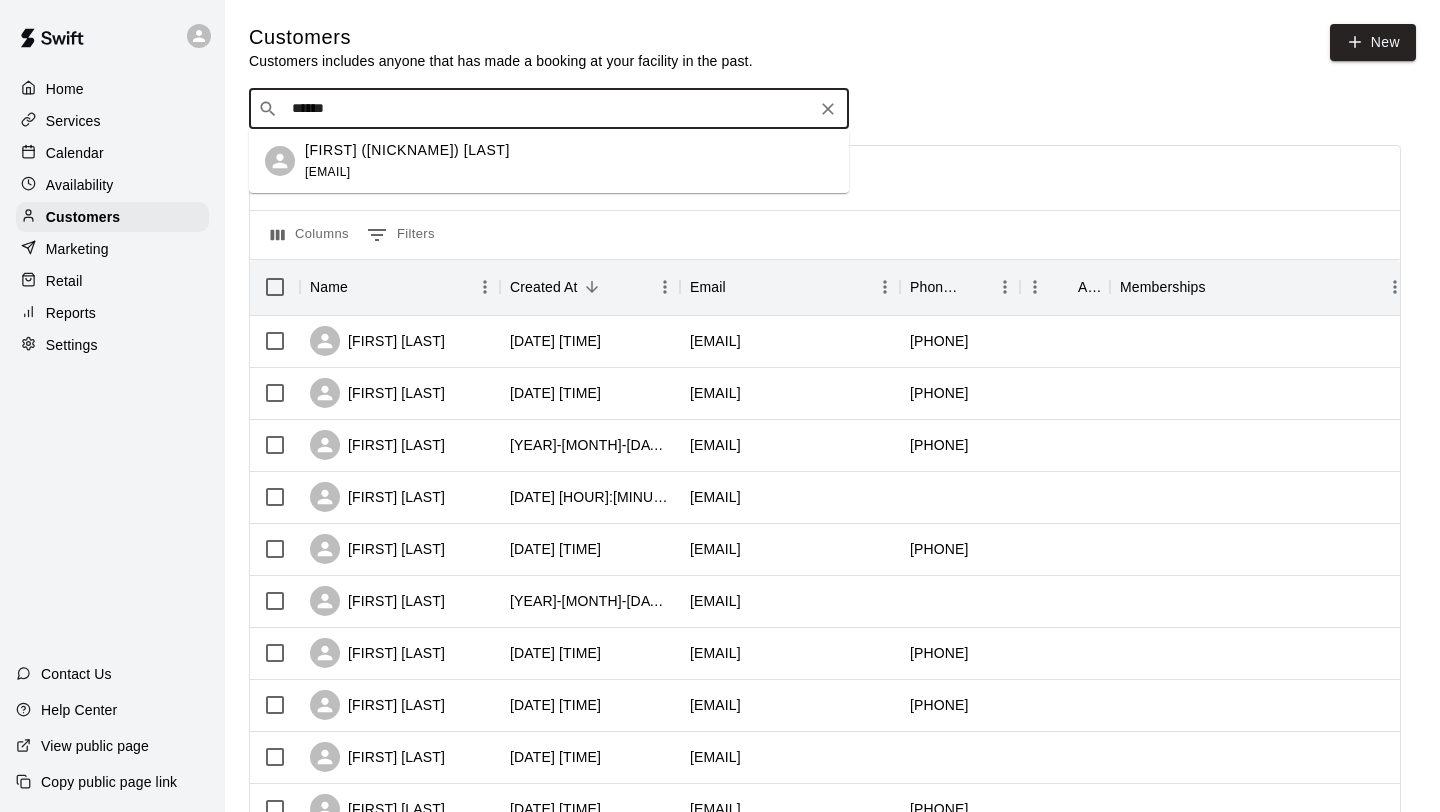 click on "[EMAIL]" at bounding box center [327, 172] 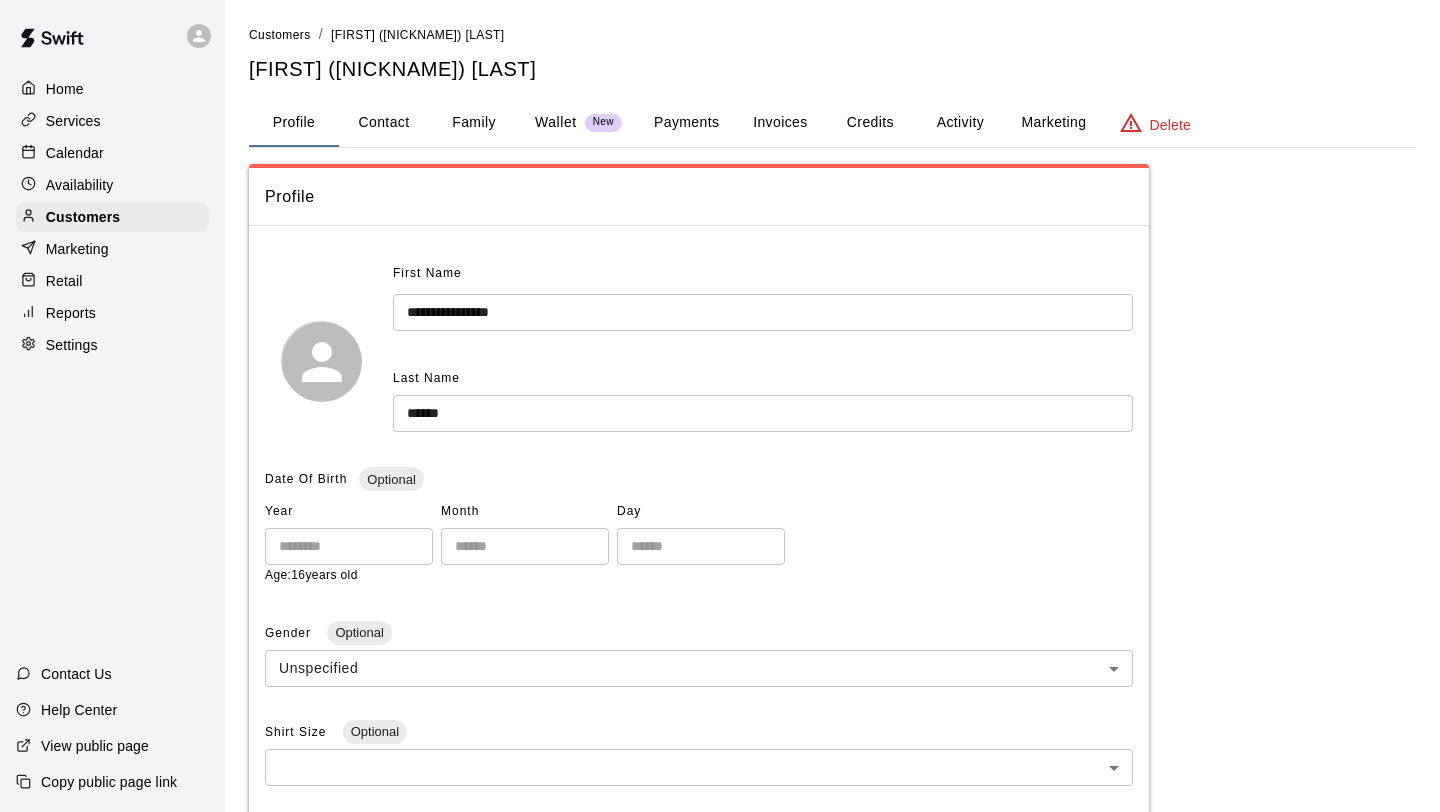 click on "Payments" at bounding box center (686, 123) 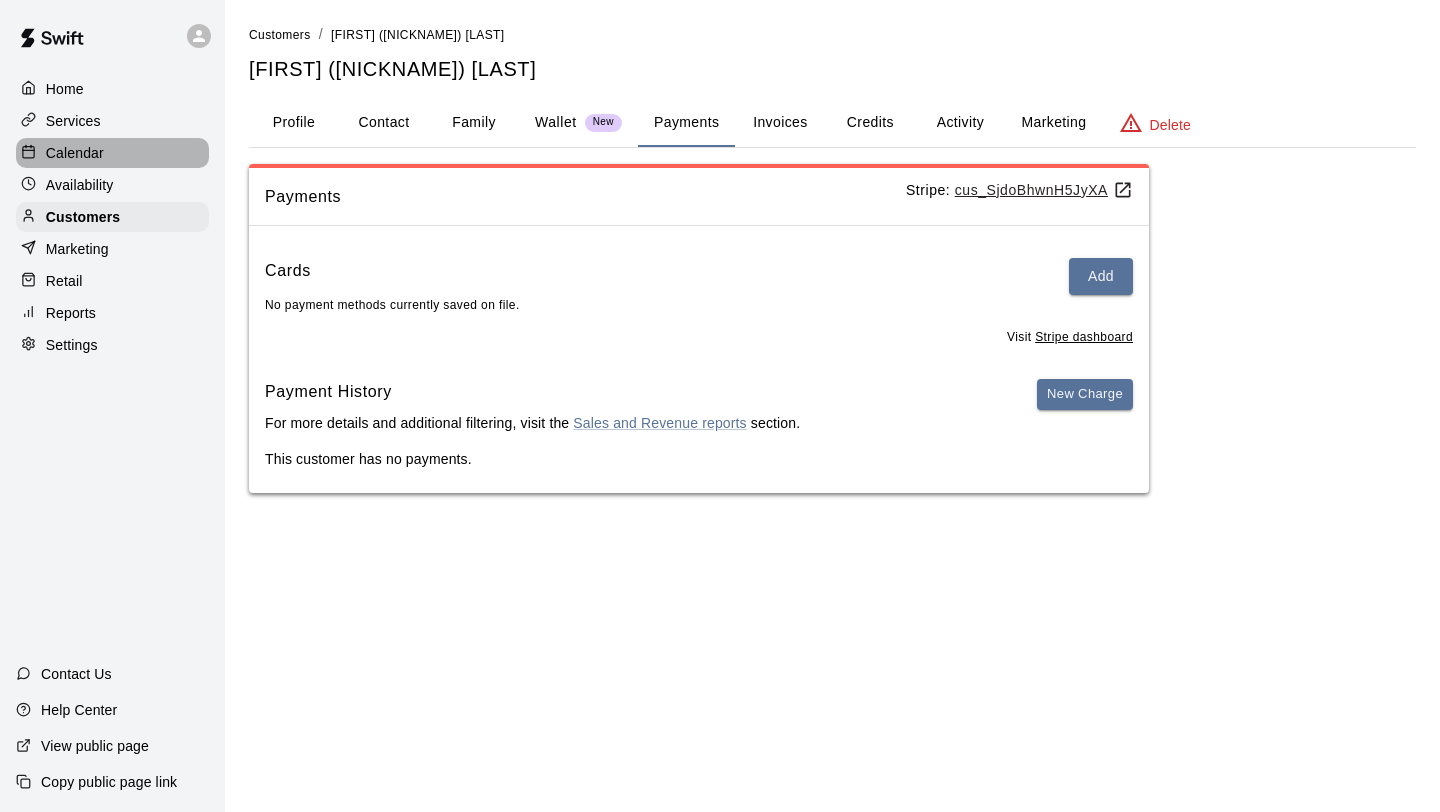 click on "Calendar" at bounding box center [112, 153] 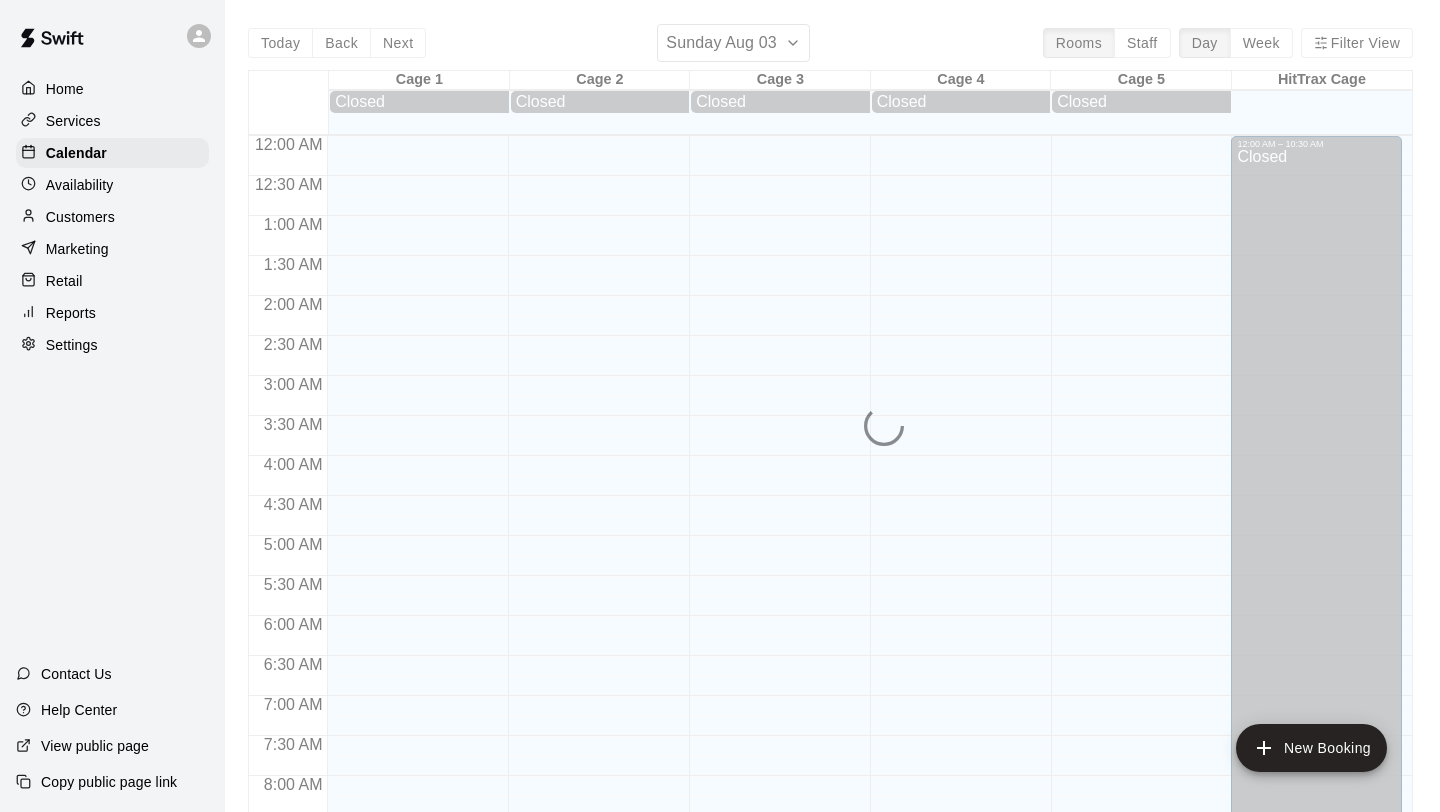 scroll, scrollTop: 1158, scrollLeft: 0, axis: vertical 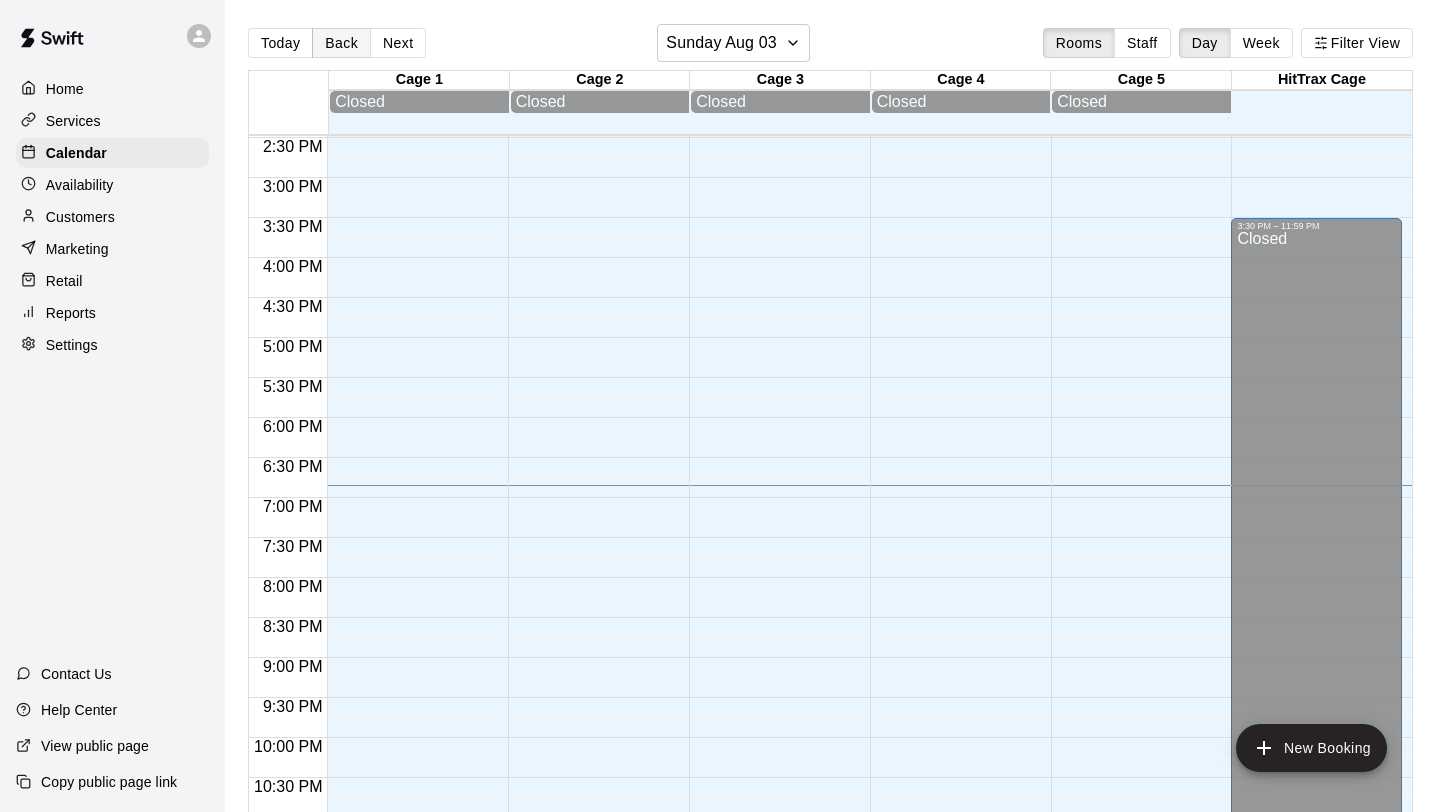 click on "Back" at bounding box center (341, 43) 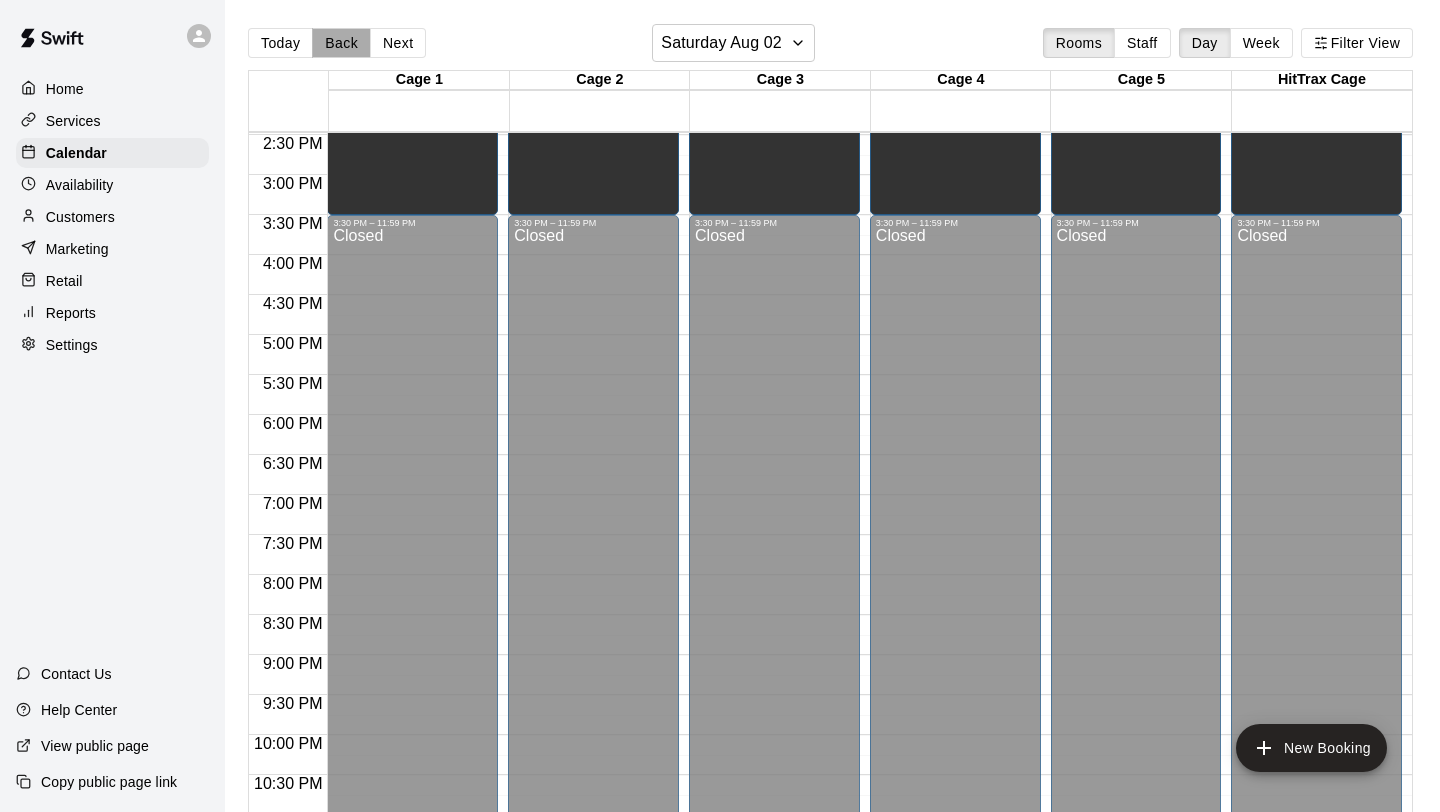 click on "Back" at bounding box center (341, 43) 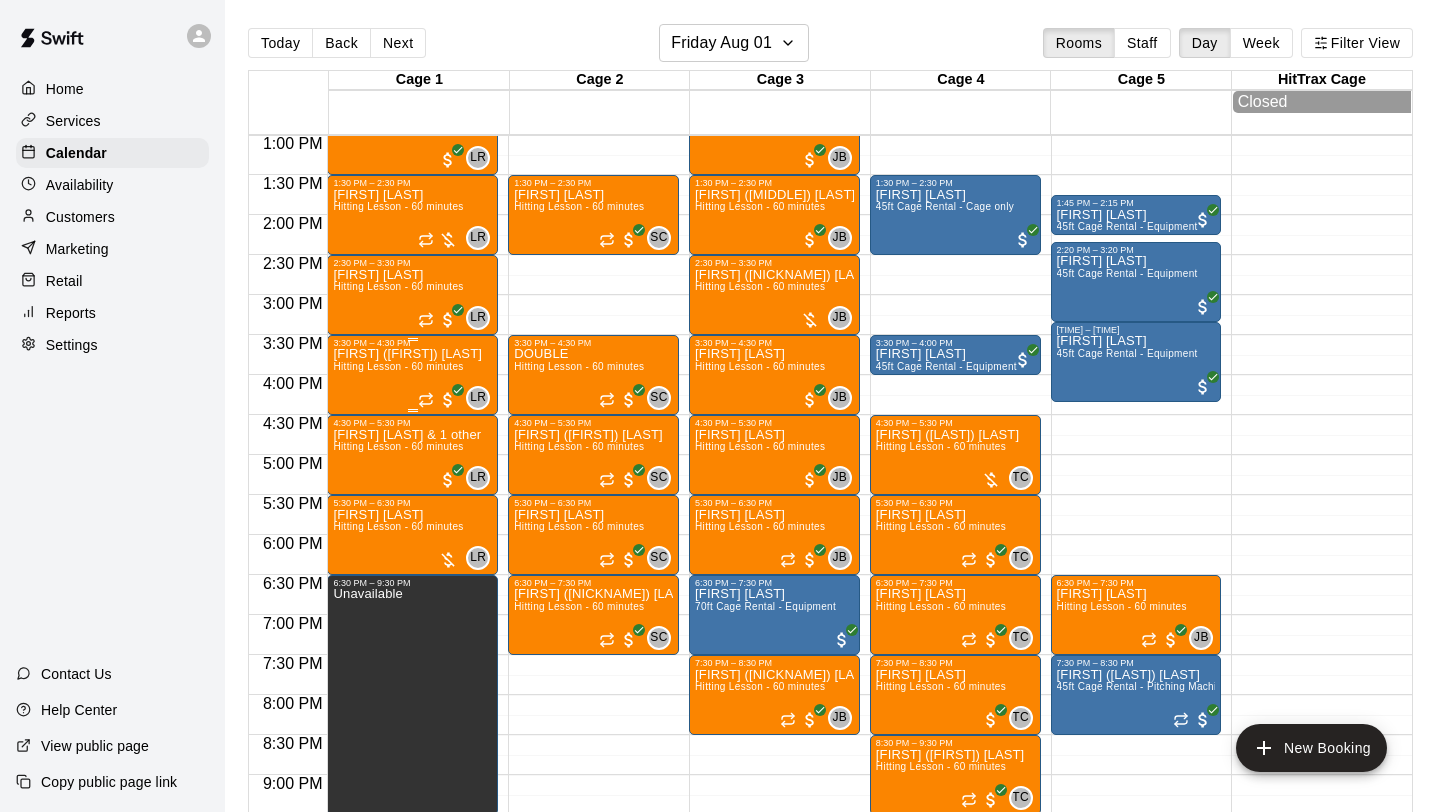 scroll, scrollTop: 1035, scrollLeft: 0, axis: vertical 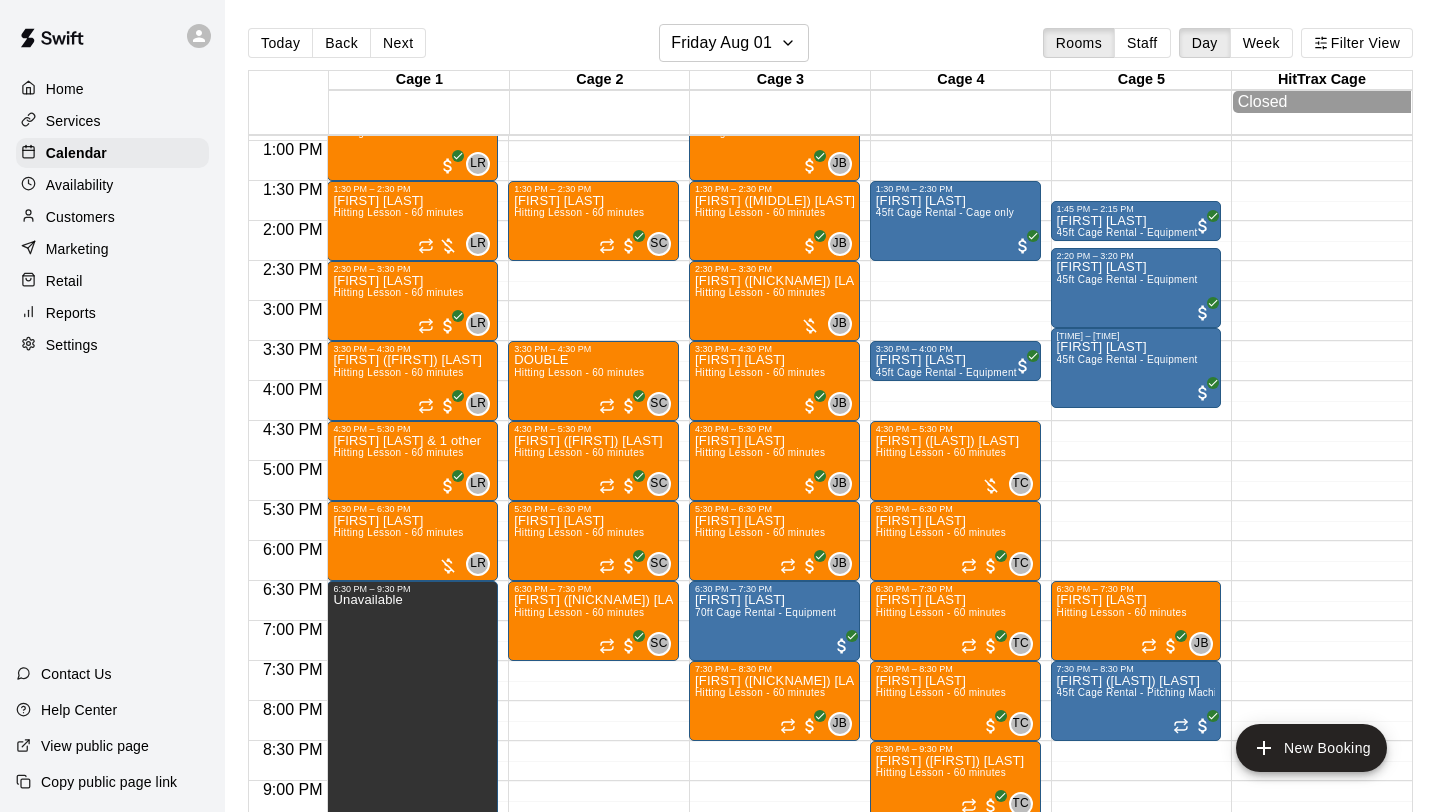 click on "Customers" at bounding box center [80, 217] 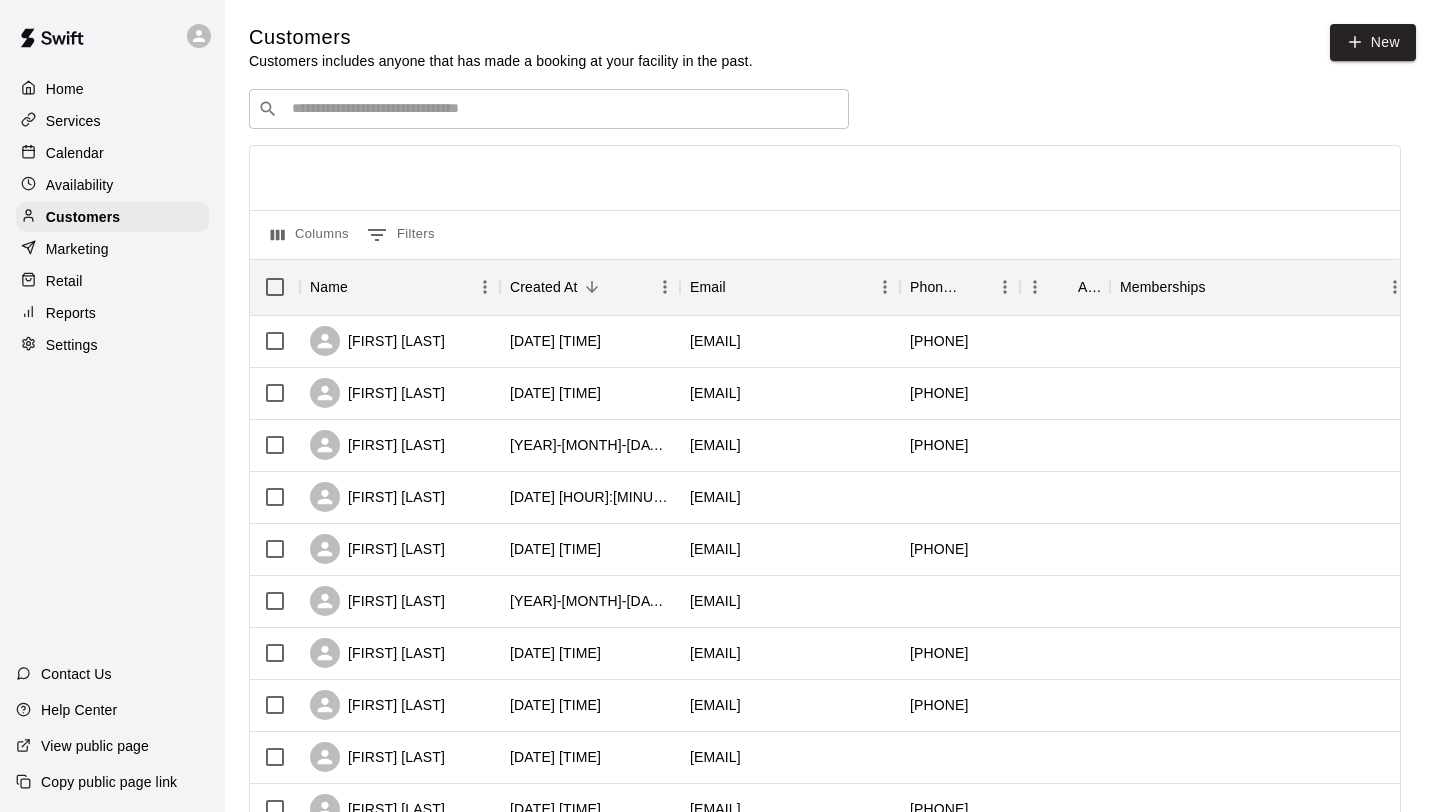 click on "​ ​" at bounding box center [549, 109] 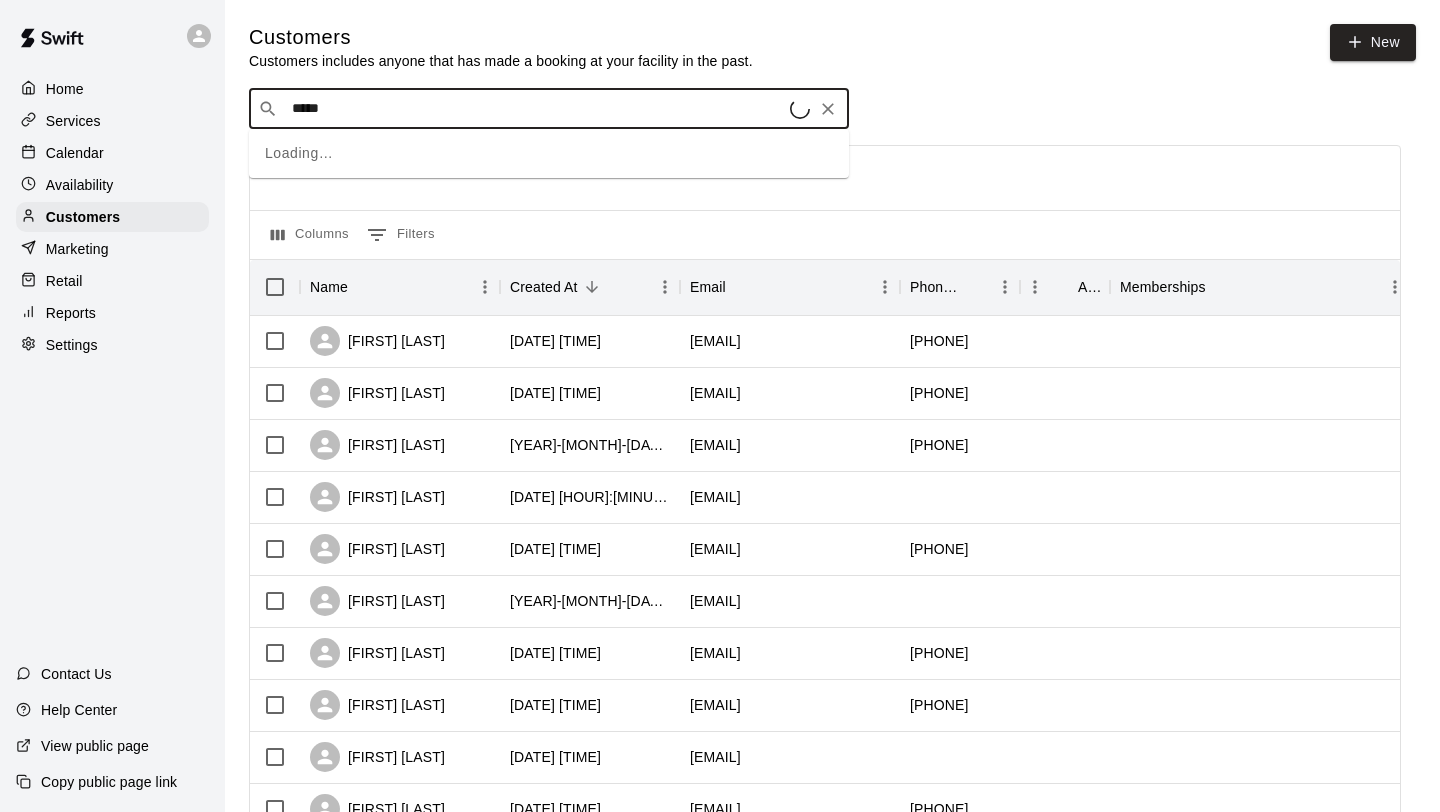 type on "******" 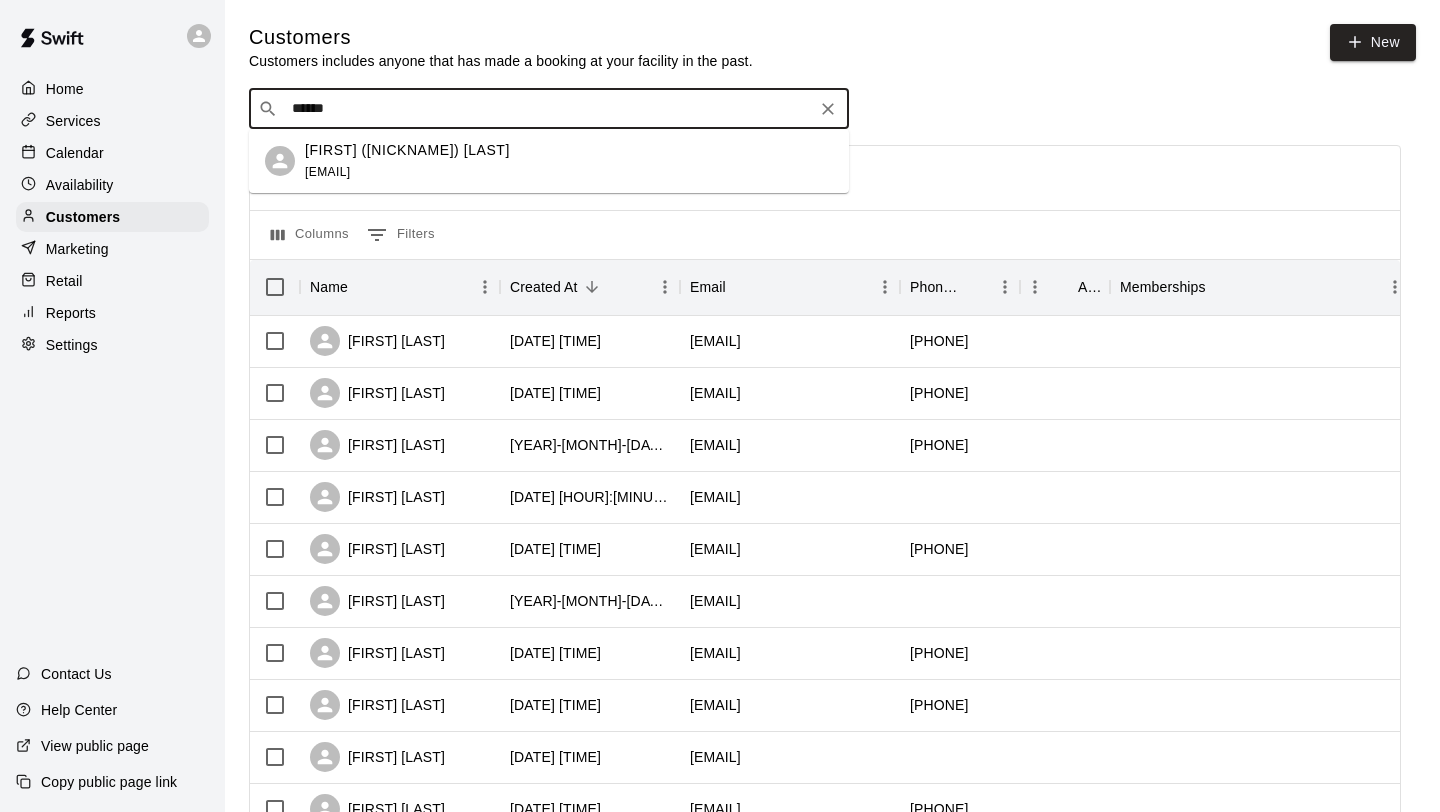 click on "[EMAIL]" at bounding box center [327, 172] 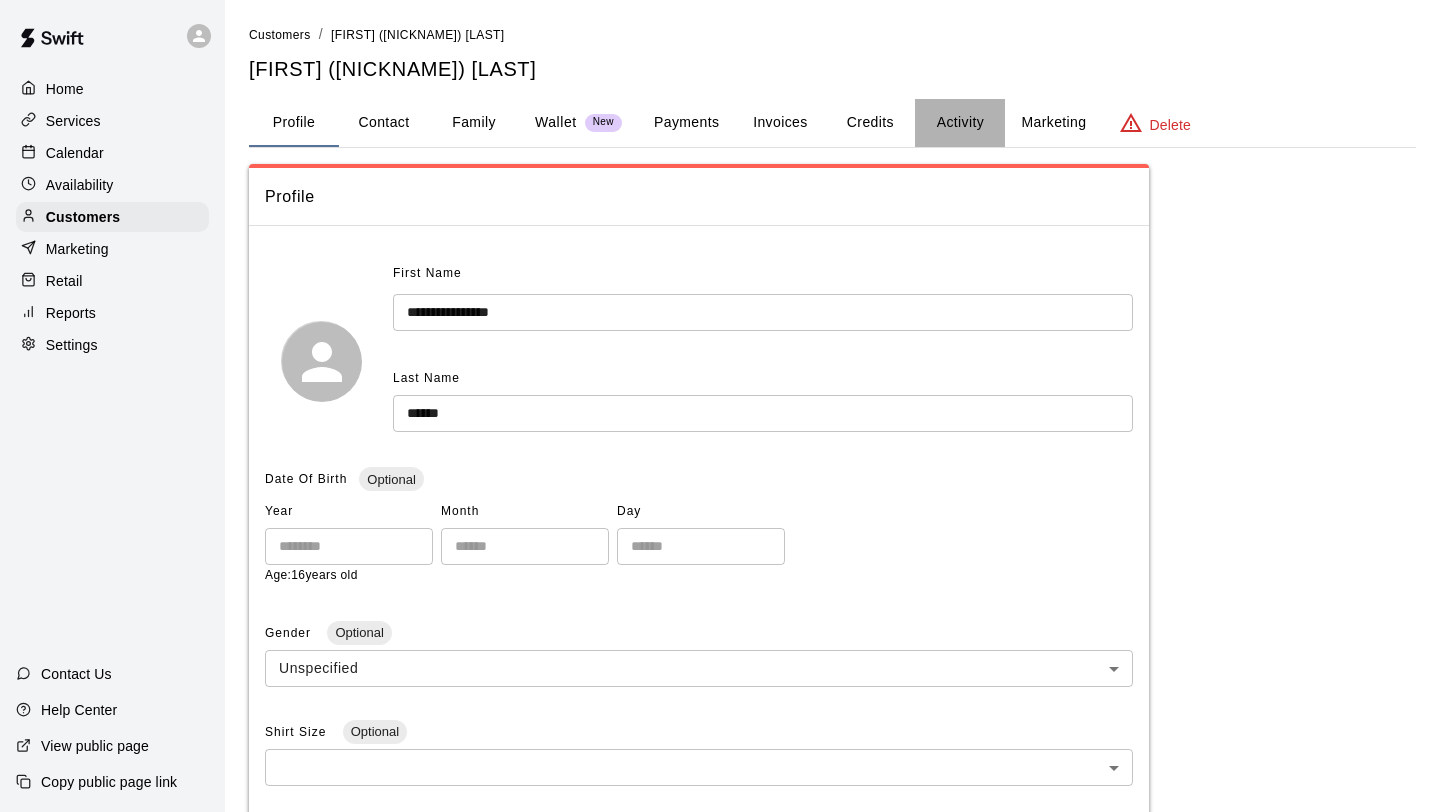 click on "Activity" at bounding box center (960, 123) 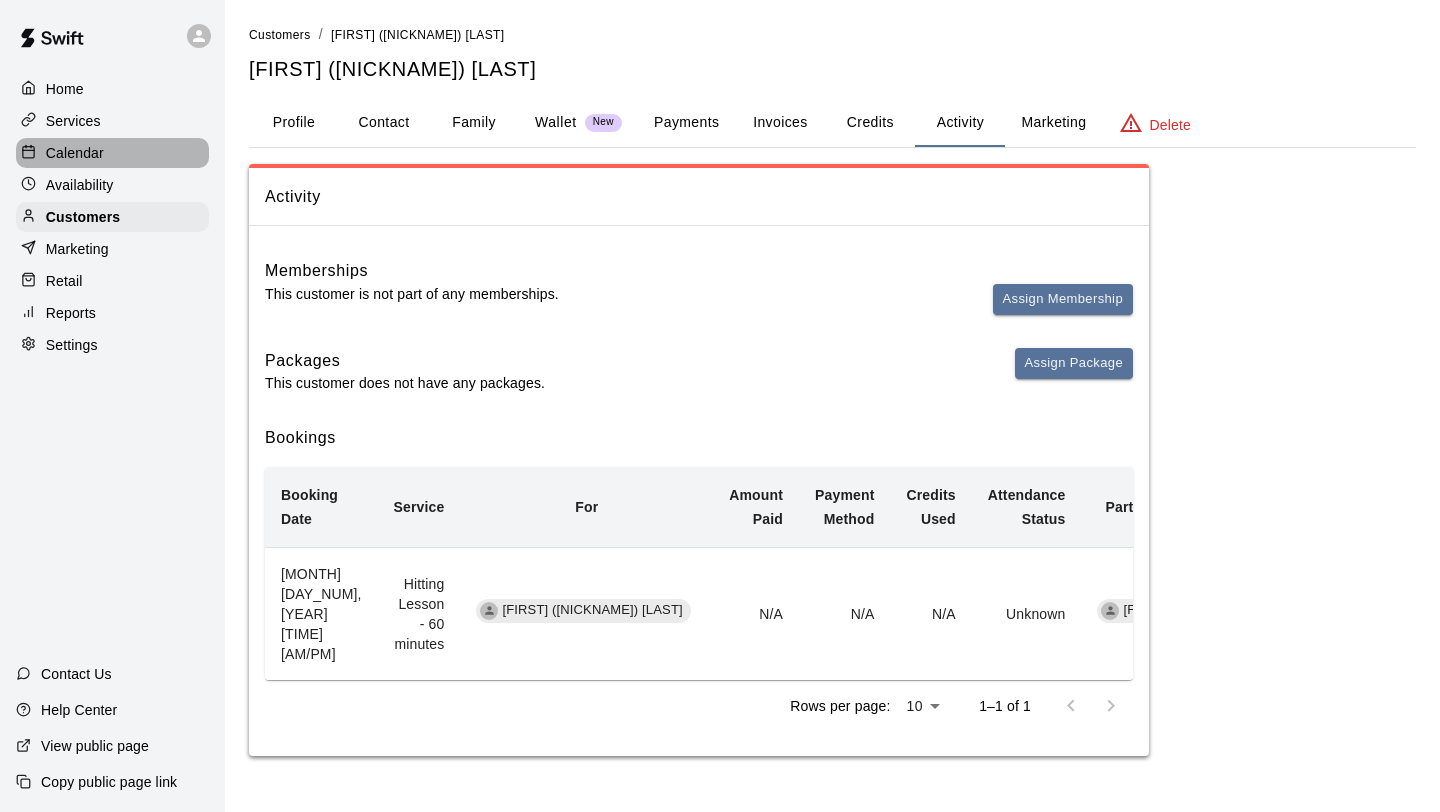 click on "Calendar" at bounding box center (75, 153) 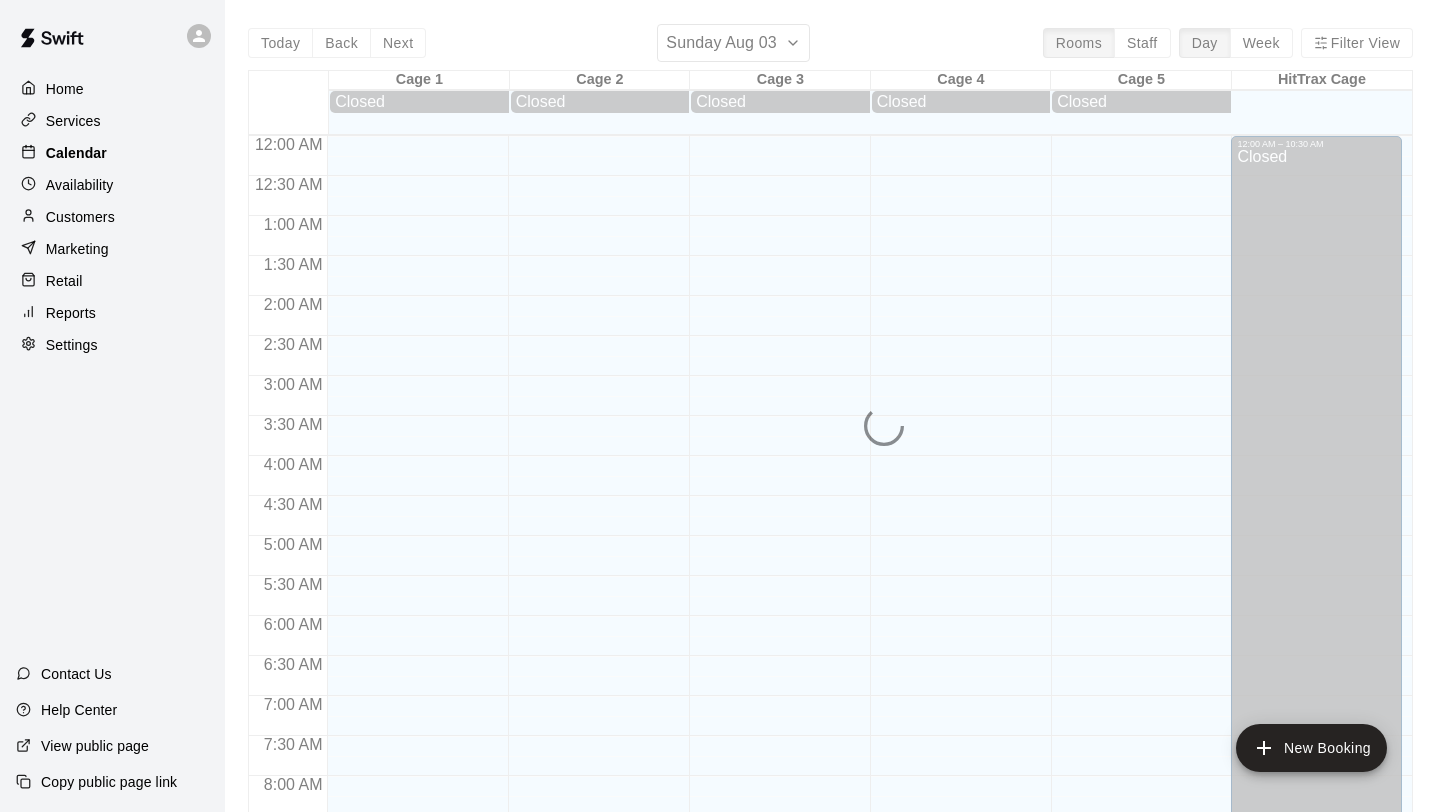 scroll, scrollTop: 1158, scrollLeft: 0, axis: vertical 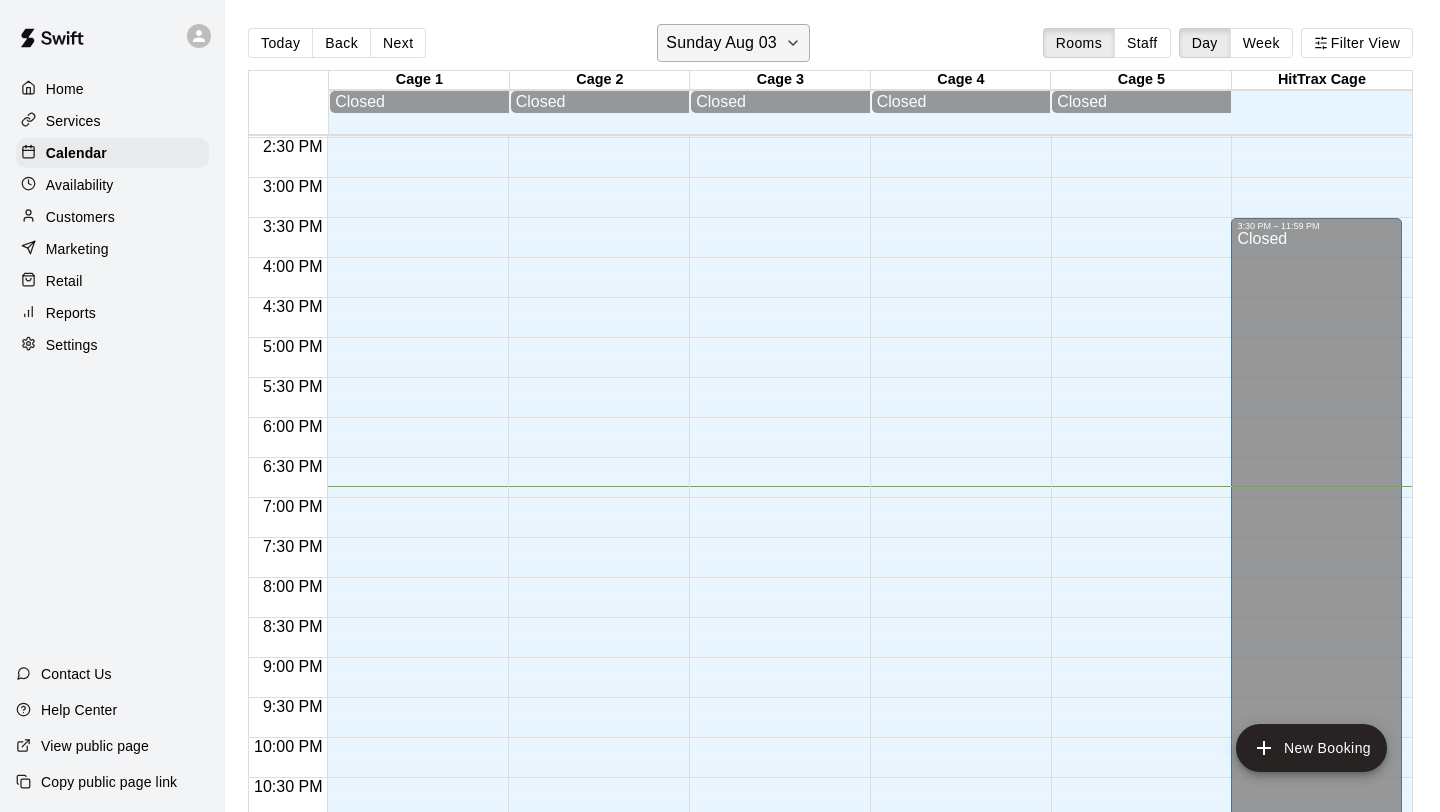 click on "Sunday Aug 03" at bounding box center (721, 43) 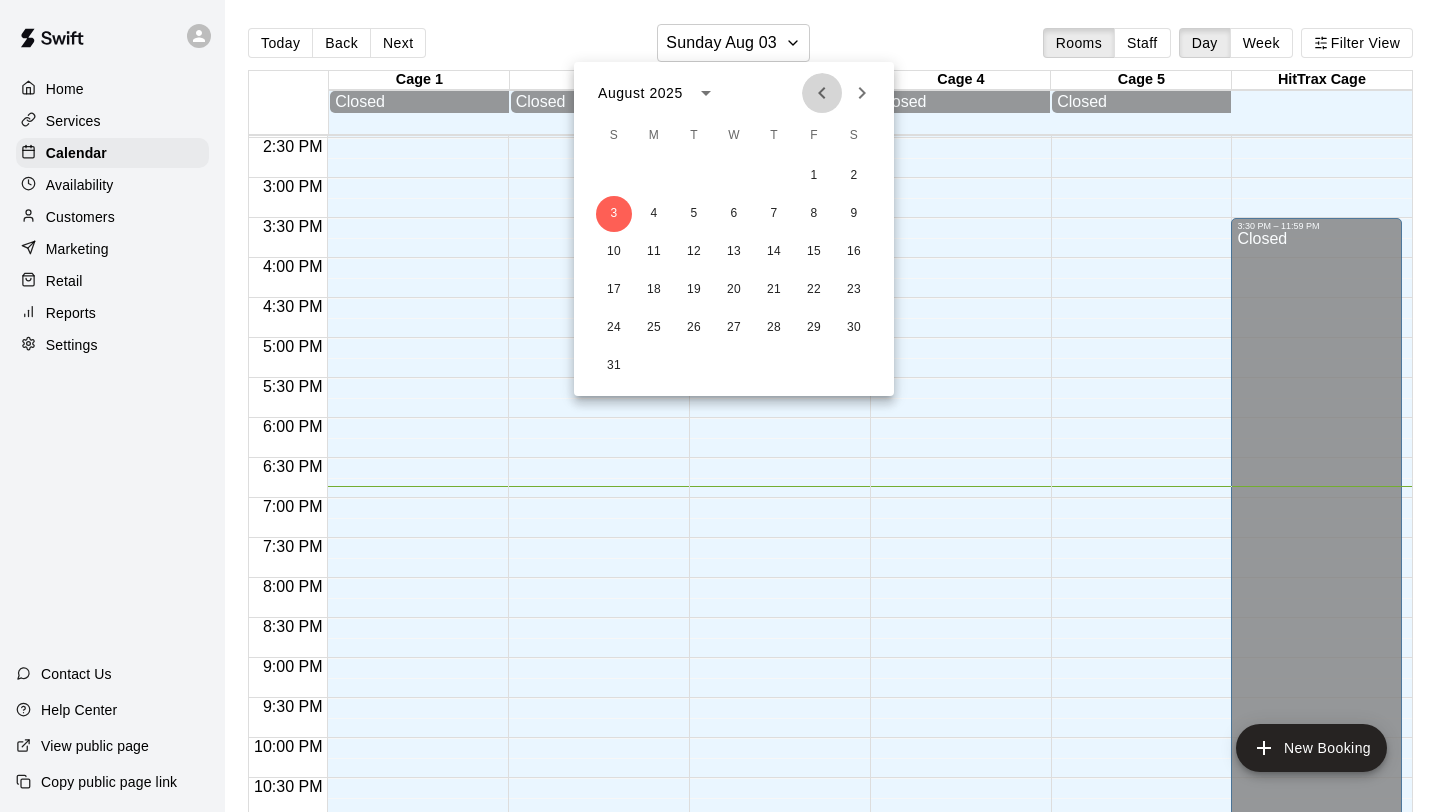 click 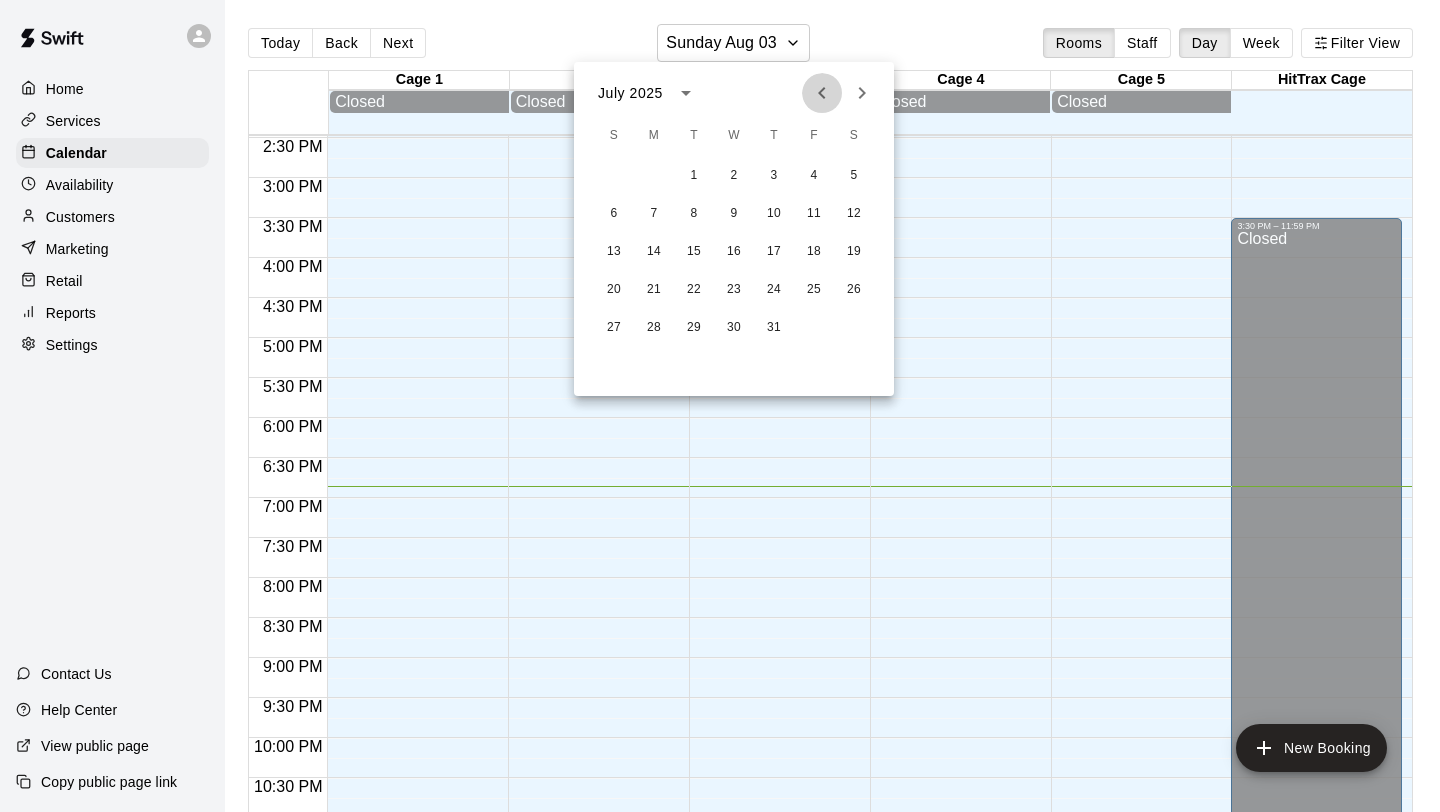 click 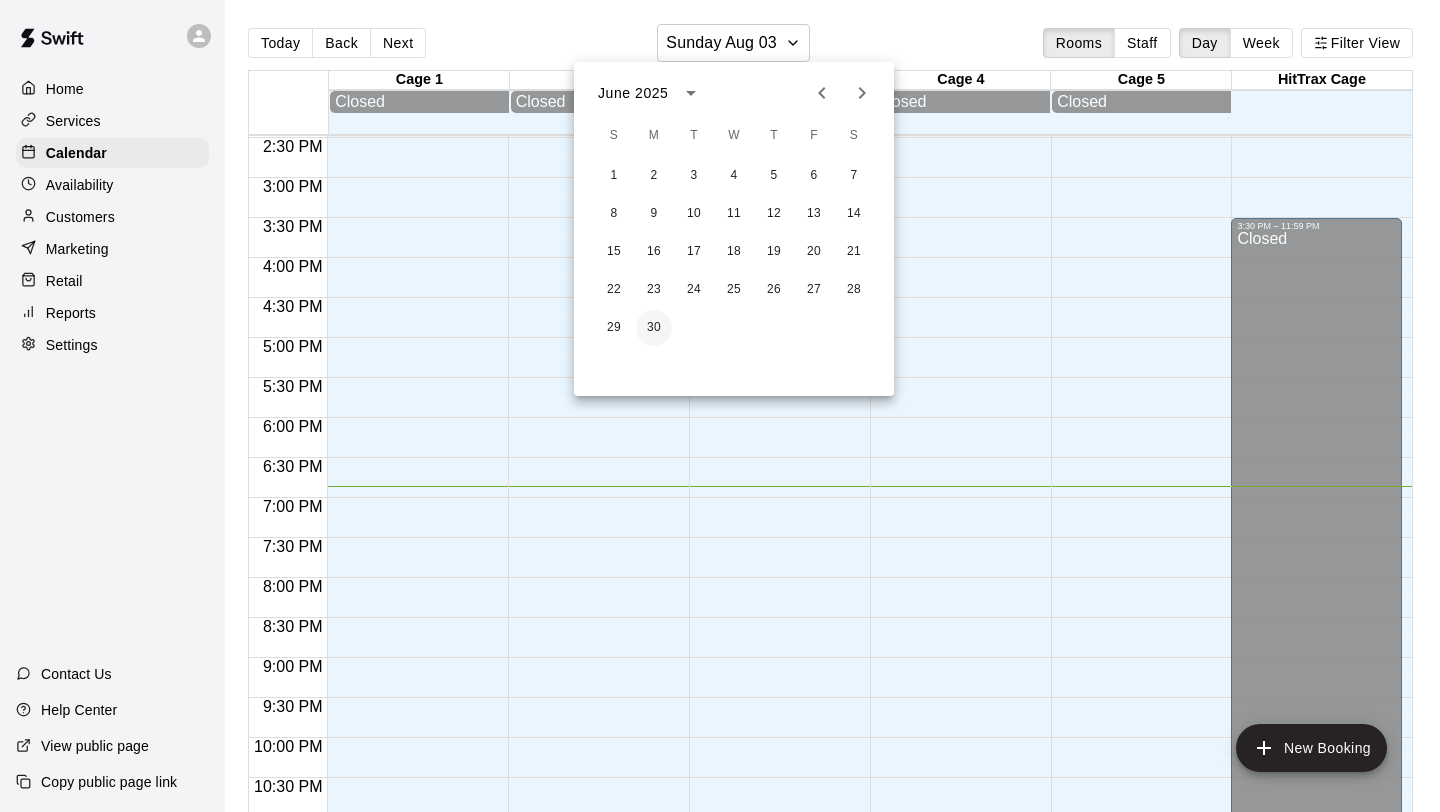 click on "30" at bounding box center [654, 328] 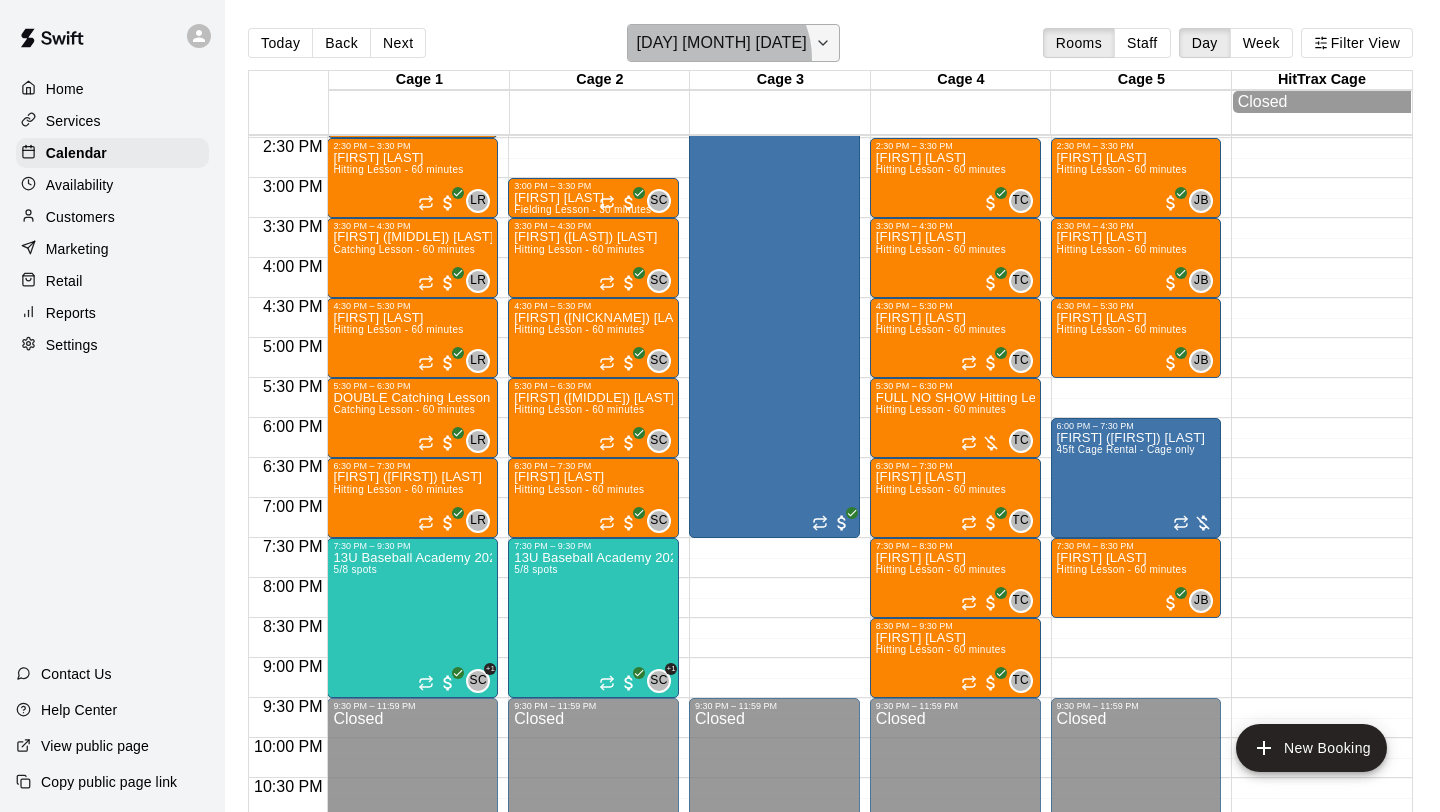 click on "[DAY] [MONTH] [DATE]" at bounding box center (733, 43) 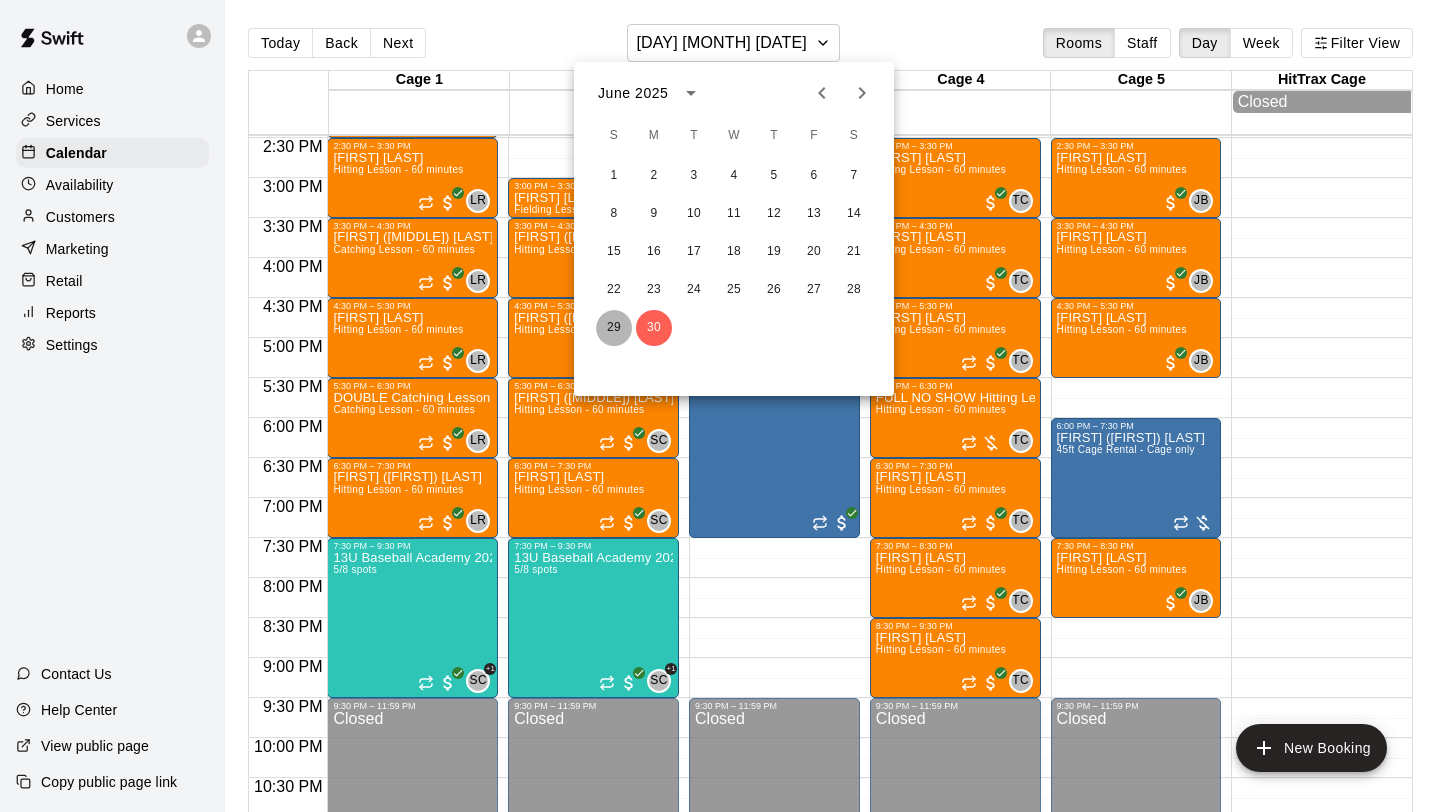 click on "29" at bounding box center (614, 328) 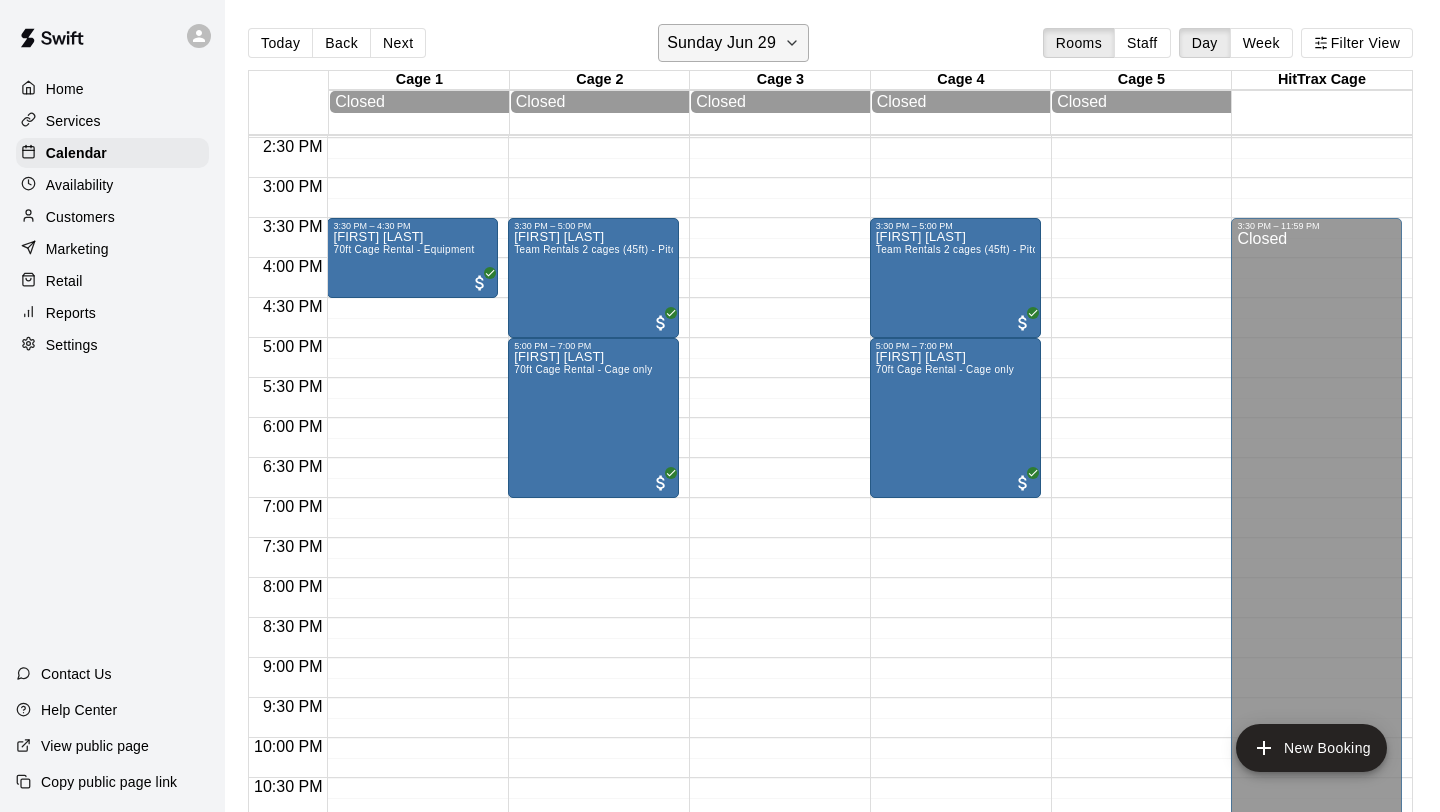 click on "Sunday Jun 29" at bounding box center [721, 43] 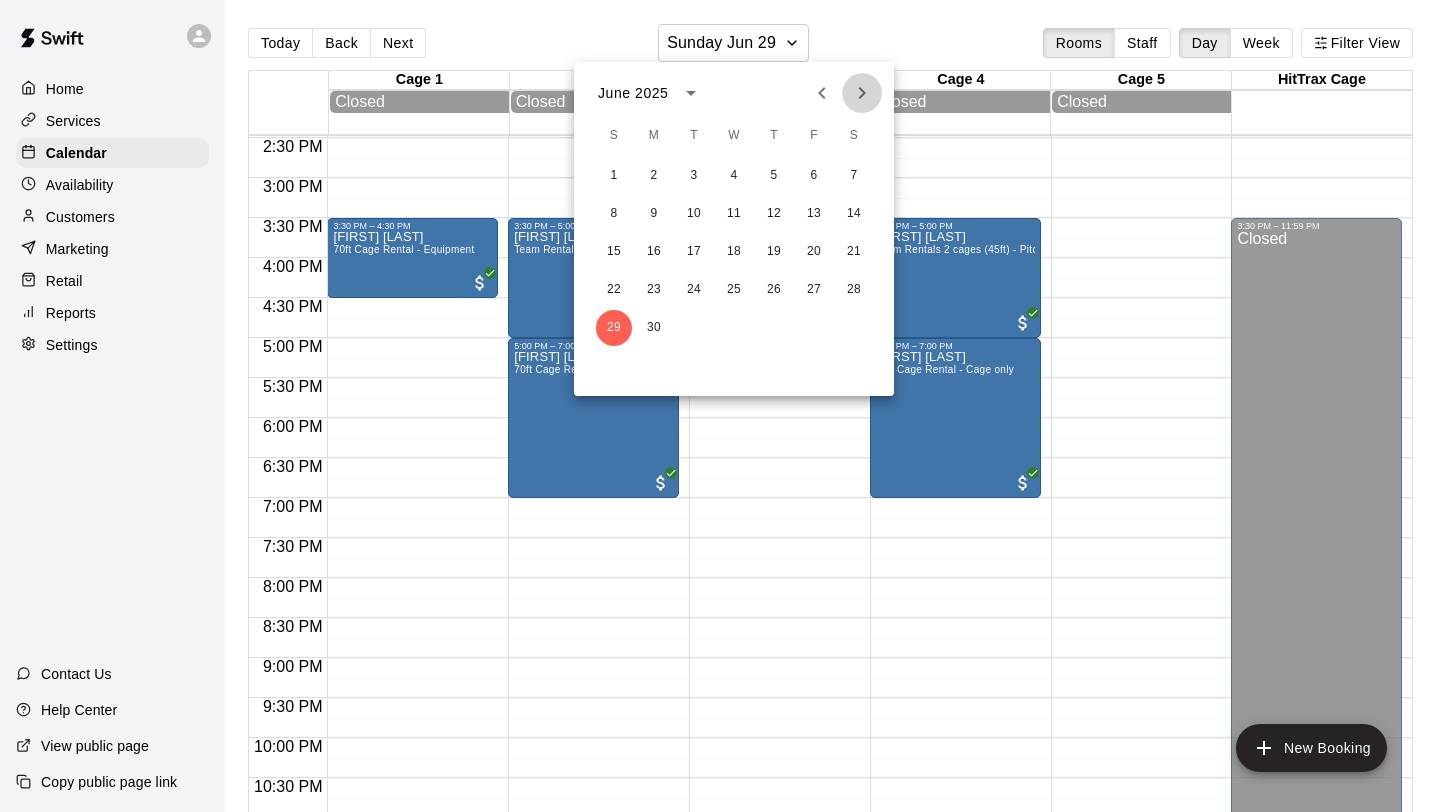 click at bounding box center (862, 93) 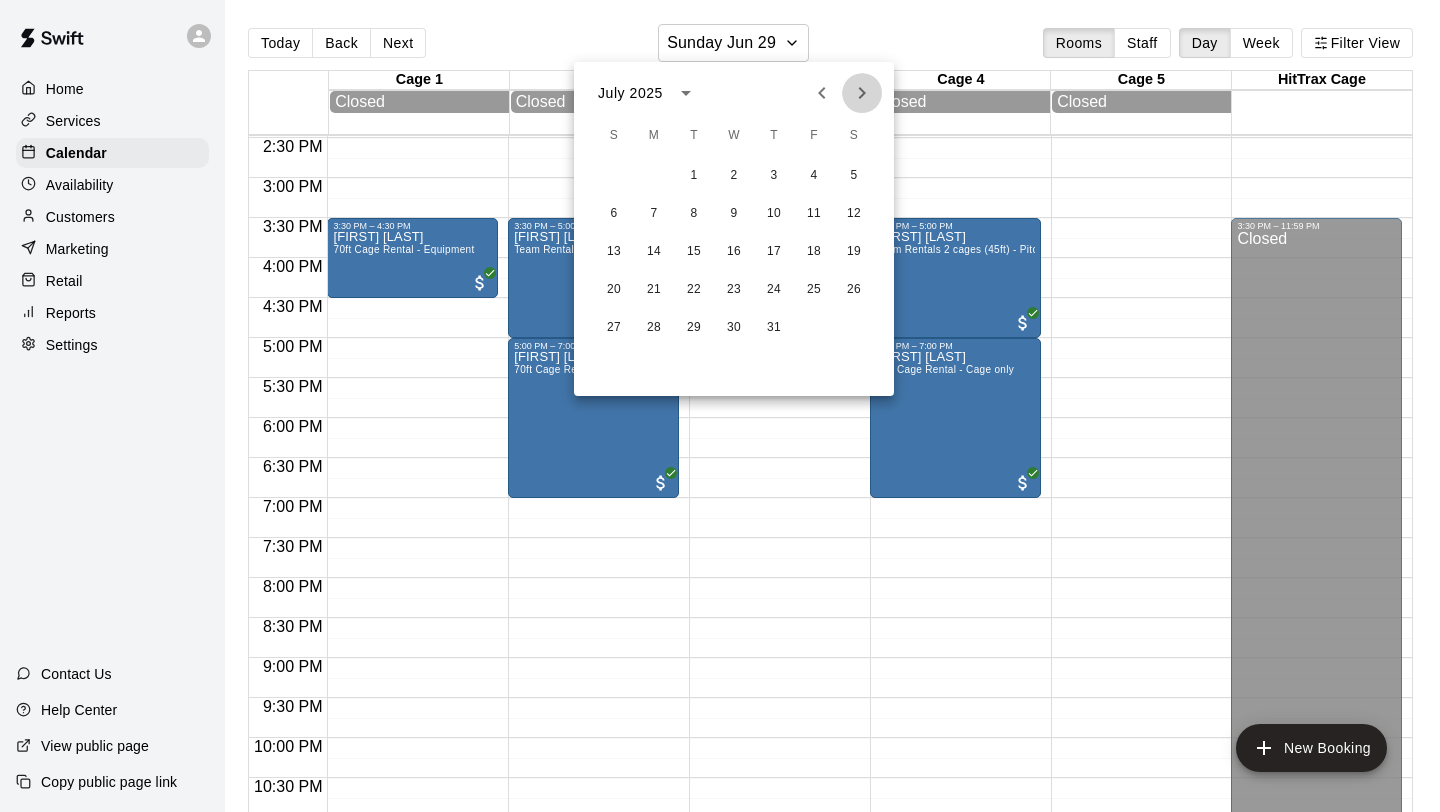 click at bounding box center [862, 93] 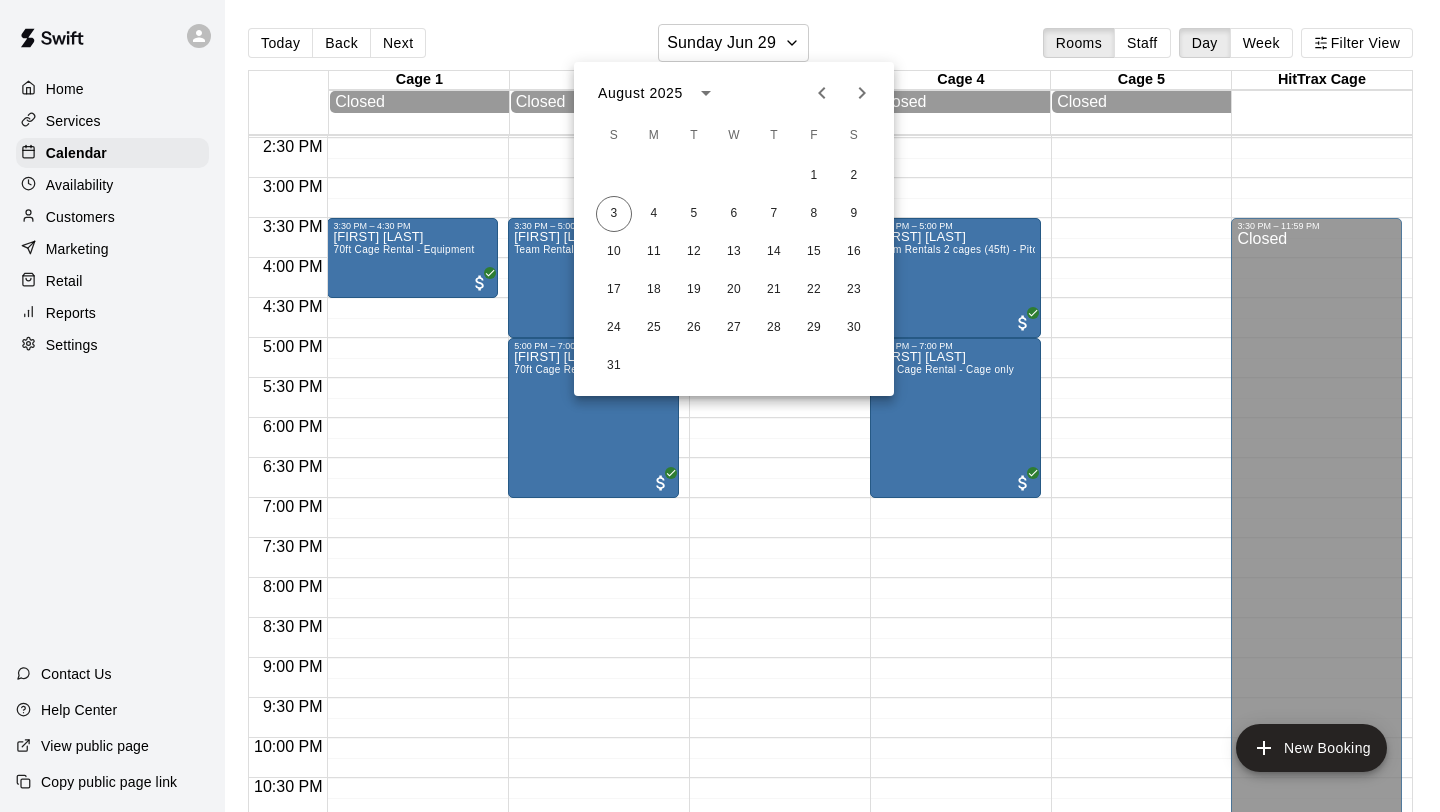click at bounding box center [822, 93] 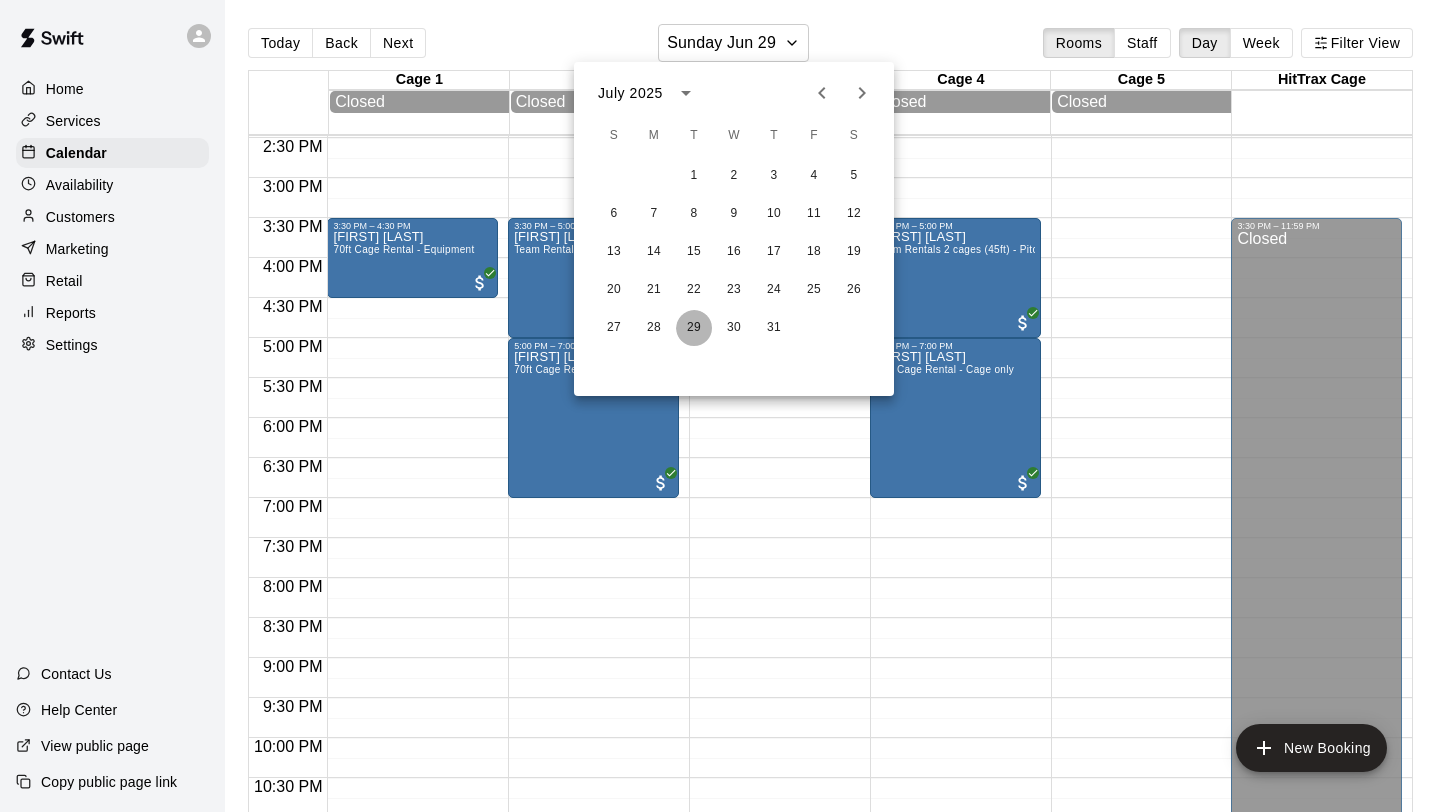 click on "29" at bounding box center [694, 328] 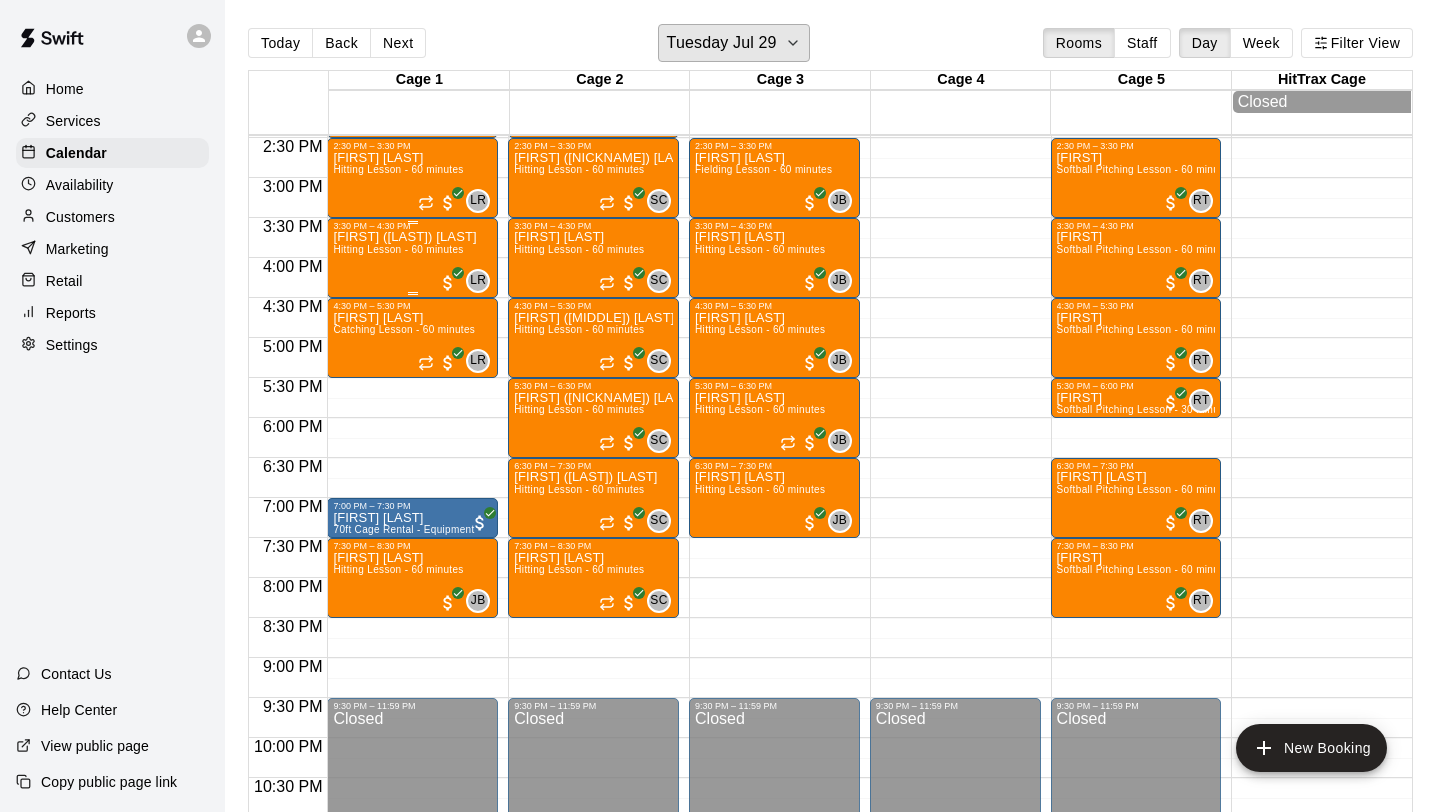 scroll, scrollTop: 1170, scrollLeft: 0, axis: vertical 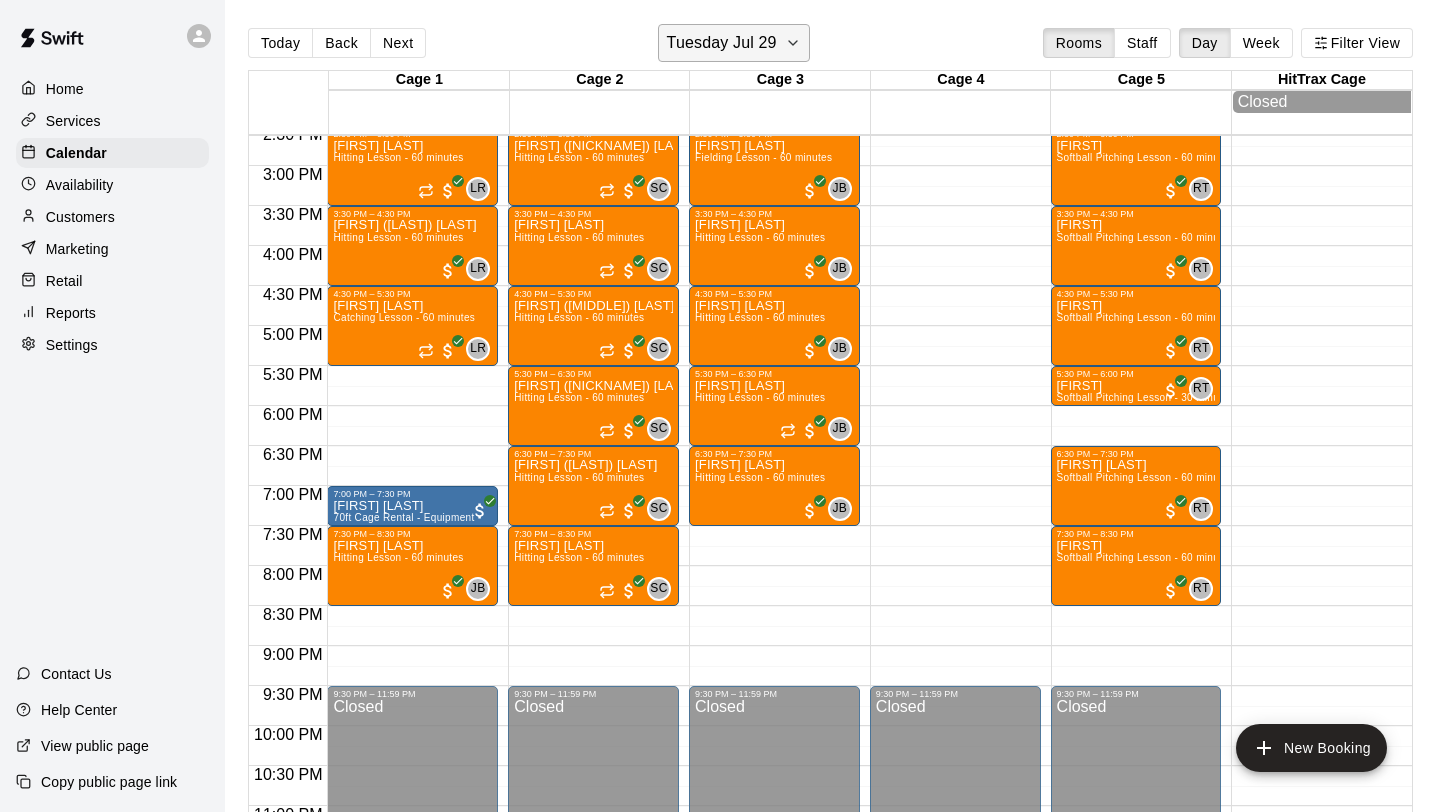 click 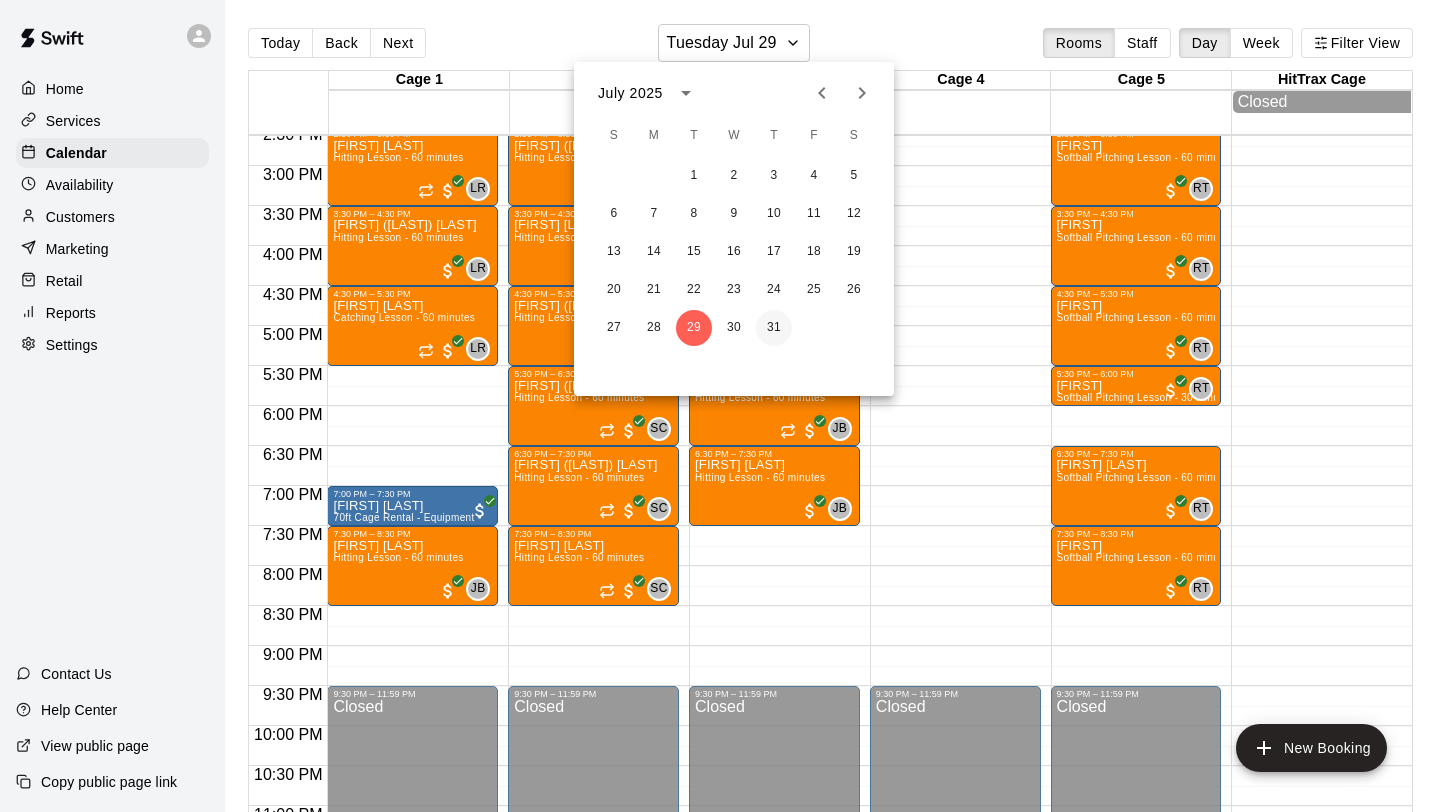 click on "31" at bounding box center [774, 328] 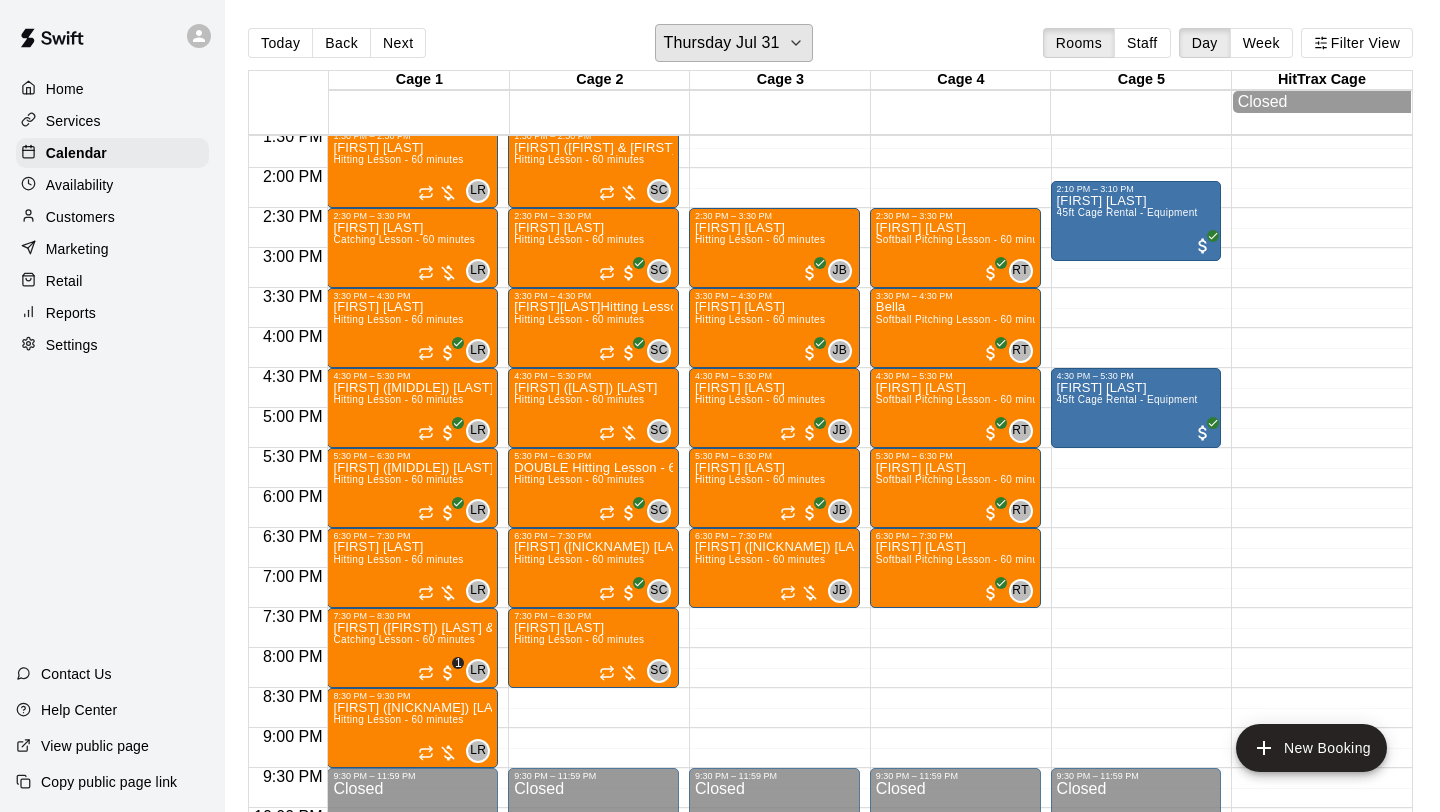 scroll, scrollTop: 1070, scrollLeft: 0, axis: vertical 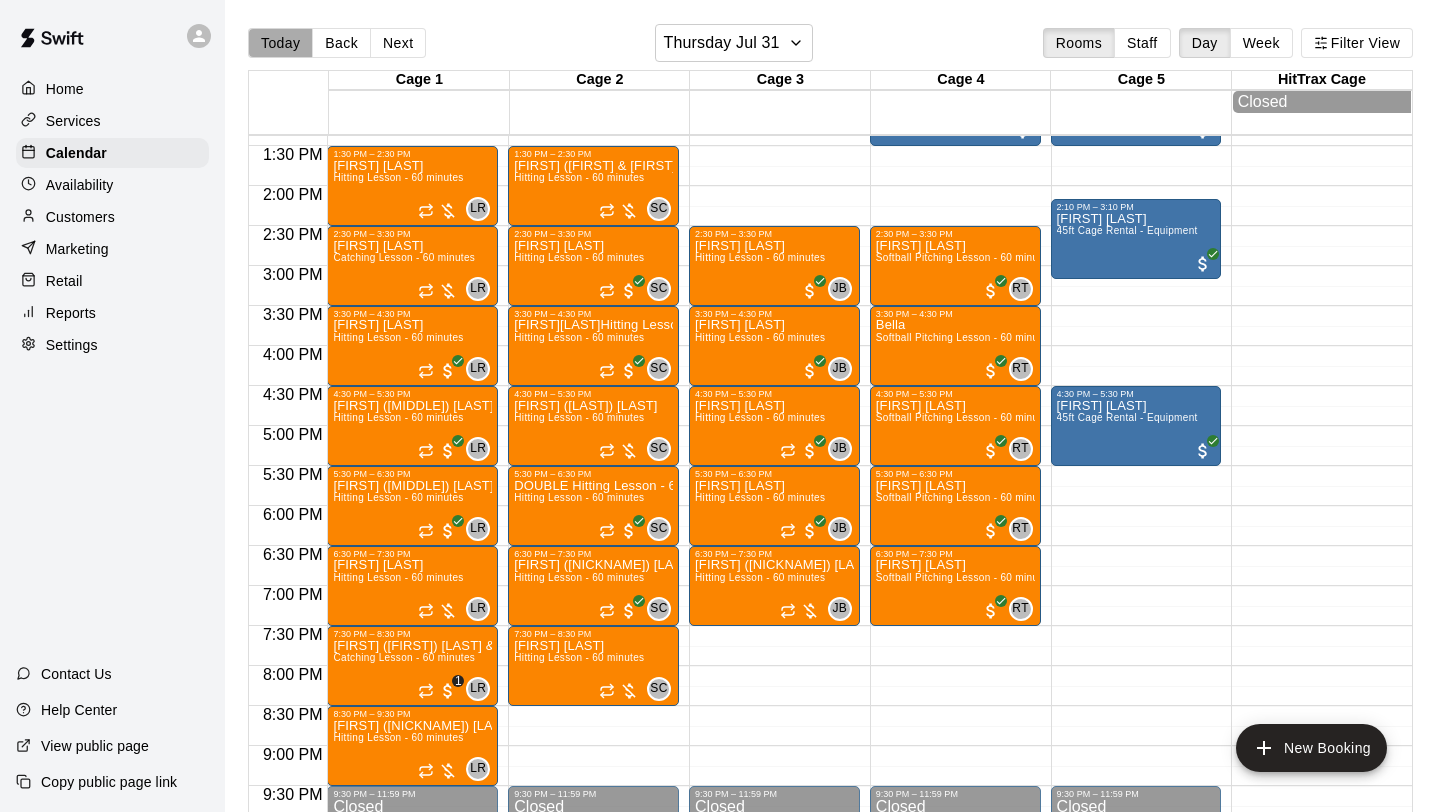 click on "Today" at bounding box center (280, 43) 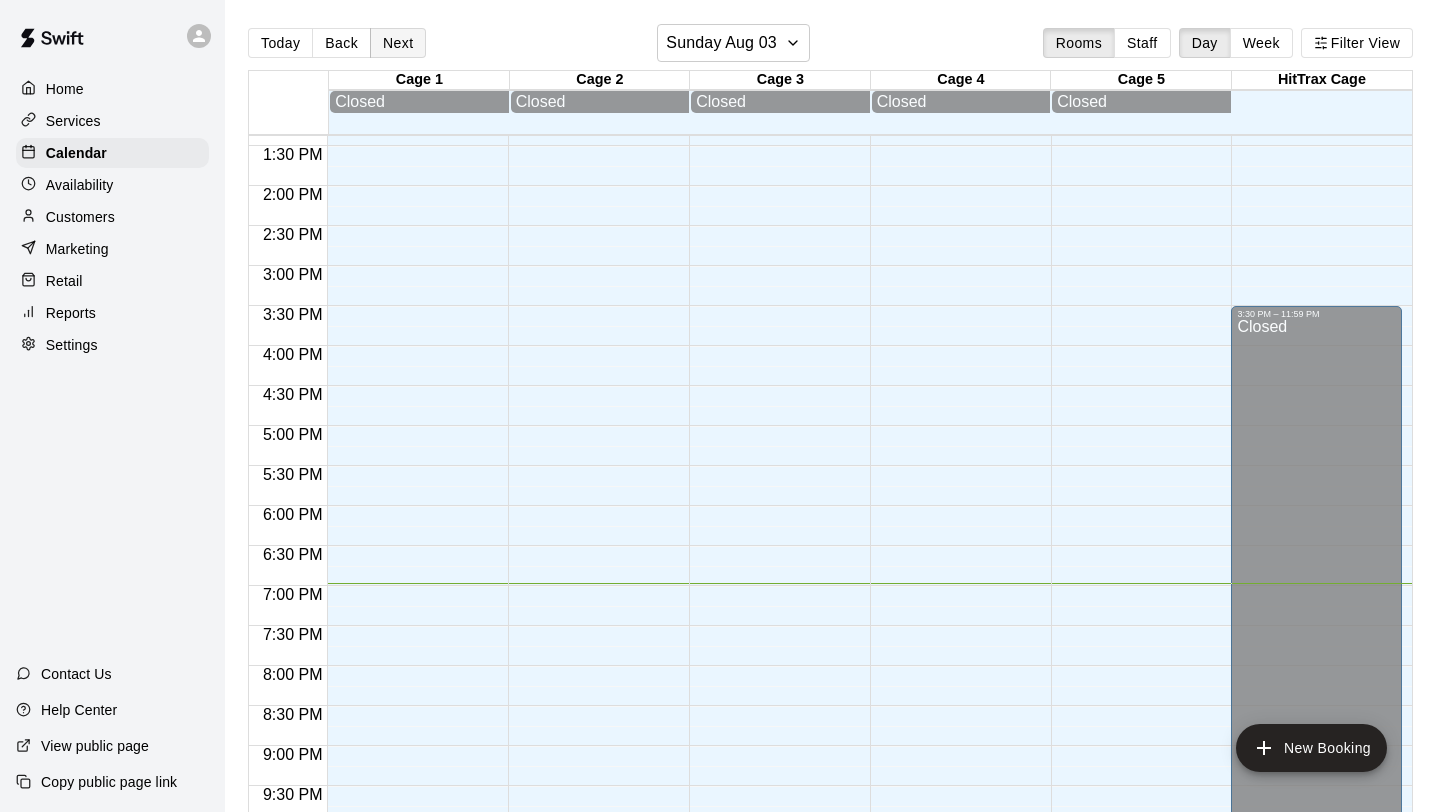click on "Next" at bounding box center [398, 43] 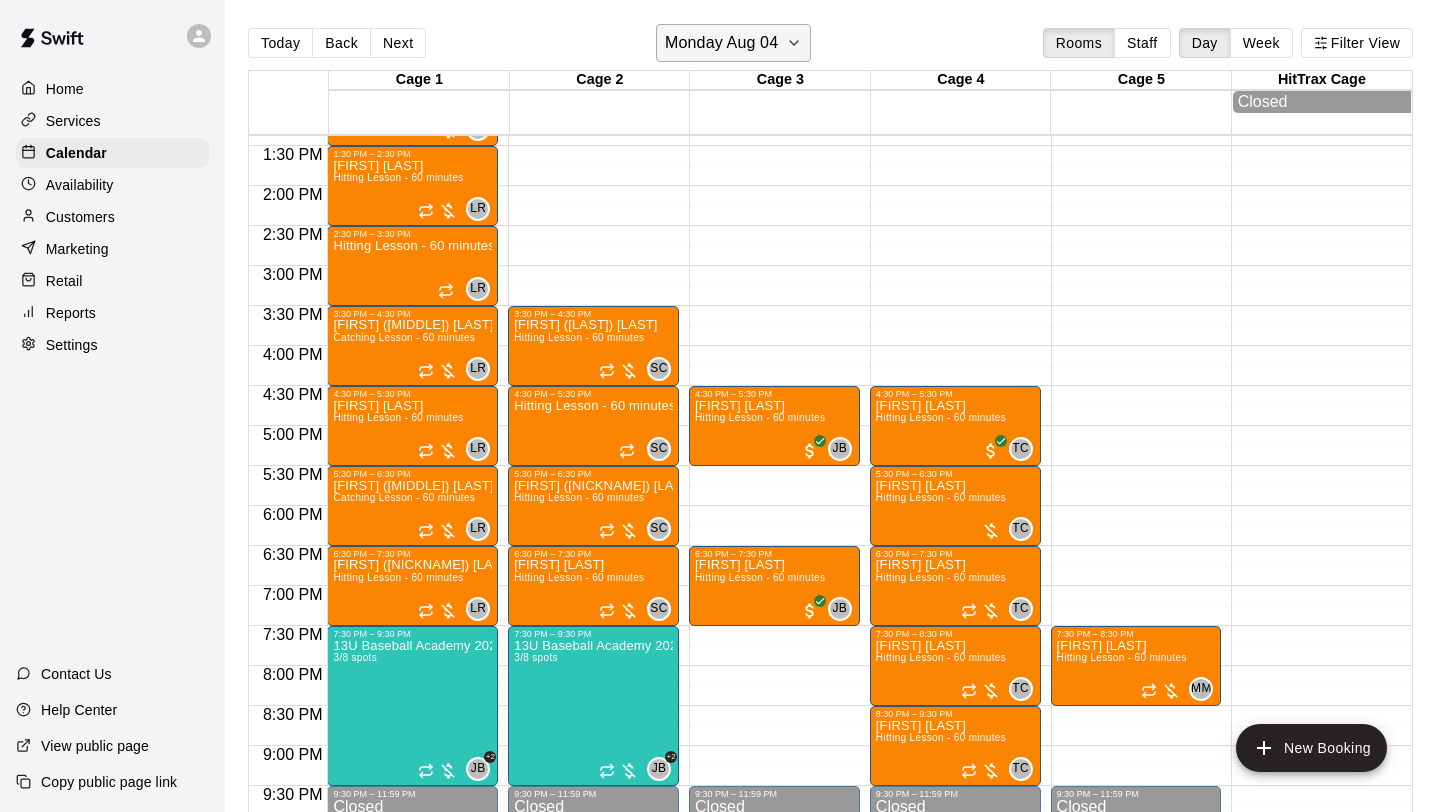 click 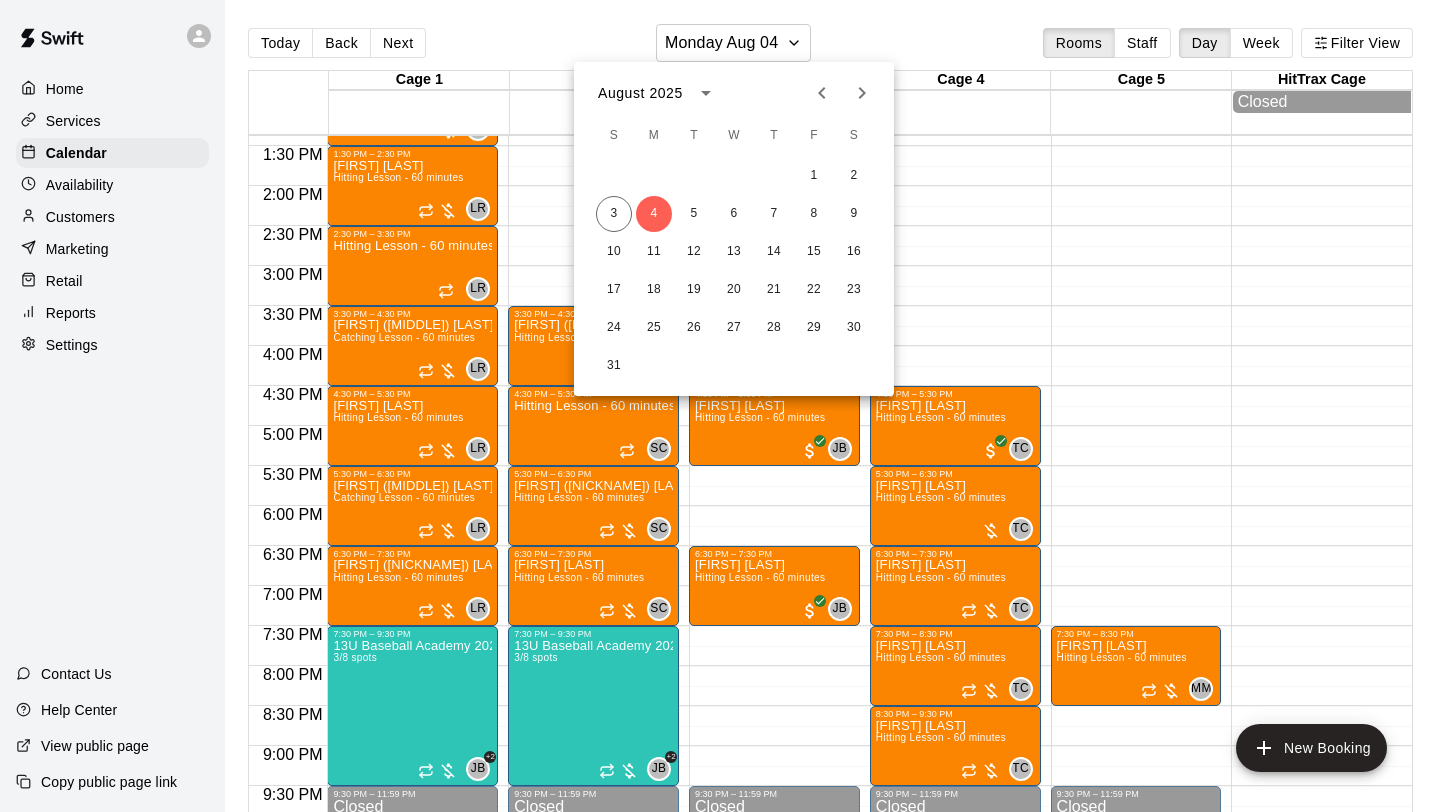 click 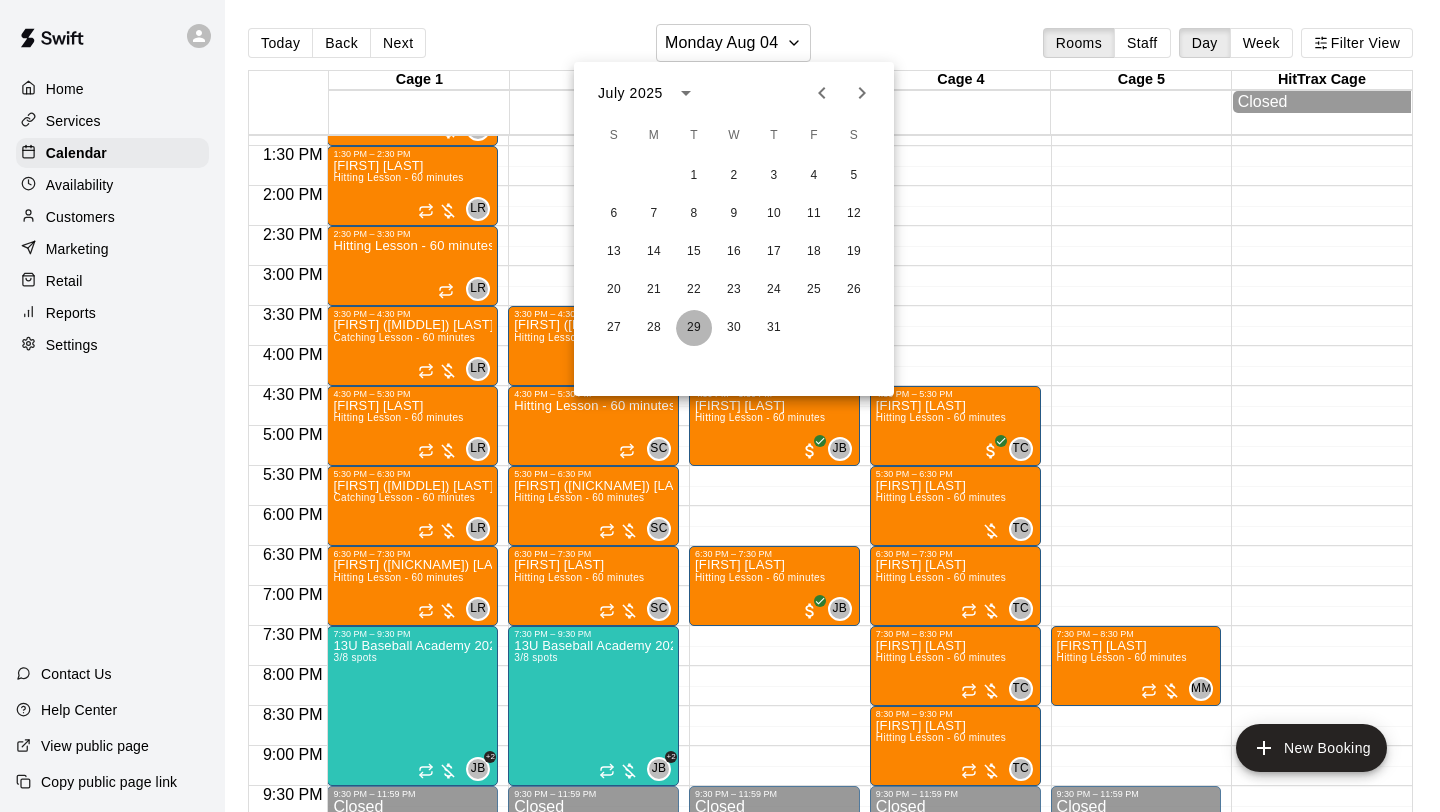click on "29" at bounding box center (694, 328) 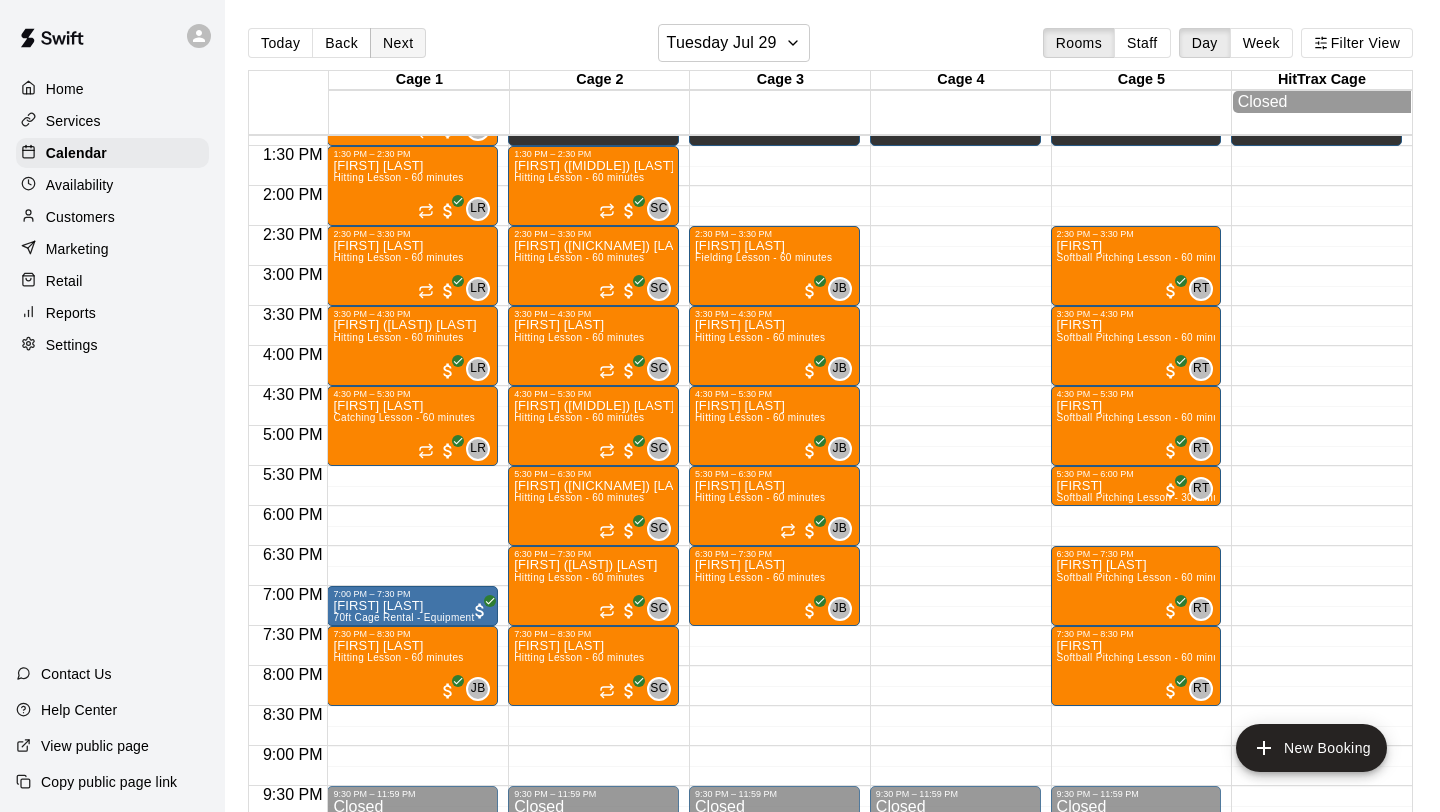 click on "Next" at bounding box center (398, 43) 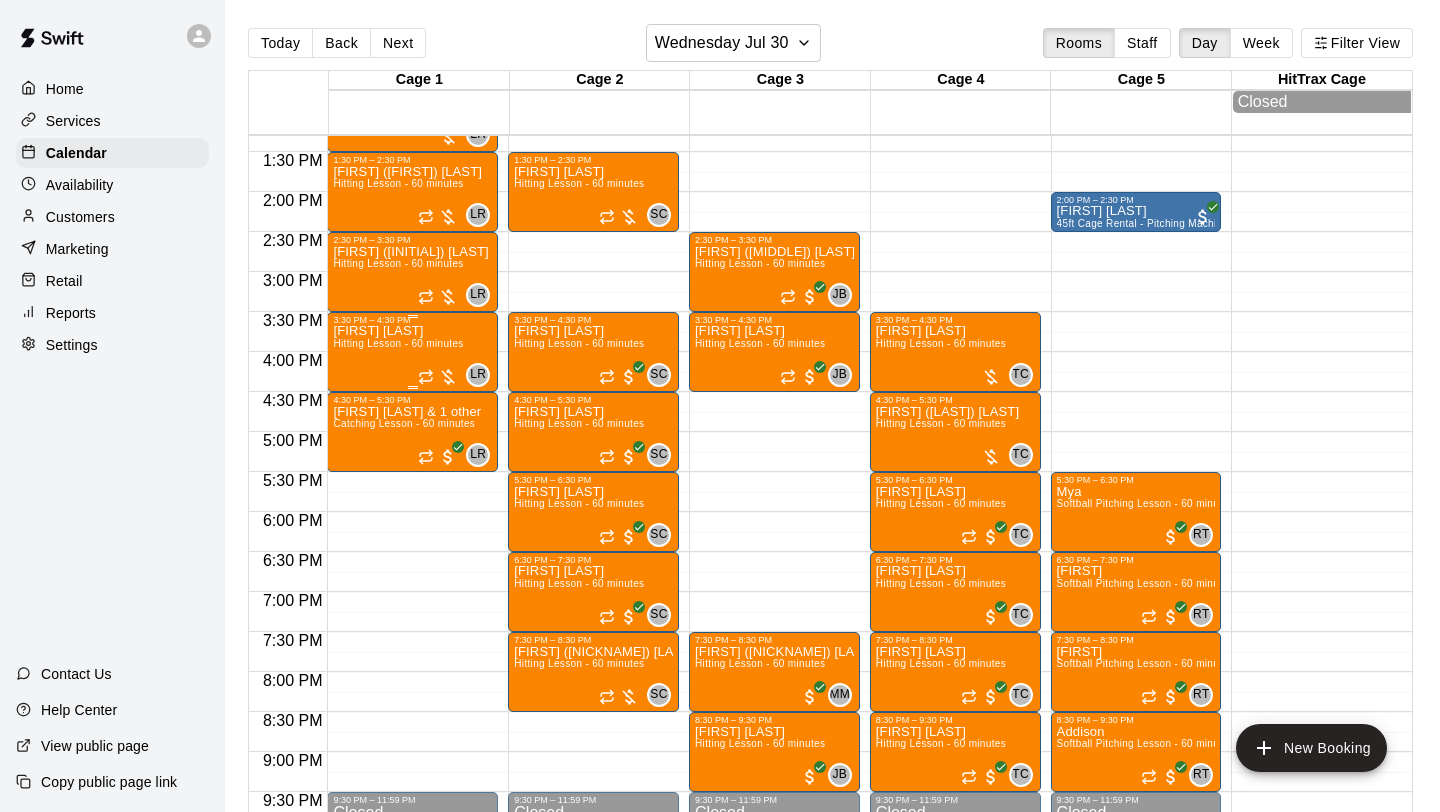 scroll, scrollTop: 1068, scrollLeft: 0, axis: vertical 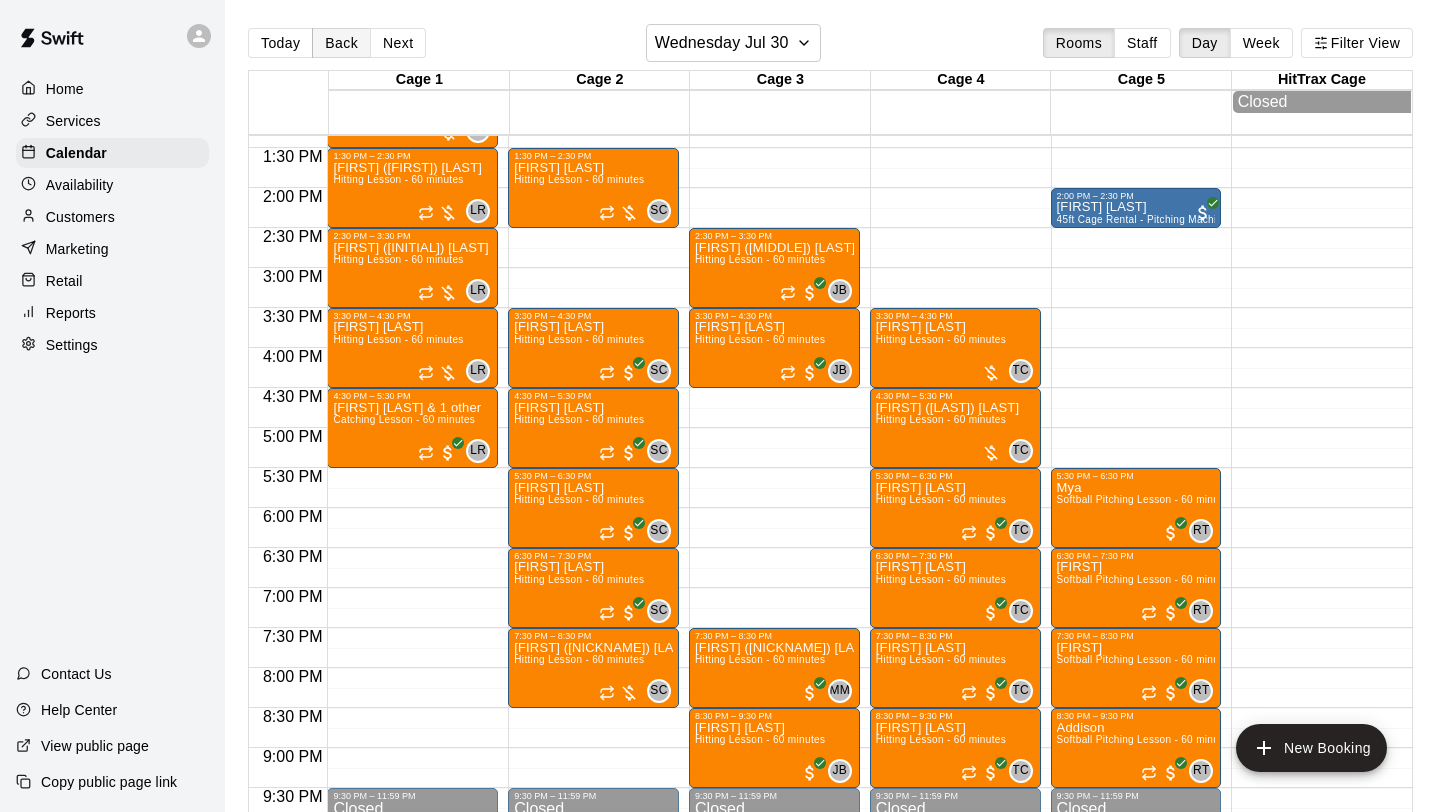 click on "Back" at bounding box center [341, 43] 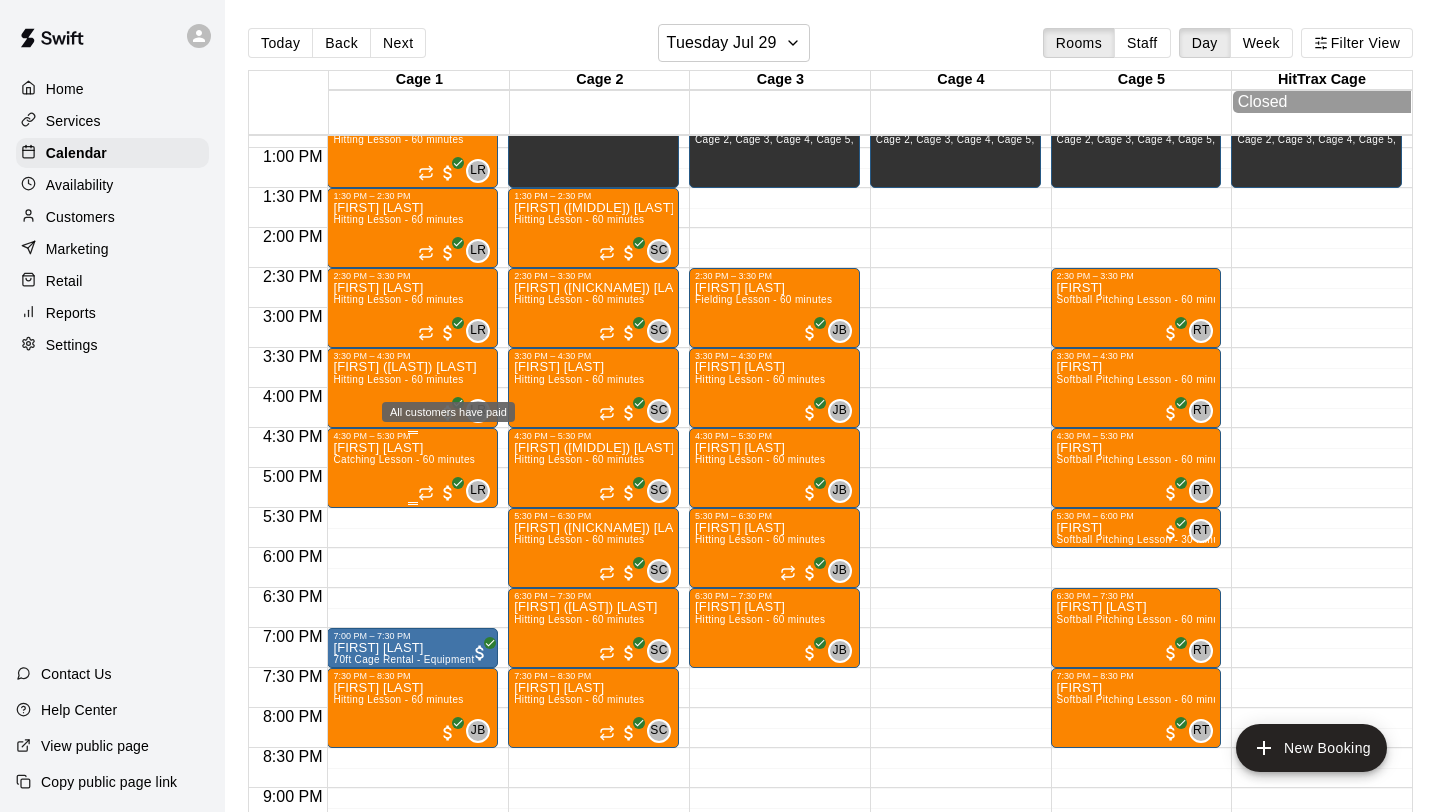 scroll, scrollTop: 1098, scrollLeft: 0, axis: vertical 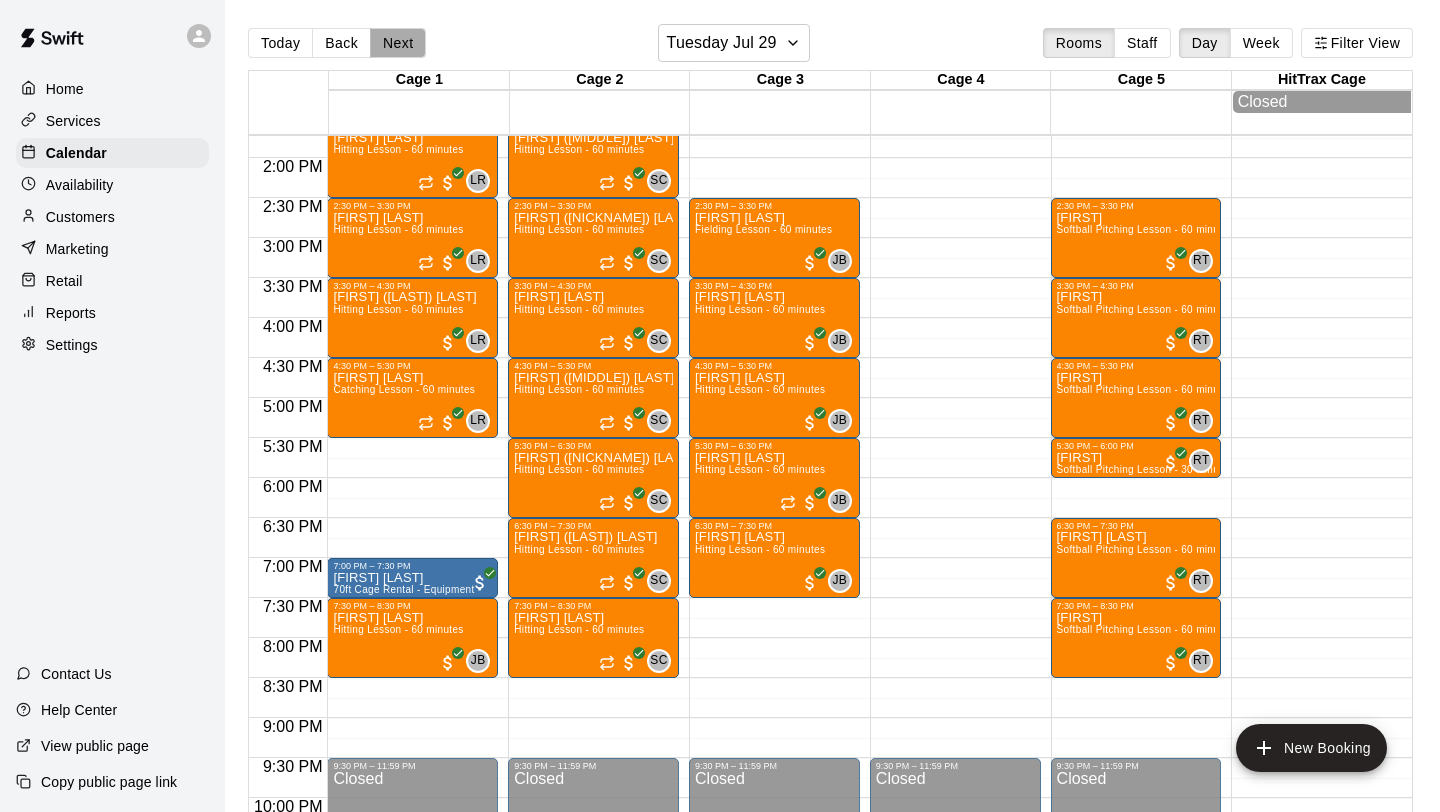 click on "Next" at bounding box center (398, 43) 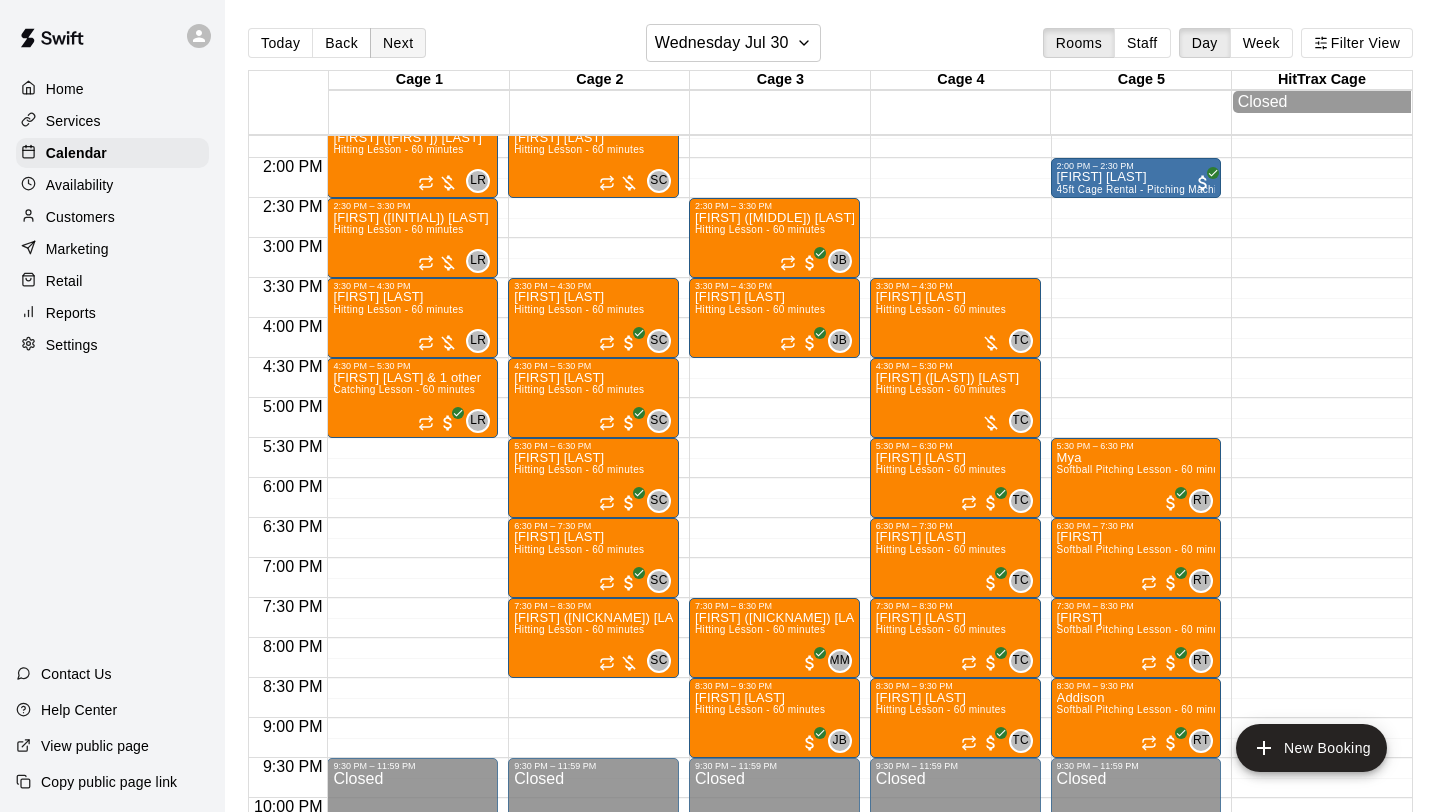 click on "Next" at bounding box center (398, 43) 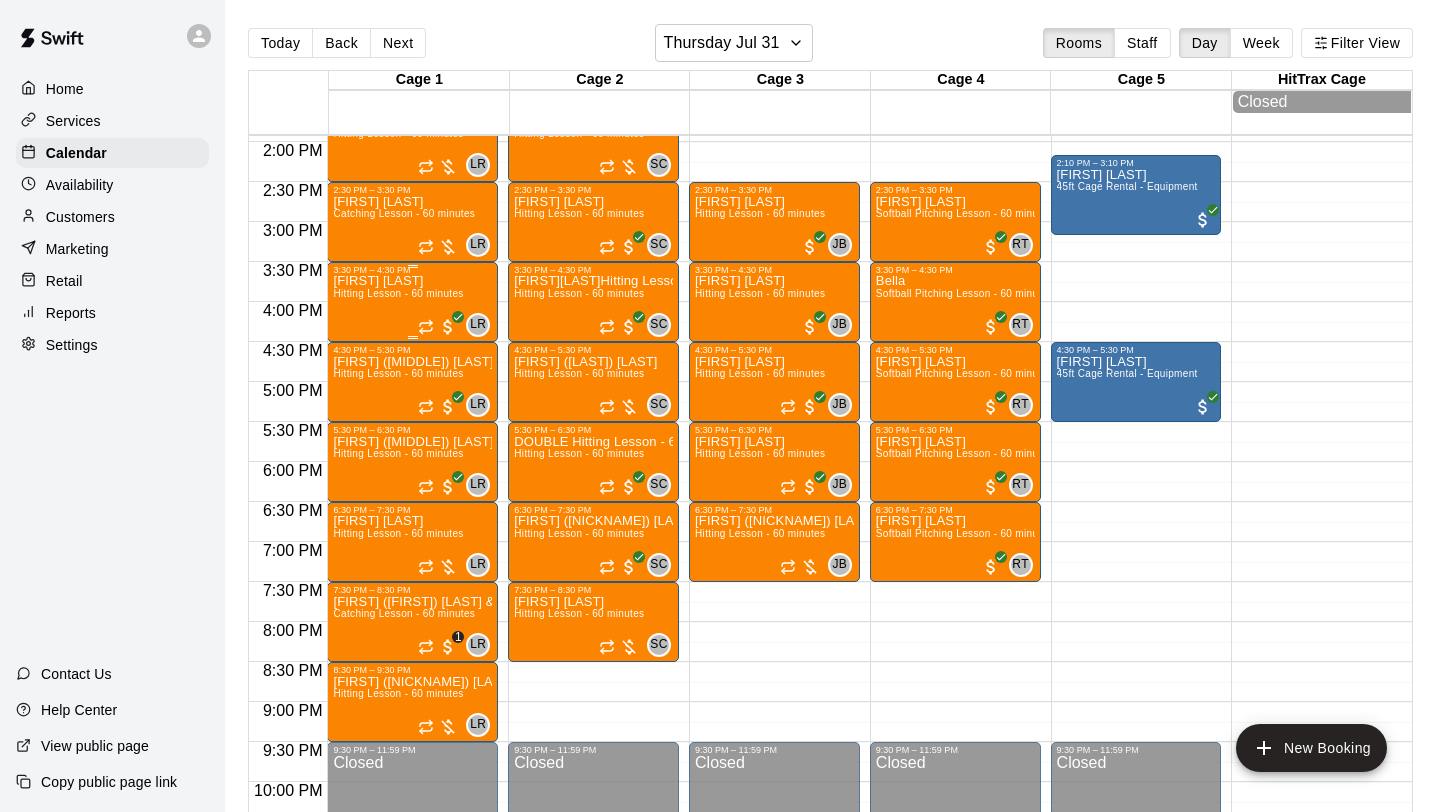 scroll, scrollTop: 1128, scrollLeft: 0, axis: vertical 